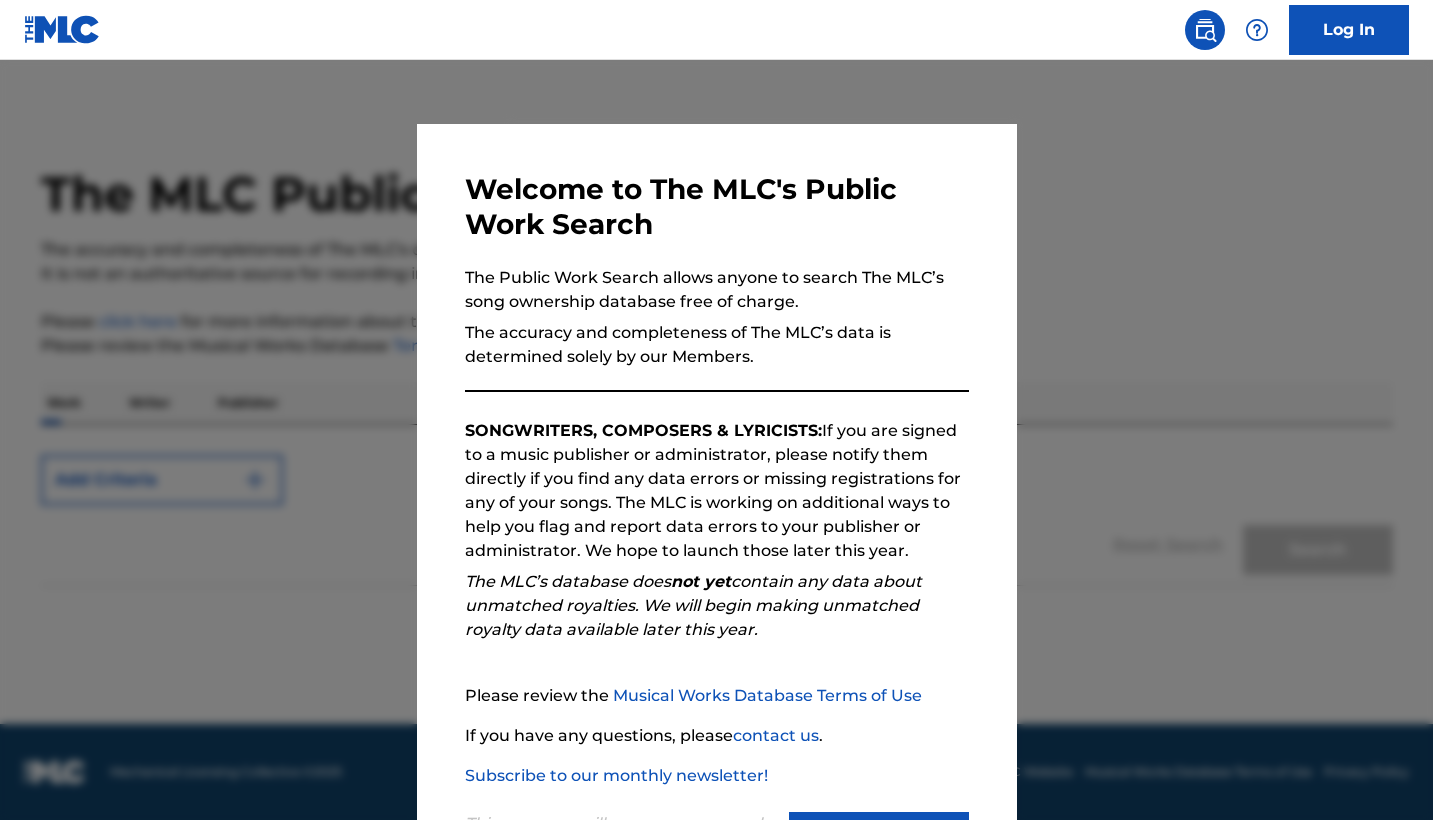 scroll, scrollTop: 0, scrollLeft: 0, axis: both 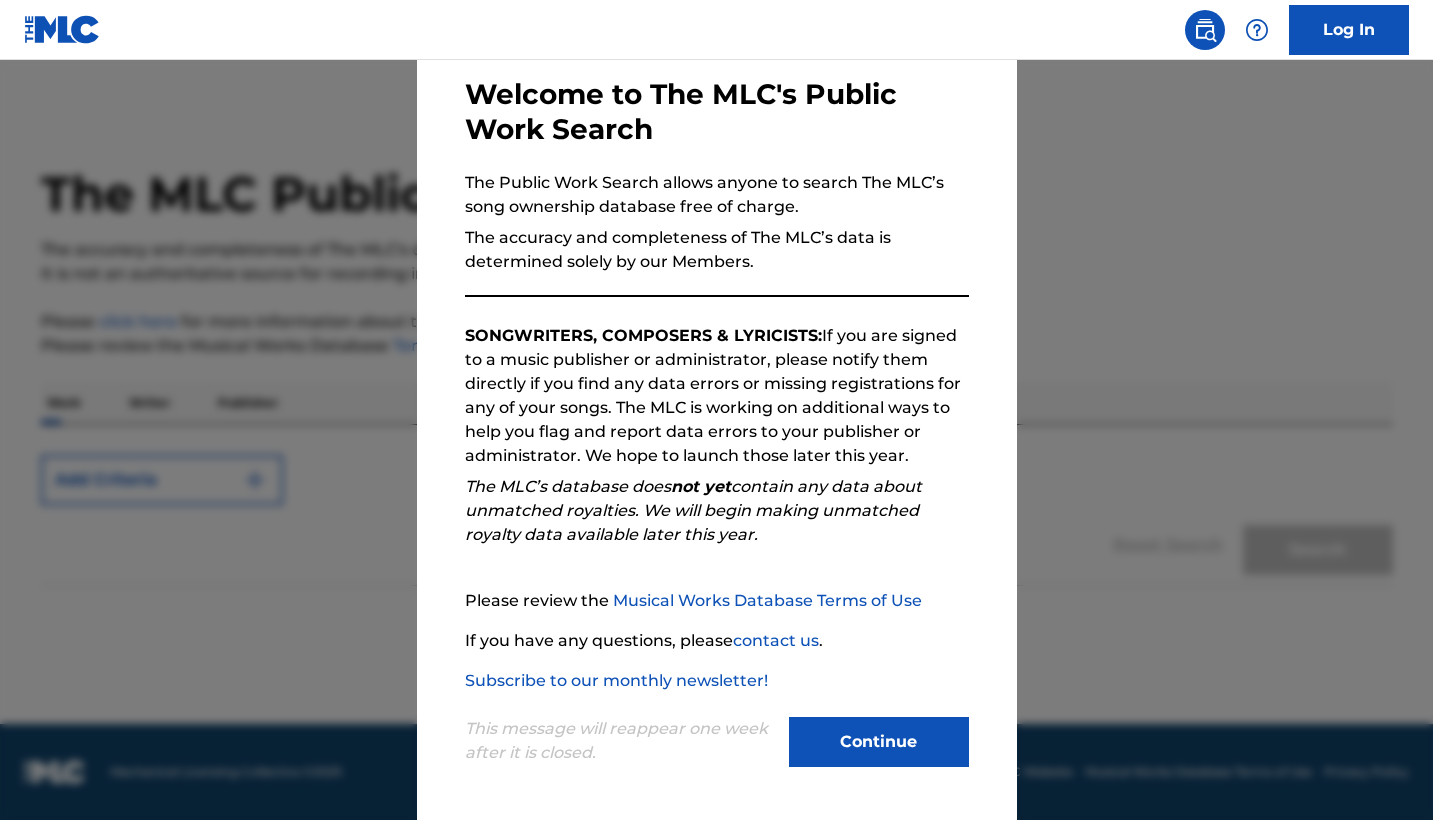 click on "Continue" at bounding box center [879, 742] 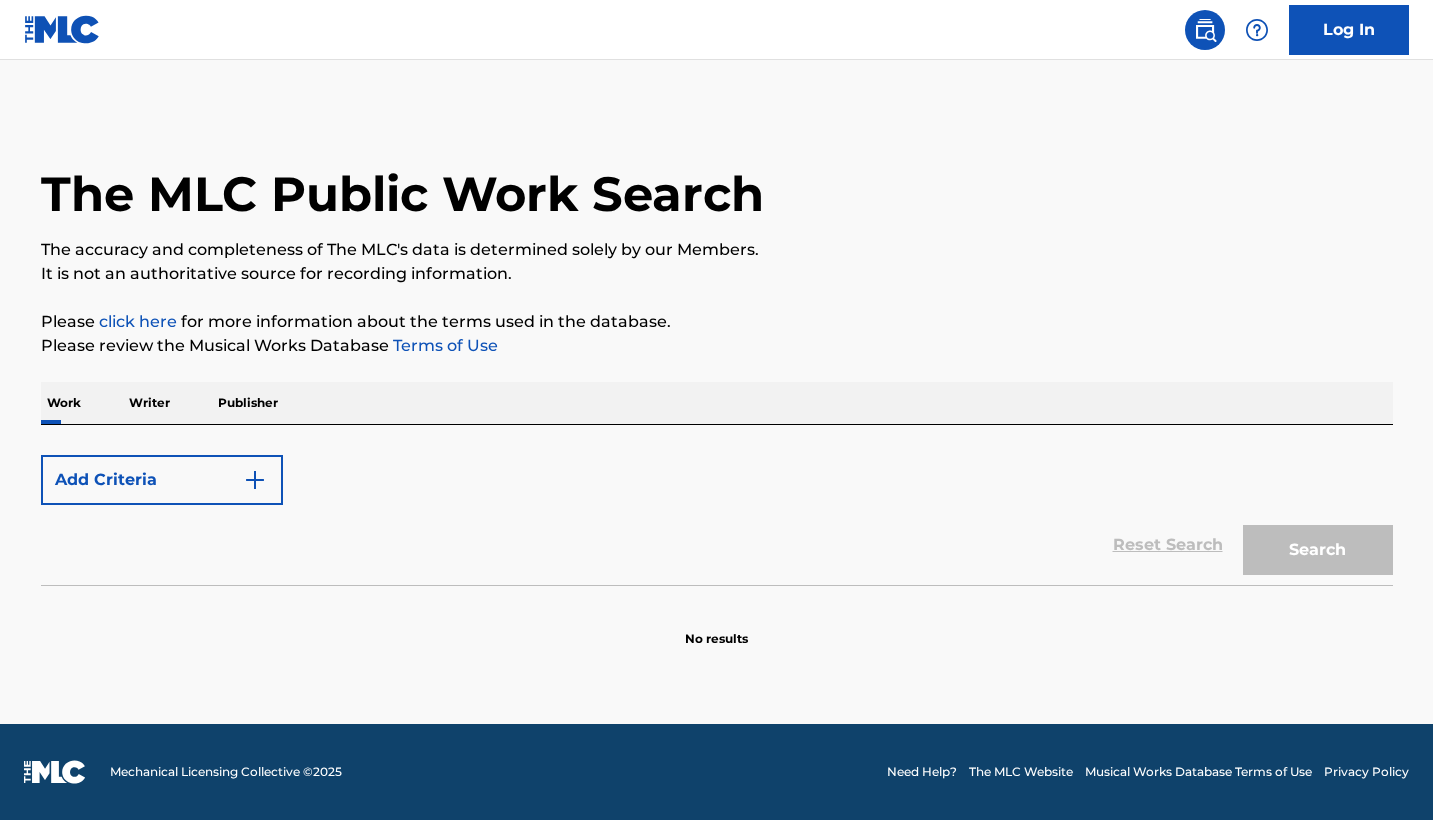scroll, scrollTop: 0, scrollLeft: 0, axis: both 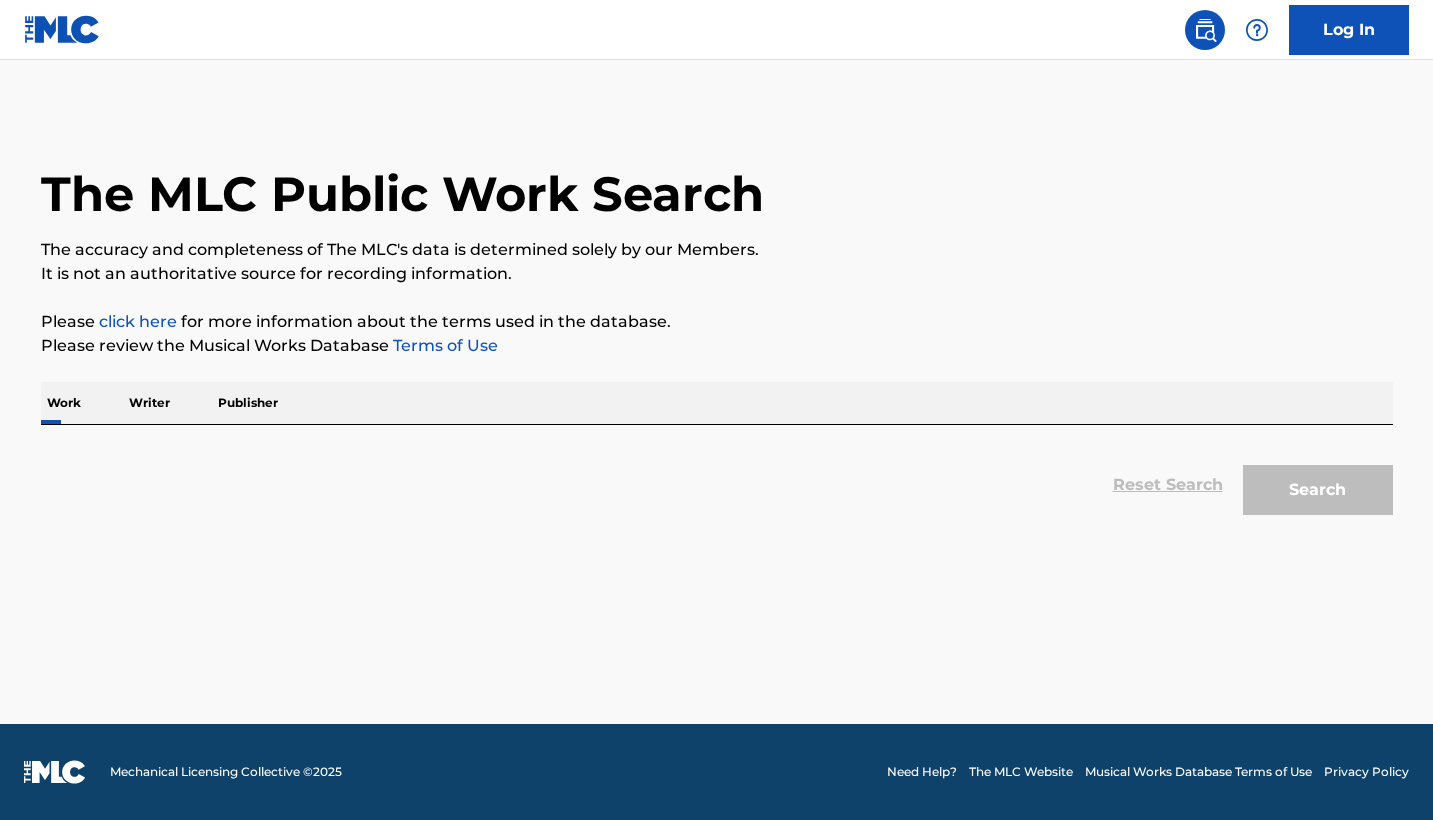 click on "Writer" at bounding box center [149, 403] 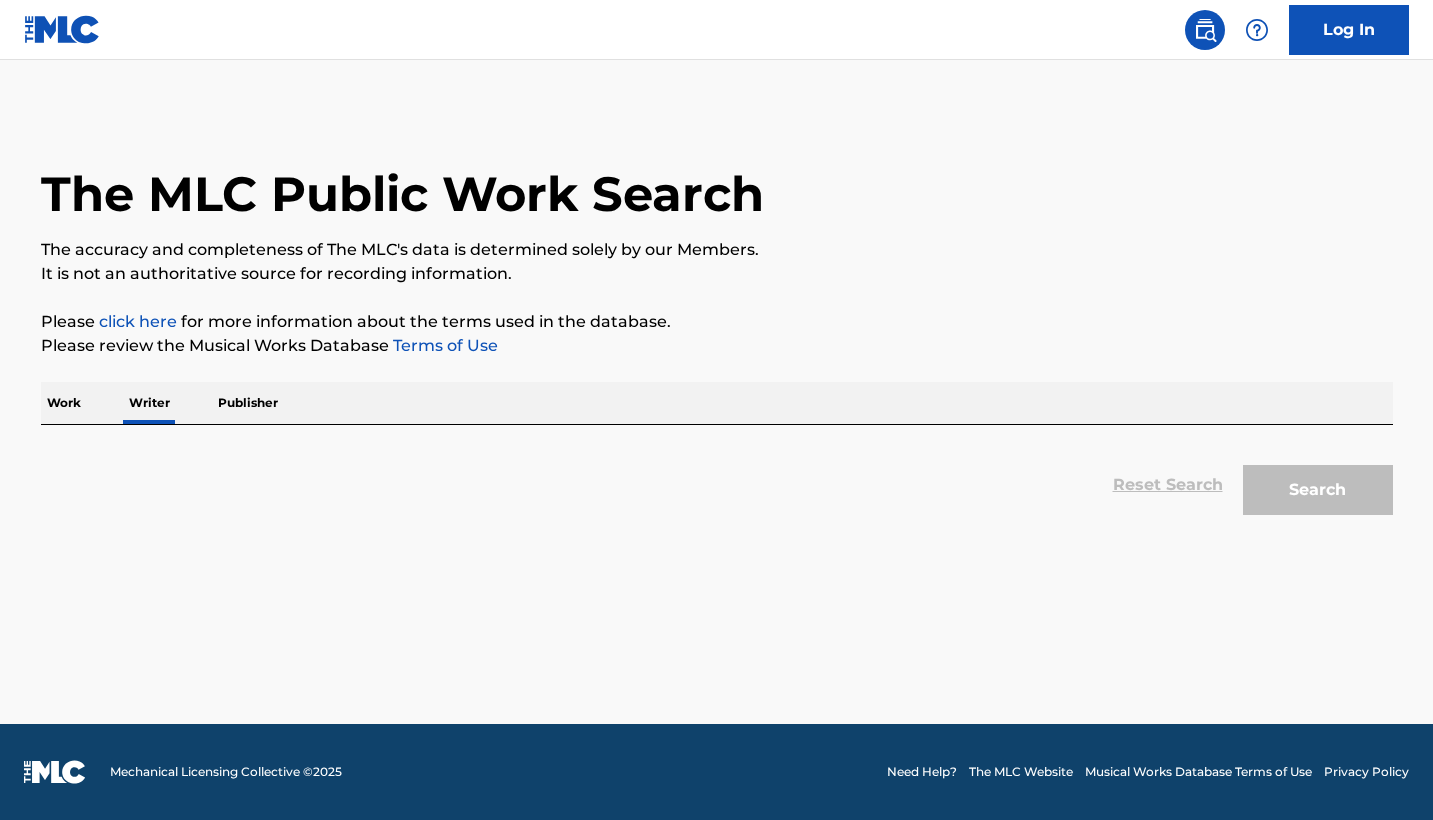 scroll, scrollTop: 0, scrollLeft: 0, axis: both 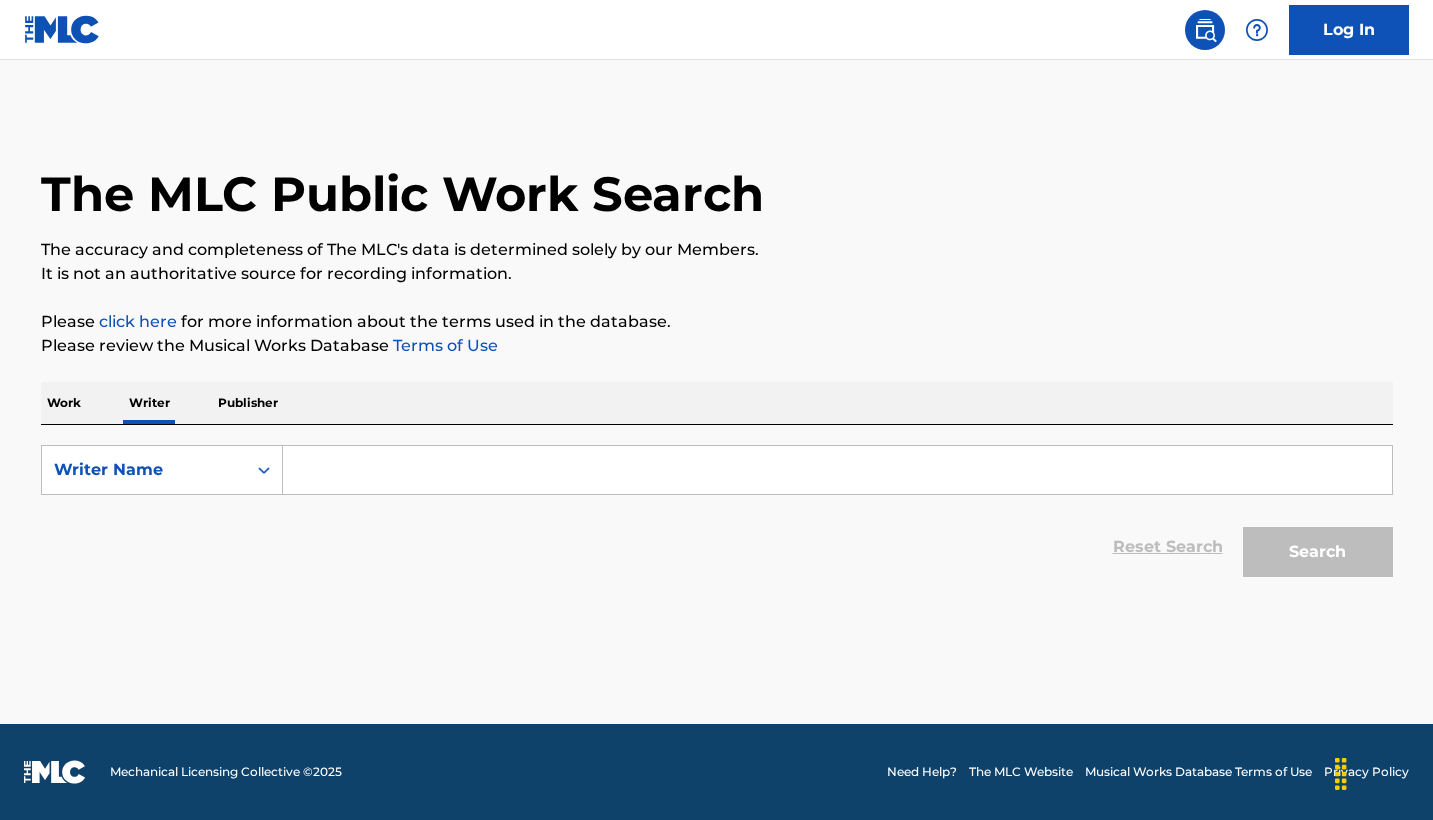 click at bounding box center [837, 470] 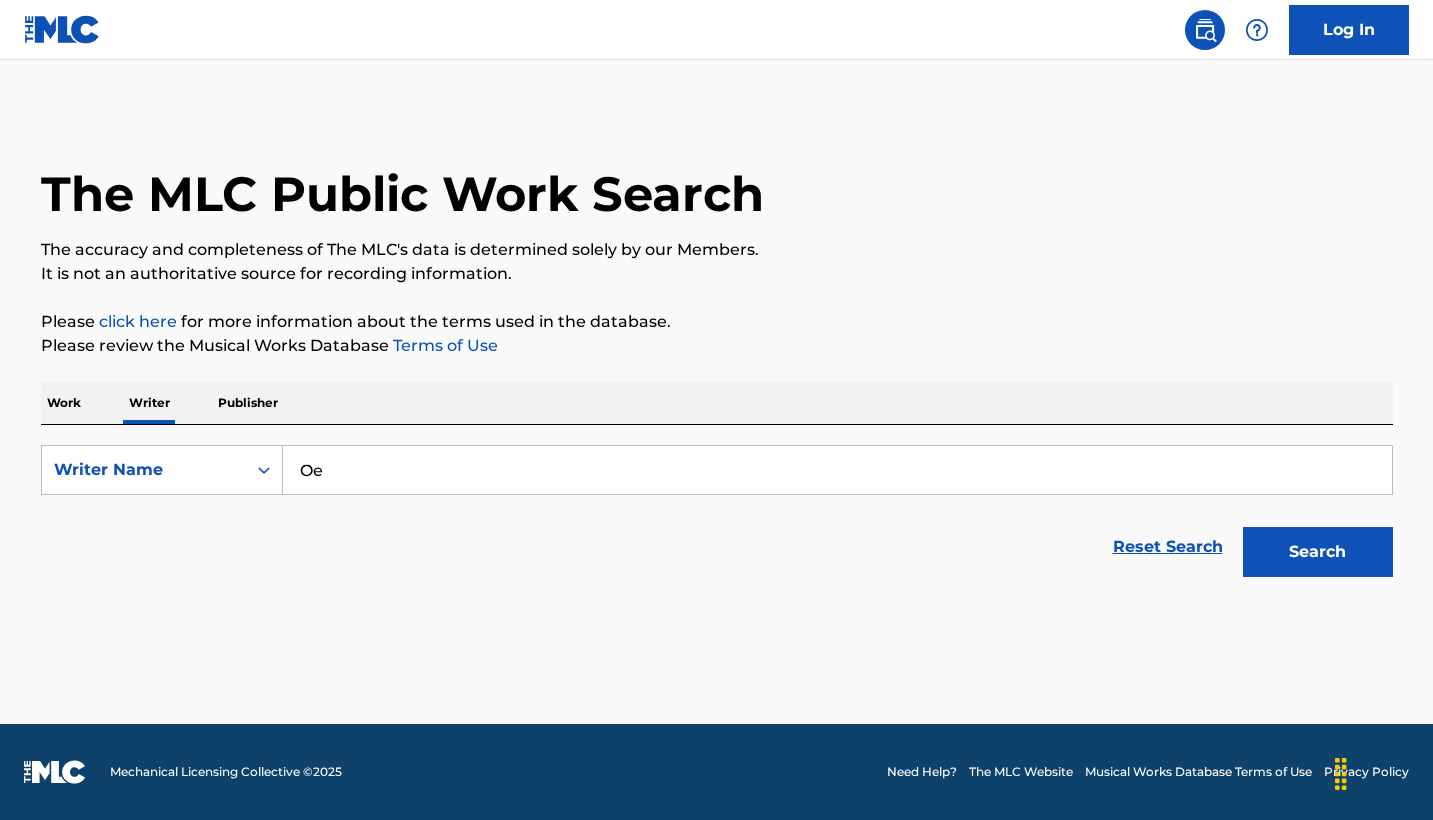 type on "O" 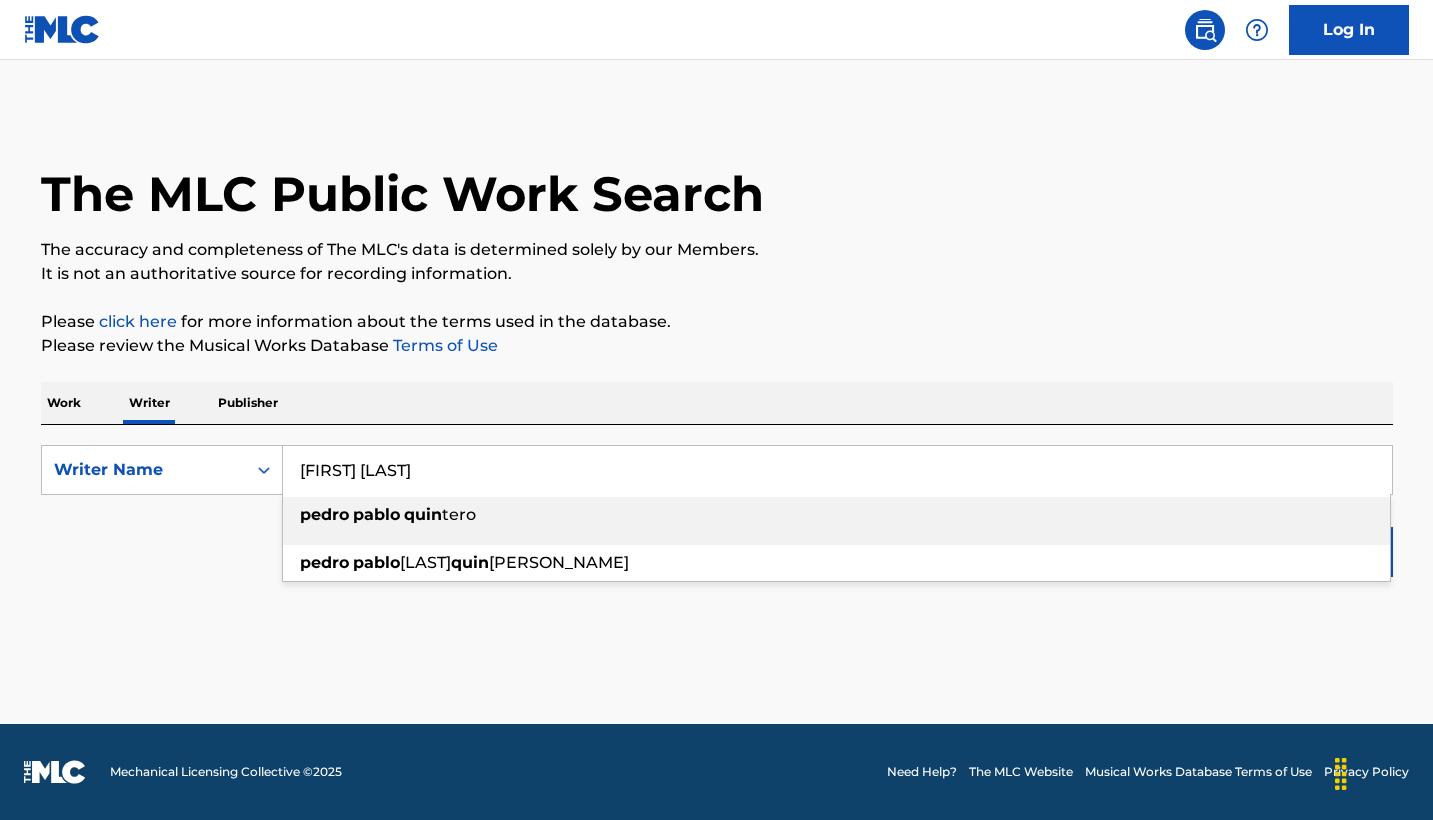 click on "[PERSON_NAME] [PERSON_NAME] [PERSON_NAME] [PERSON_NAME]" at bounding box center [836, 515] 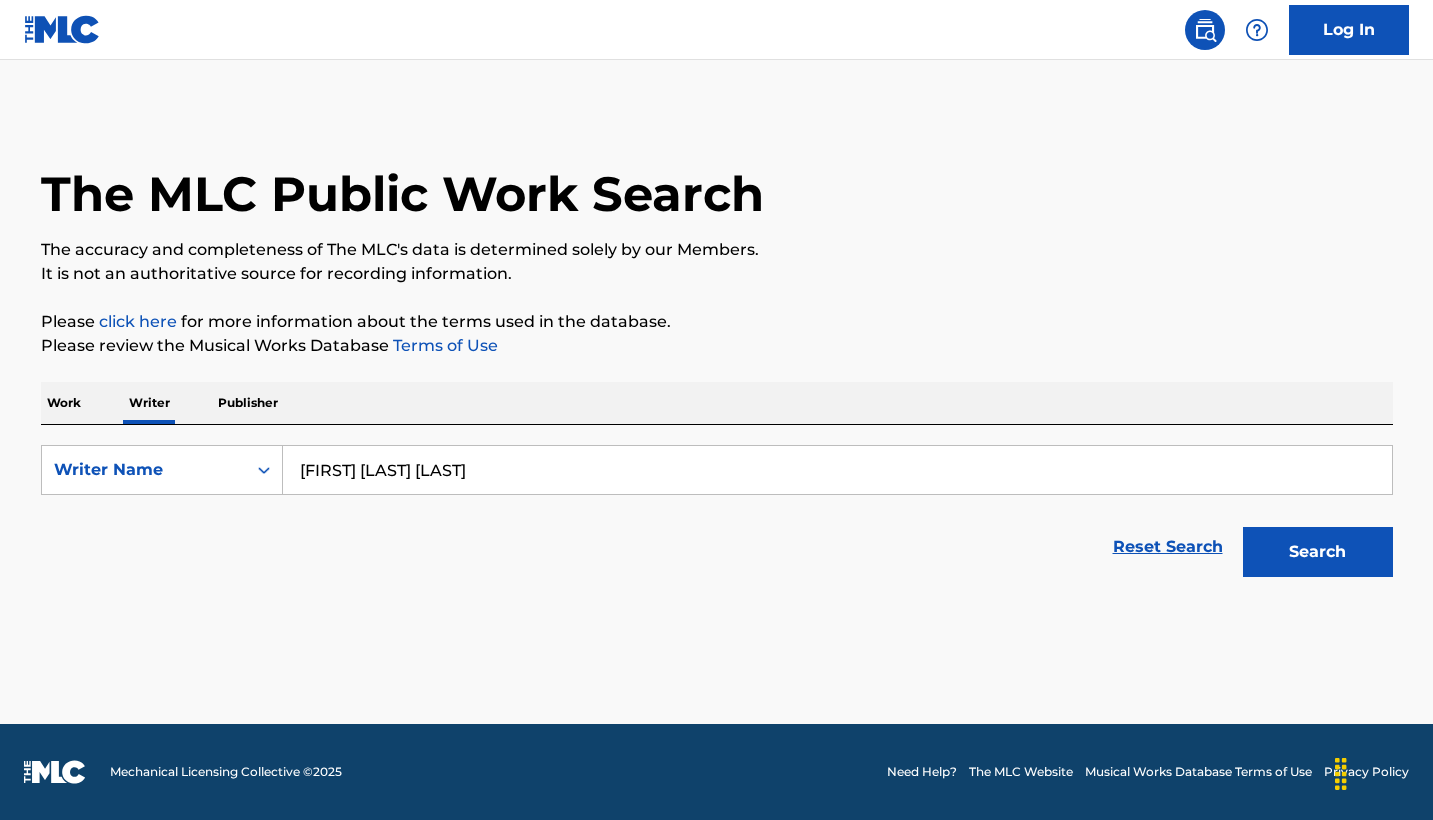 click on "Search" at bounding box center [1318, 552] 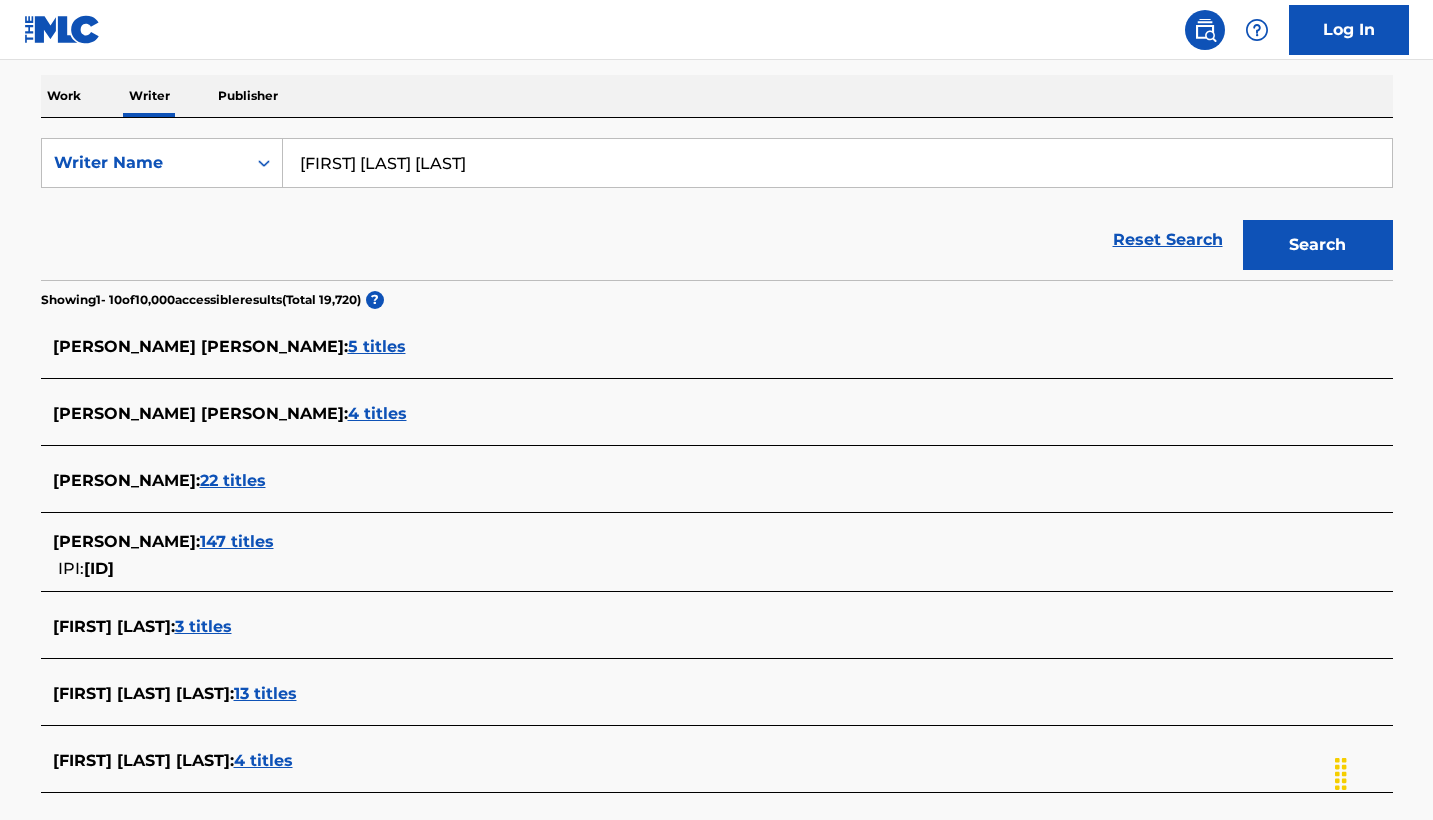 scroll, scrollTop: 310, scrollLeft: 0, axis: vertical 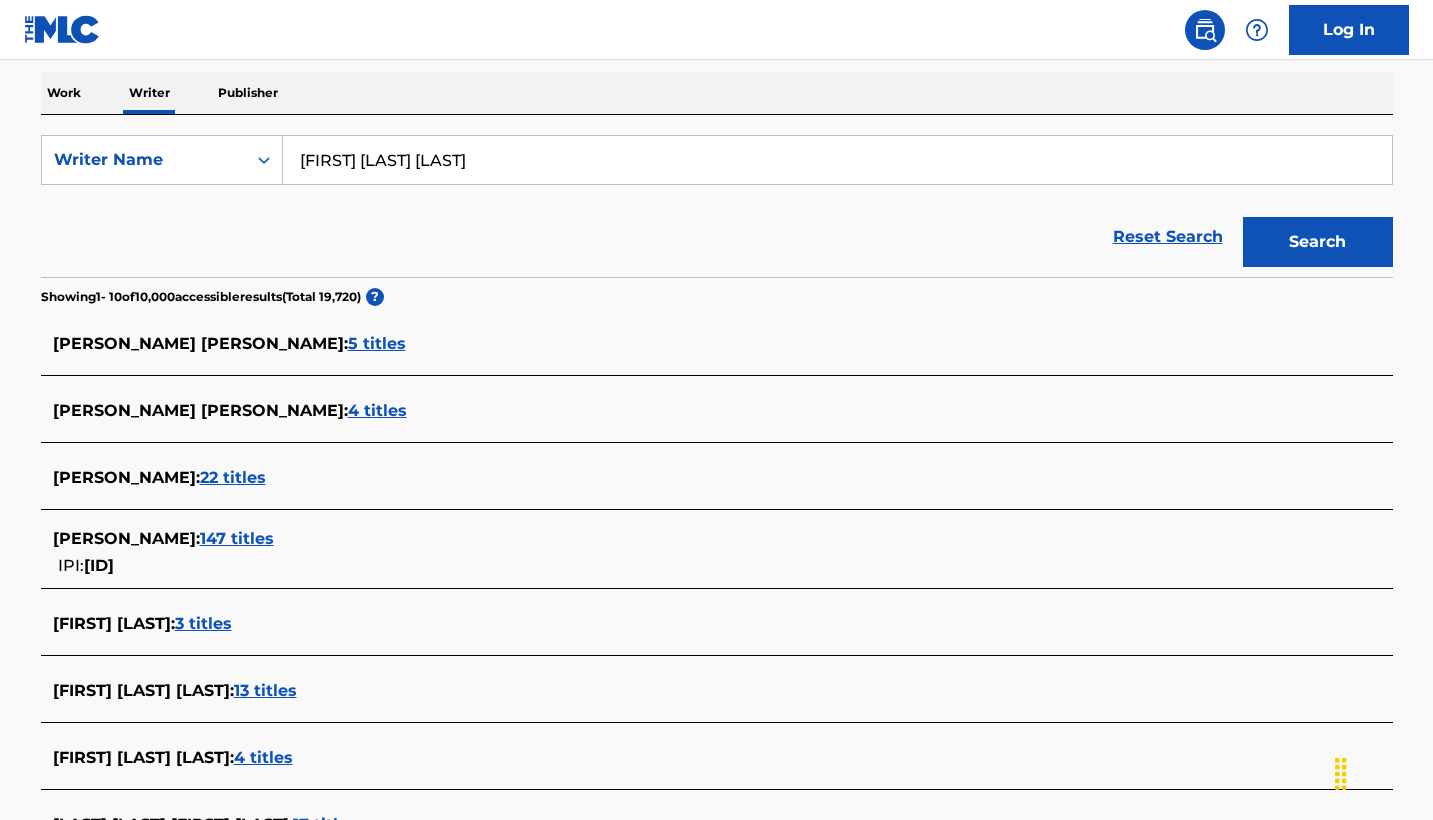 click on "147 titles" at bounding box center [237, 538] 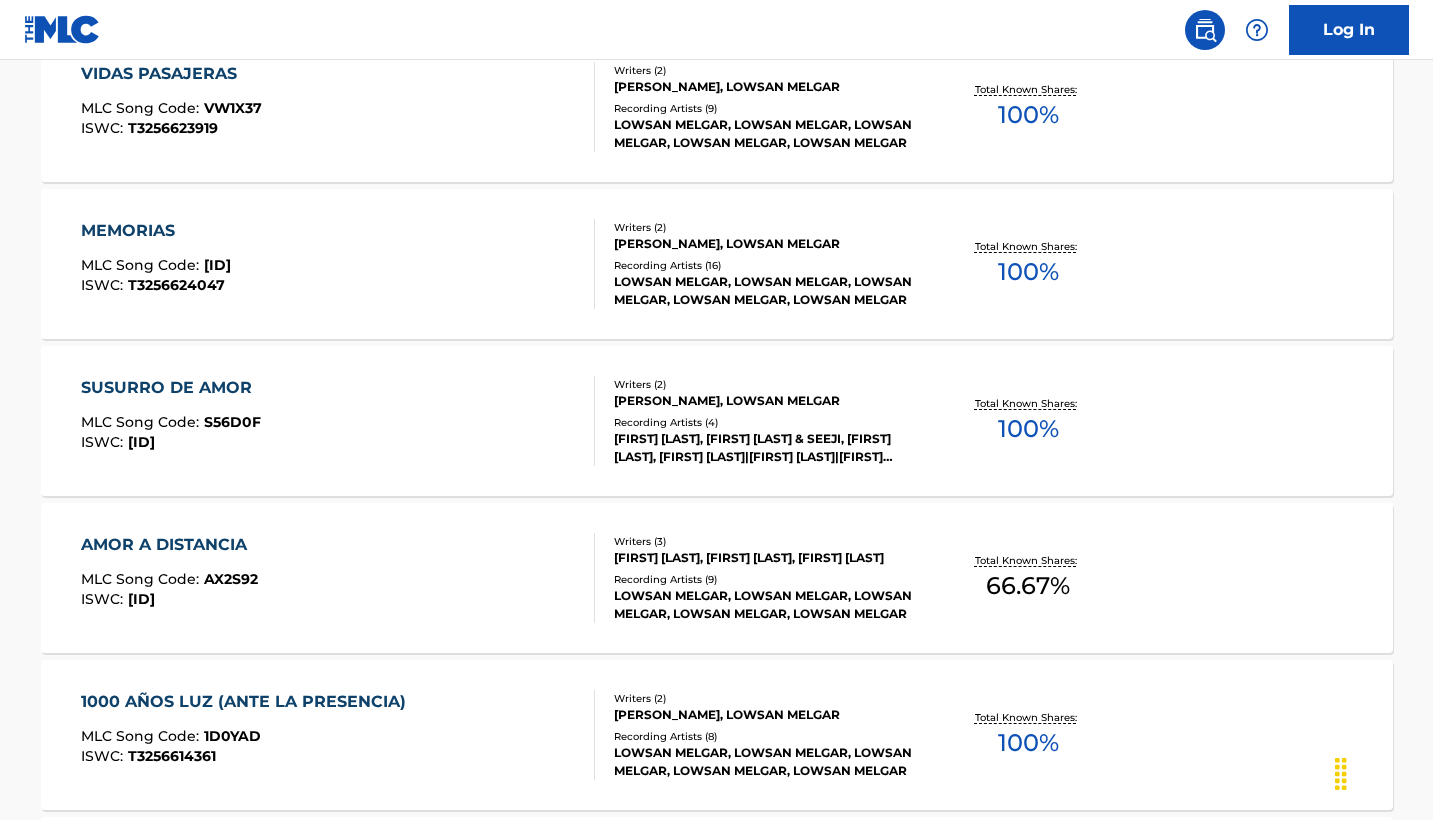 scroll, scrollTop: 647, scrollLeft: 0, axis: vertical 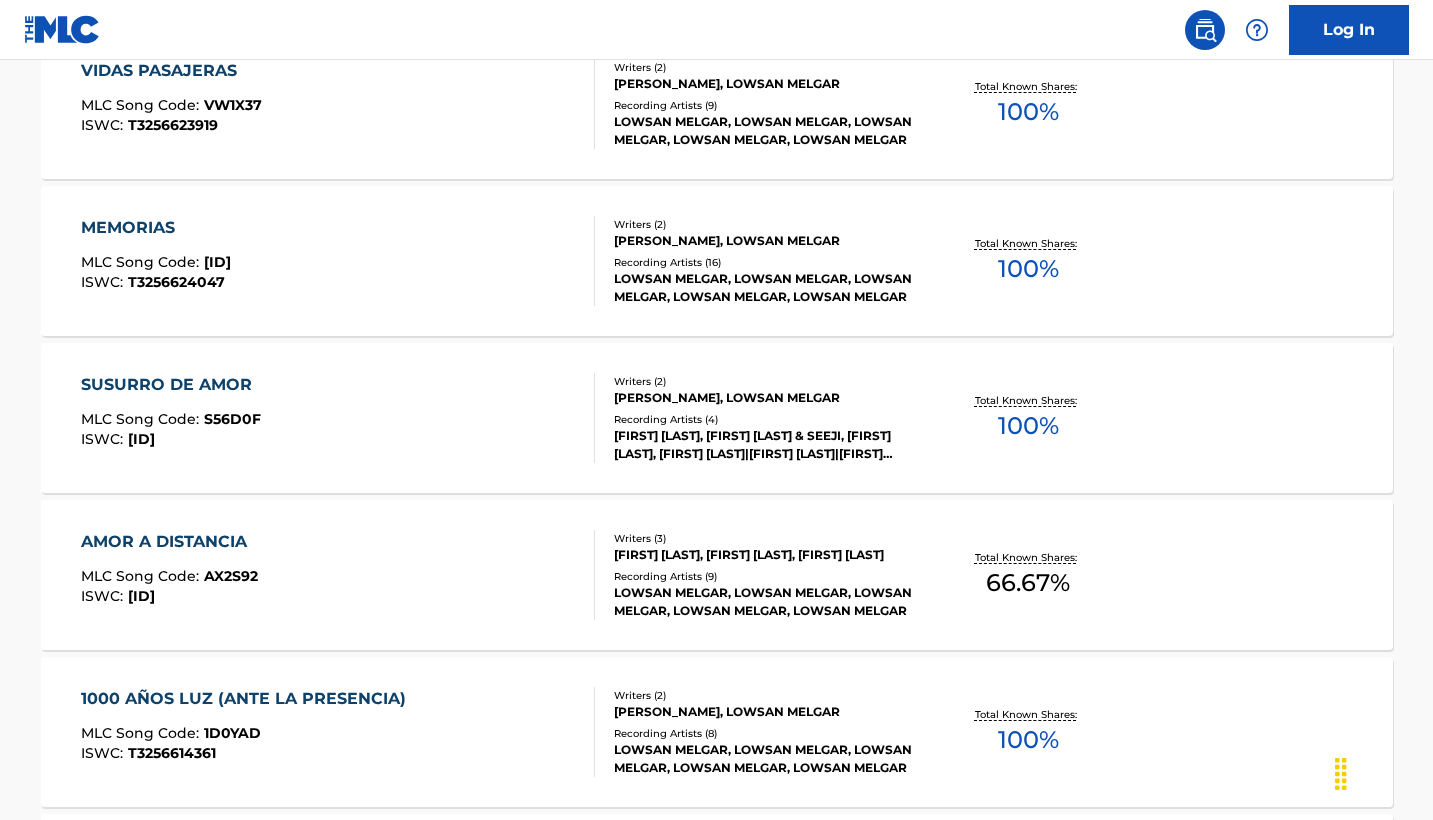 click on "AMOR A DISTANCIA MLC Song Code : AX2S92 ISWC : T3256614894" at bounding box center [338, 575] 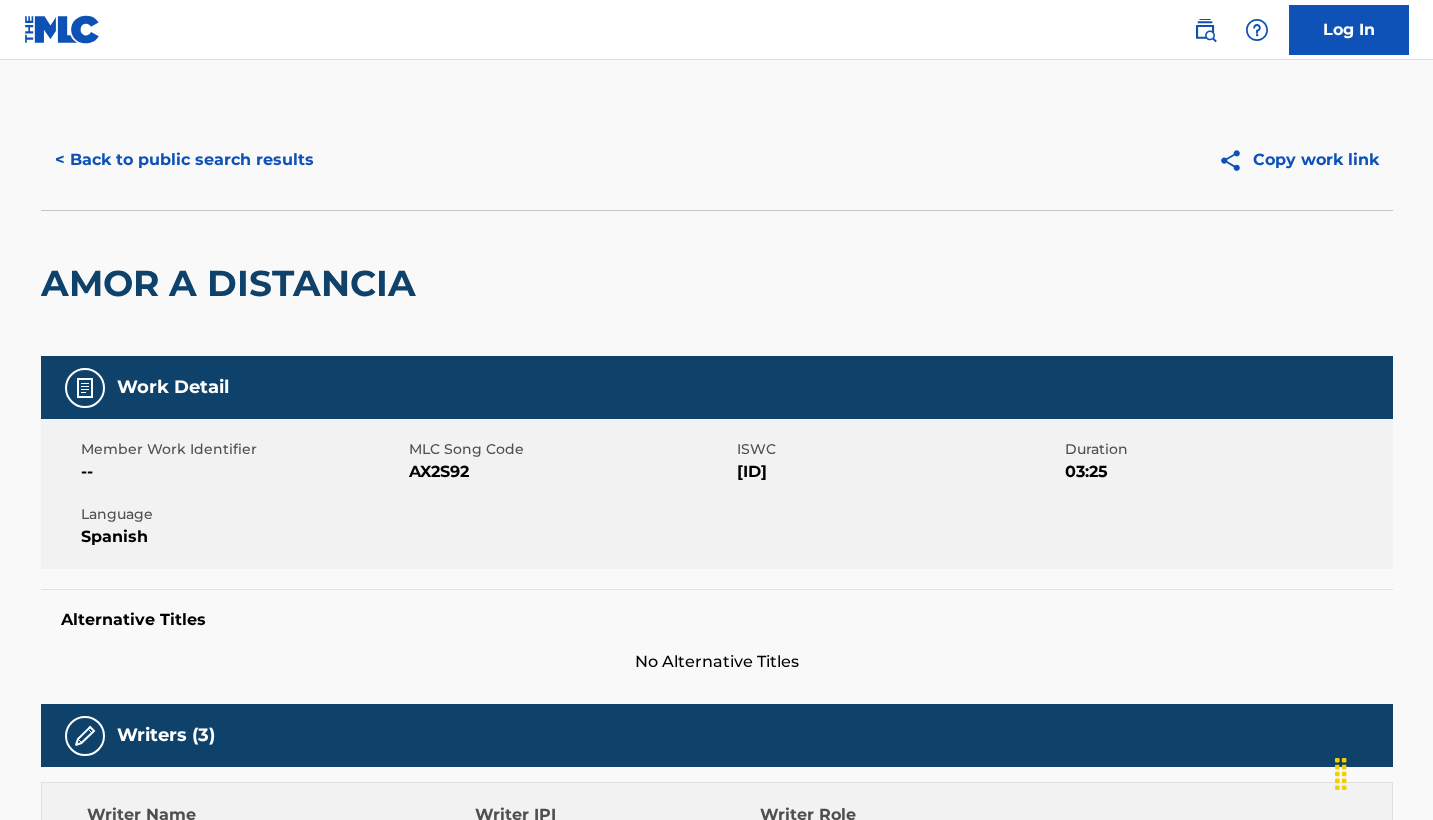 scroll, scrollTop: 0, scrollLeft: 0, axis: both 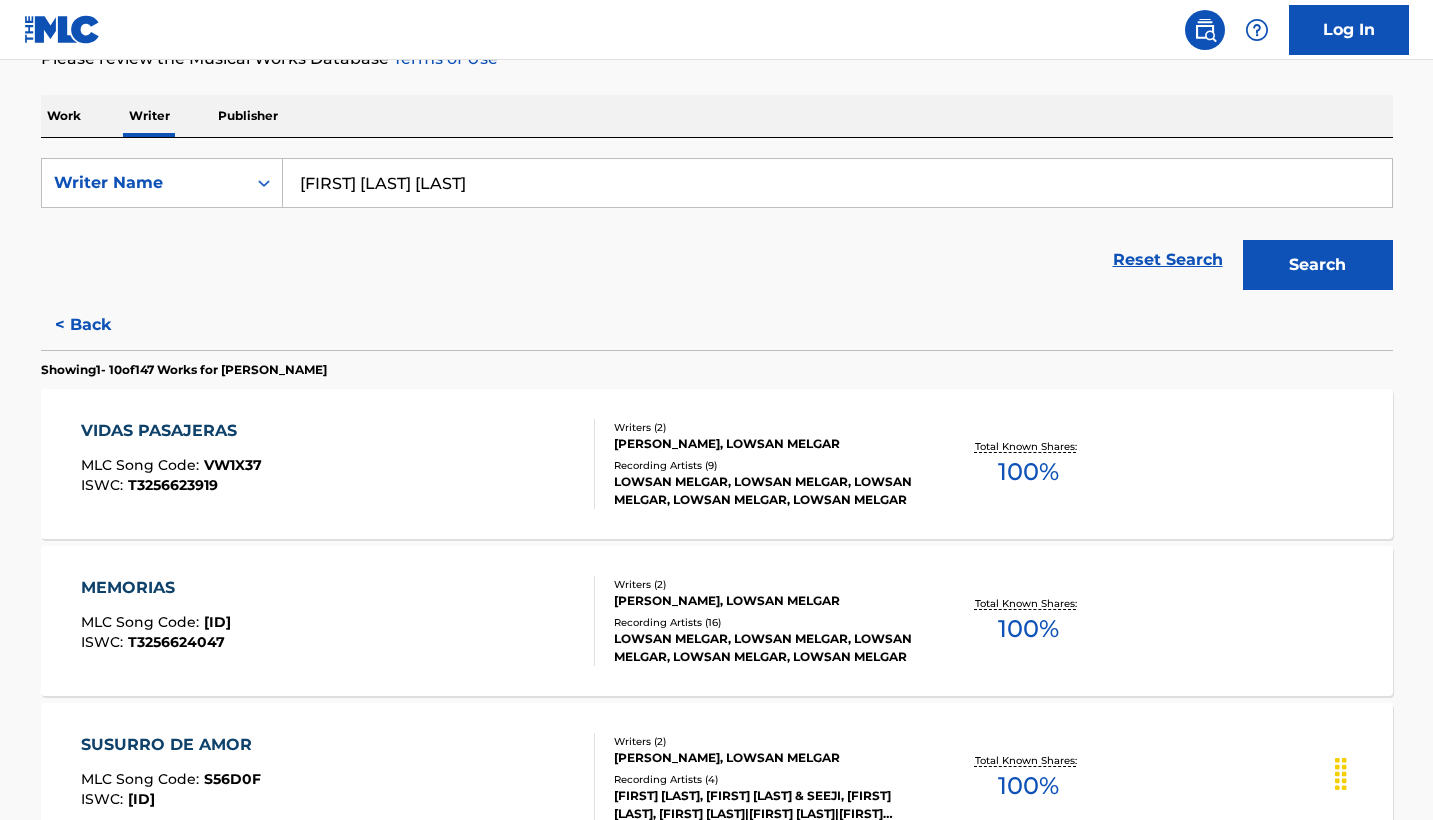 click on "VIDAS PASAJERAS MLC Song Code : VW1X37 ISWC : T3256623919" at bounding box center (338, 464) 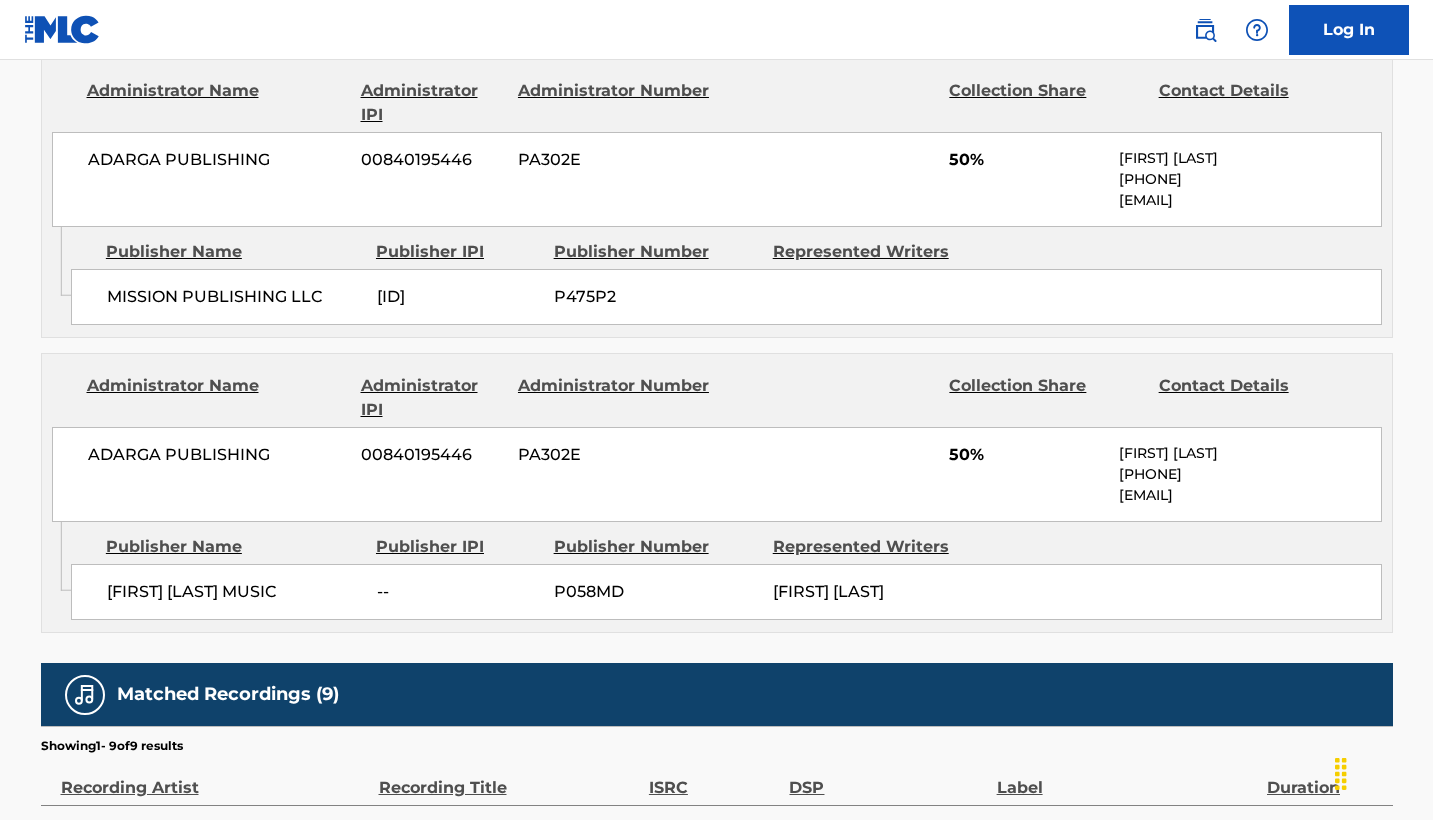 scroll, scrollTop: 970, scrollLeft: 0, axis: vertical 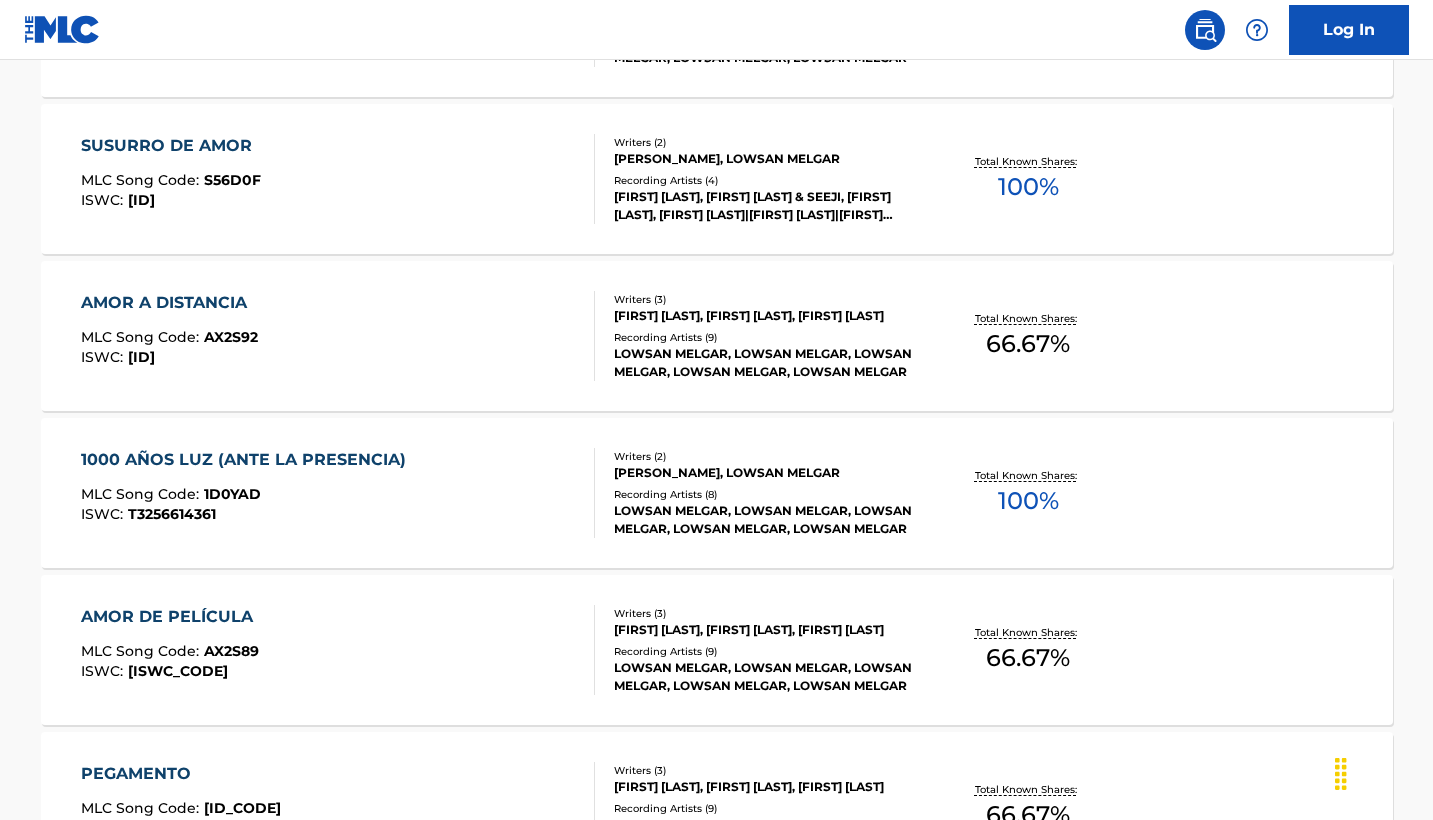 click on "MLC Song Code : [SONG_CODE]" at bounding box center (248, 497) 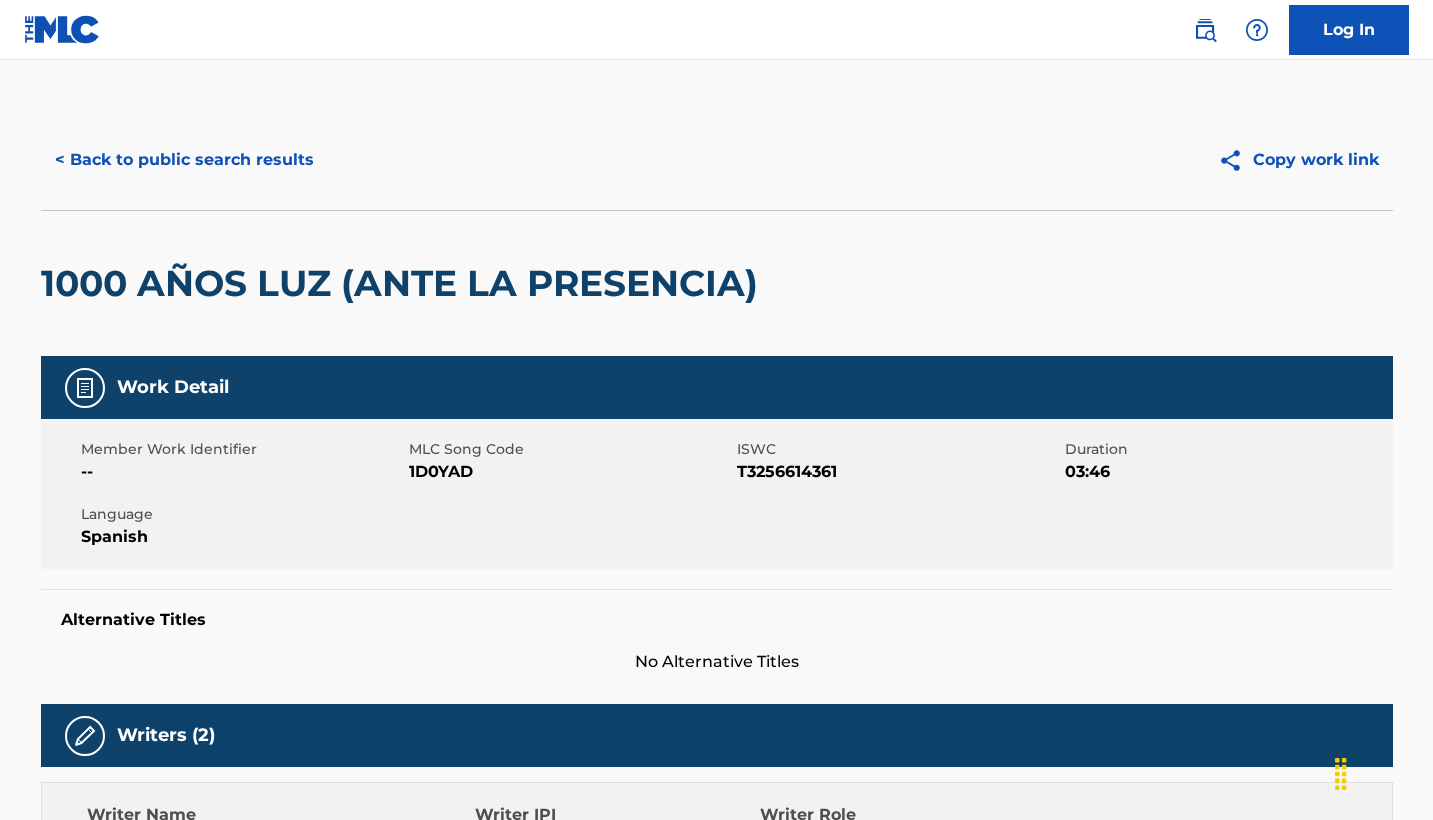 scroll, scrollTop: 0, scrollLeft: 0, axis: both 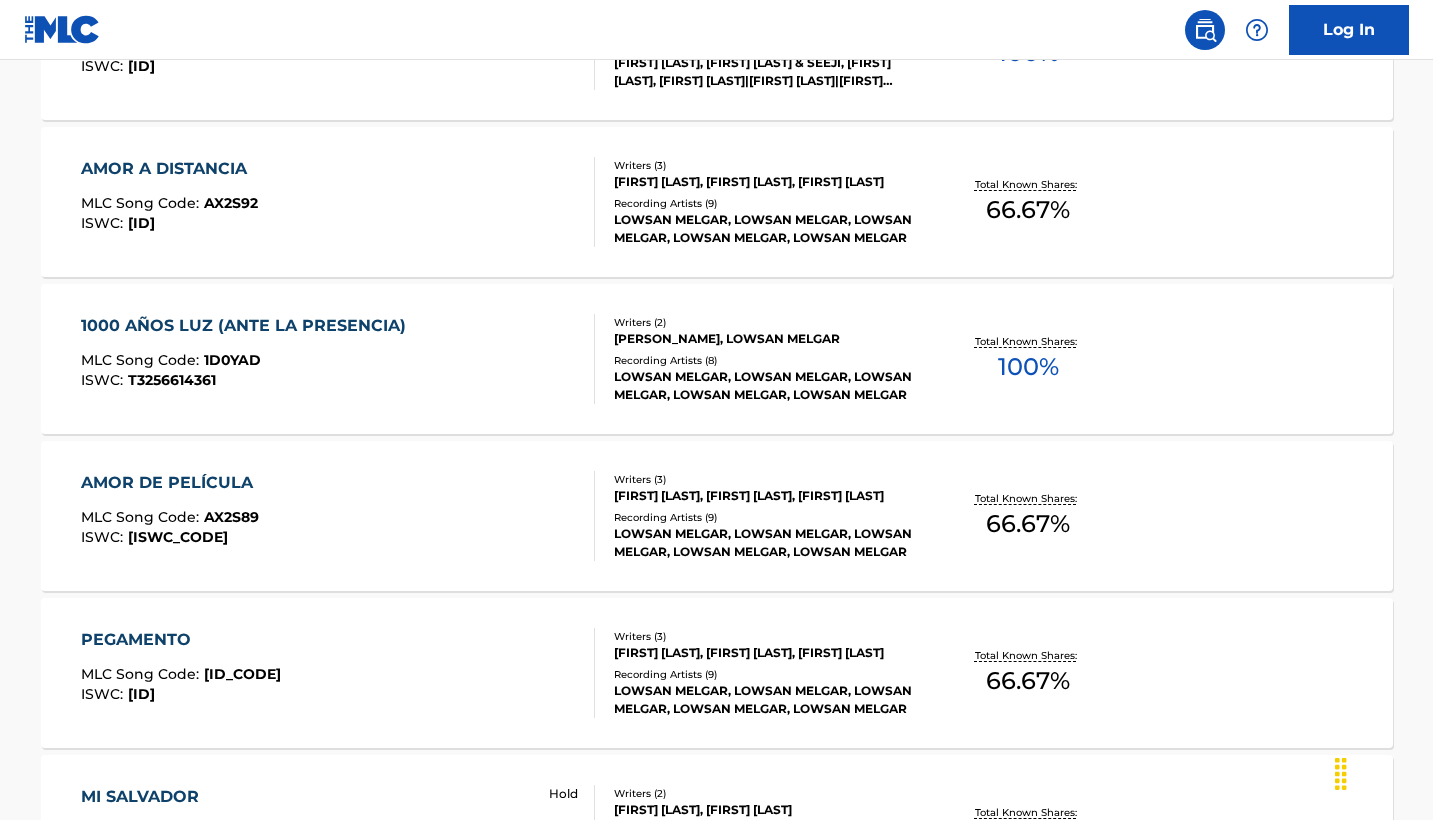 click on "AMOR DE PELÍCULA MLC Song Code : AX2S89 ISWC : T3256614532" at bounding box center [338, 516] 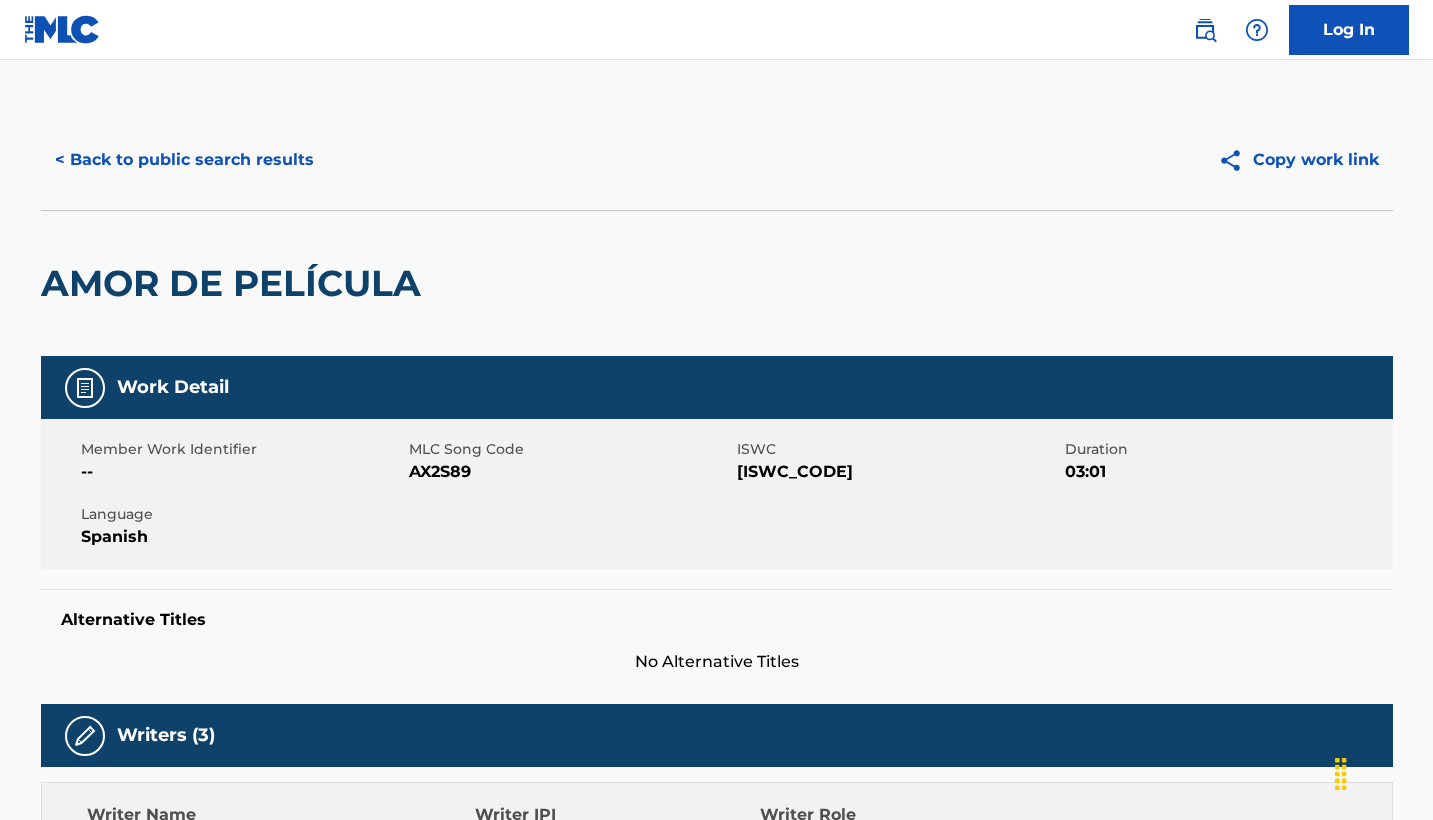 scroll, scrollTop: 6, scrollLeft: 0, axis: vertical 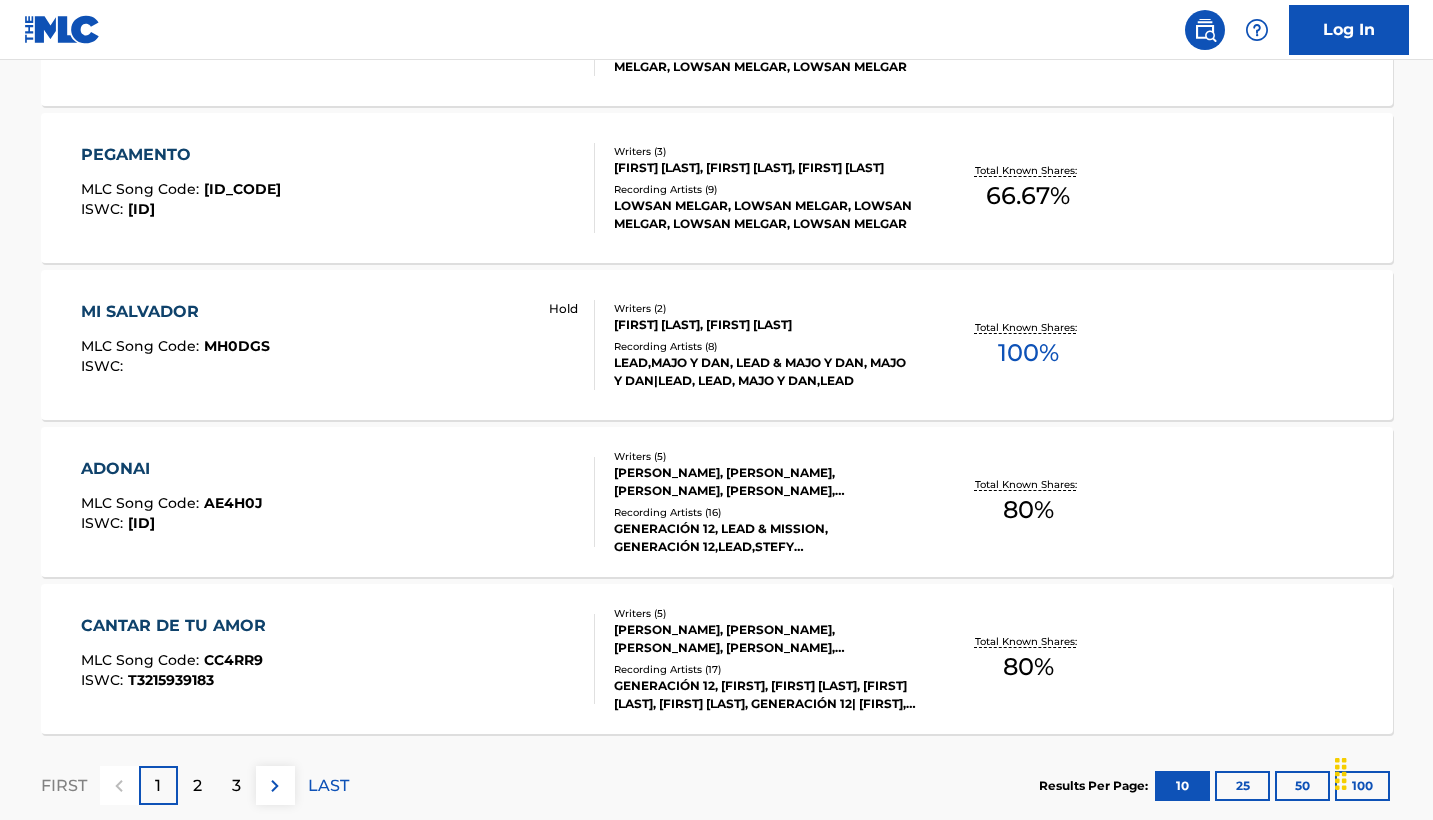 click on "AE4H0J" at bounding box center [233, 503] 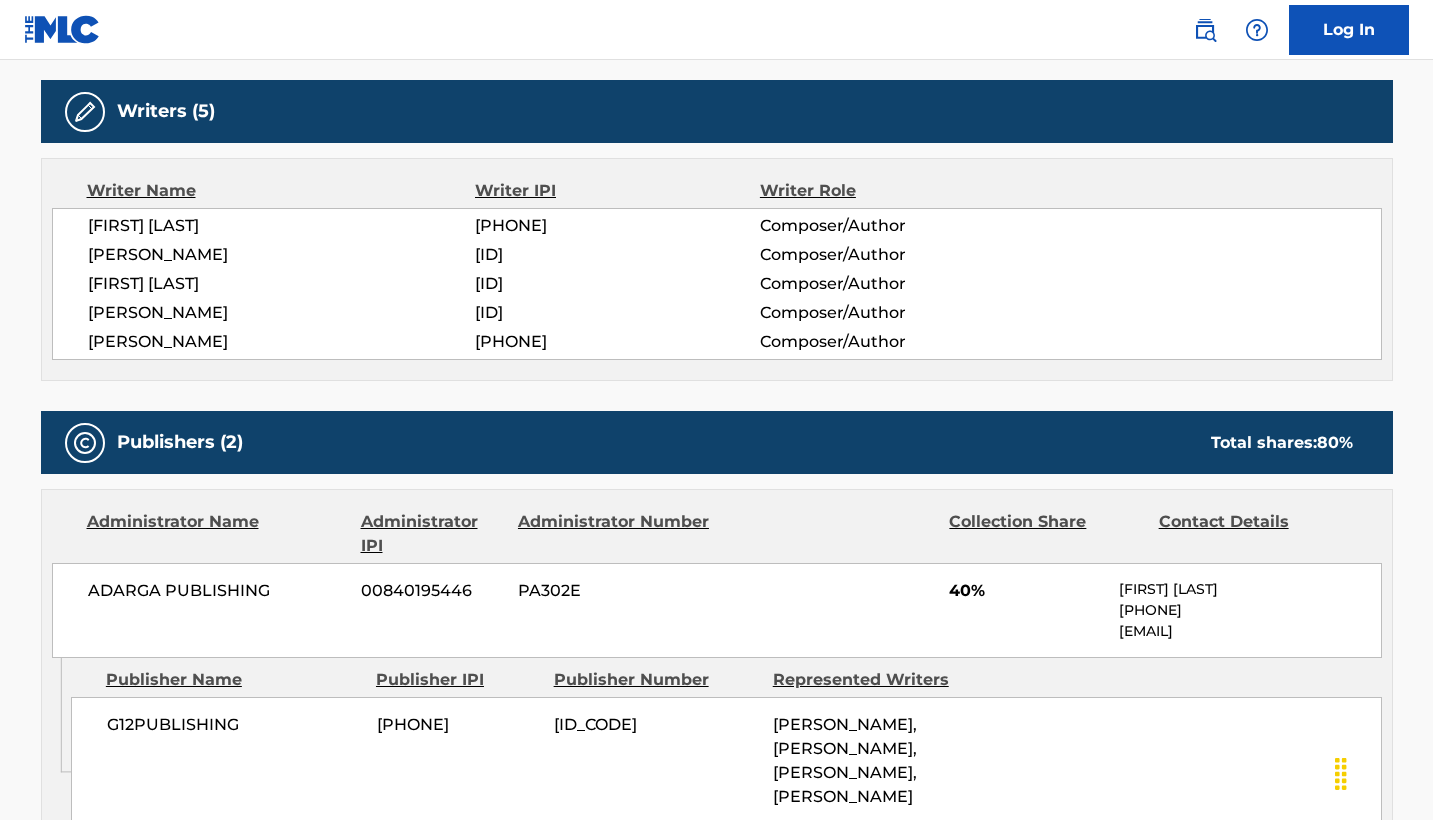 scroll, scrollTop: 521, scrollLeft: 0, axis: vertical 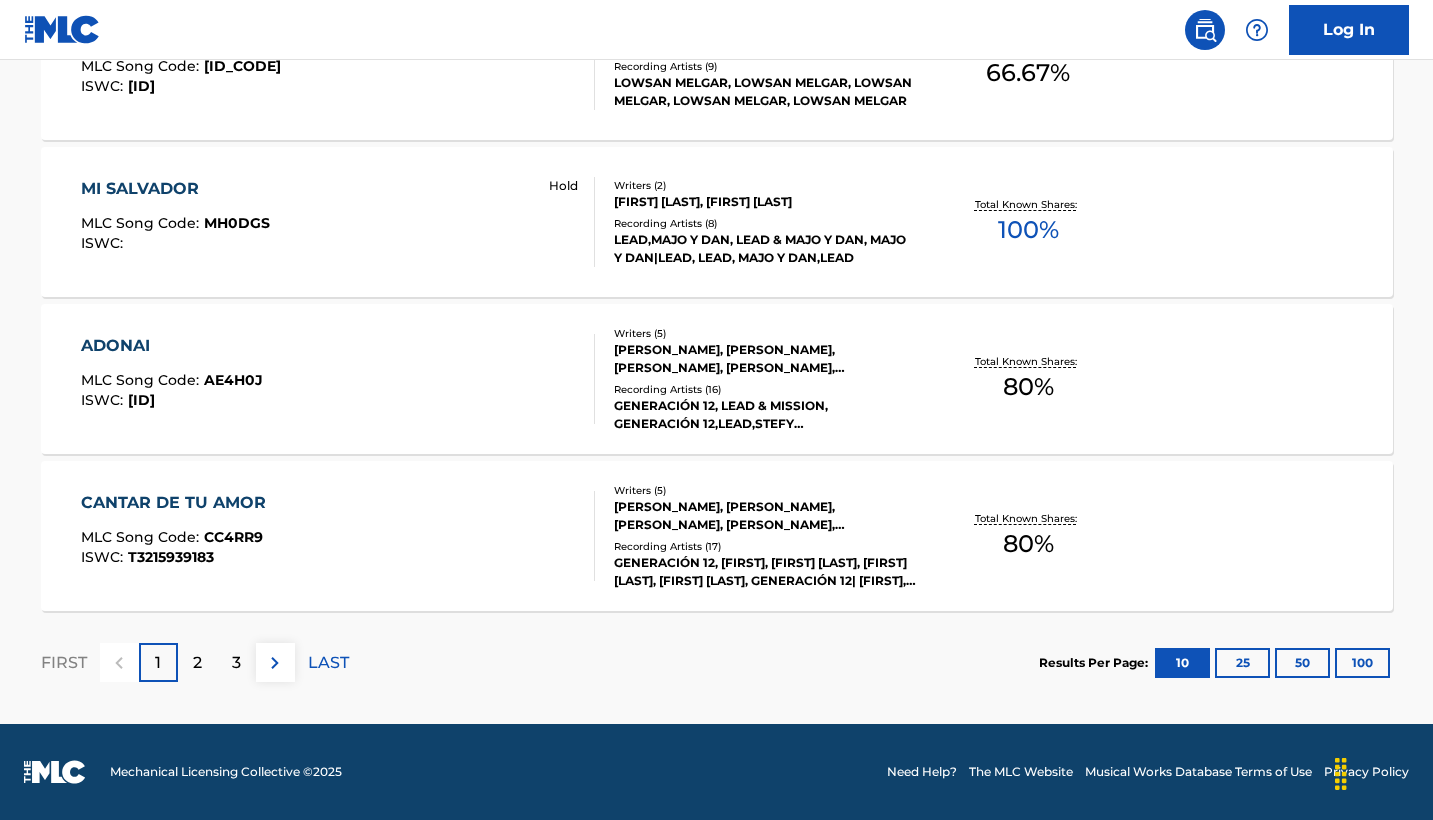 click on "CANTAR DE TU AMOR" at bounding box center [178, 503] 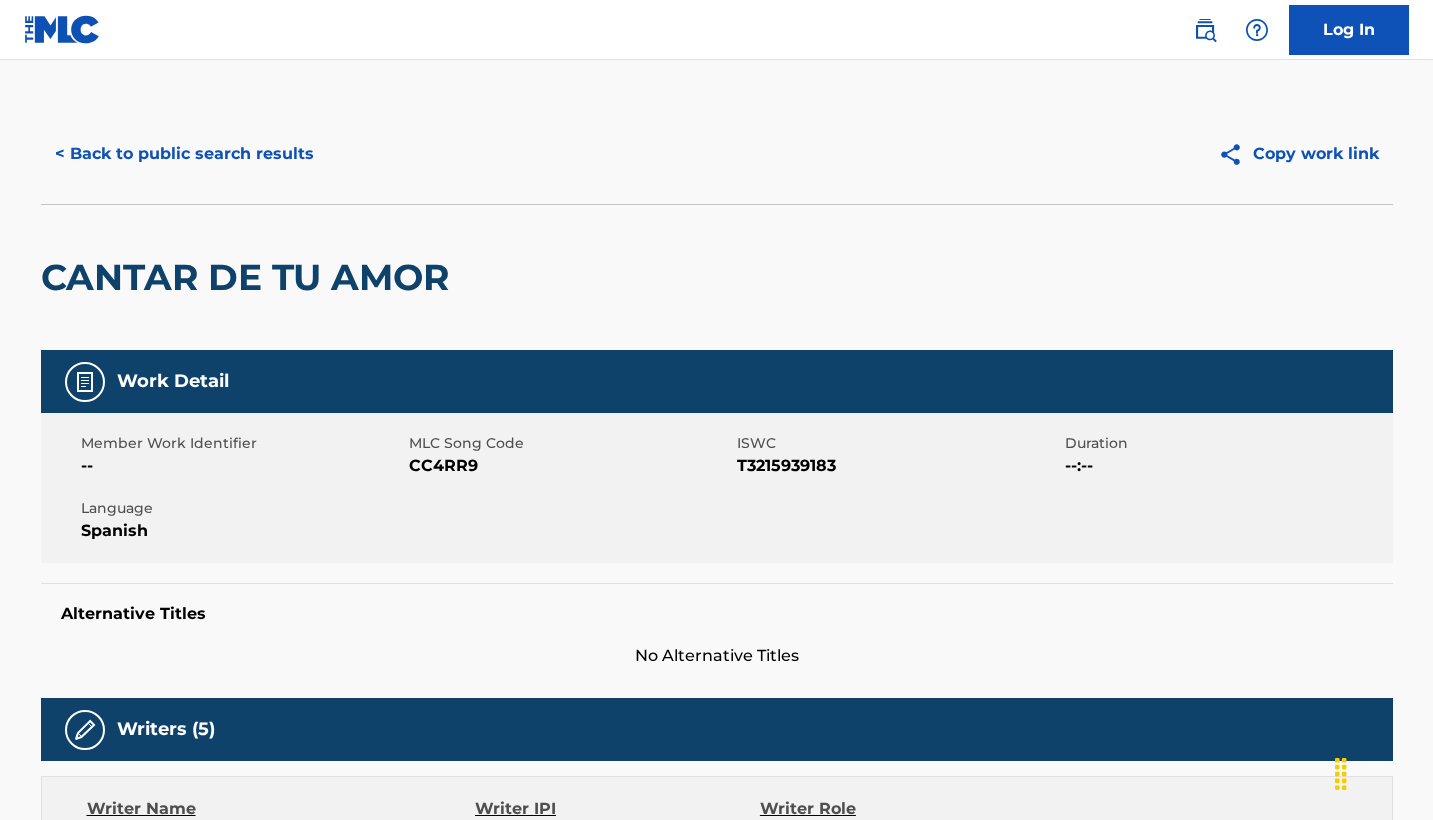 scroll, scrollTop: 3, scrollLeft: 0, axis: vertical 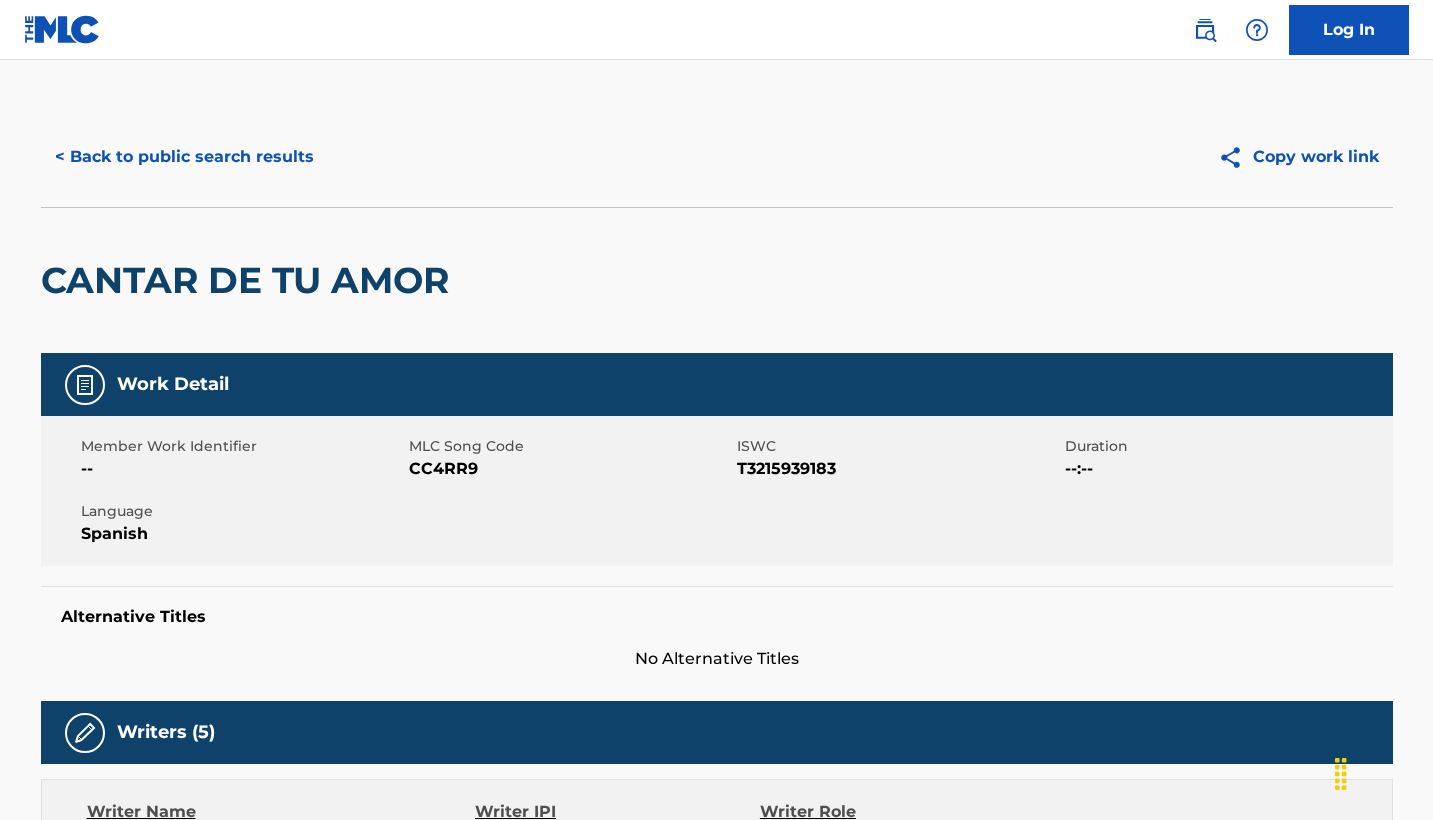 click on "< Back to public search results" at bounding box center [184, 157] 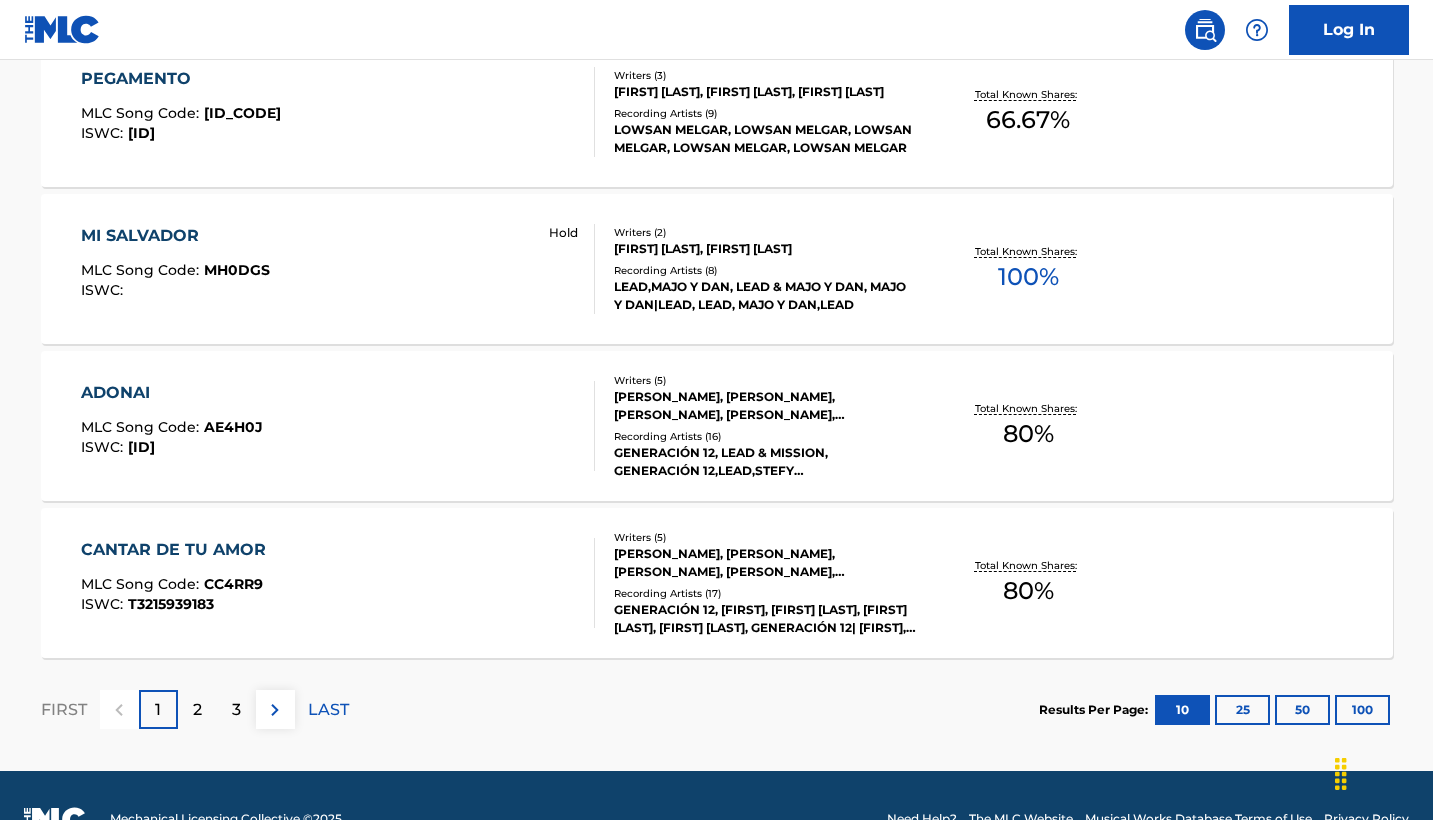 scroll, scrollTop: 1579, scrollLeft: 0, axis: vertical 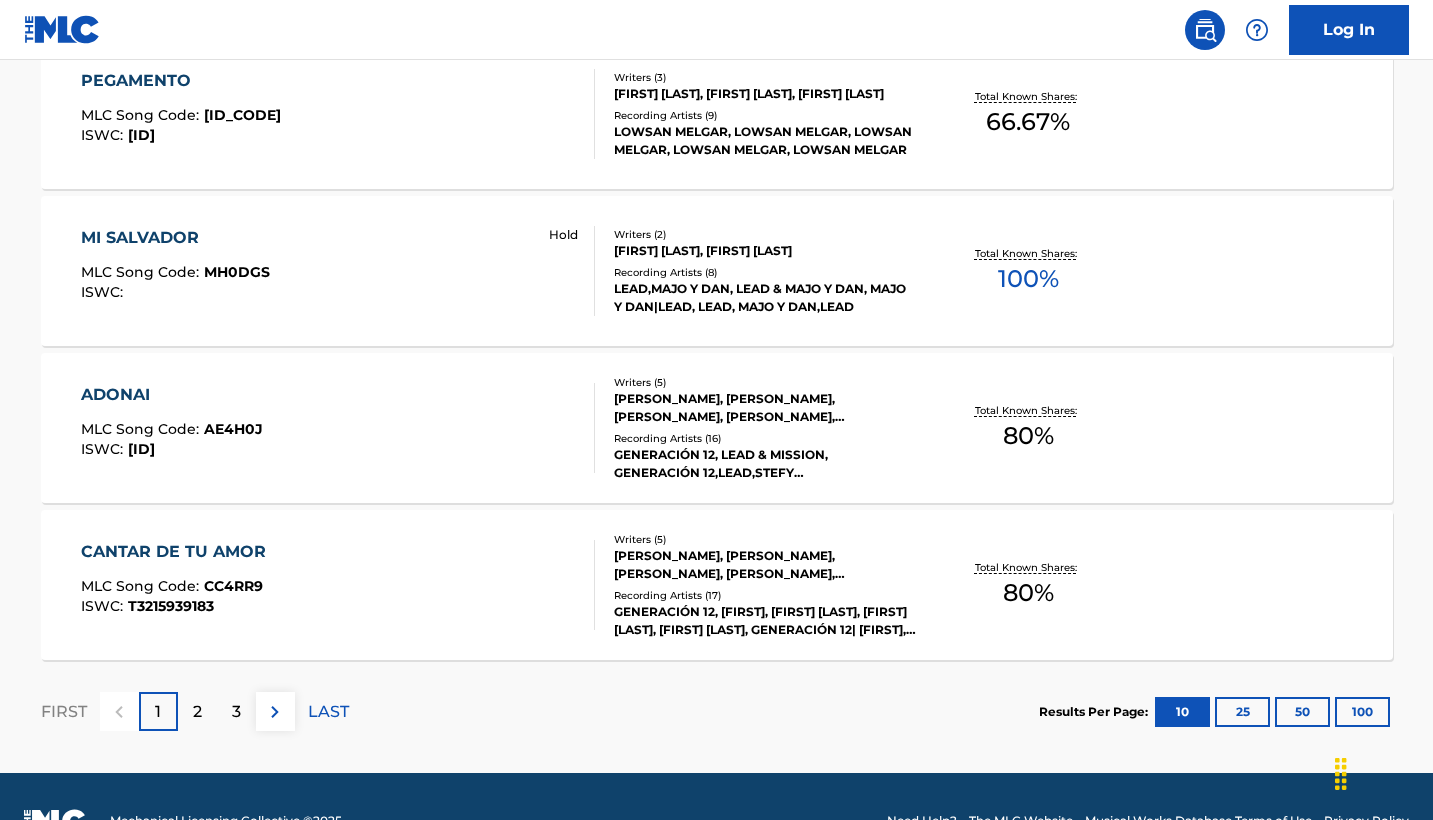 click on "MI SALVADOR" at bounding box center (175, 238) 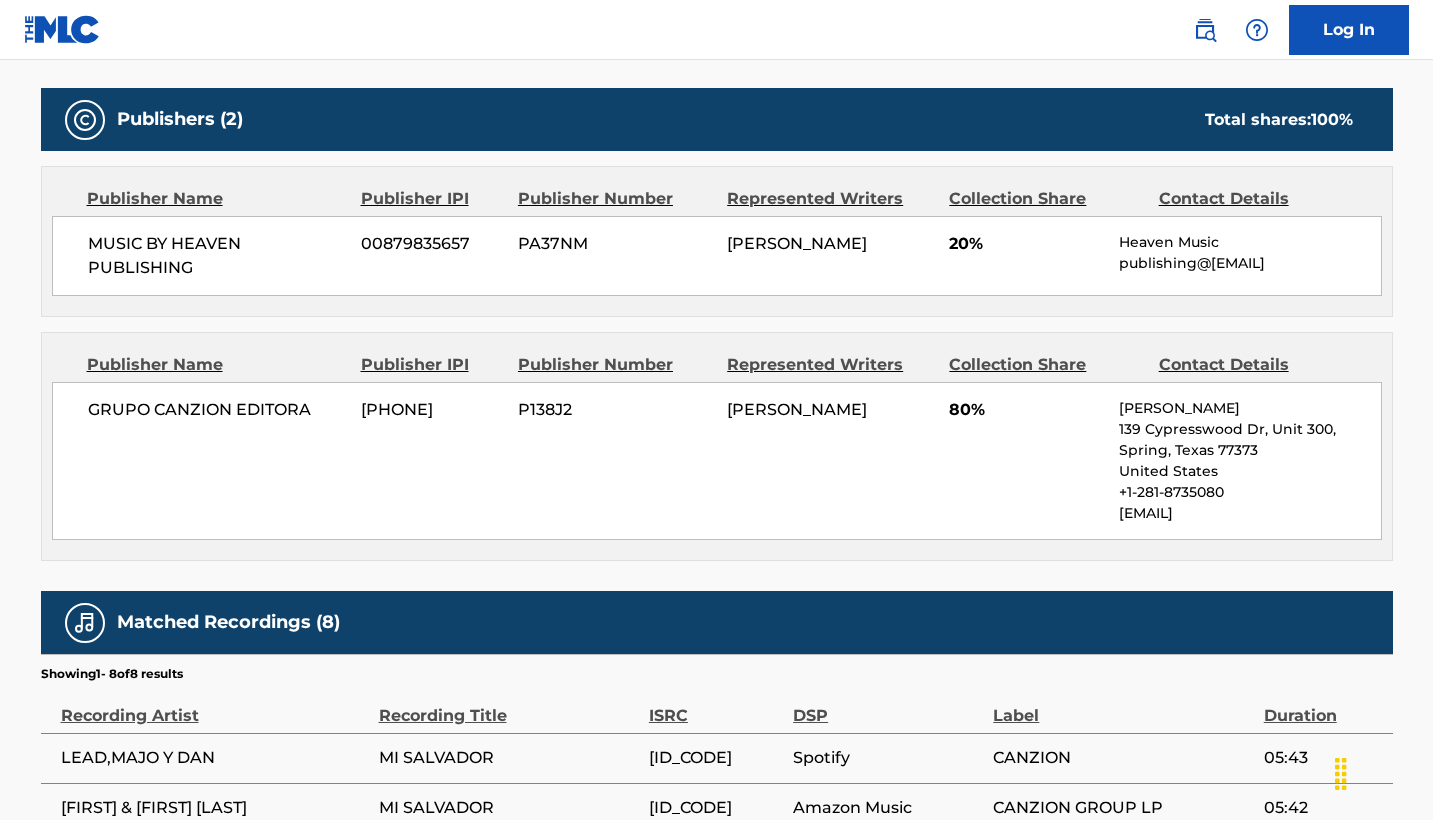 scroll, scrollTop: 838, scrollLeft: 0, axis: vertical 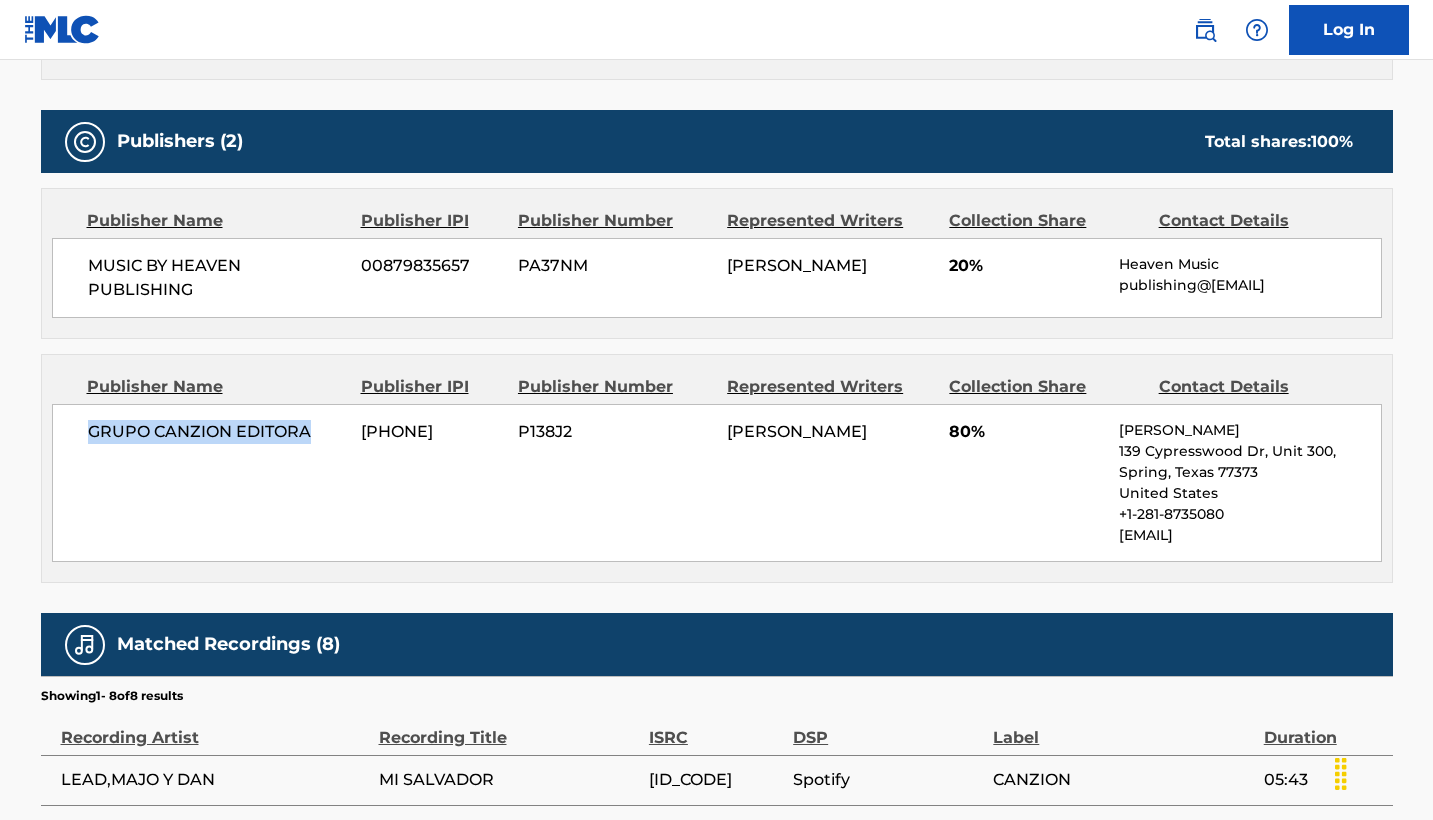 drag, startPoint x: 84, startPoint y: 442, endPoint x: 316, endPoint y: 445, distance: 232.0194 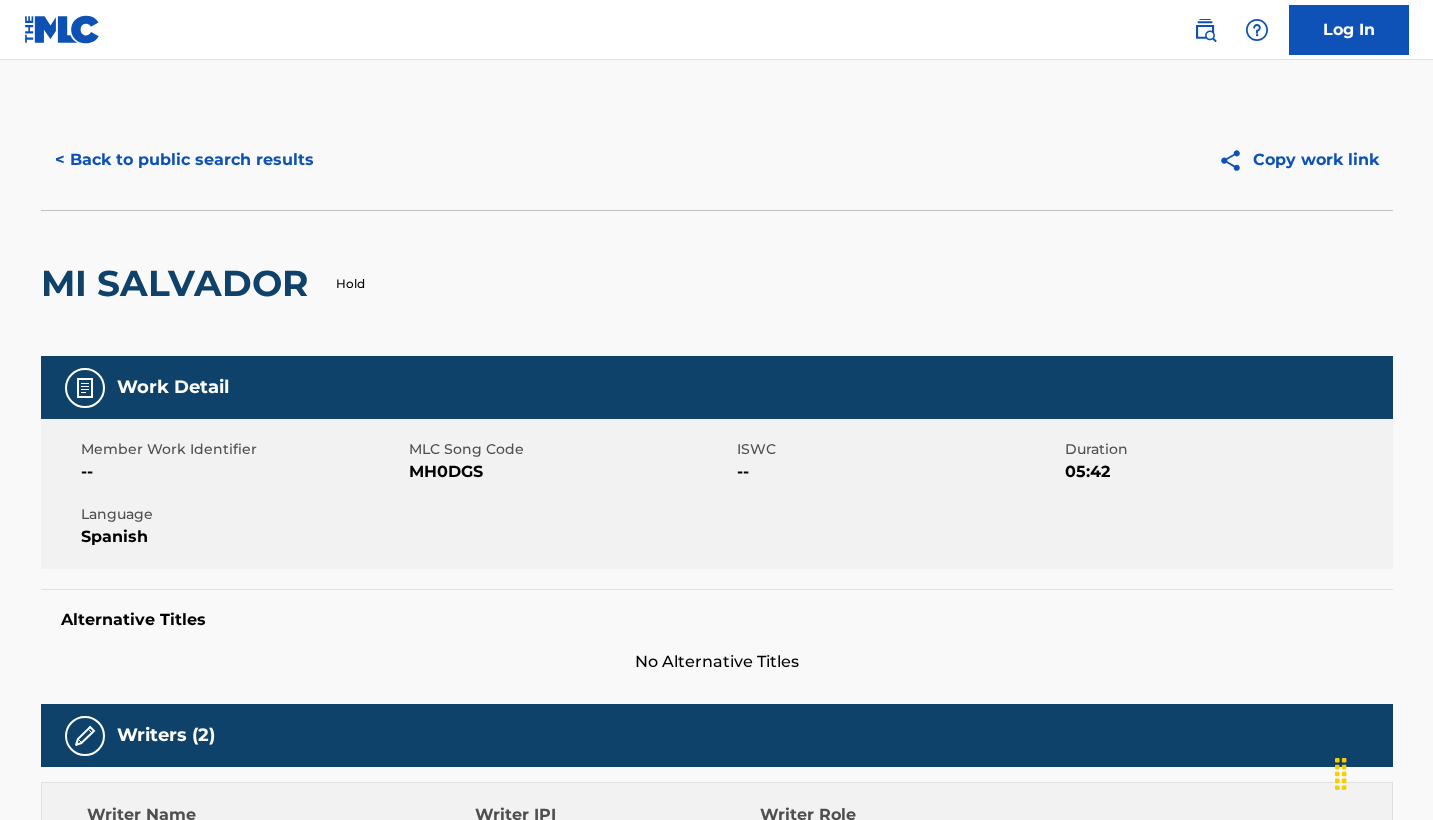 scroll, scrollTop: 0, scrollLeft: 0, axis: both 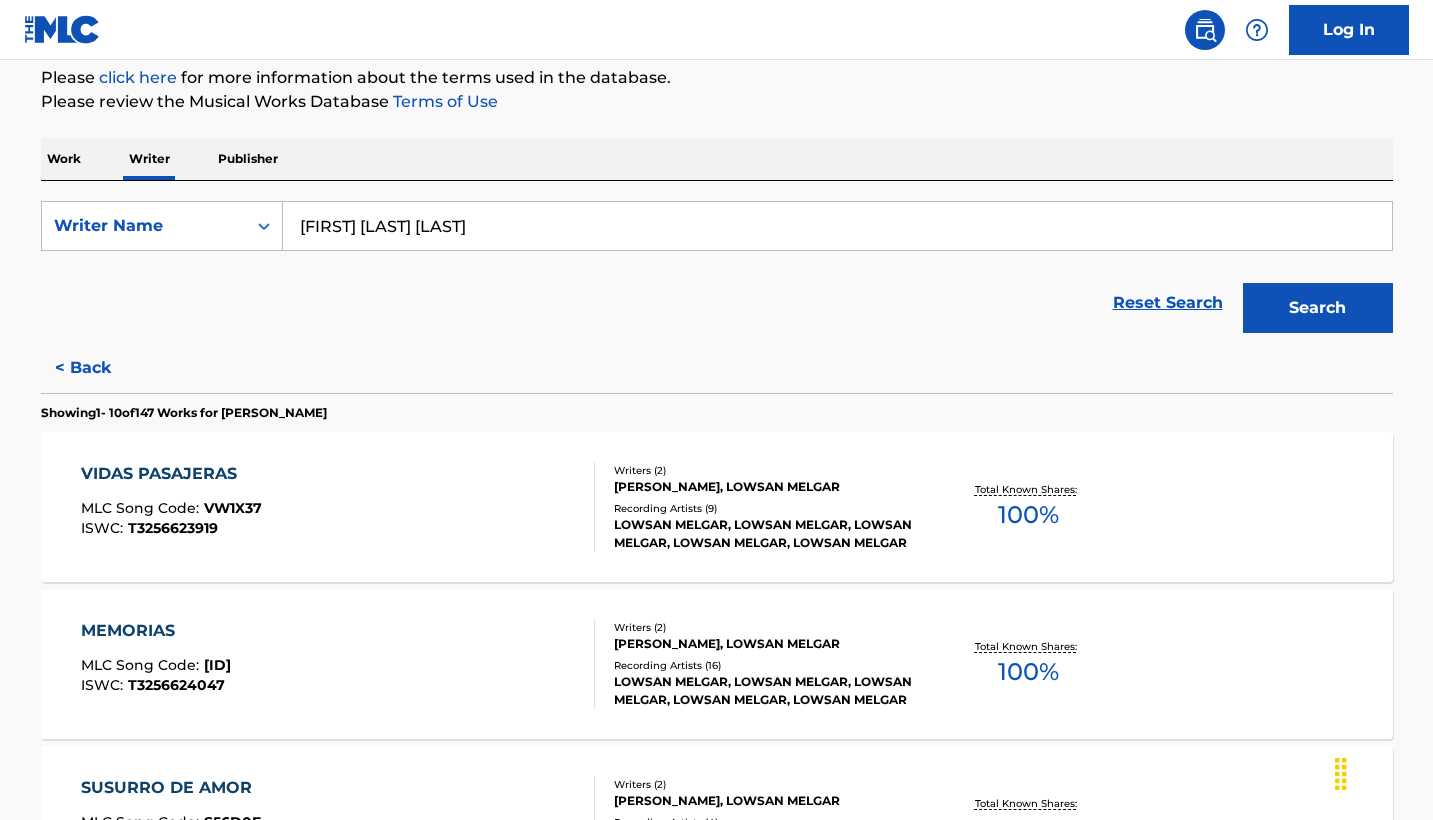 click on "VIDAS PASAJERAS MLC Song Code : VW1X37 ISWC : T3256623919" at bounding box center [338, 507] 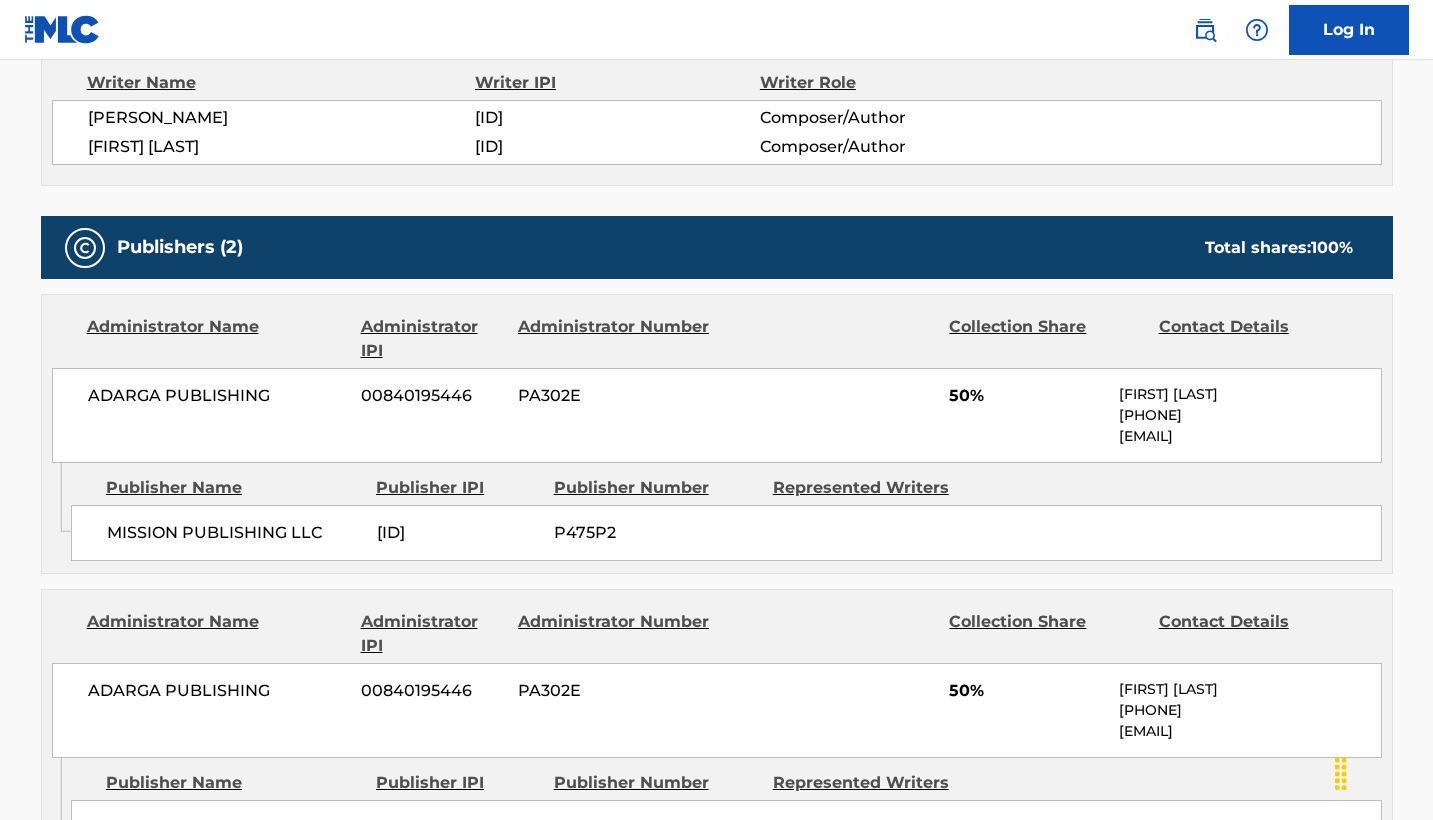 scroll, scrollTop: 725, scrollLeft: 0, axis: vertical 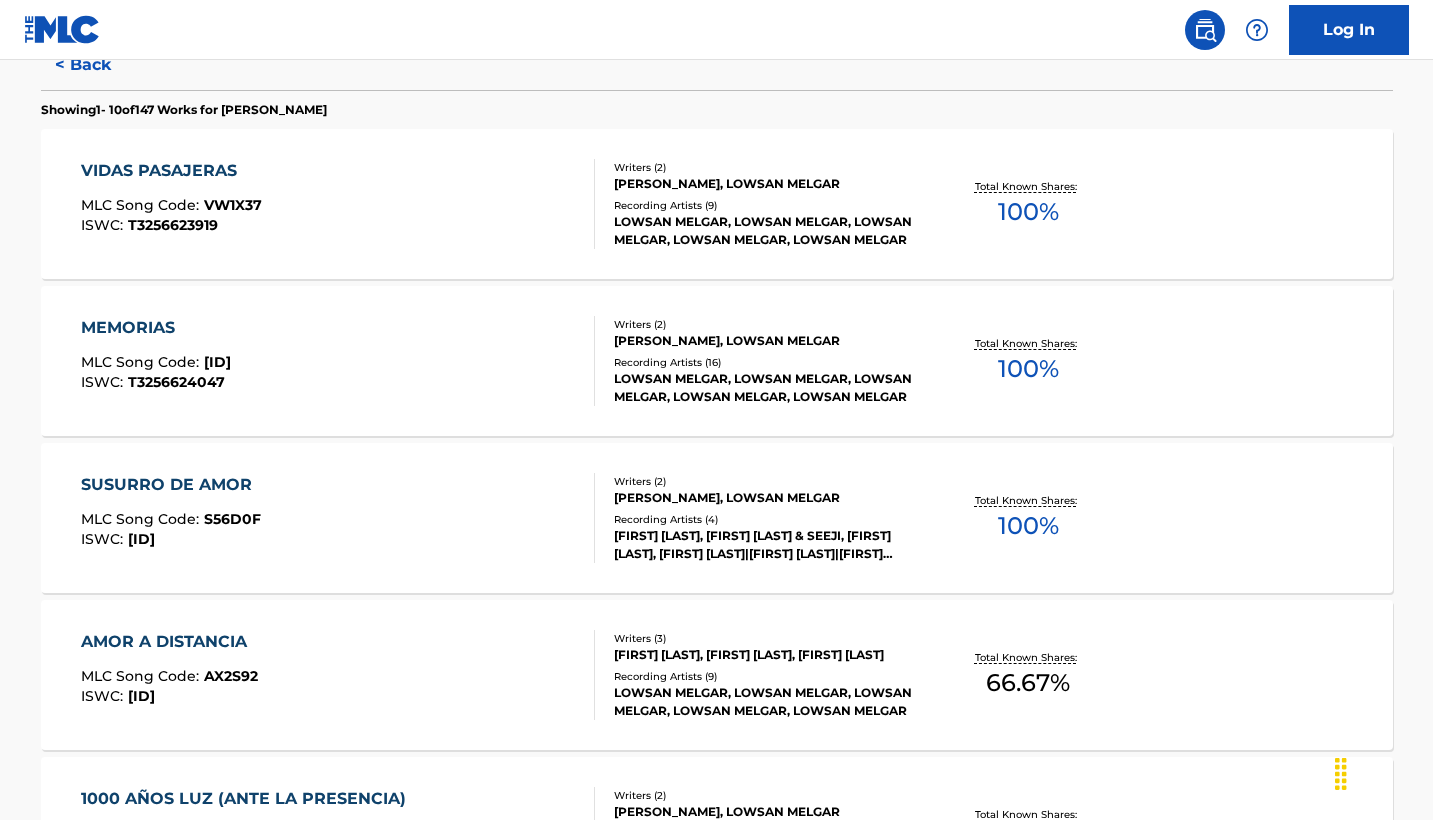 click on "MEMORIAS MLC Song Code : MR39WW ISWC : T3256624047" at bounding box center [338, 361] 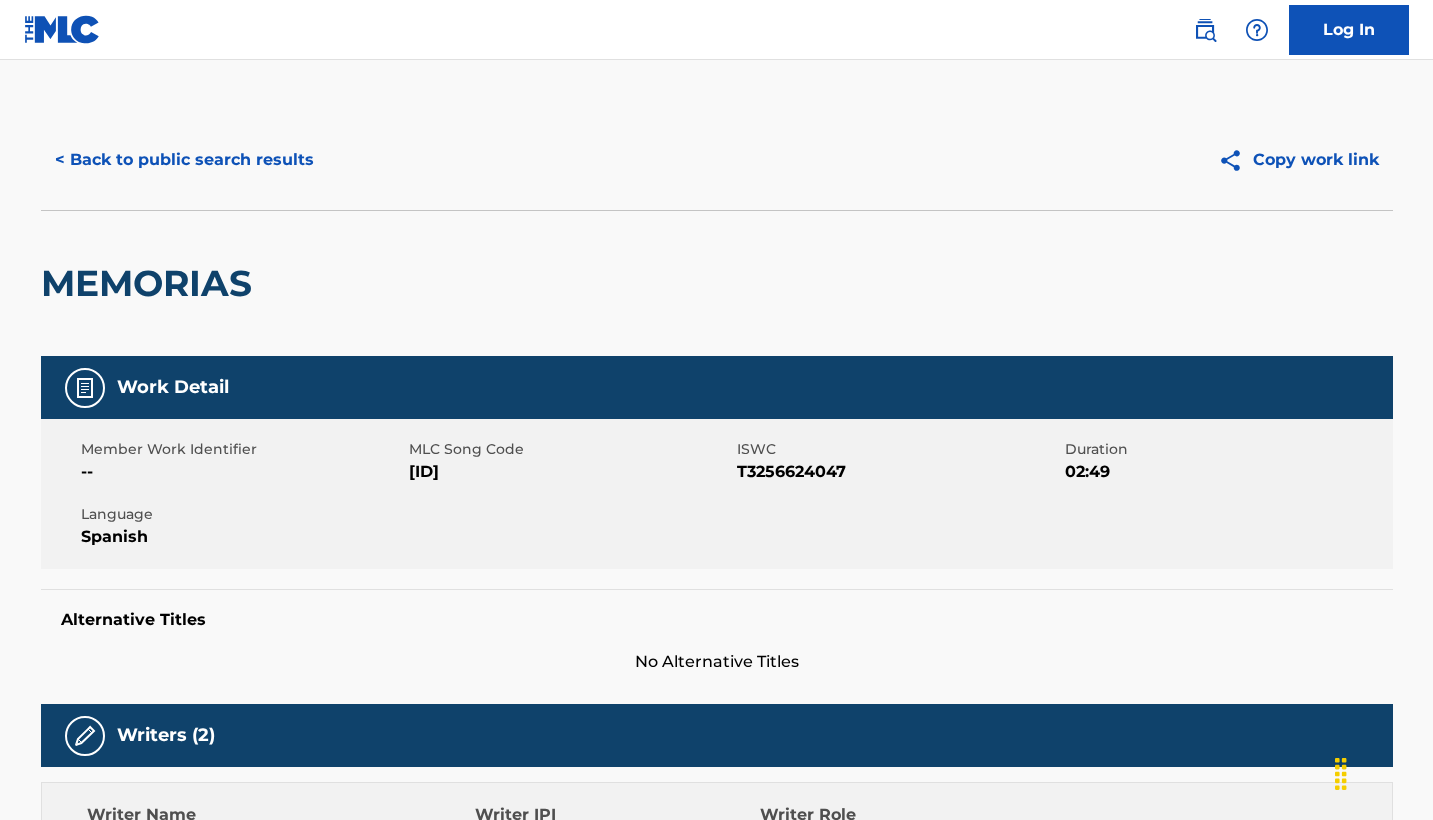 scroll, scrollTop: 0, scrollLeft: 0, axis: both 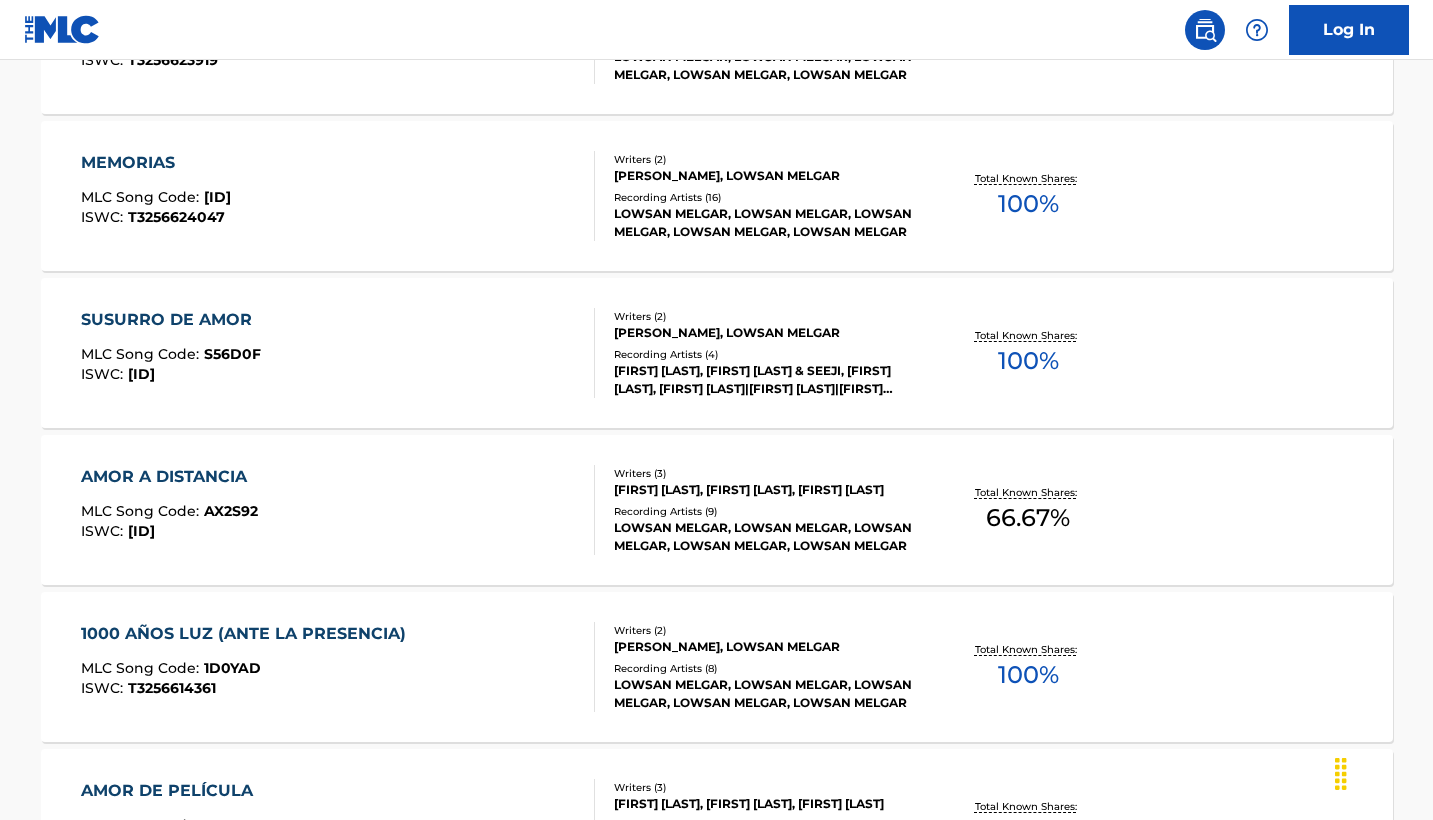 click on "SUSURRO DE AMOR MLC Song Code : [SONG_CODE] ISWC : [ISWC_CODE]" at bounding box center [338, 353] 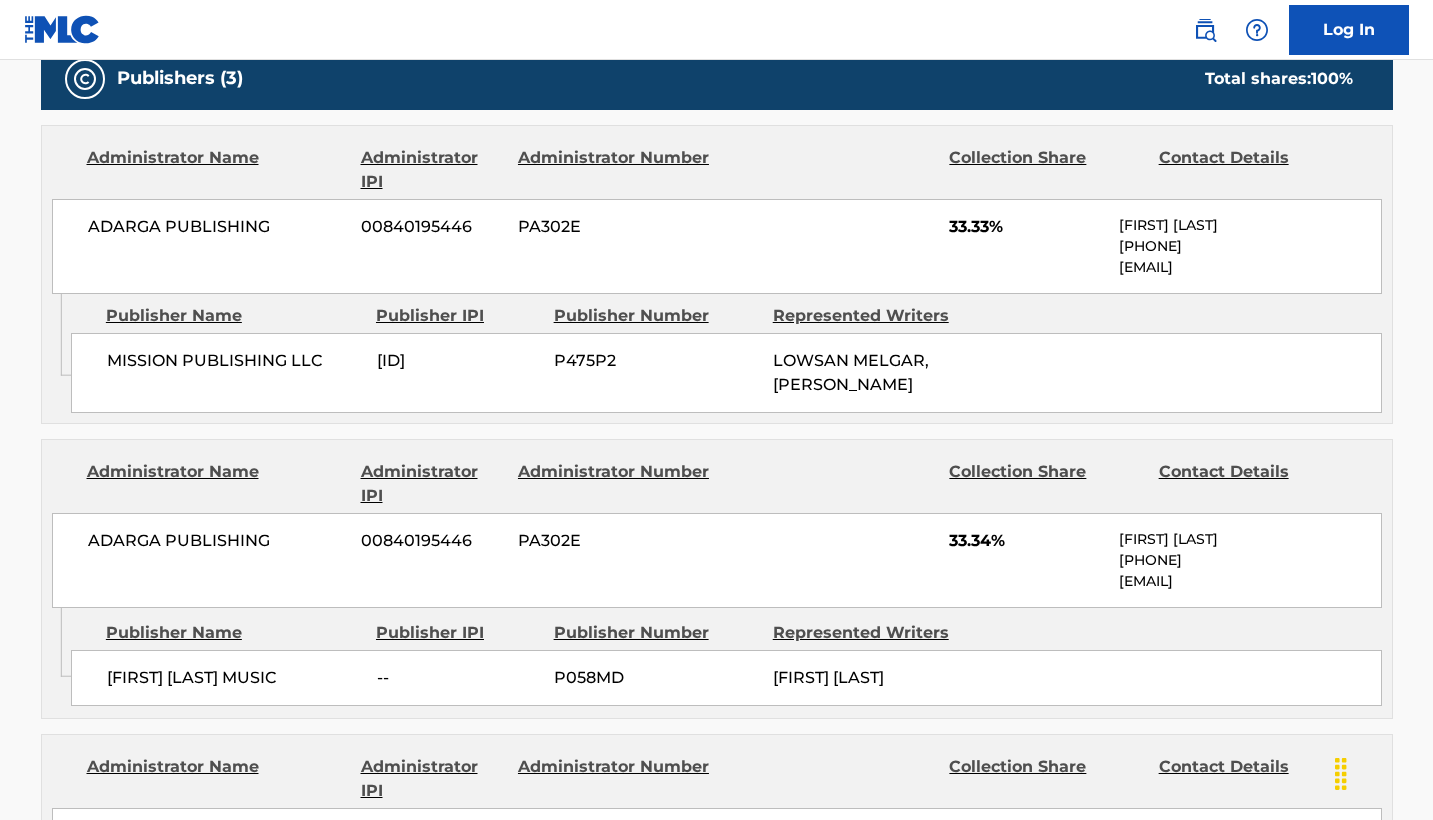 scroll, scrollTop: 896, scrollLeft: 0, axis: vertical 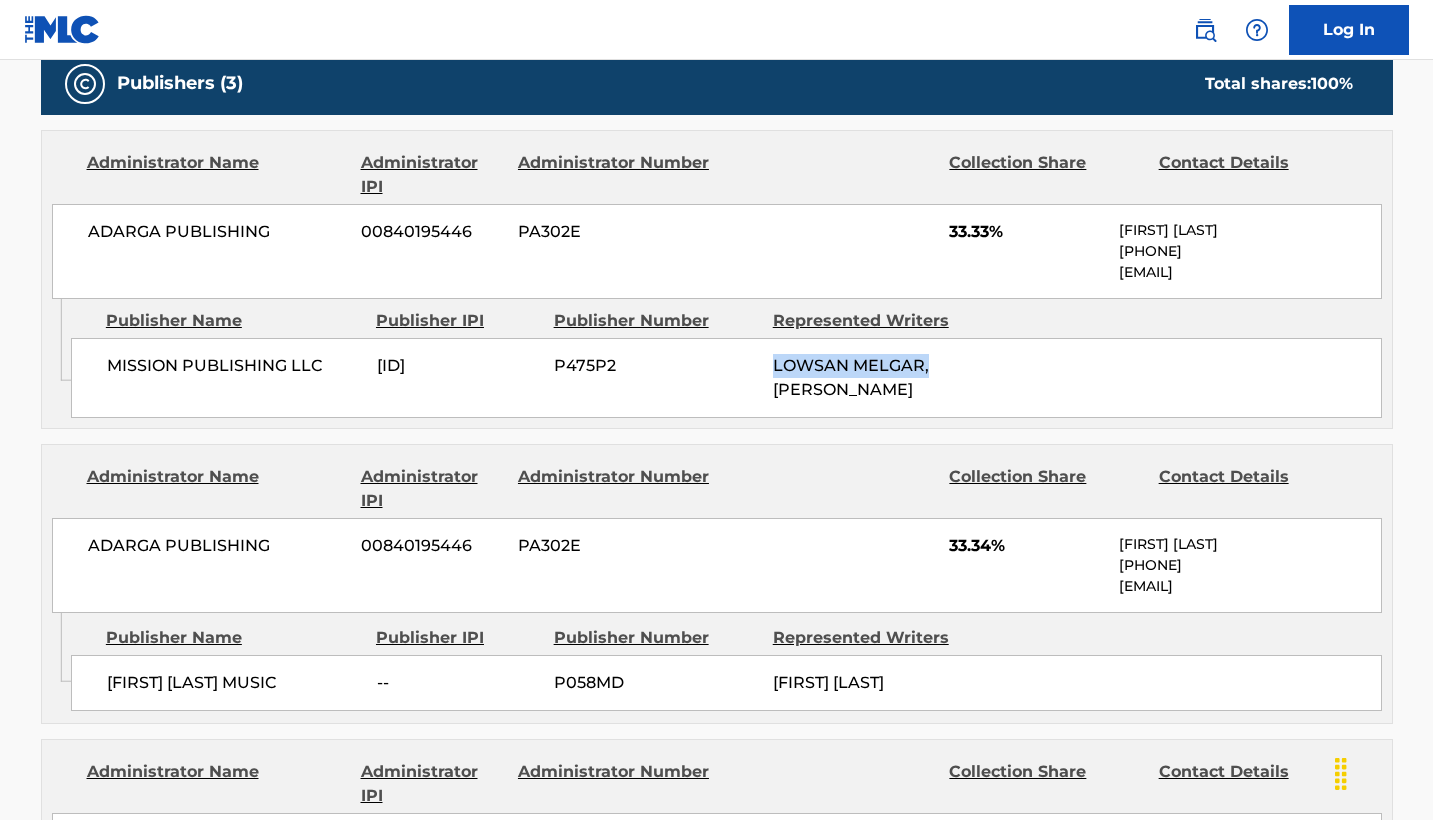 drag, startPoint x: 758, startPoint y: 365, endPoint x: 1048, endPoint y: 365, distance: 290 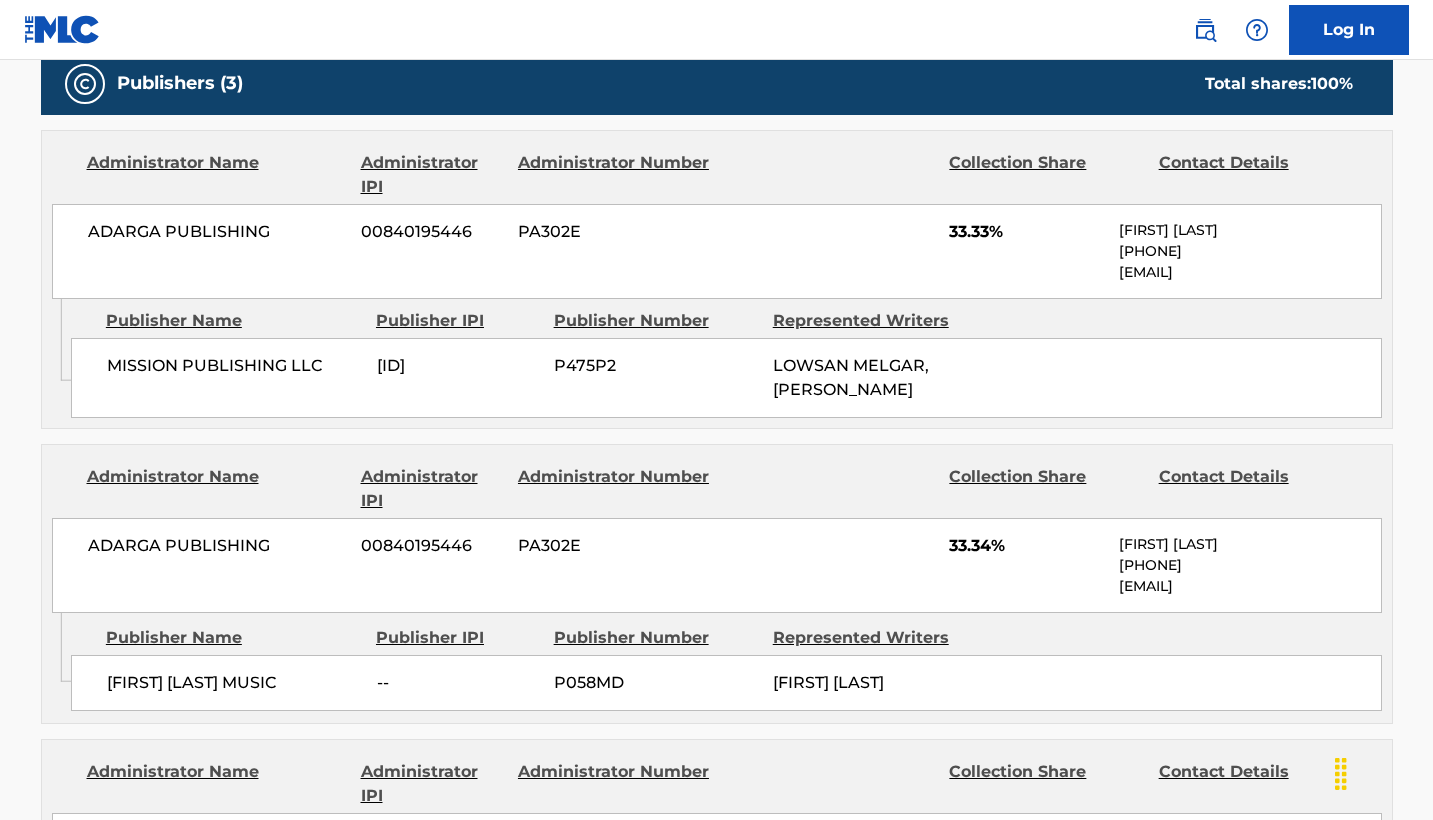 click on "LOWSAN MELGAR, [PERSON_NAME]" at bounding box center [875, 378] 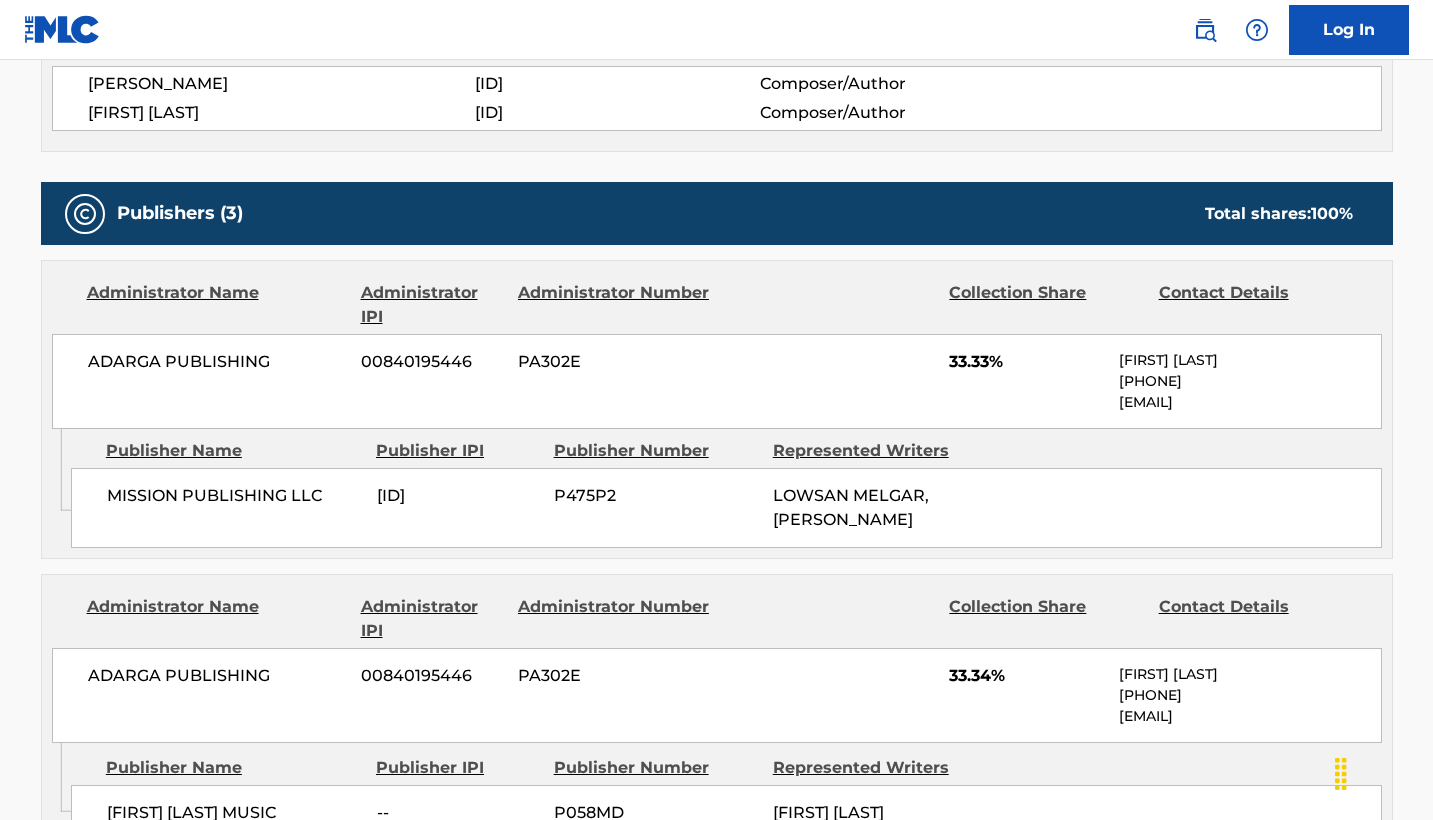 scroll, scrollTop: 761, scrollLeft: 0, axis: vertical 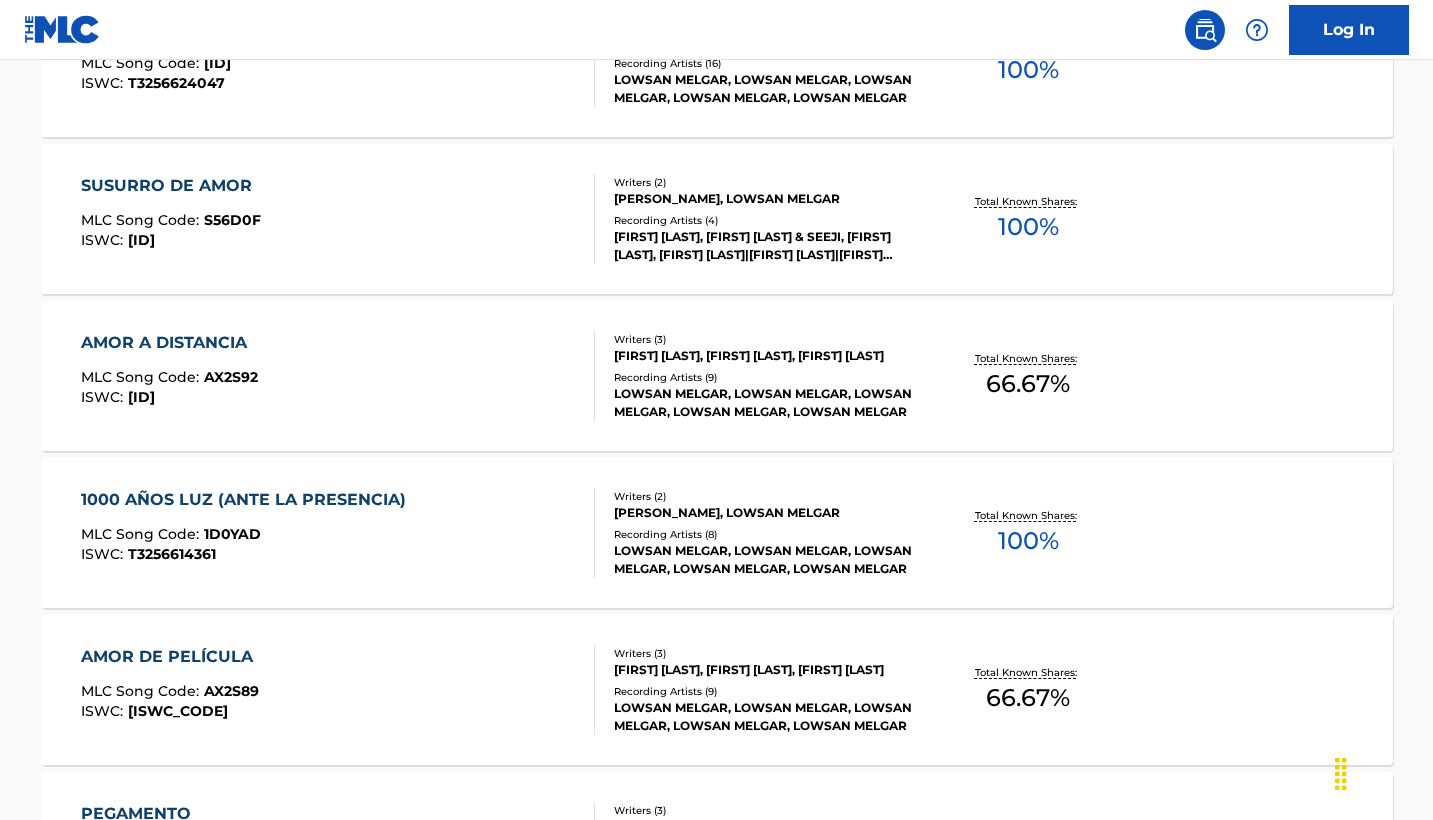 click on "AMOR A DISTANCIA MLC Song Code : AX2S92 ISWC : T3256614894" at bounding box center [338, 376] 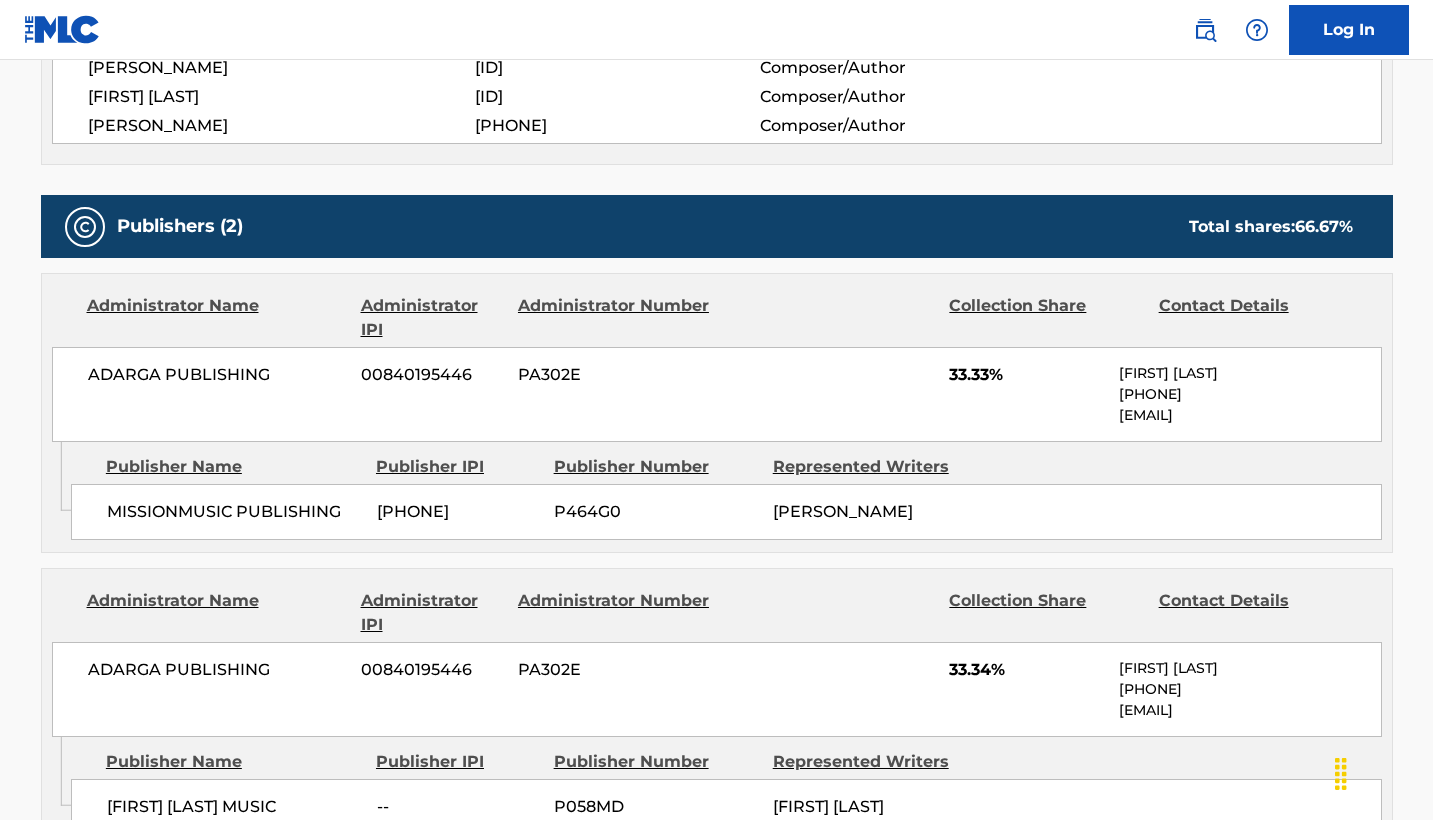 scroll, scrollTop: 752, scrollLeft: 0, axis: vertical 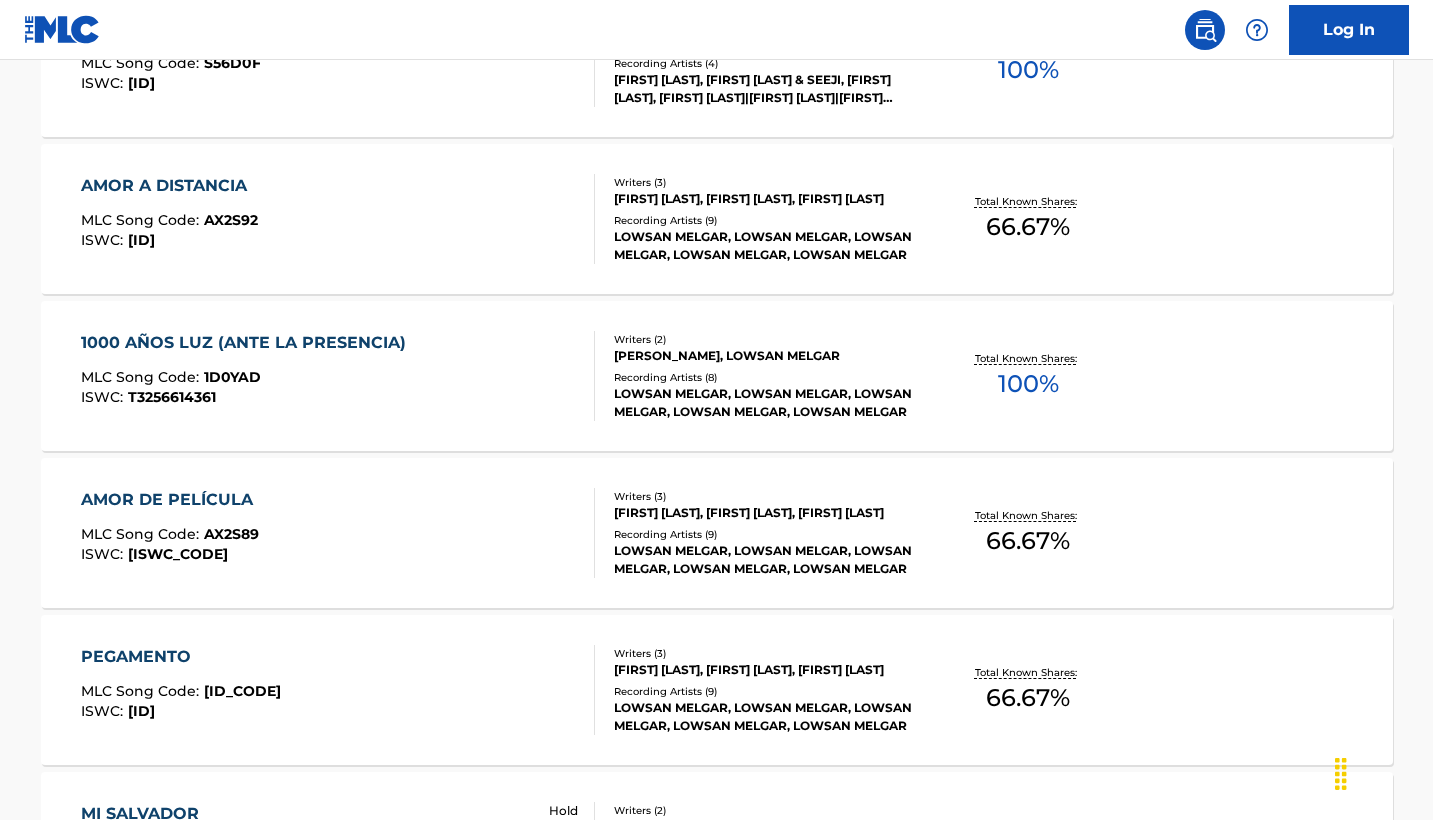 click on "1000 AÑOS LUZ (ANTE LA PRESENCIA)" at bounding box center (248, 343) 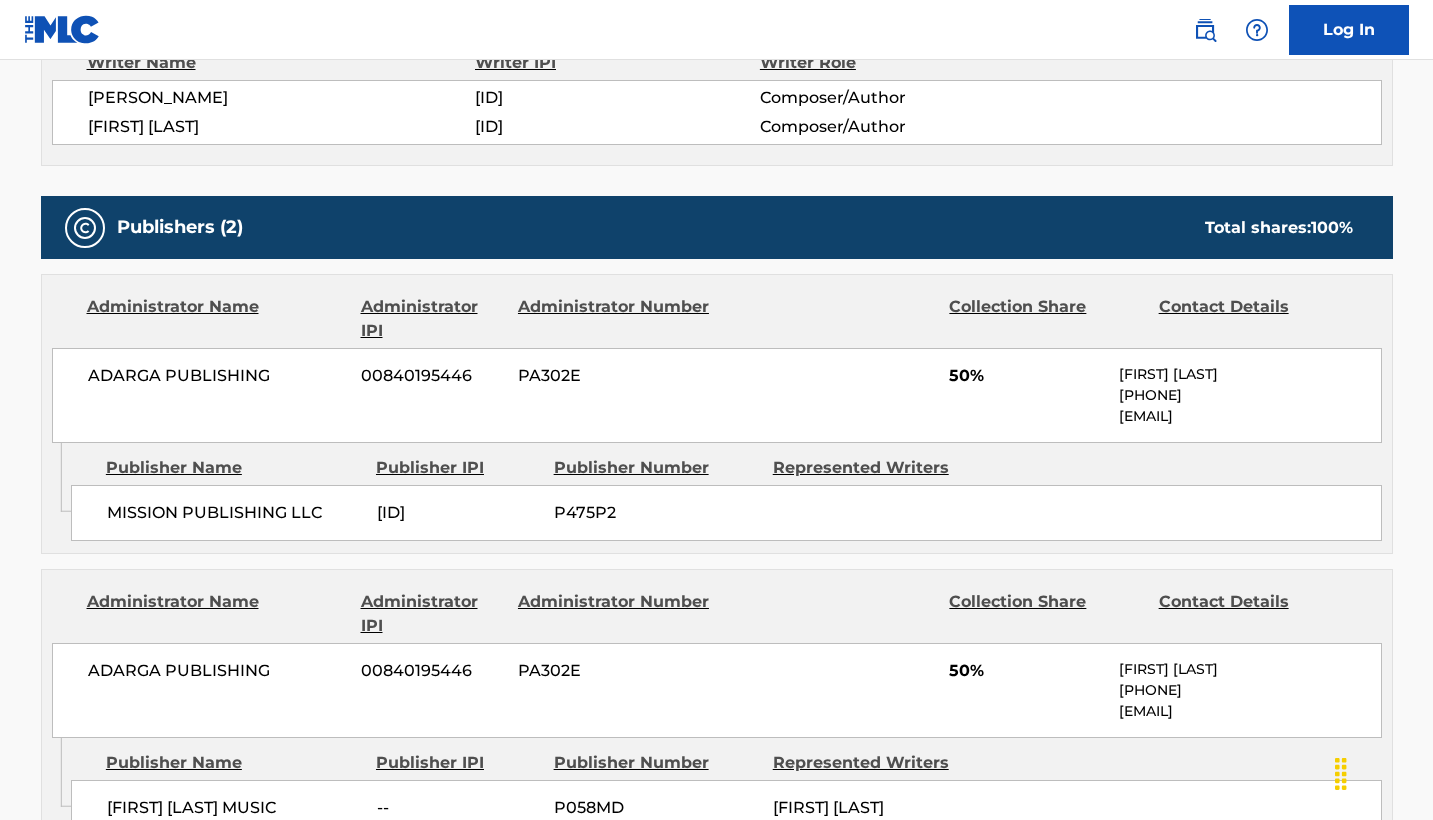 scroll, scrollTop: 738, scrollLeft: 0, axis: vertical 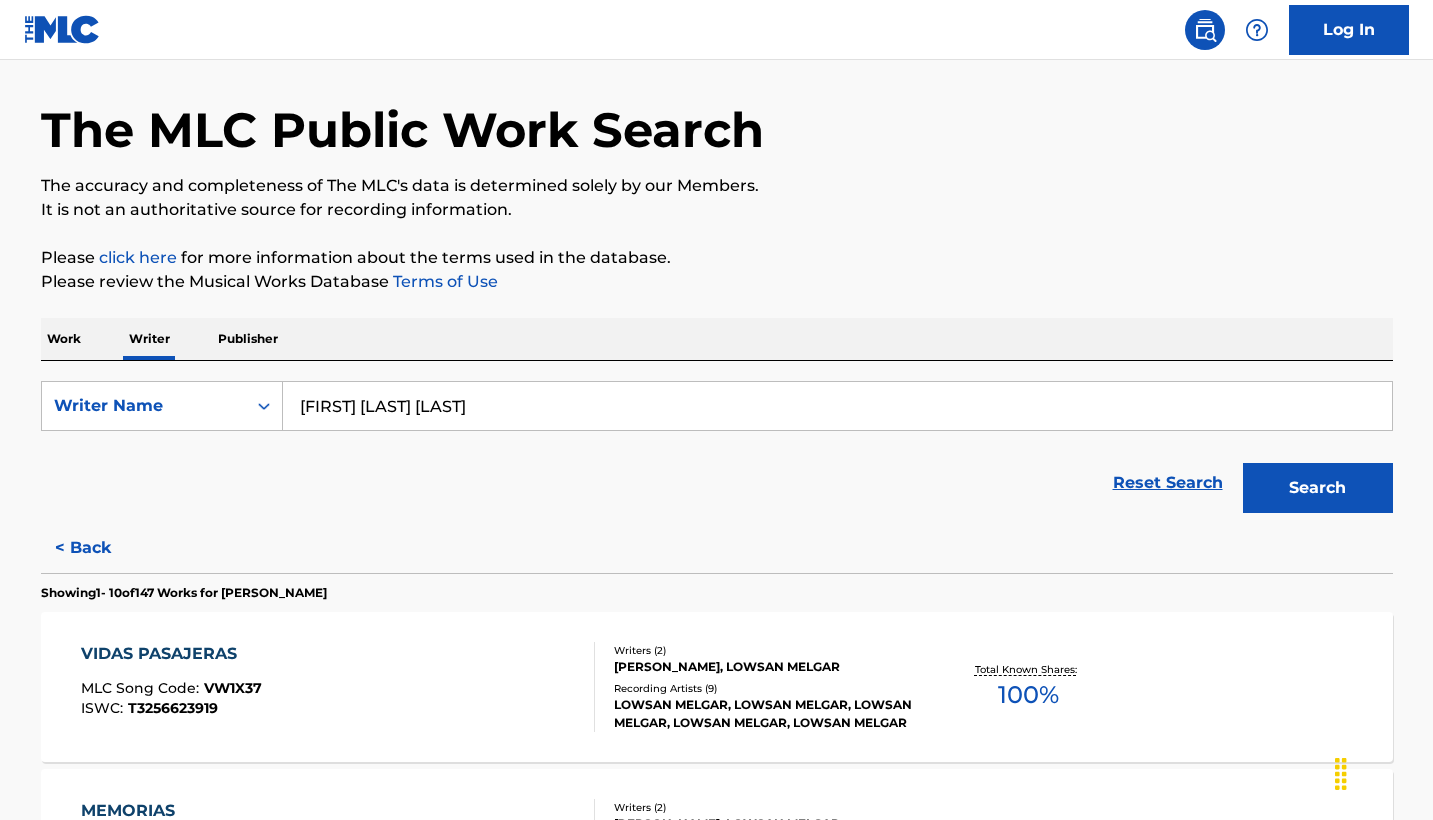 click at bounding box center (1205, 30) 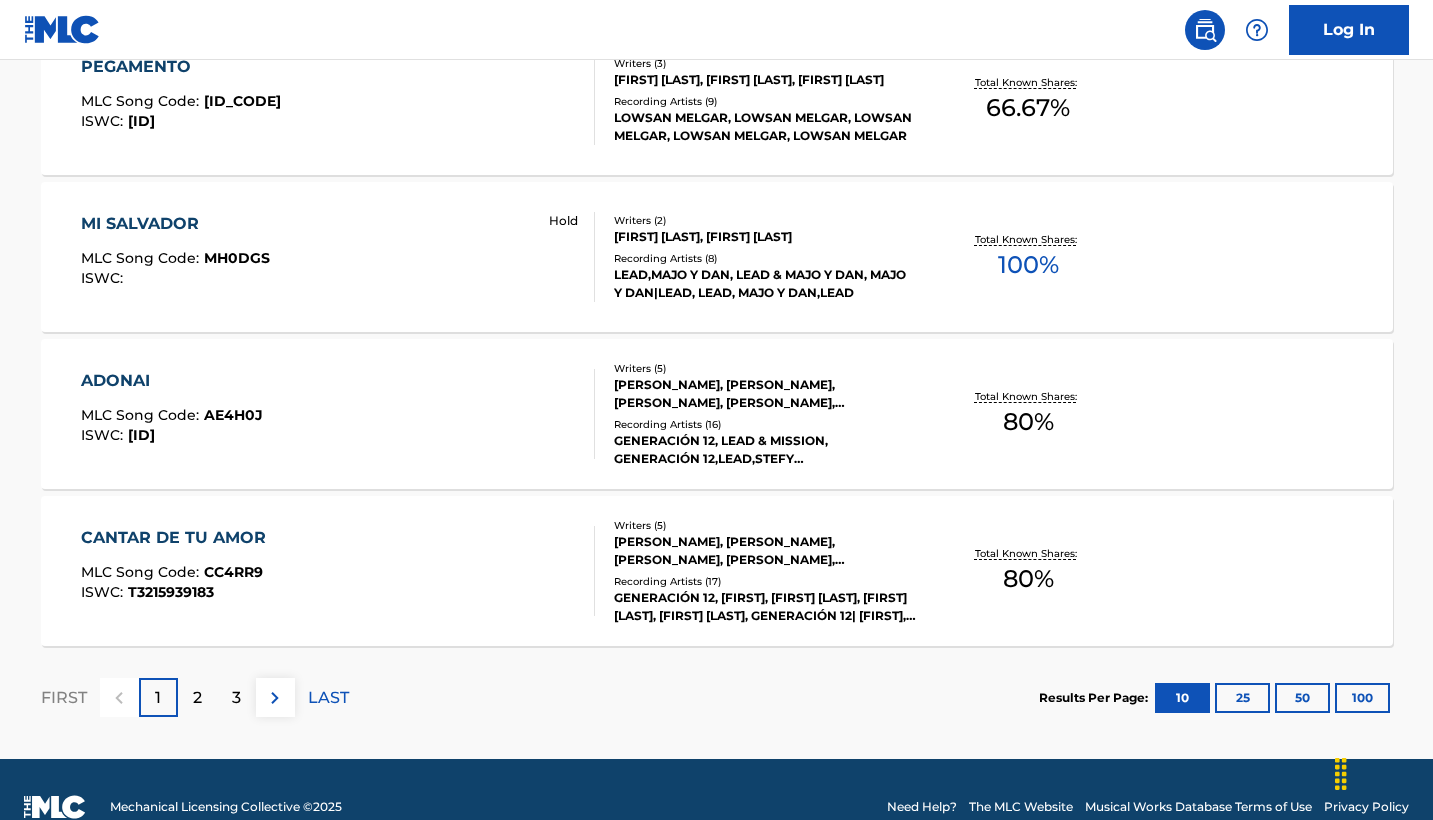 scroll, scrollTop: 1587, scrollLeft: 0, axis: vertical 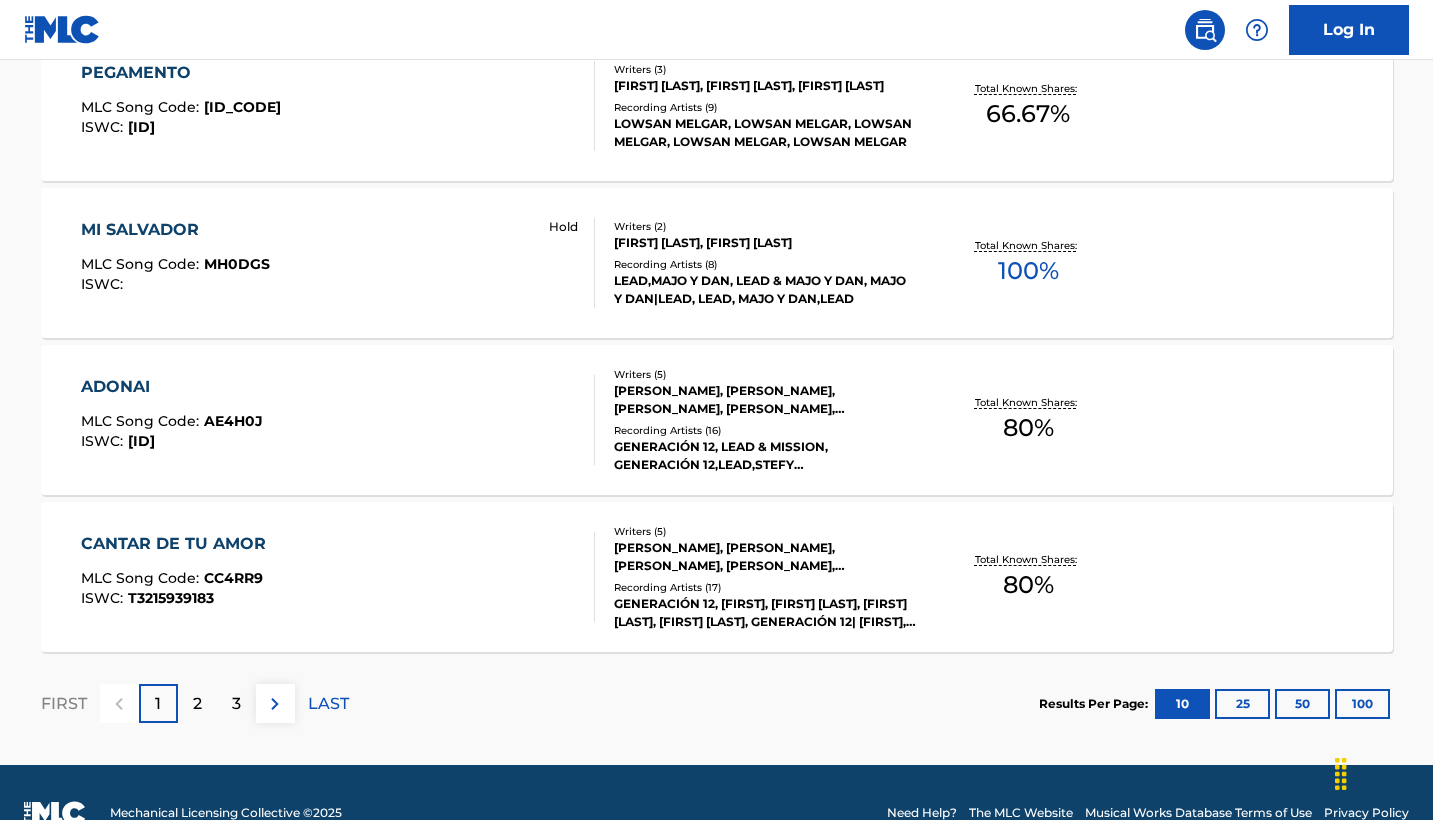 click on "Hold" at bounding box center [563, 227] 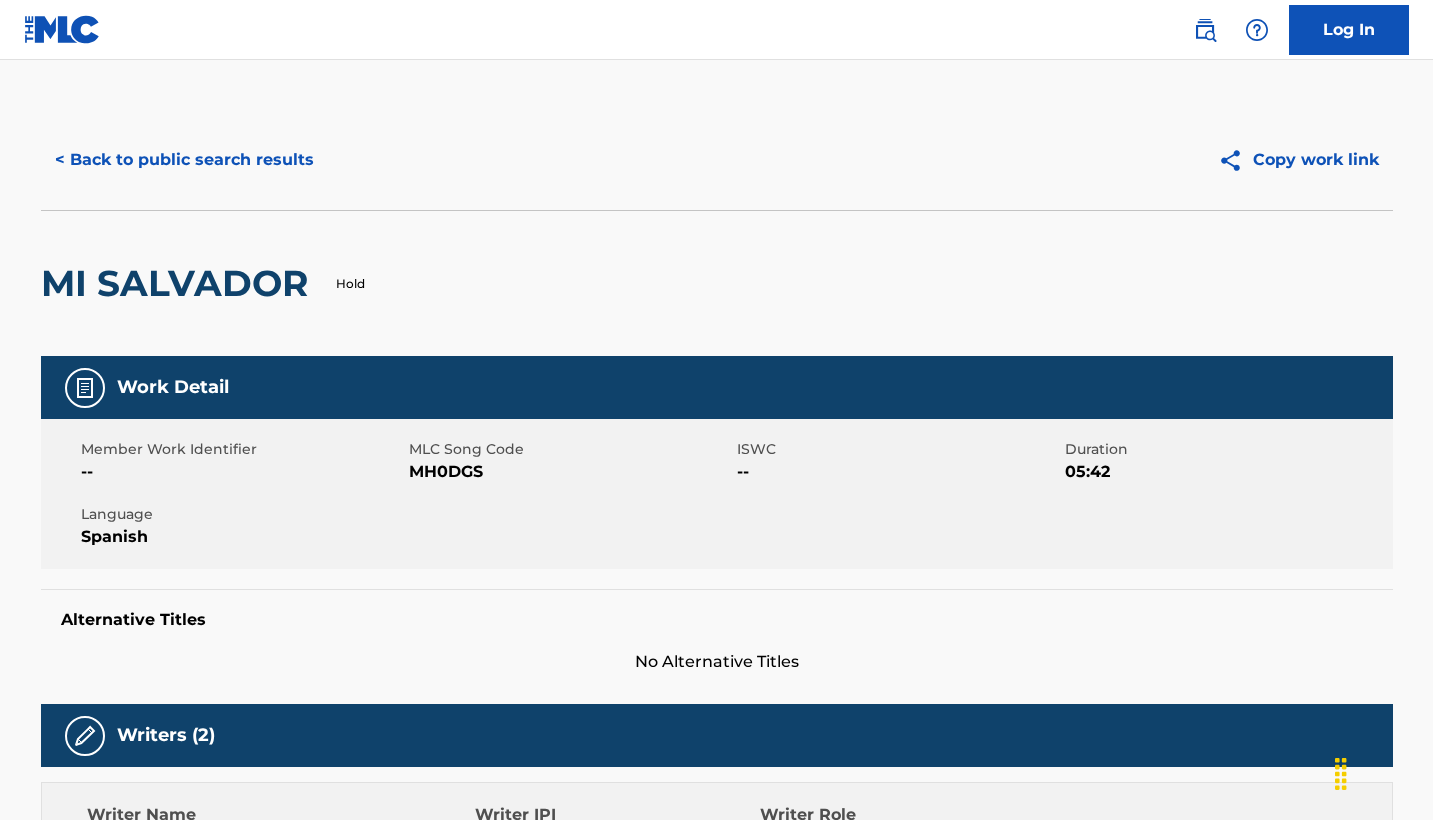 scroll, scrollTop: 0, scrollLeft: 0, axis: both 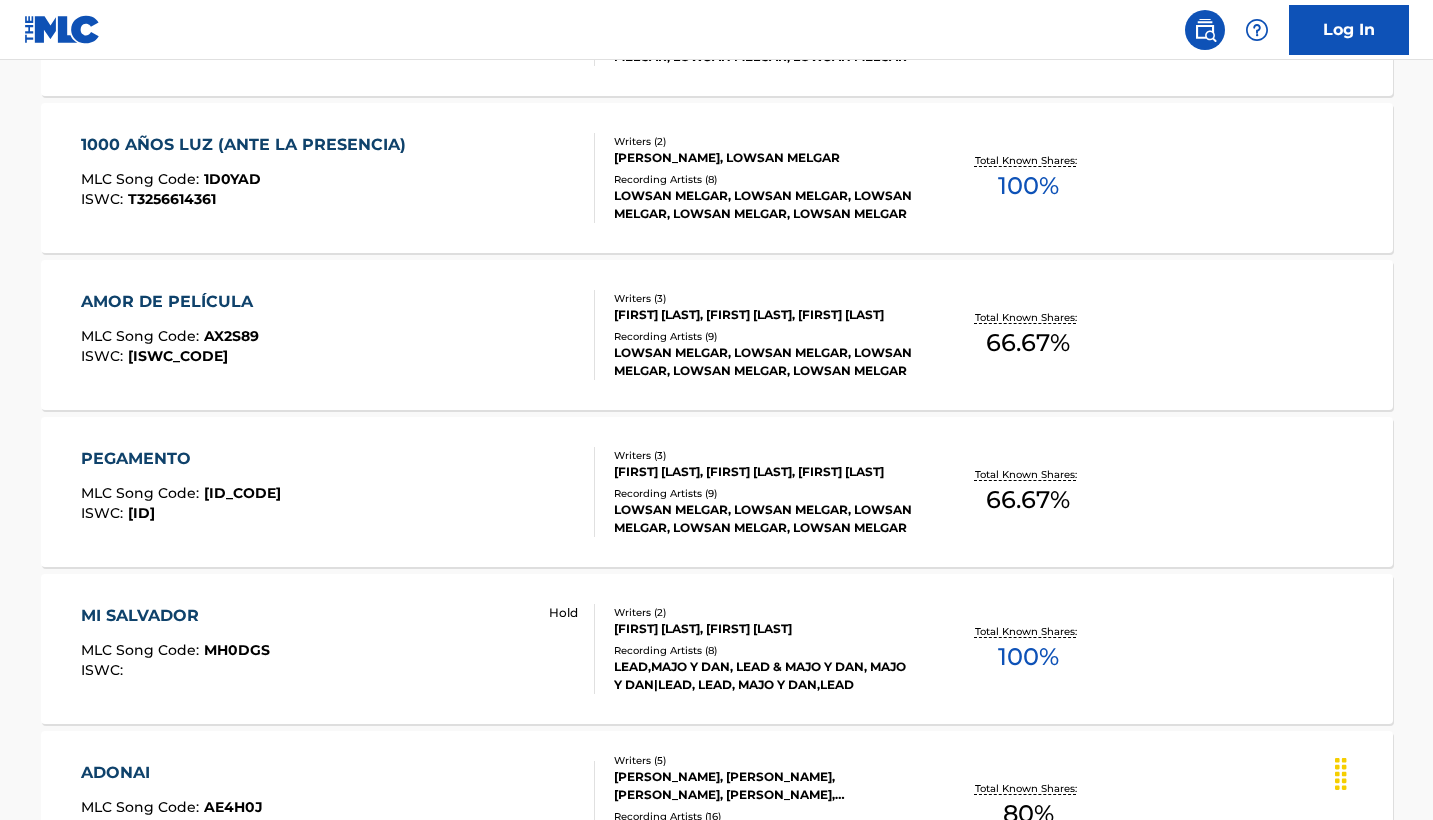 click on "AMOR DE PELÍCULA MLC Song Code : AX2S89 ISWC : T3256614532 Writers ( 3 ) [FIRST] [LAST], [FIRST] [LAST], [FIRST] [LAST] Recording Artists ( 9 ) [FIRST] [LAST], [FIRST] [LAST], [FIRST] [LAST], [FIRST] [LAST], [FIRST] [LAST] Total Known Shares: 66.67 %" at bounding box center (717, 335) 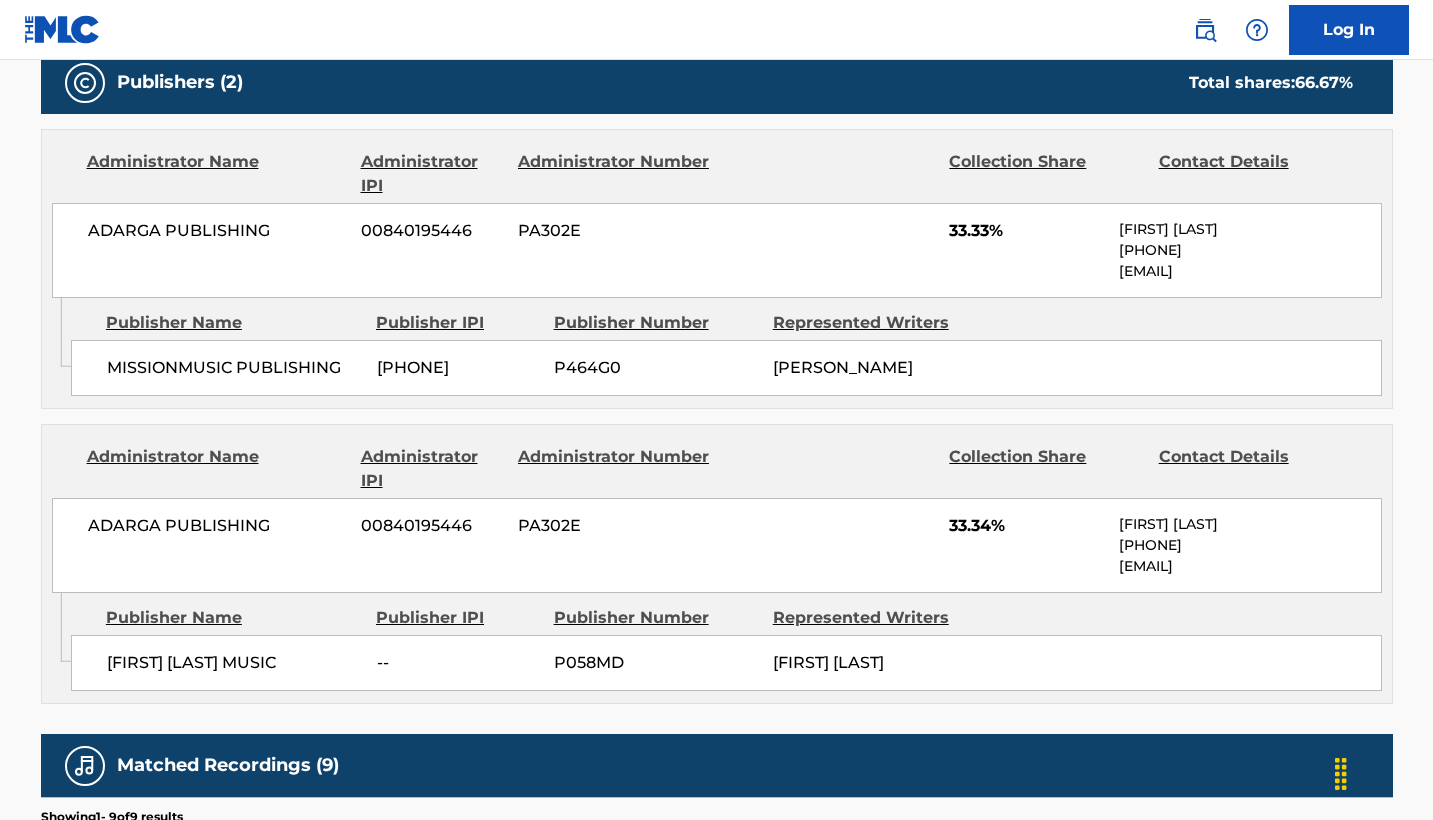 scroll, scrollTop: 938, scrollLeft: 0, axis: vertical 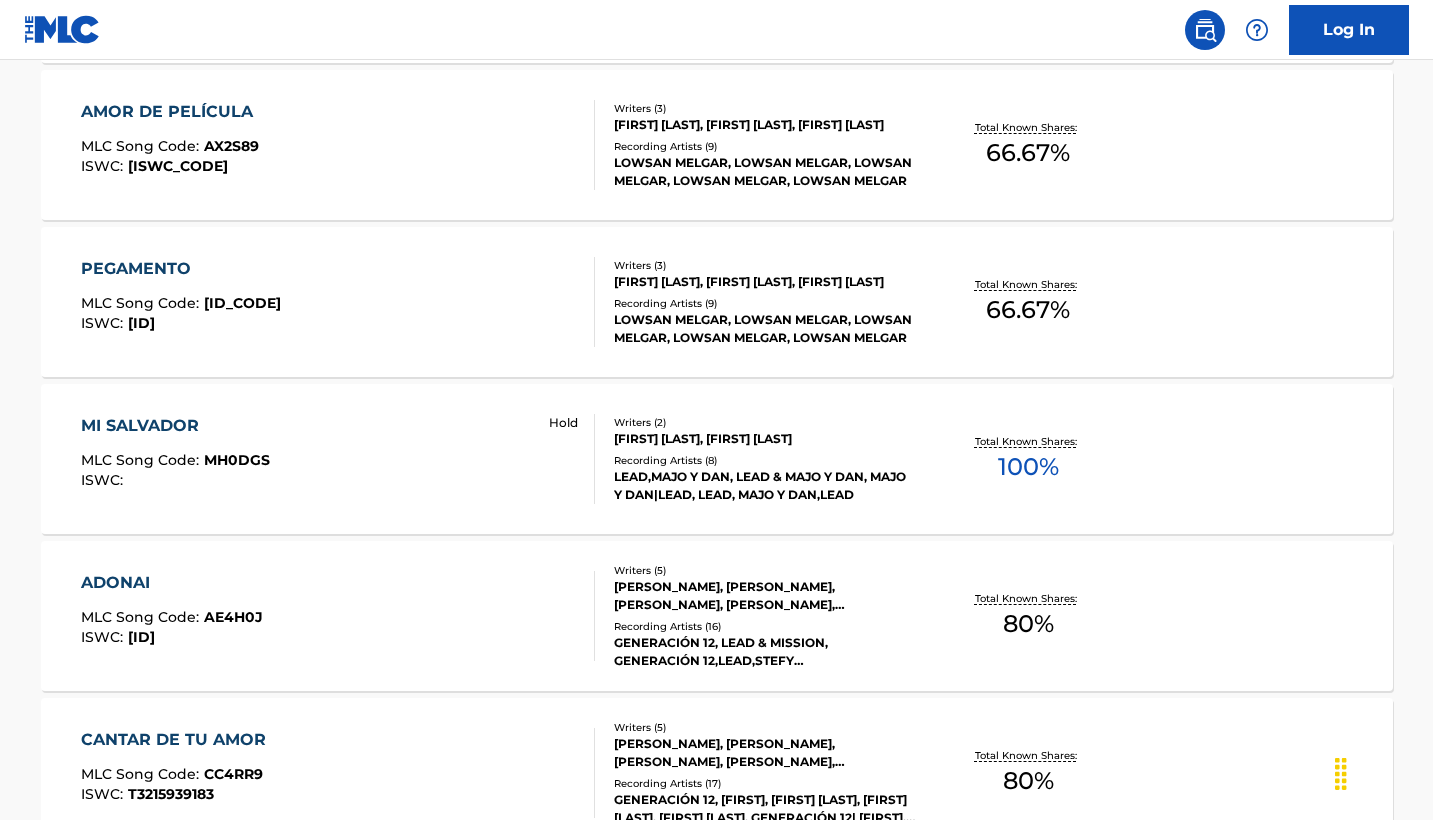 click on "PEGAMENTO MLC Song Code : [SONG_CODE] ISWC : [ISWC_CODE]" at bounding box center [338, 302] 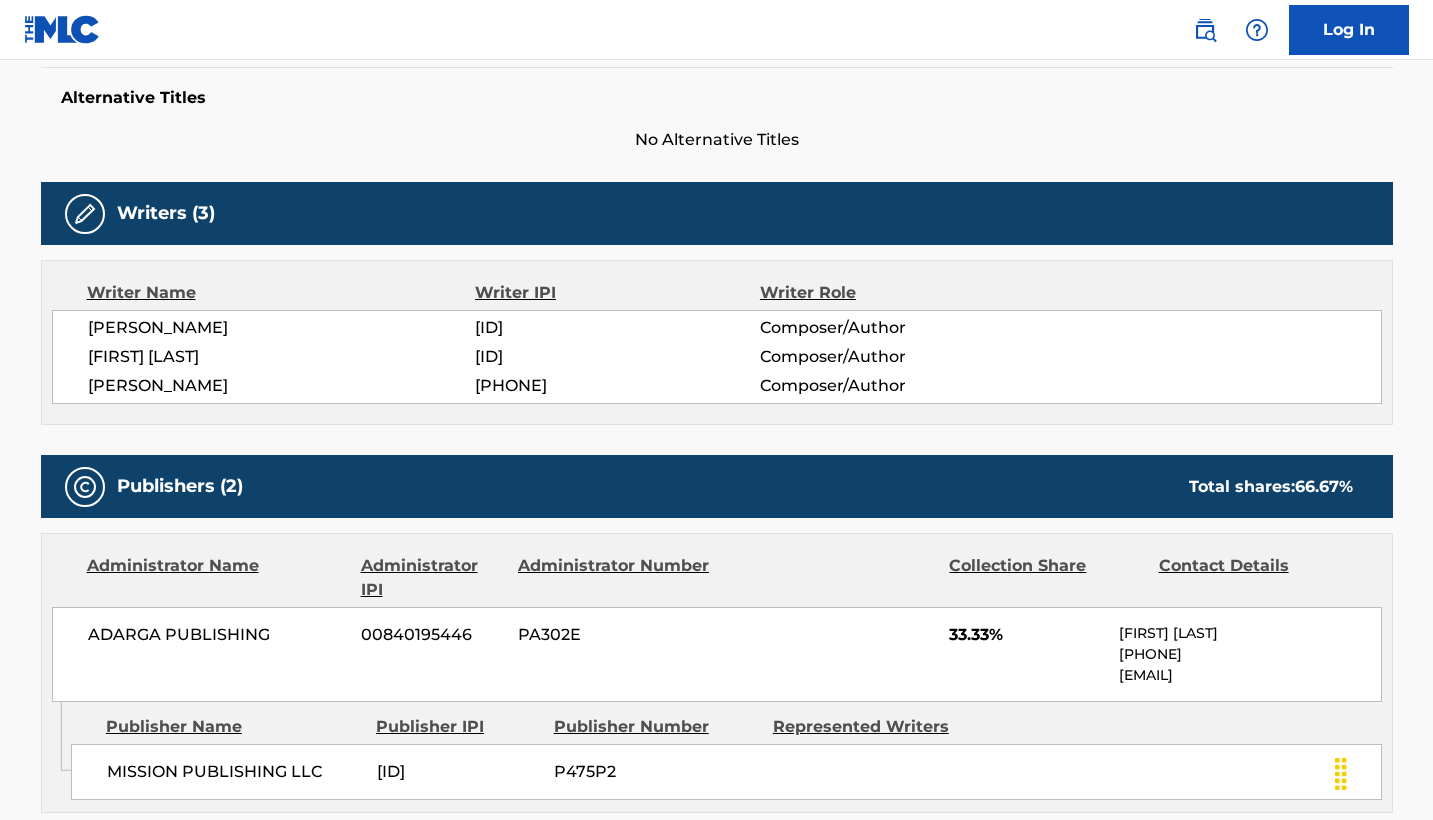 scroll, scrollTop: 522, scrollLeft: 0, axis: vertical 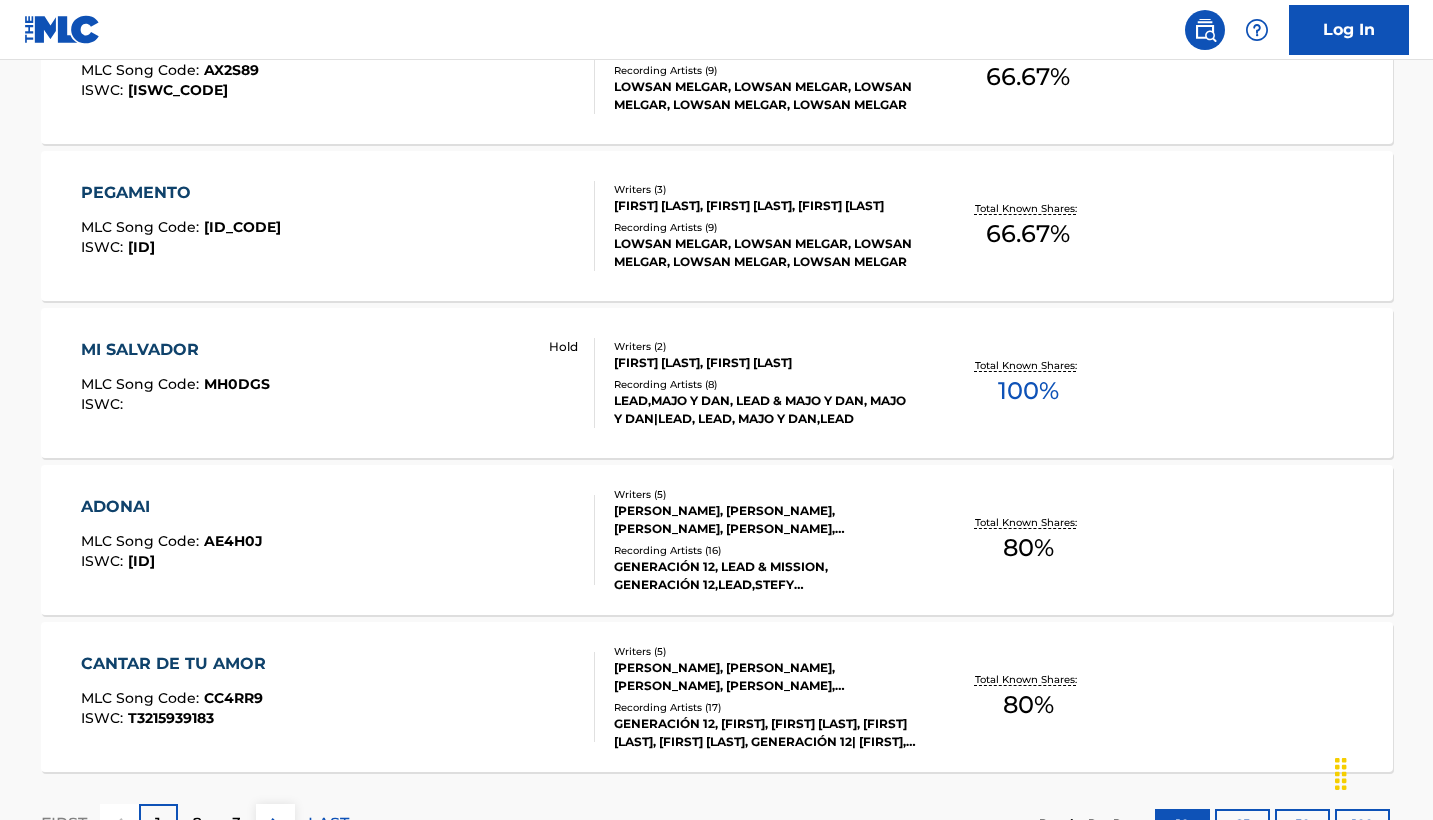 click on "MI SALVADOR" at bounding box center [175, 350] 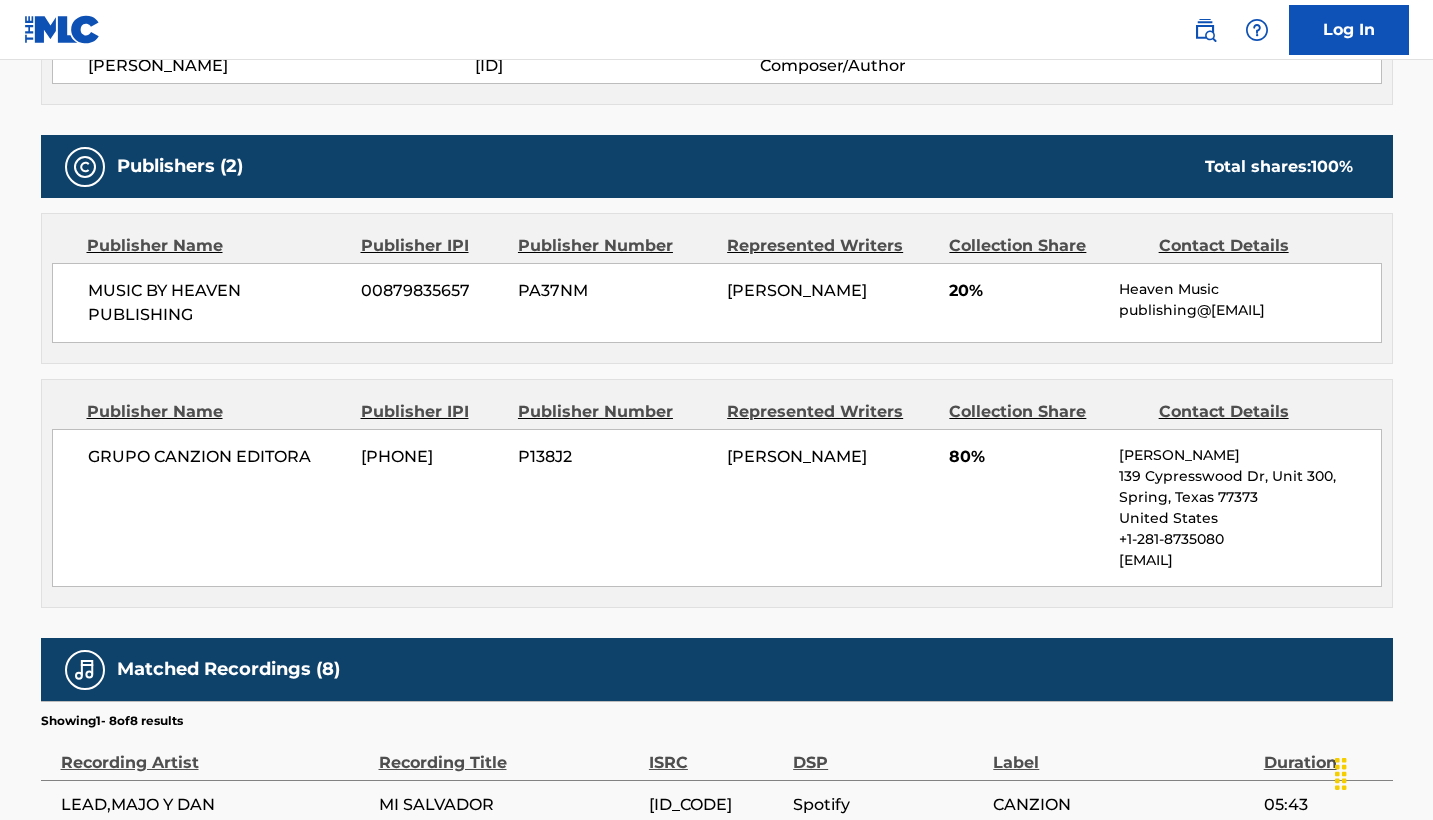 scroll, scrollTop: 818, scrollLeft: 0, axis: vertical 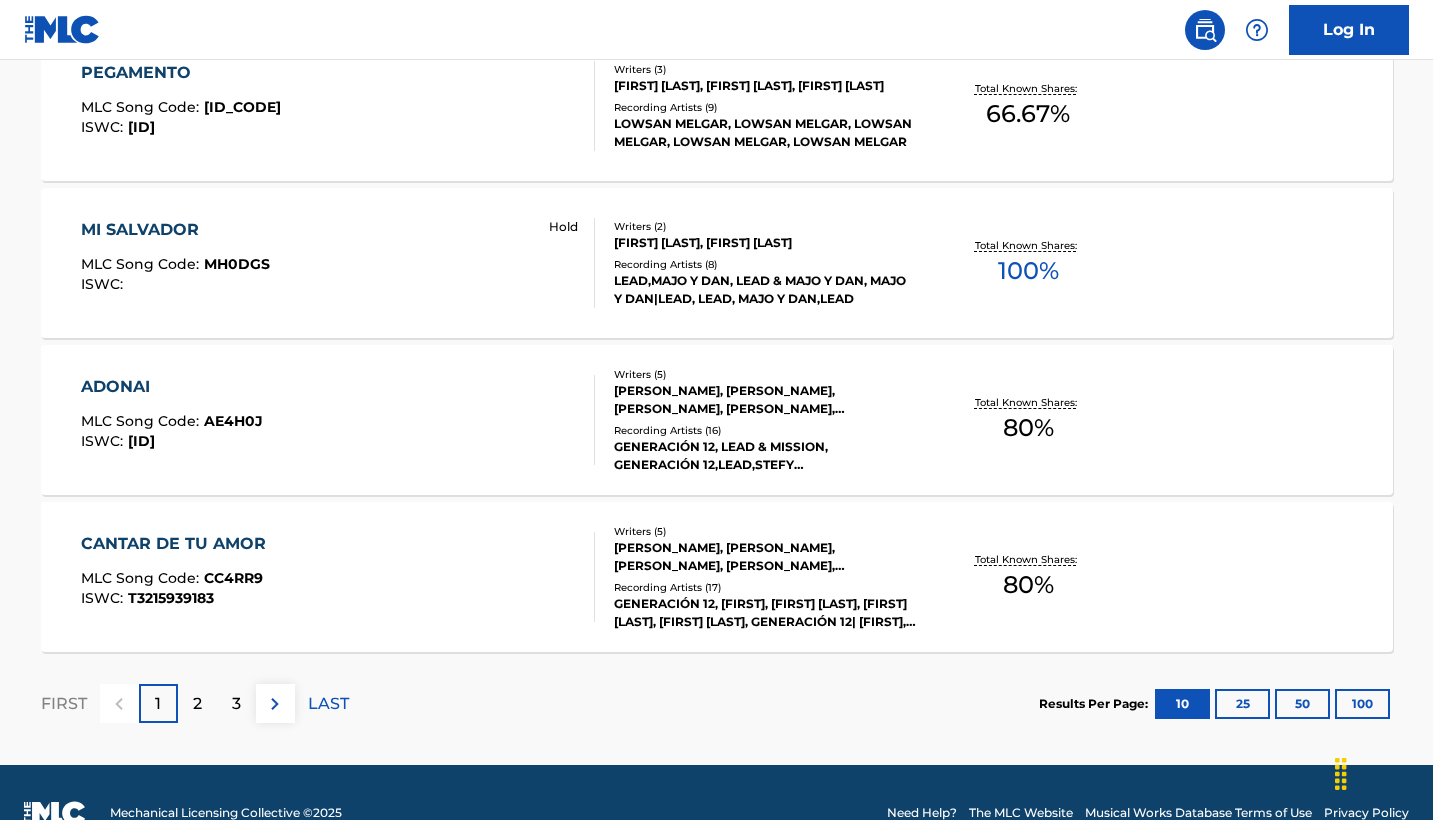 click on "ADONAI" at bounding box center (172, 387) 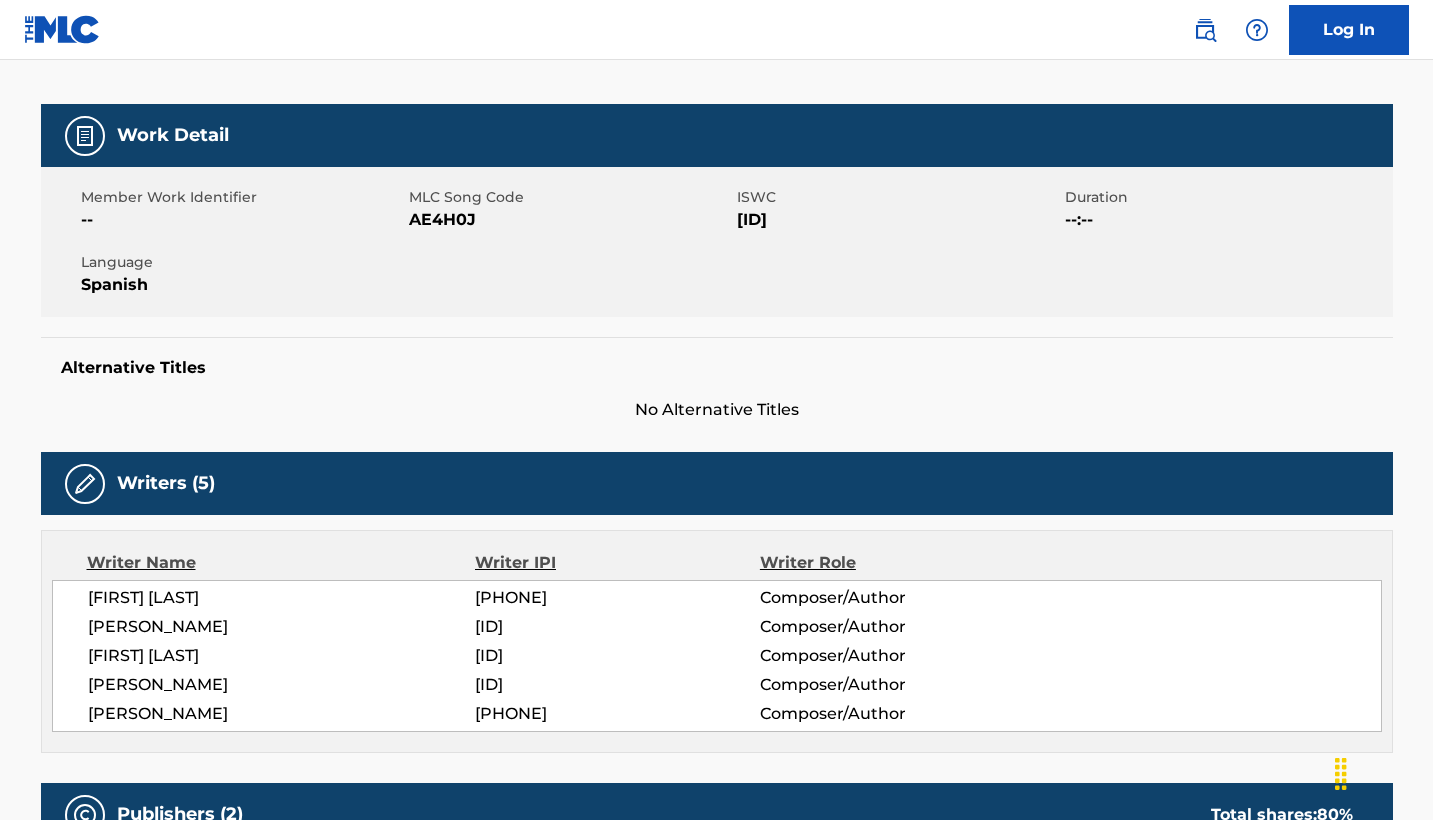 scroll, scrollTop: 253, scrollLeft: 0, axis: vertical 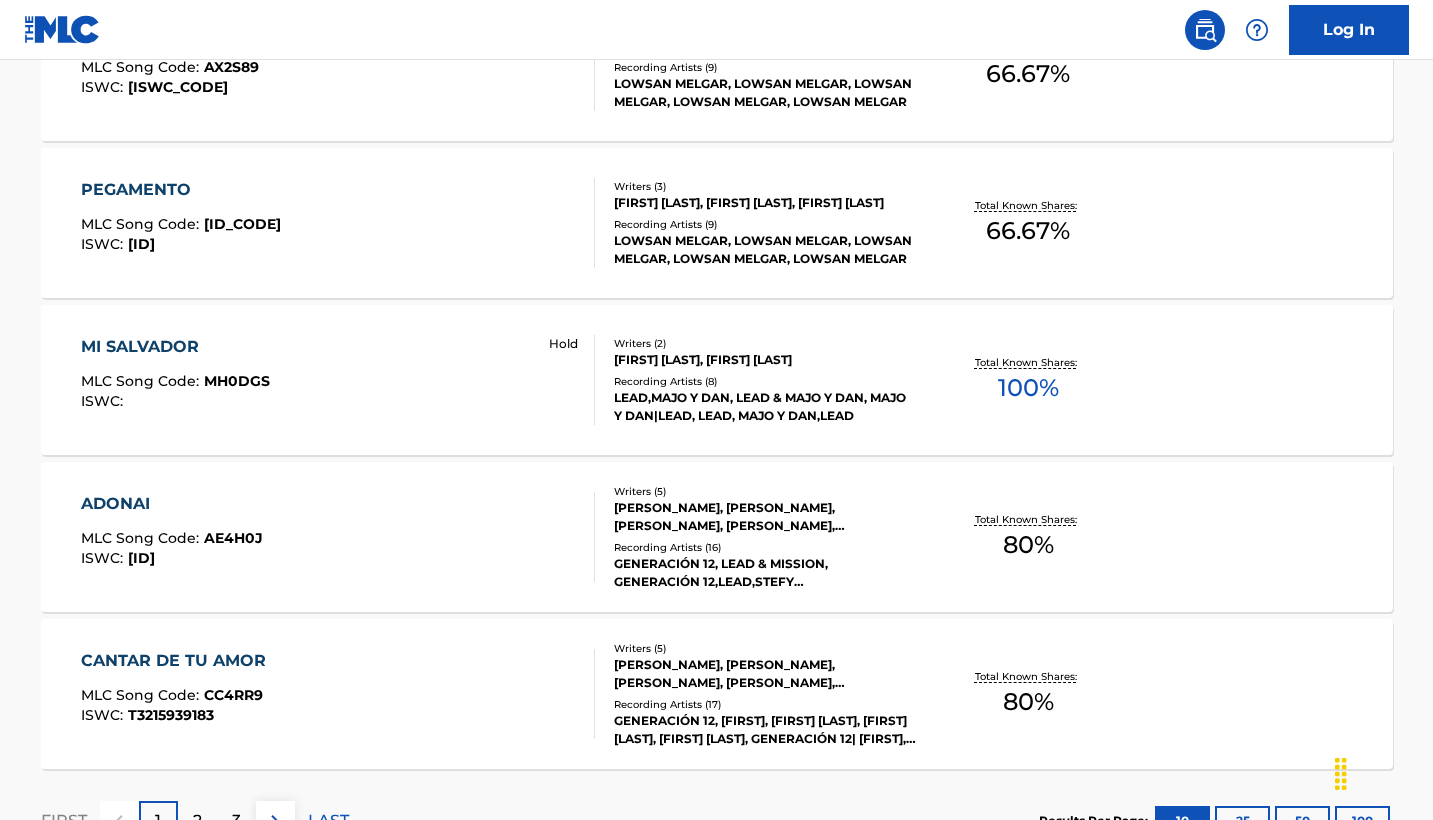 click on "CANTAR DE TU AMOR" at bounding box center [178, 661] 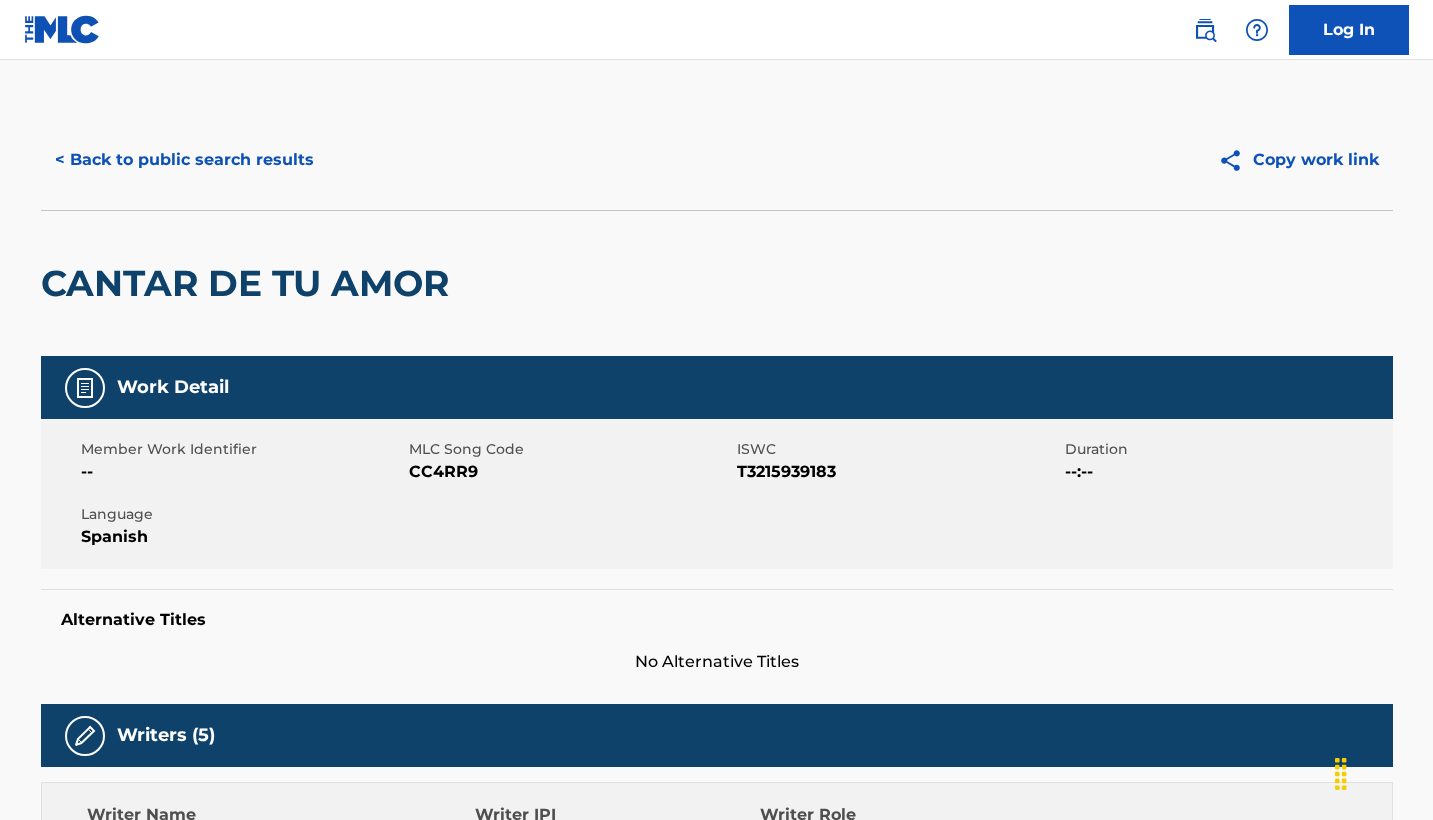 scroll, scrollTop: 0, scrollLeft: 0, axis: both 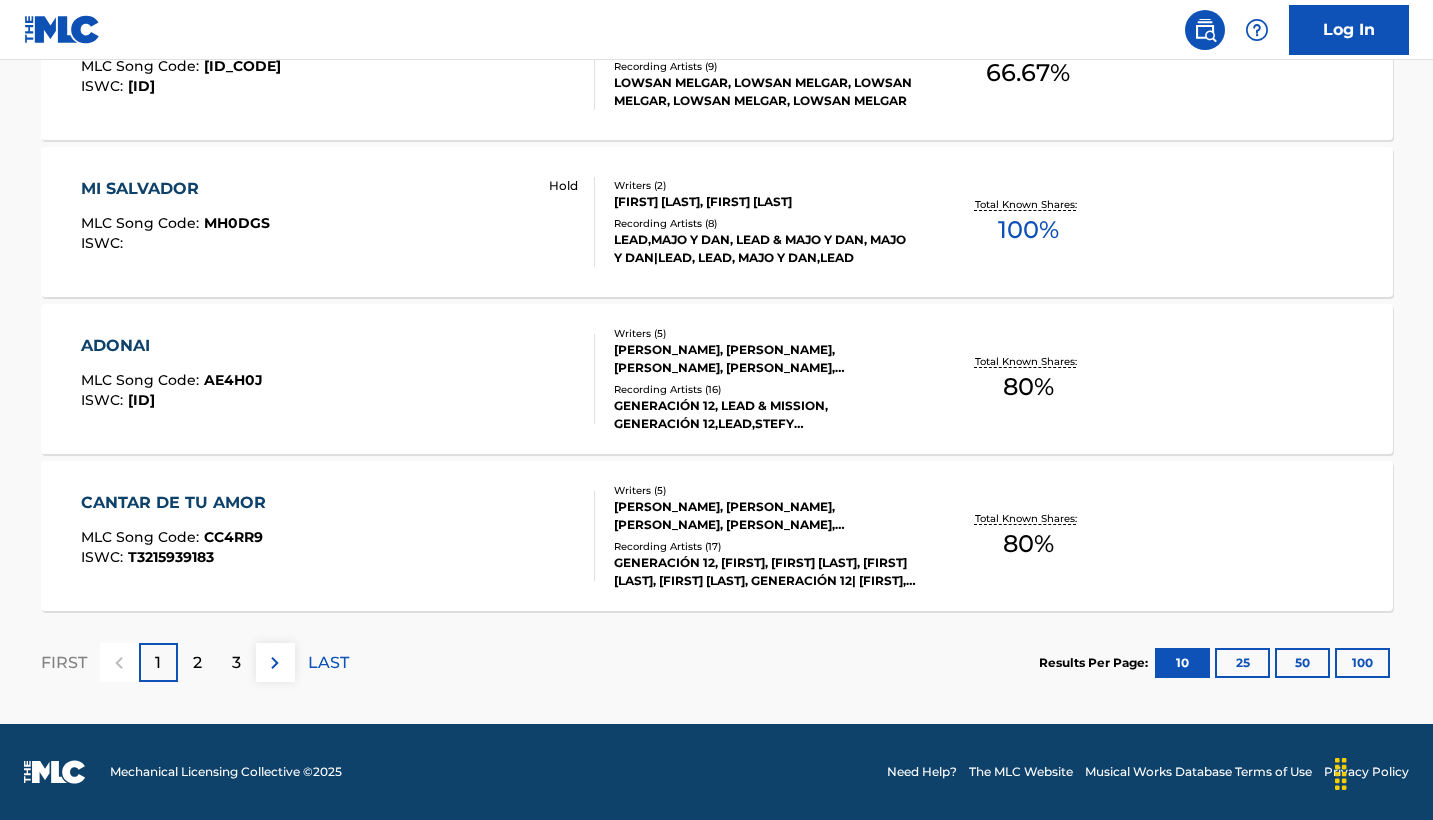 click at bounding box center (275, 663) 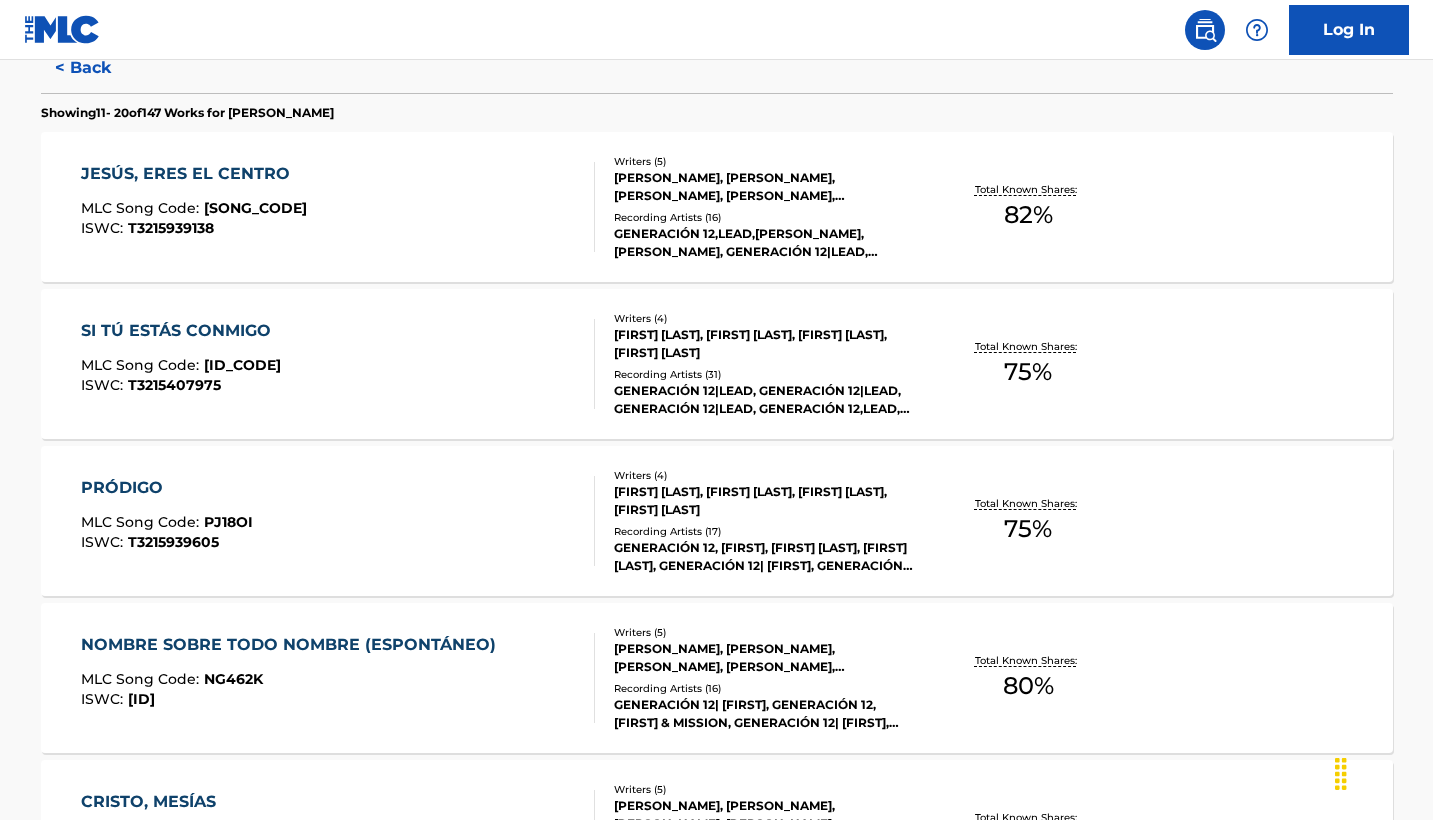 scroll, scrollTop: 533, scrollLeft: 0, axis: vertical 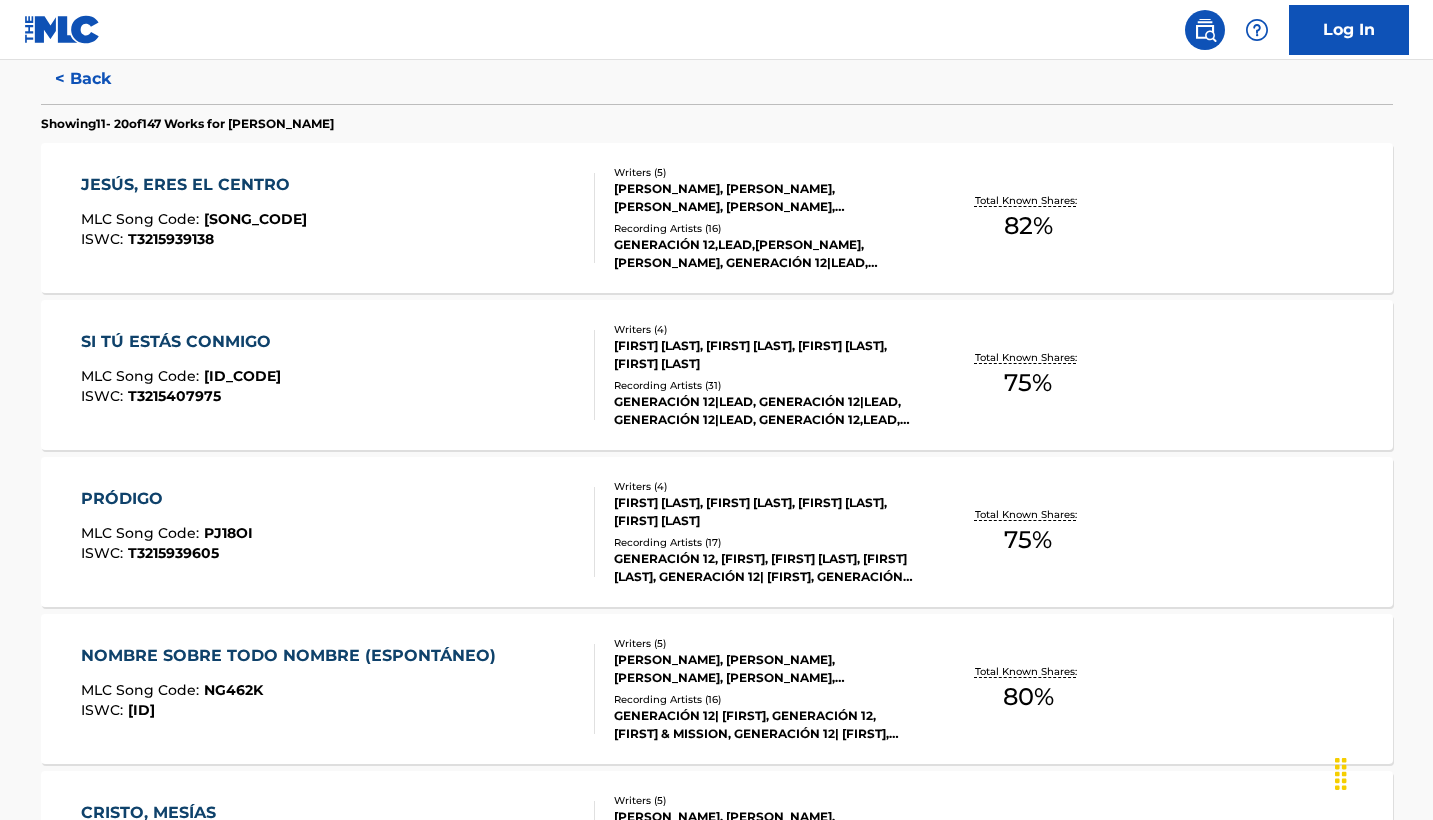 click on "JESÚS, ERES EL CENTRO MLC Song Code : [SONG_CODE] ISWC : [ISWC_CODE]" at bounding box center [338, 218] 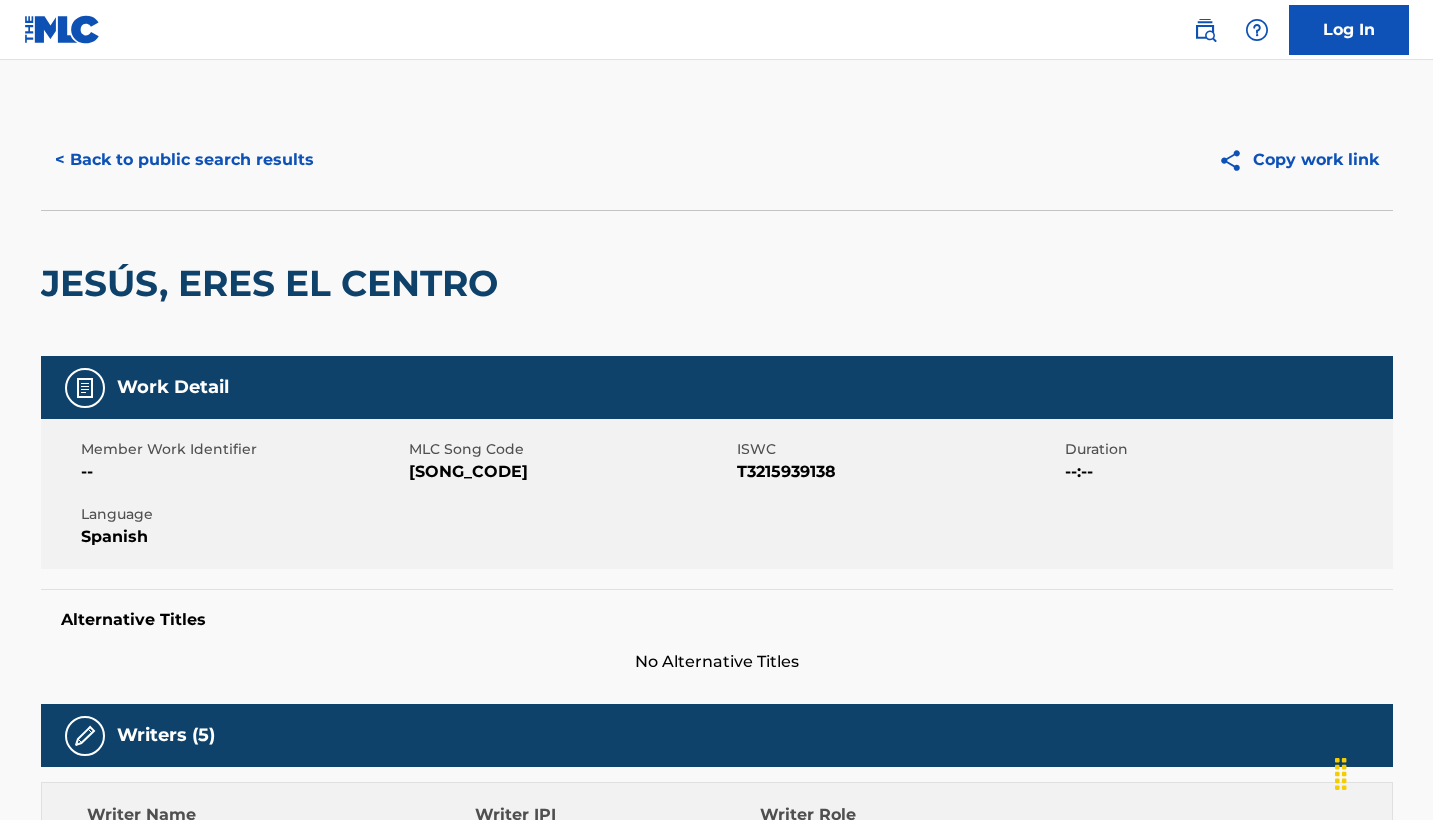 scroll, scrollTop: 0, scrollLeft: 0, axis: both 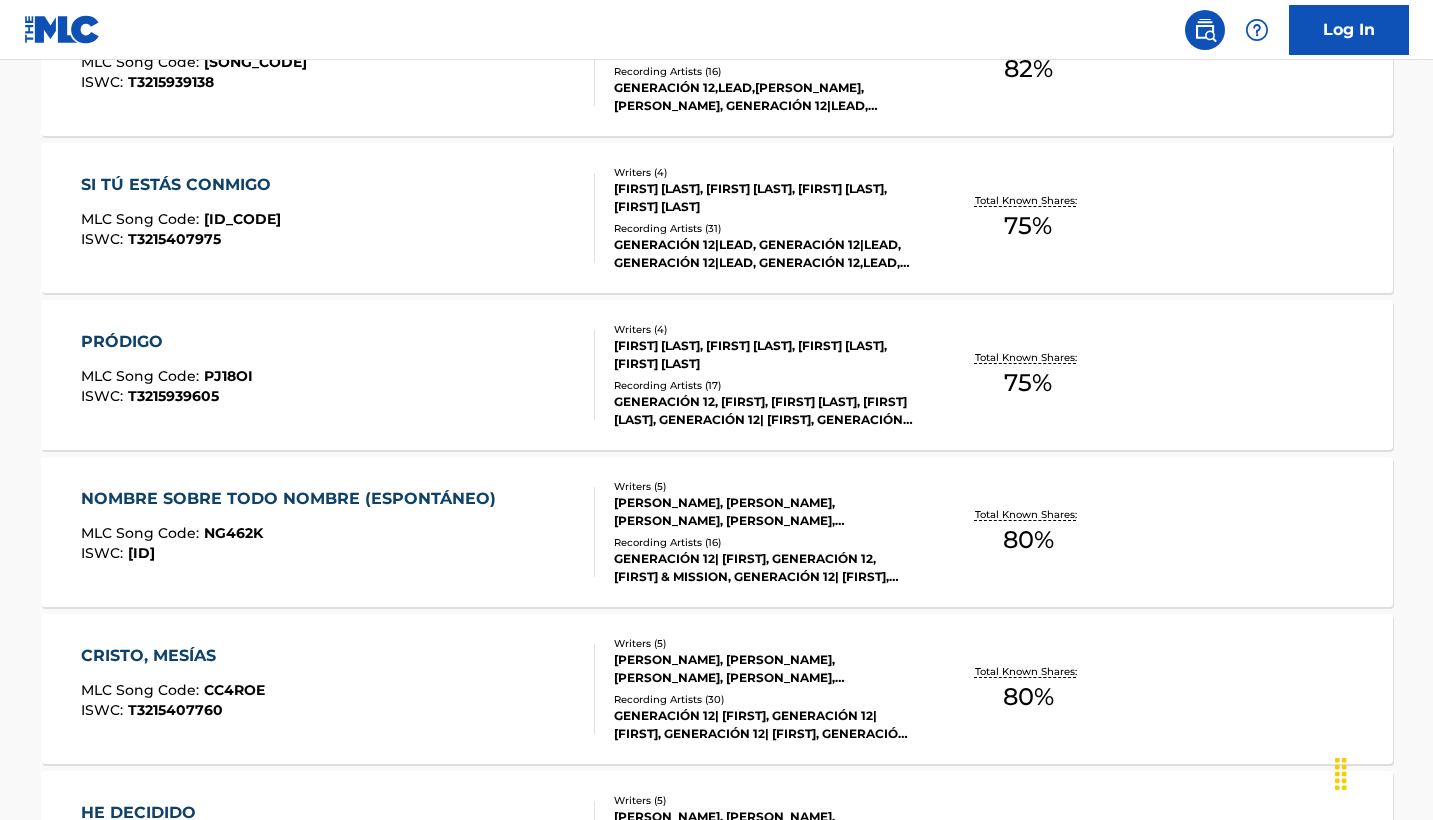 click on "SI TÚ ESTÁS CONMIGO" at bounding box center [181, 185] 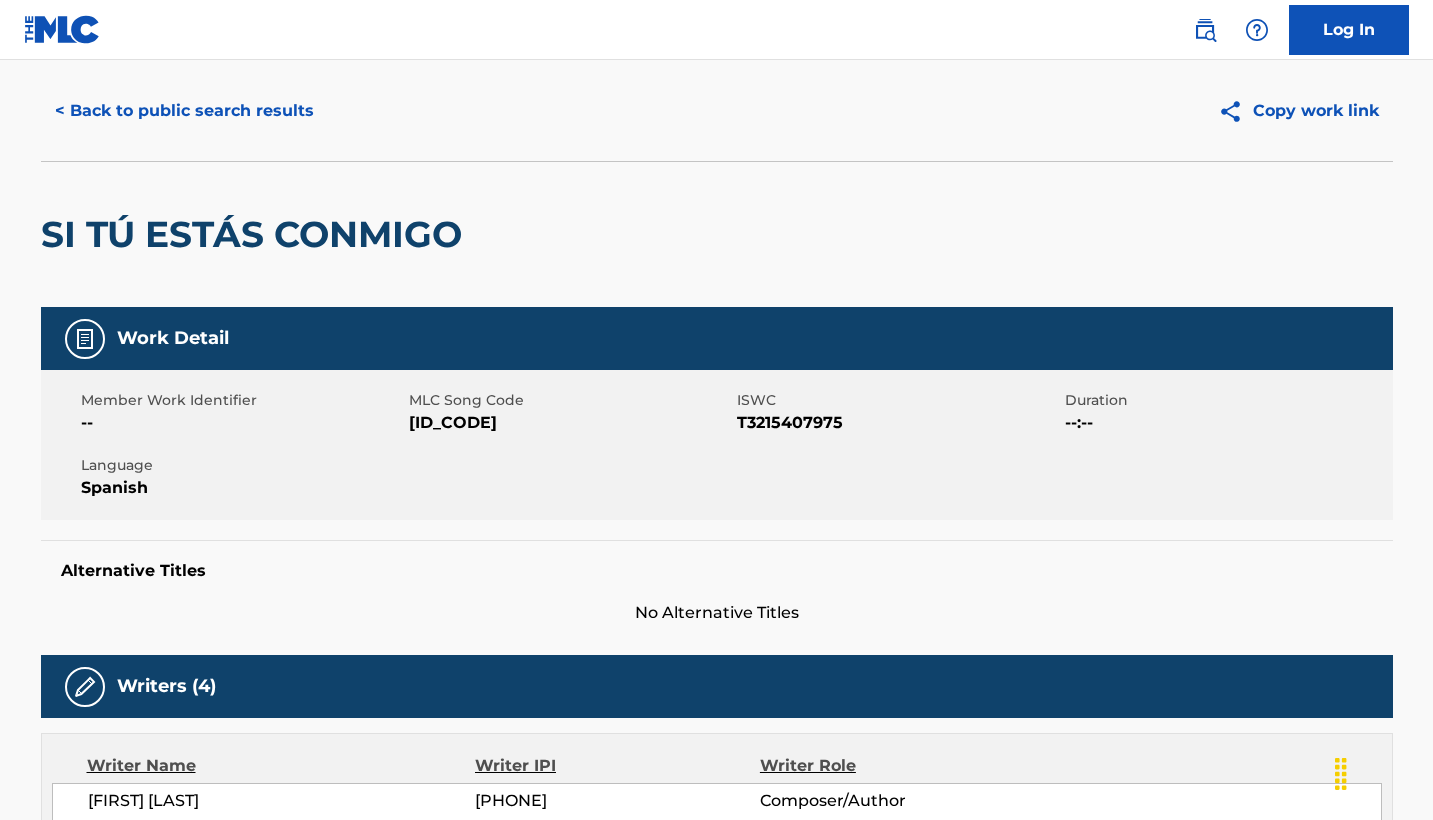 scroll, scrollTop: 41, scrollLeft: 0, axis: vertical 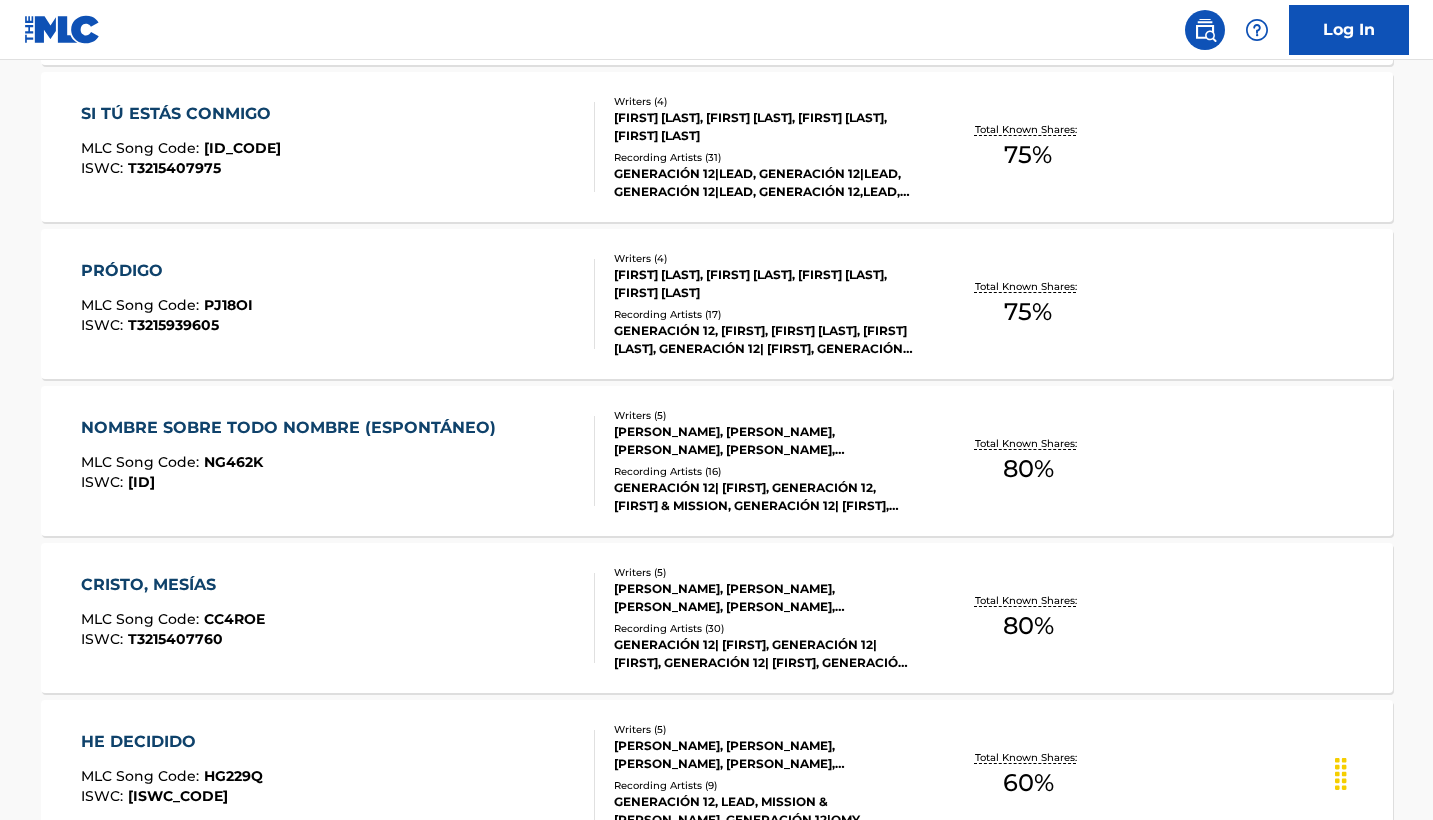 click on "PRÓDIGO MLC Song Code : [SONG_CODE] ISWC : [ISWC_CODE]" at bounding box center [338, 304] 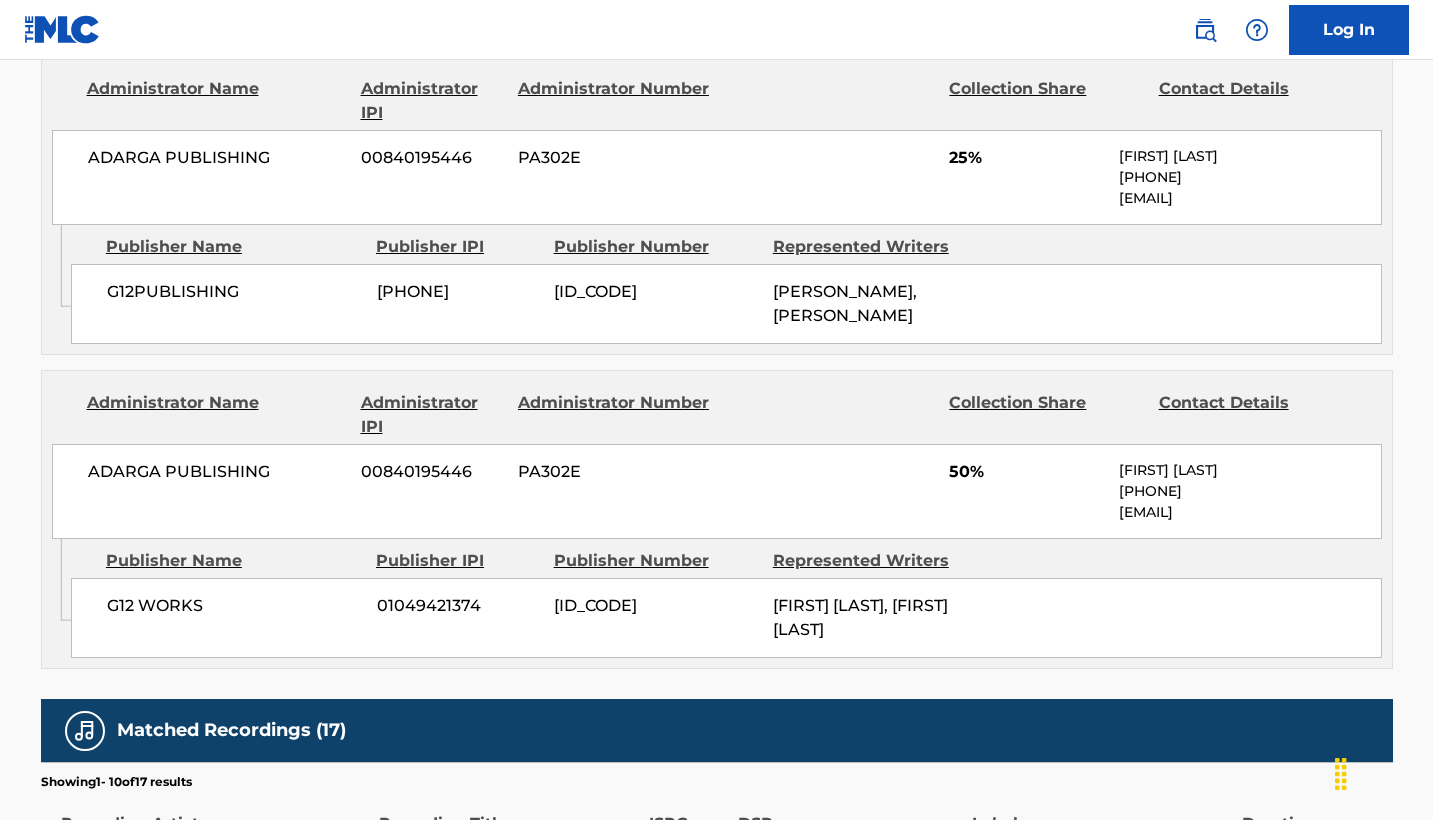 scroll, scrollTop: 1029, scrollLeft: 0, axis: vertical 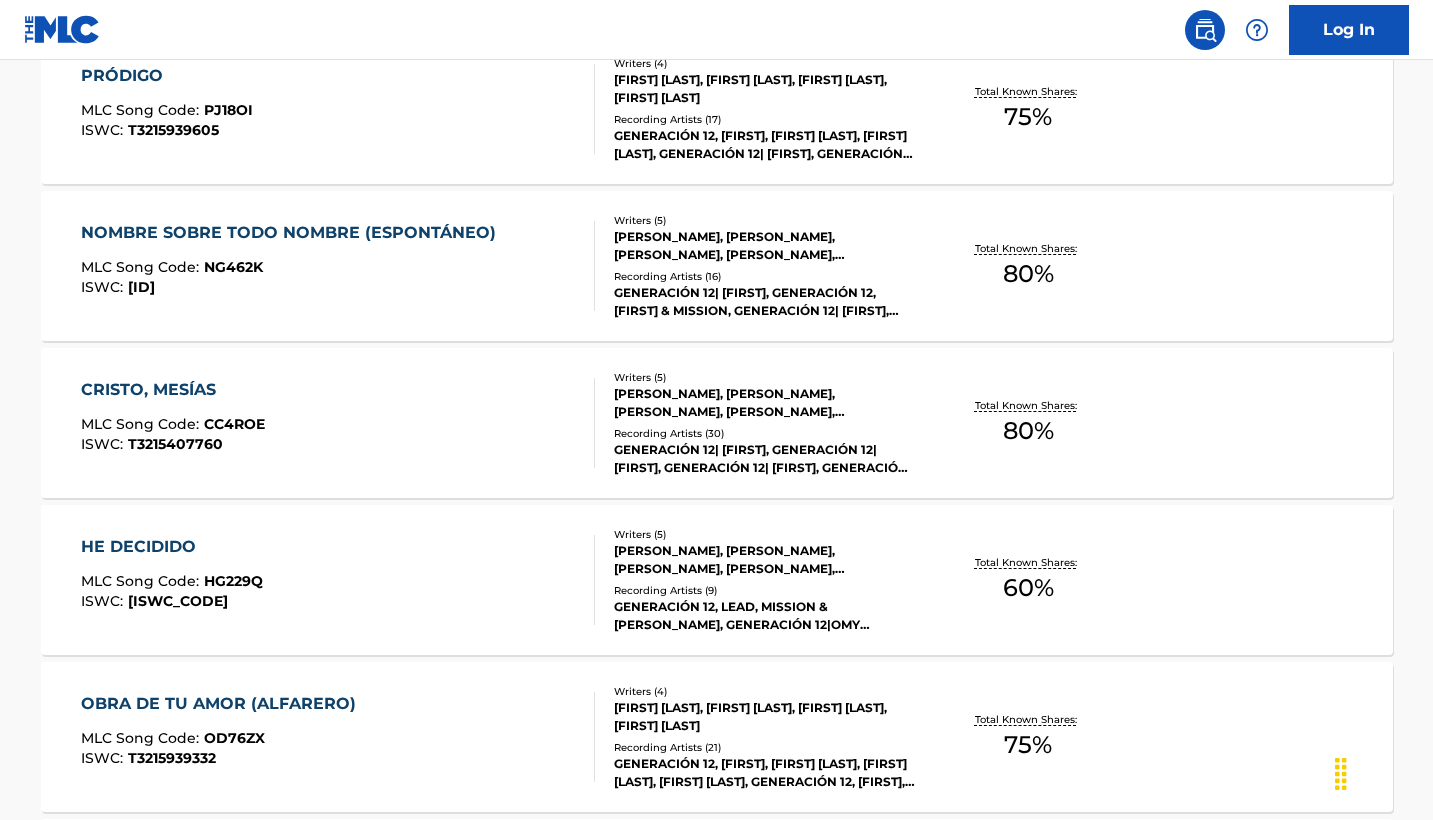 click on "NOMBRE SOBRE TODO NOMBRE (ESPONTÁNEO) MLC Song Code : [SONG_CODE] ISWC : [ISWC_CODE]" at bounding box center [293, 266] 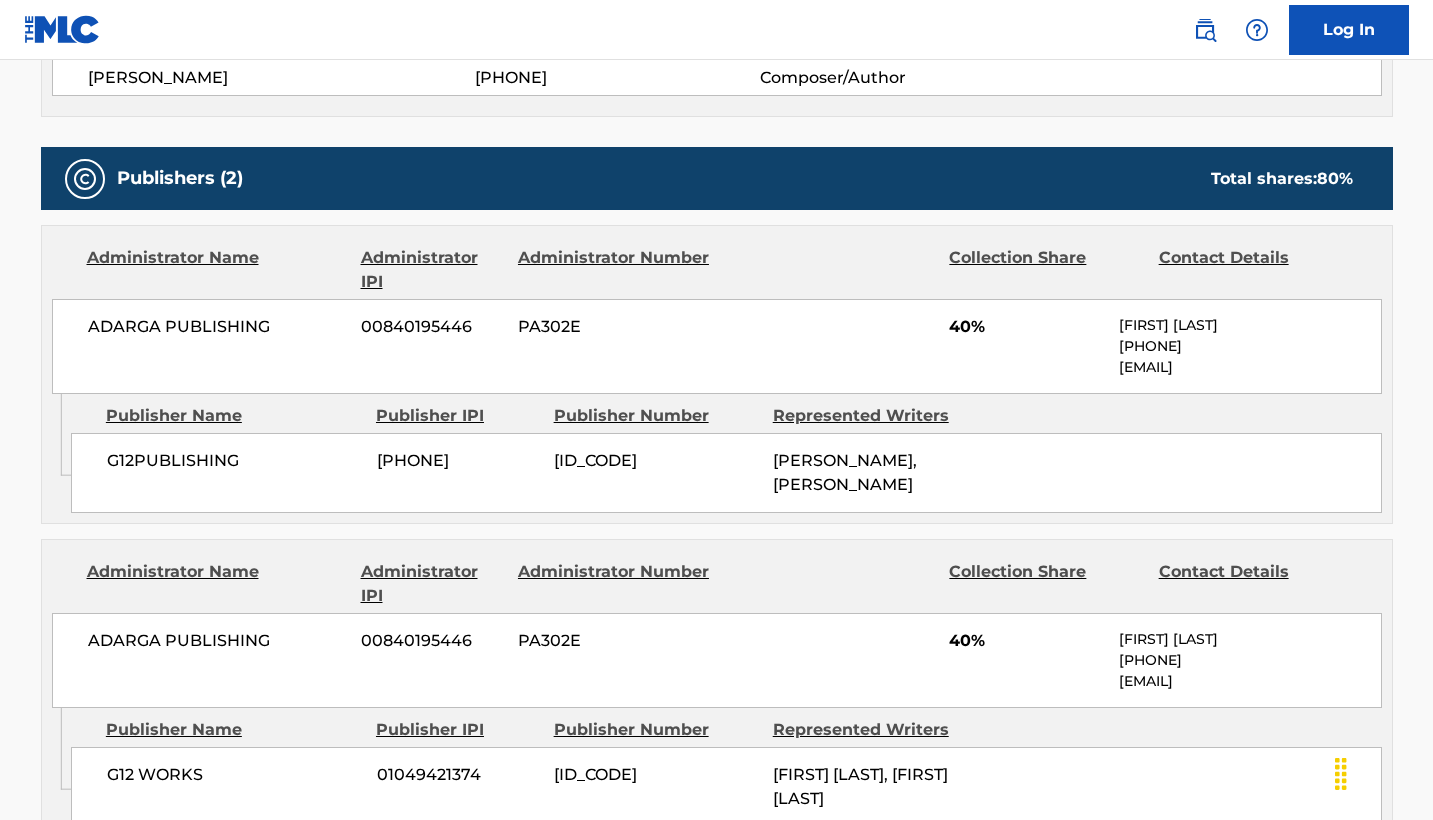 scroll, scrollTop: 912, scrollLeft: 0, axis: vertical 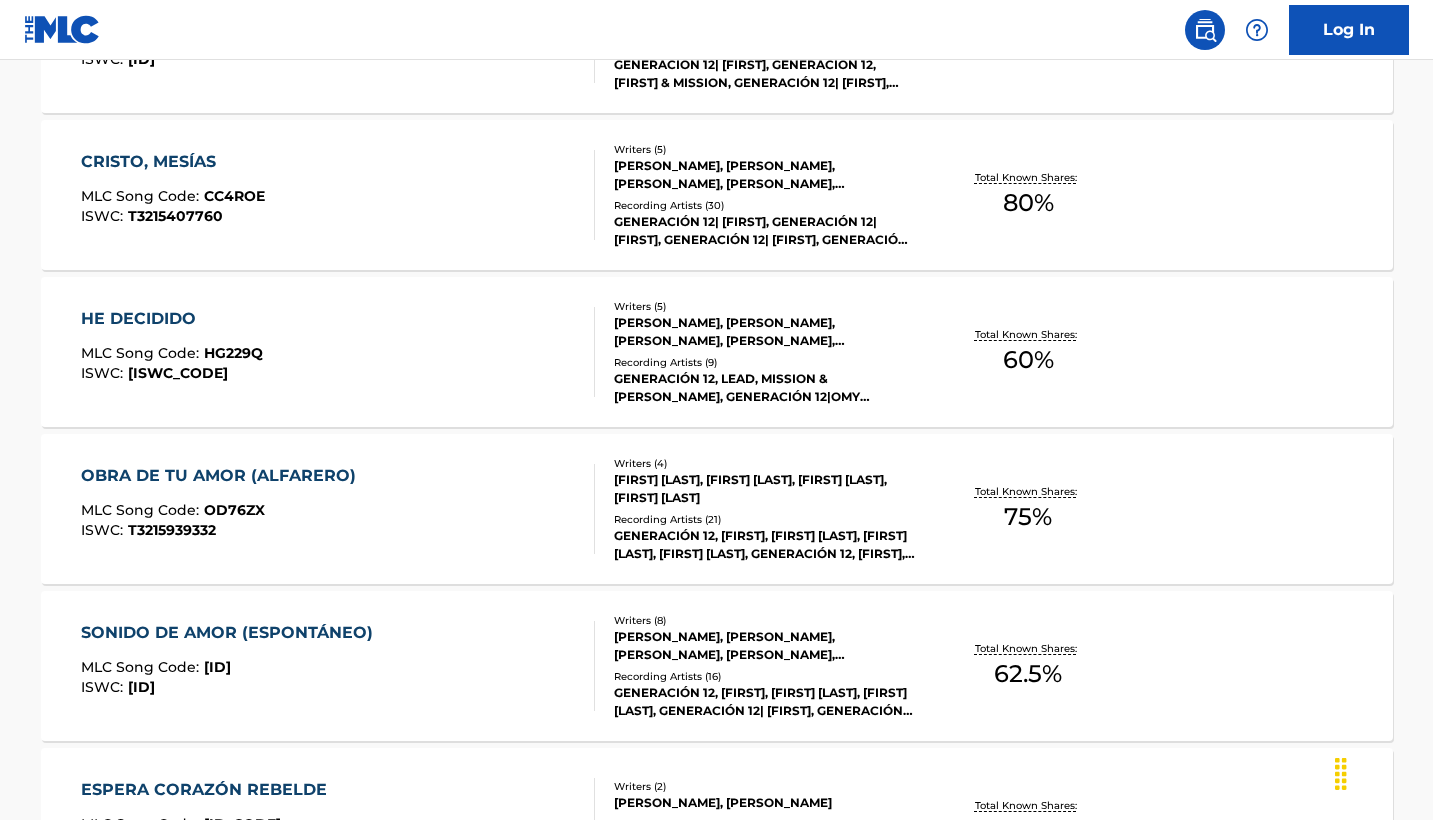 click on "CRISTO, MESÍAS MLC Song Code : CC4ROE ISWC : T3215407760" at bounding box center (338, 195) 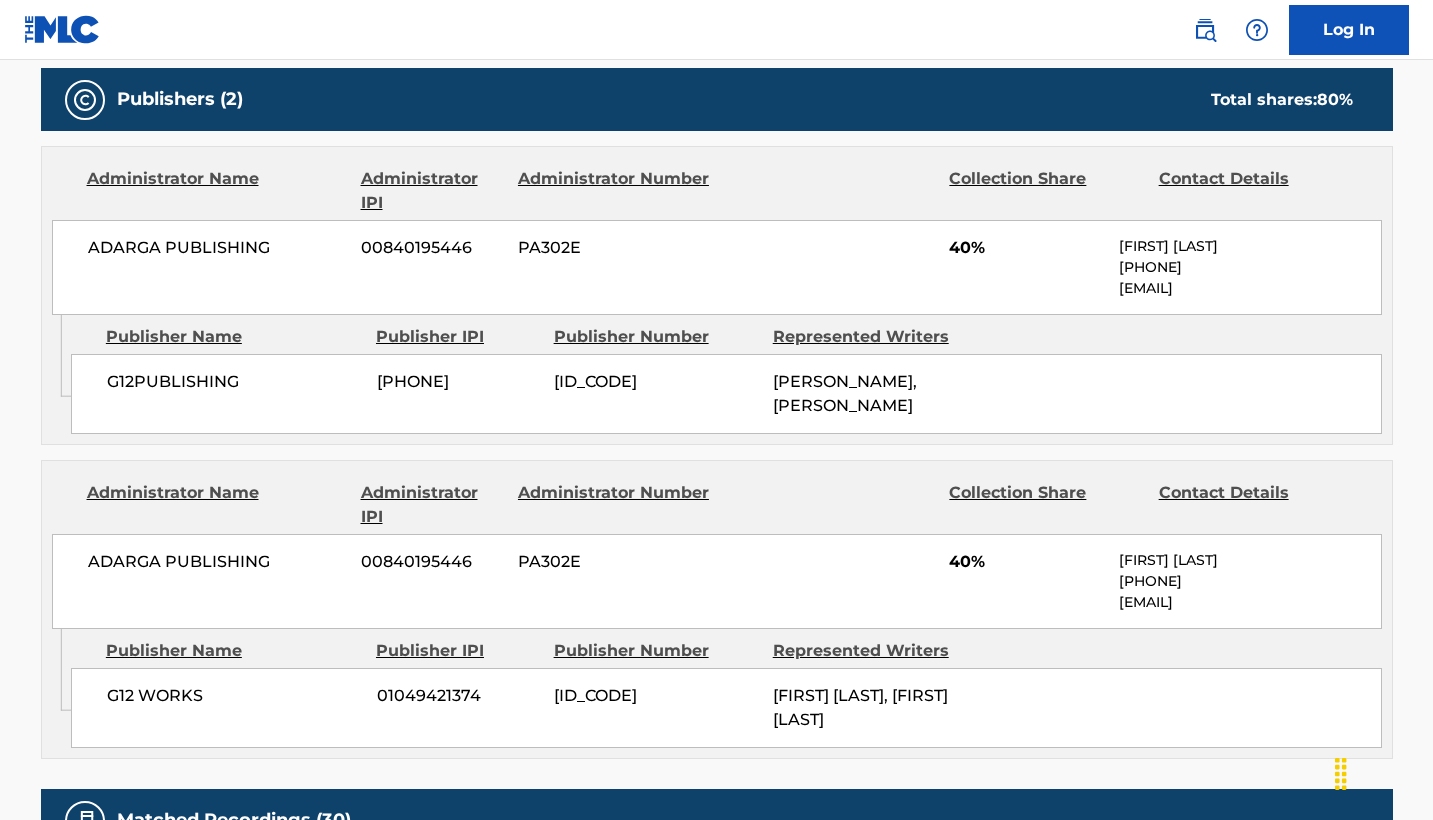 scroll, scrollTop: 968, scrollLeft: 0, axis: vertical 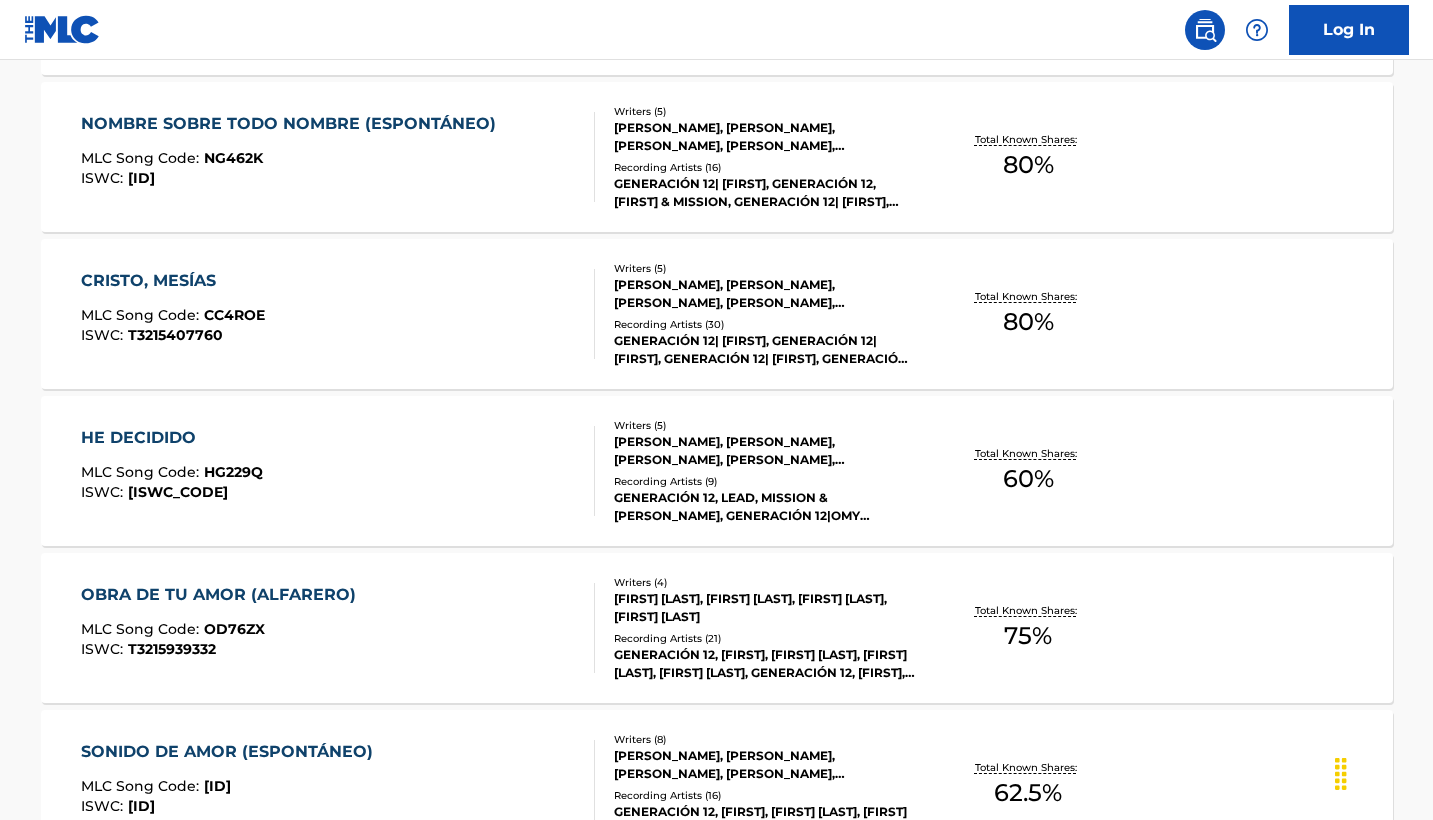 click on "HE DECIDIDO" at bounding box center [172, 438] 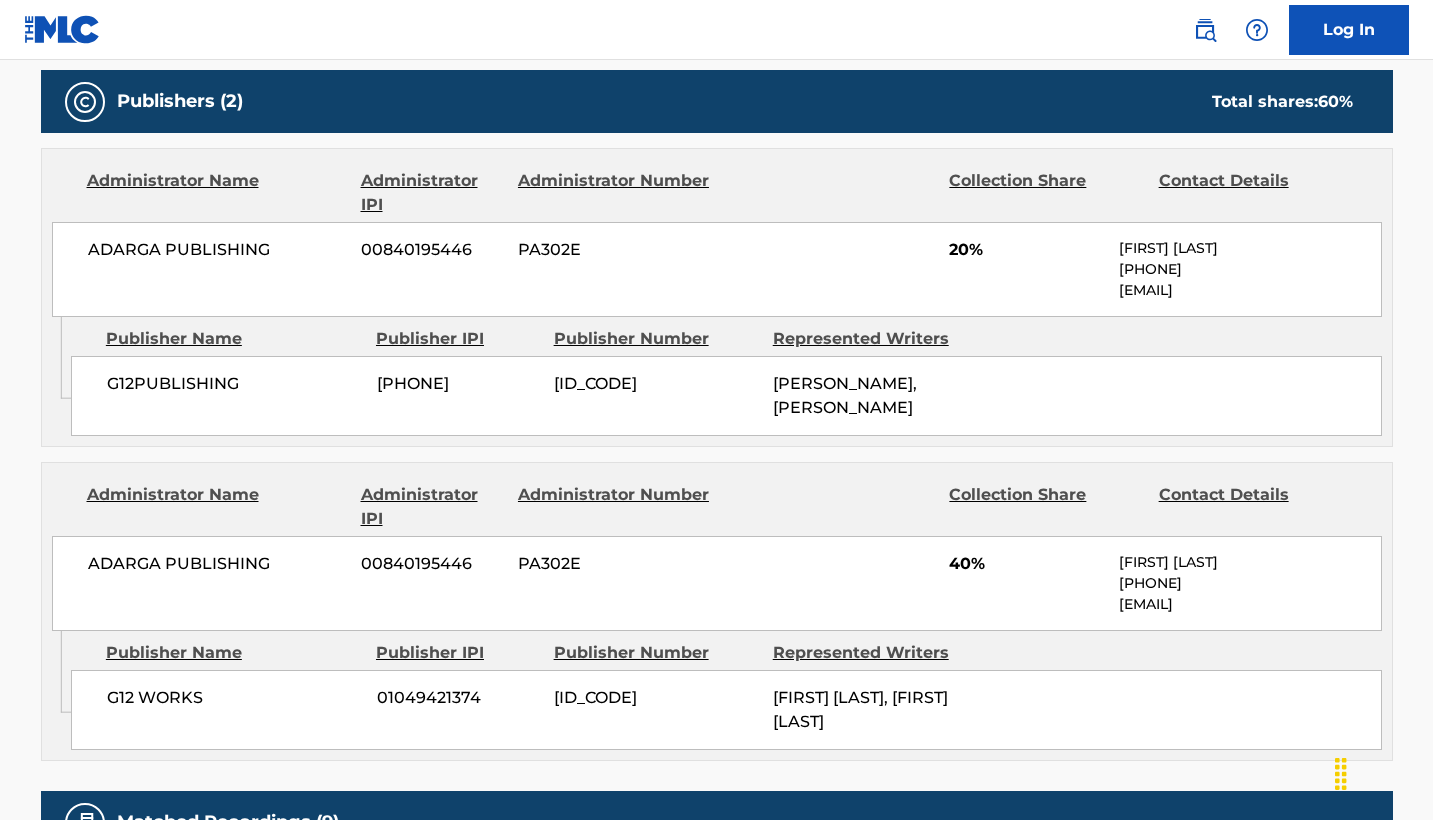 scroll, scrollTop: 784, scrollLeft: 0, axis: vertical 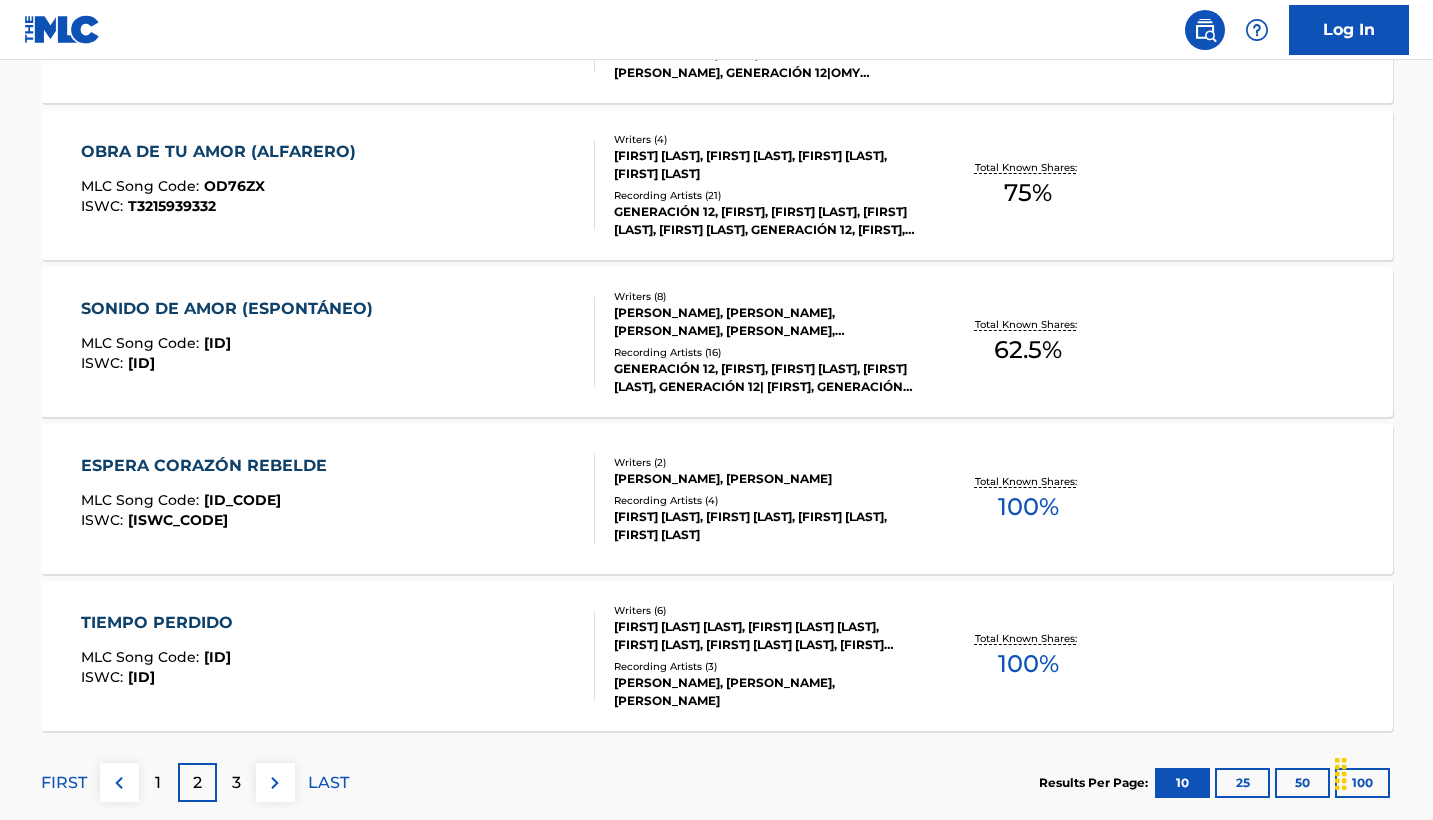 click on "OBRA DE TU AMOR (ALFARERO)" at bounding box center (223, 152) 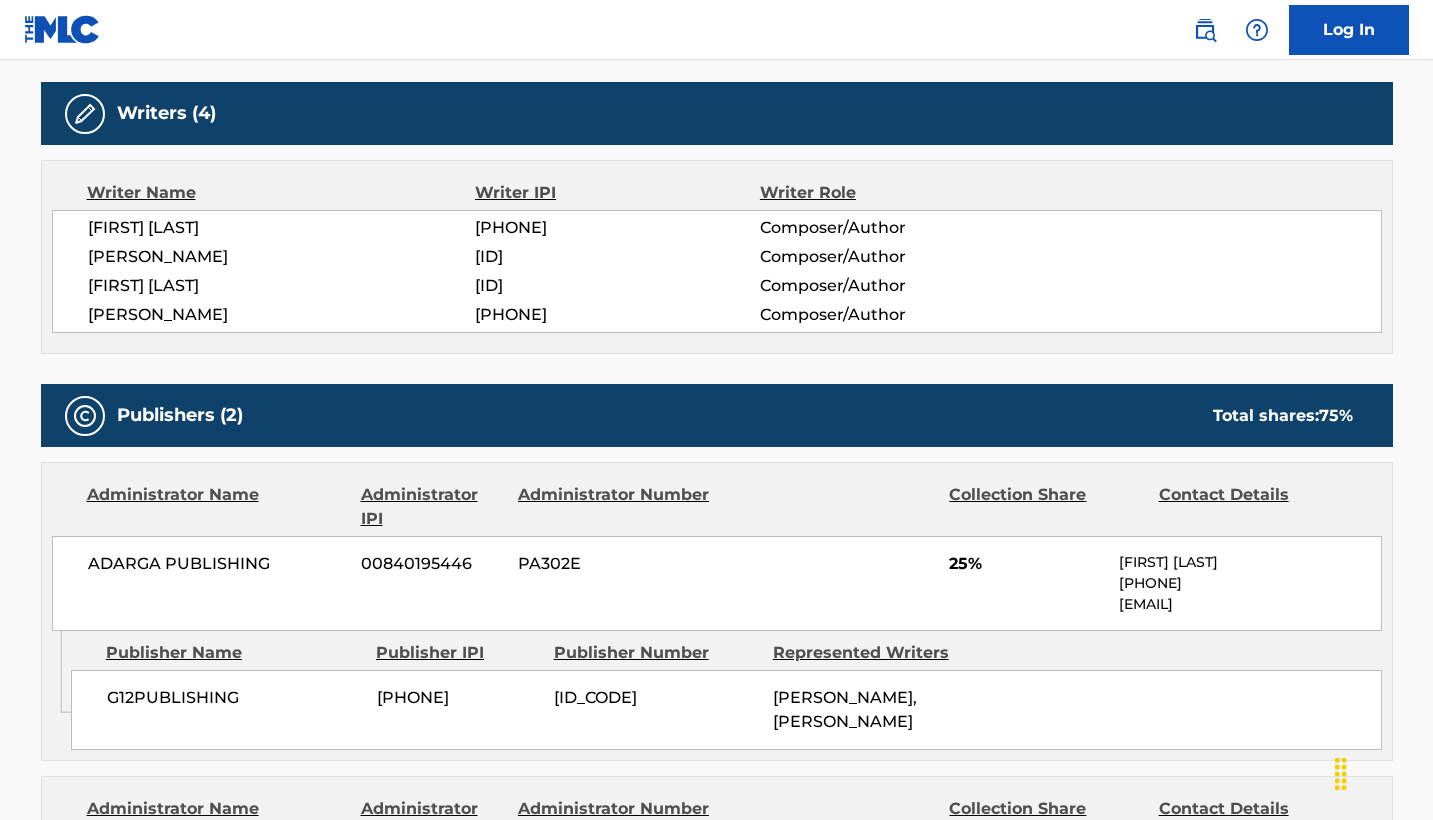 scroll, scrollTop: 604, scrollLeft: 0, axis: vertical 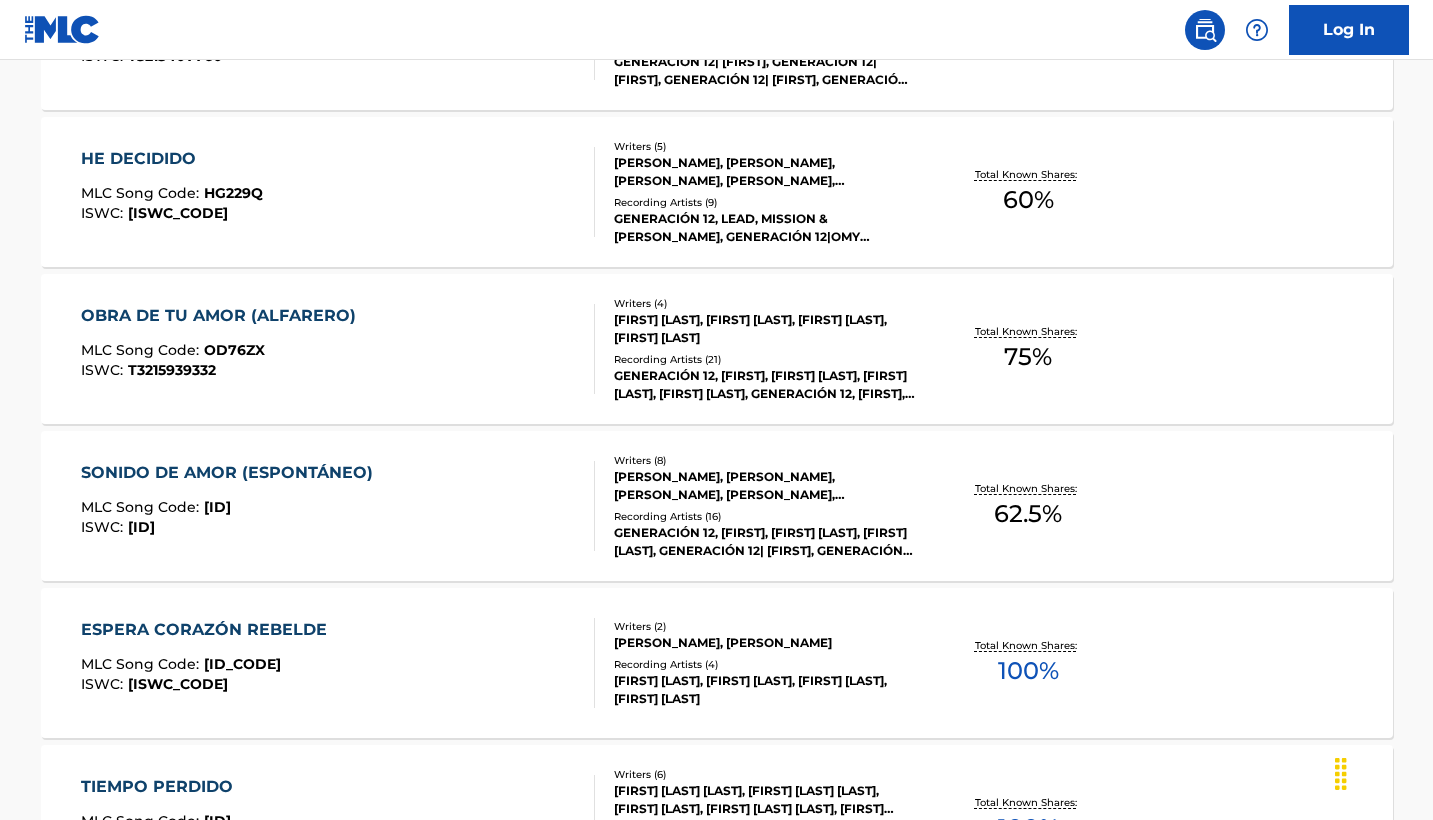 click on "SONIDO DE AMOR (ESPONTÁNEO)" at bounding box center [232, 473] 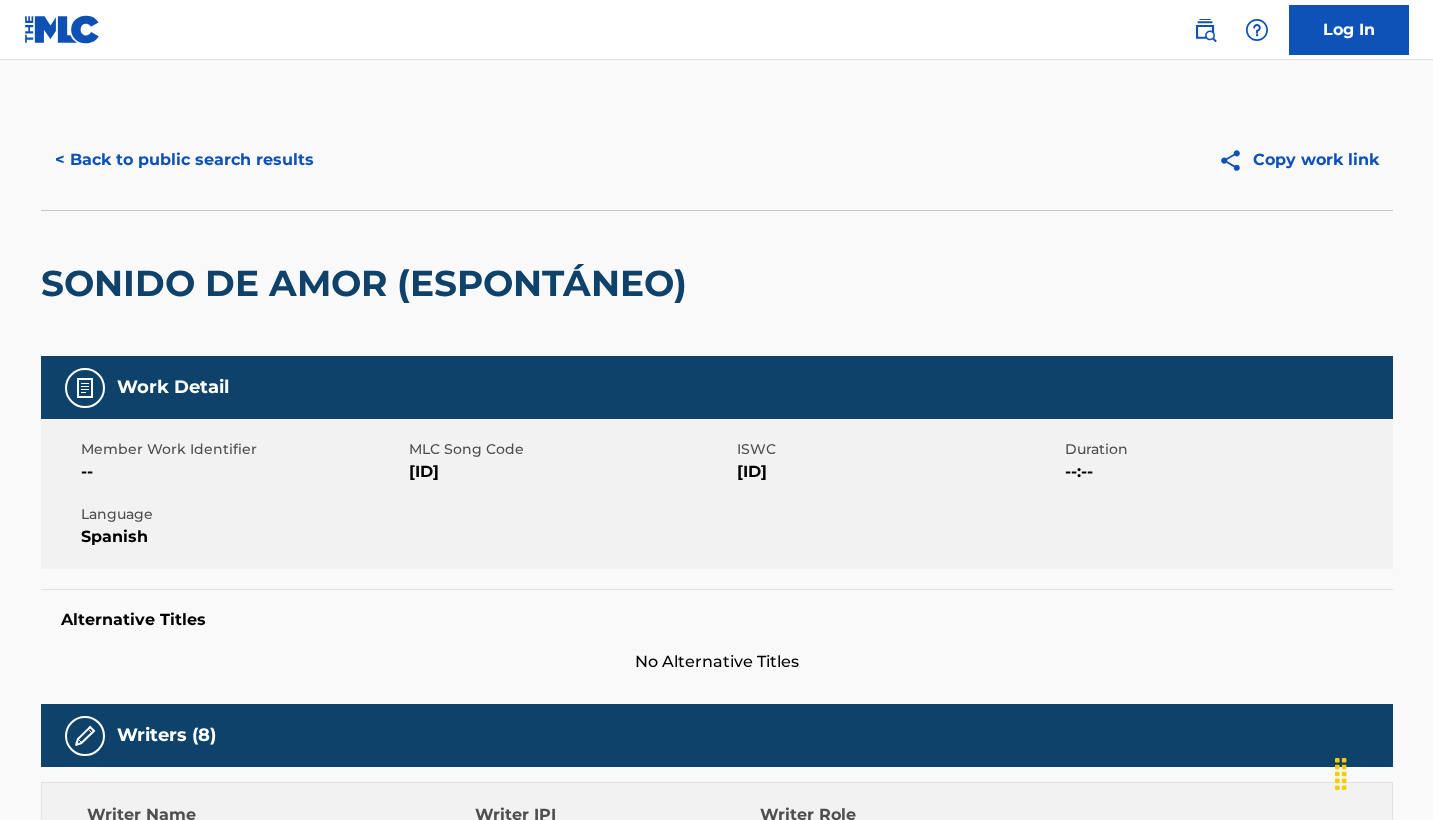 scroll, scrollTop: 0, scrollLeft: 0, axis: both 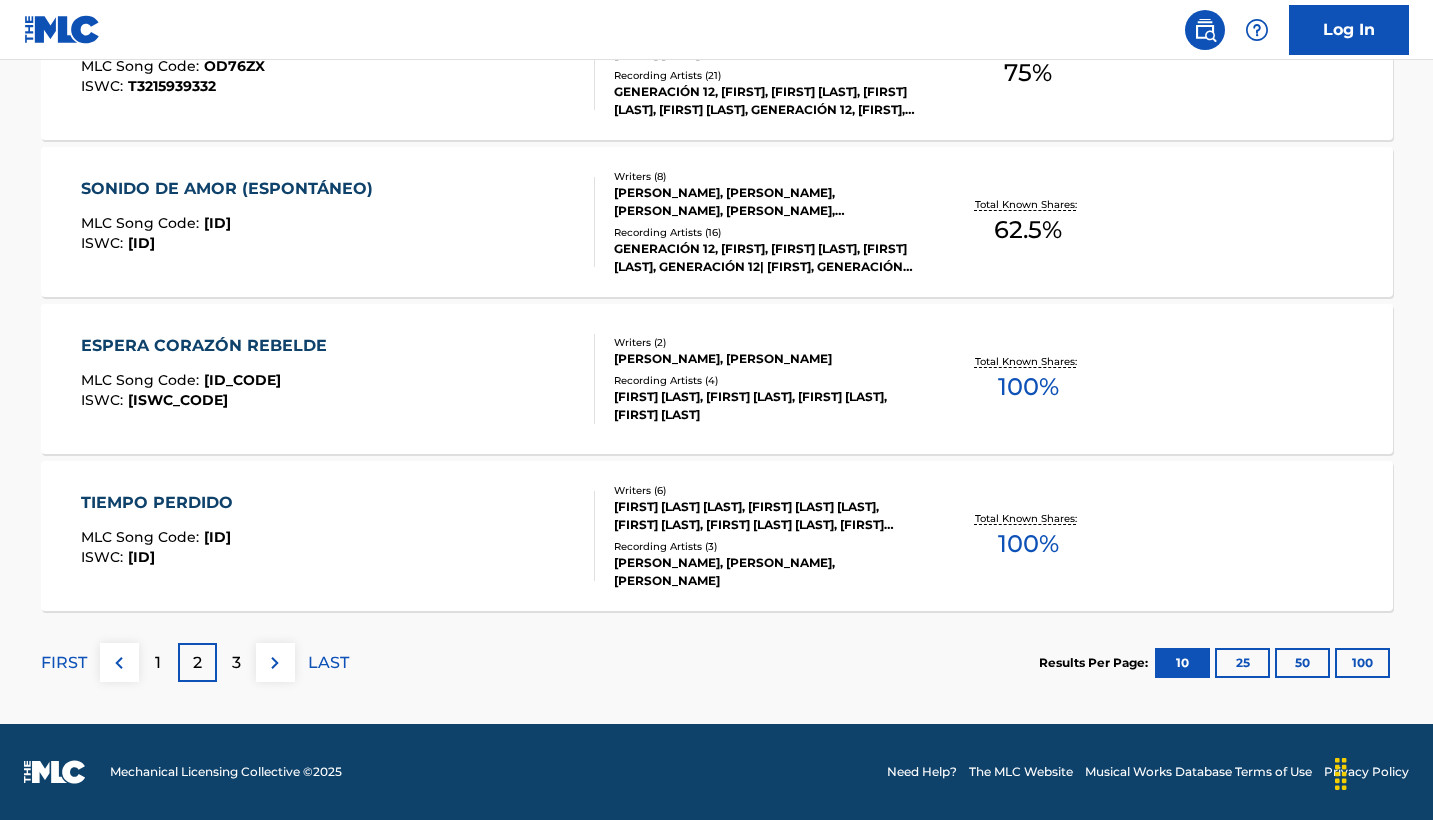 click on "ESPERA CORAZÓN REBELDE" at bounding box center (209, 346) 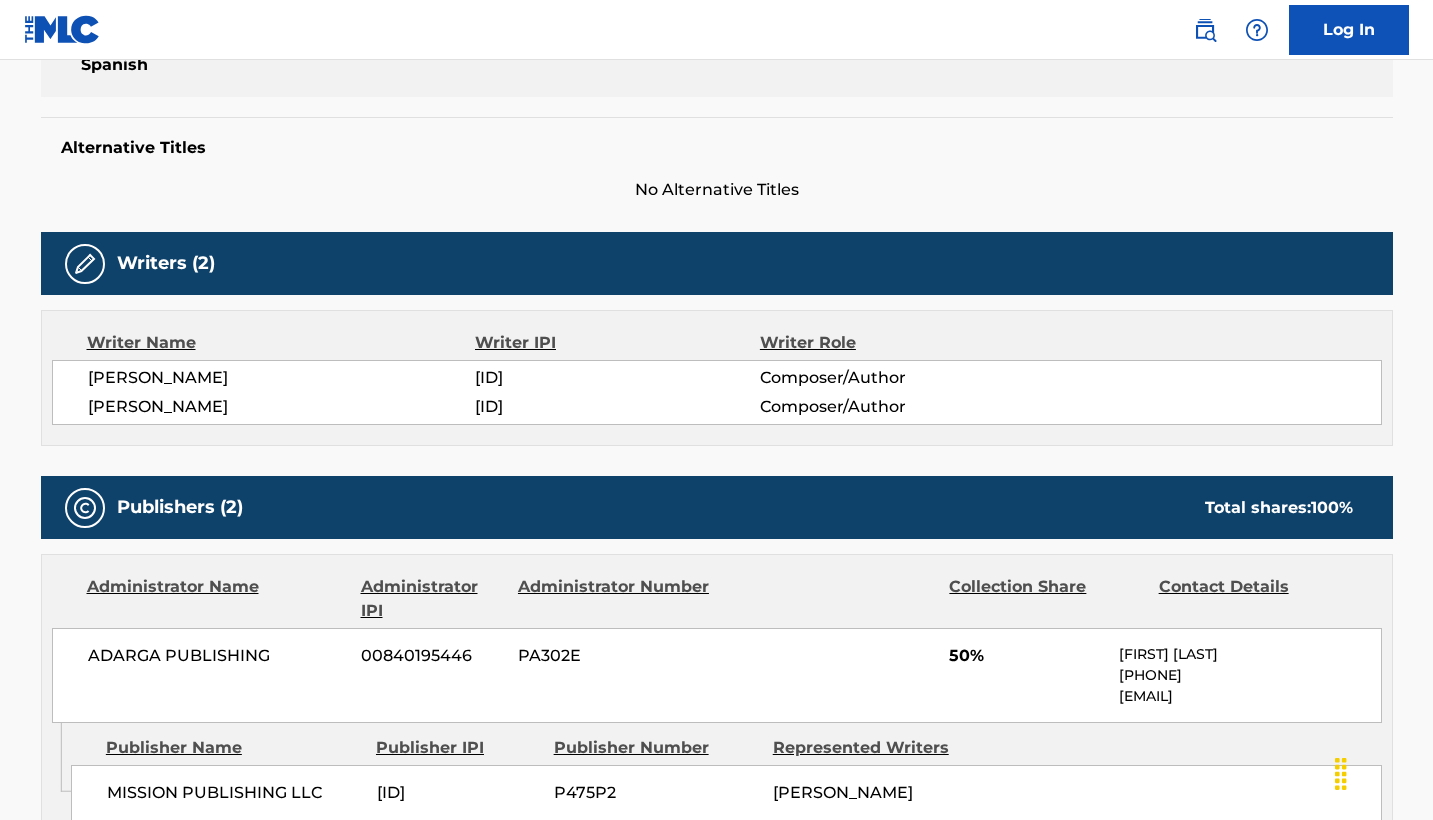 scroll, scrollTop: 470, scrollLeft: 0, axis: vertical 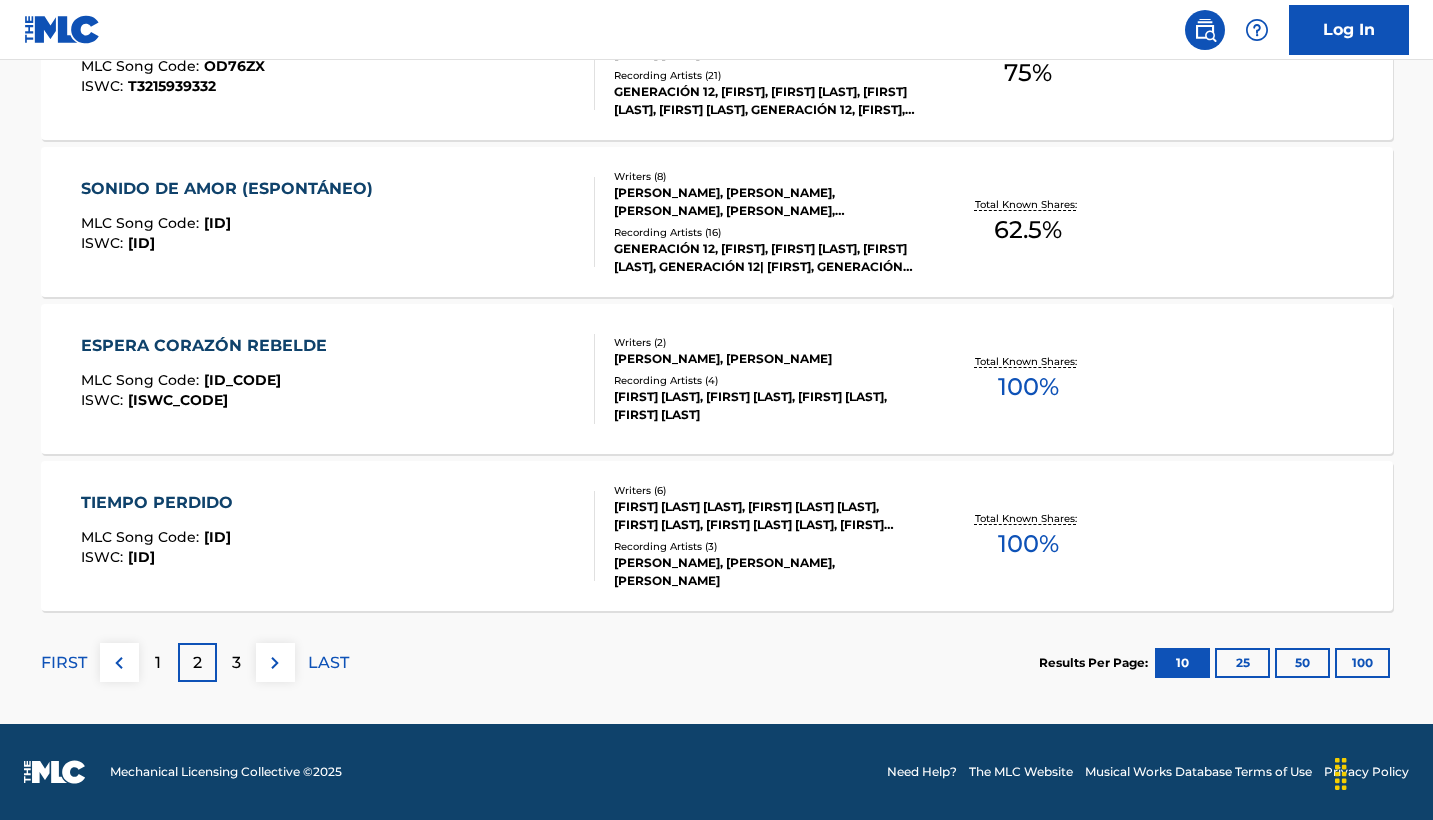 click on "TIEMPO PERDIDO" at bounding box center [162, 503] 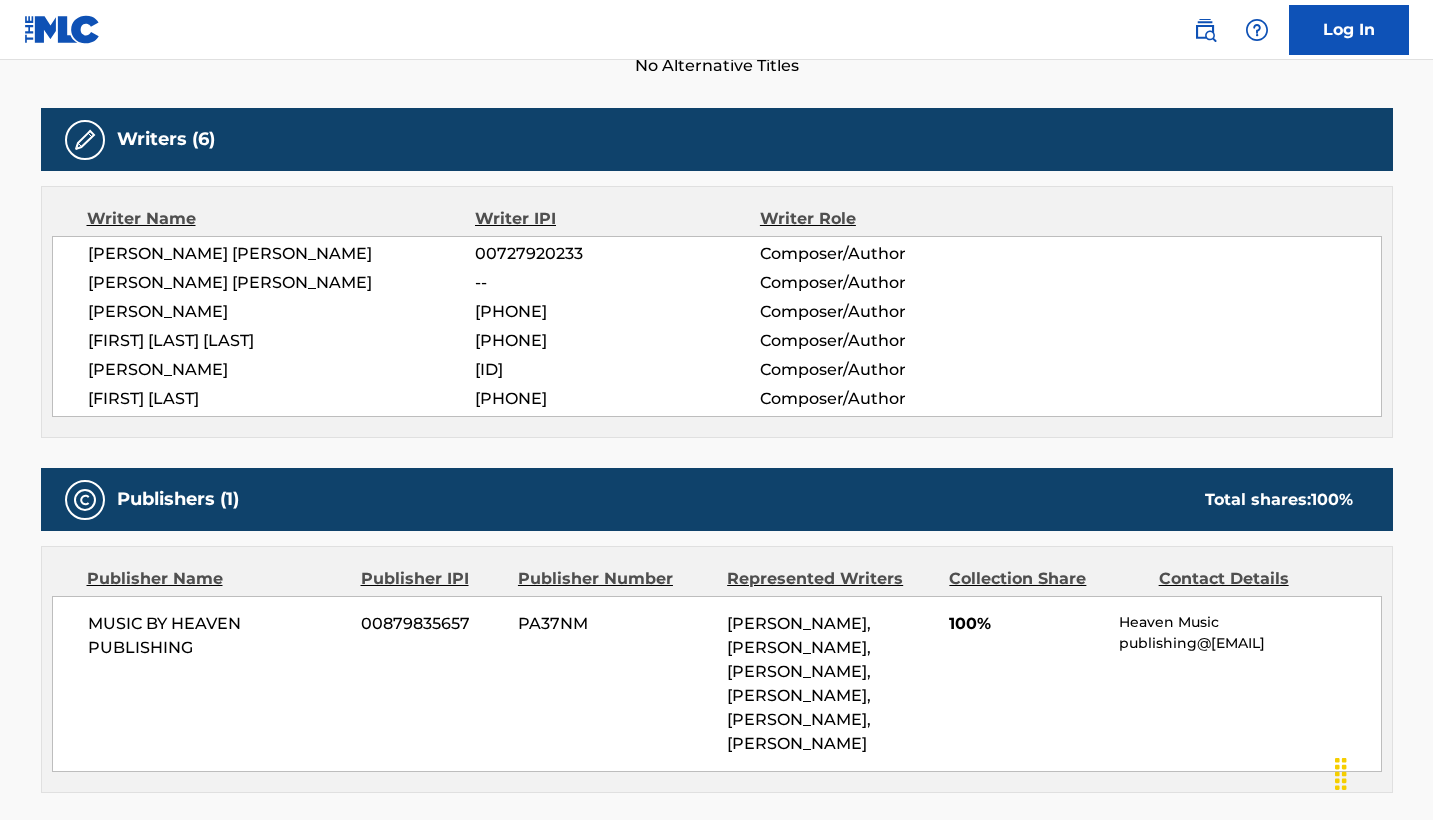 scroll, scrollTop: 584, scrollLeft: 0, axis: vertical 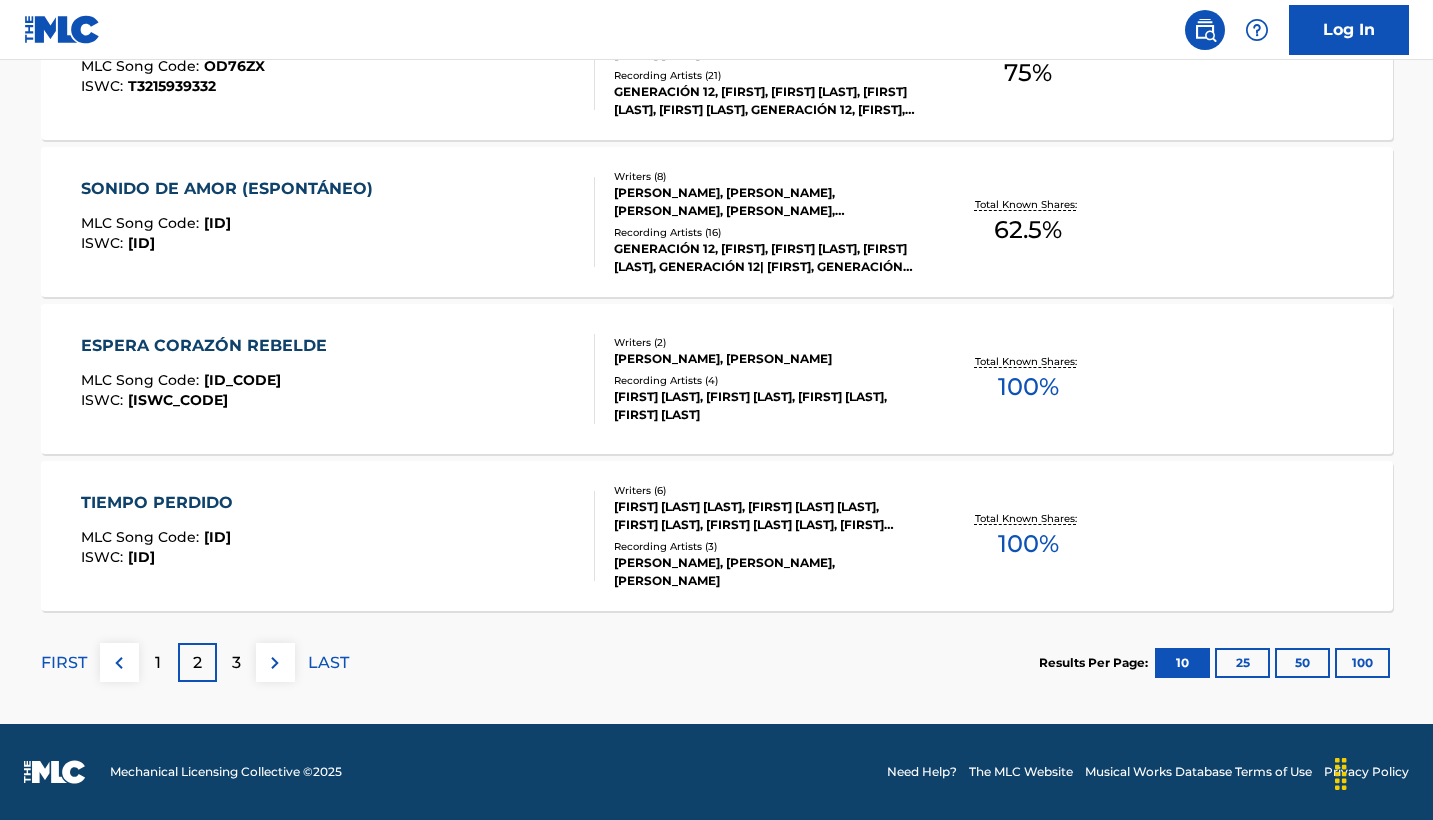 click at bounding box center (275, 663) 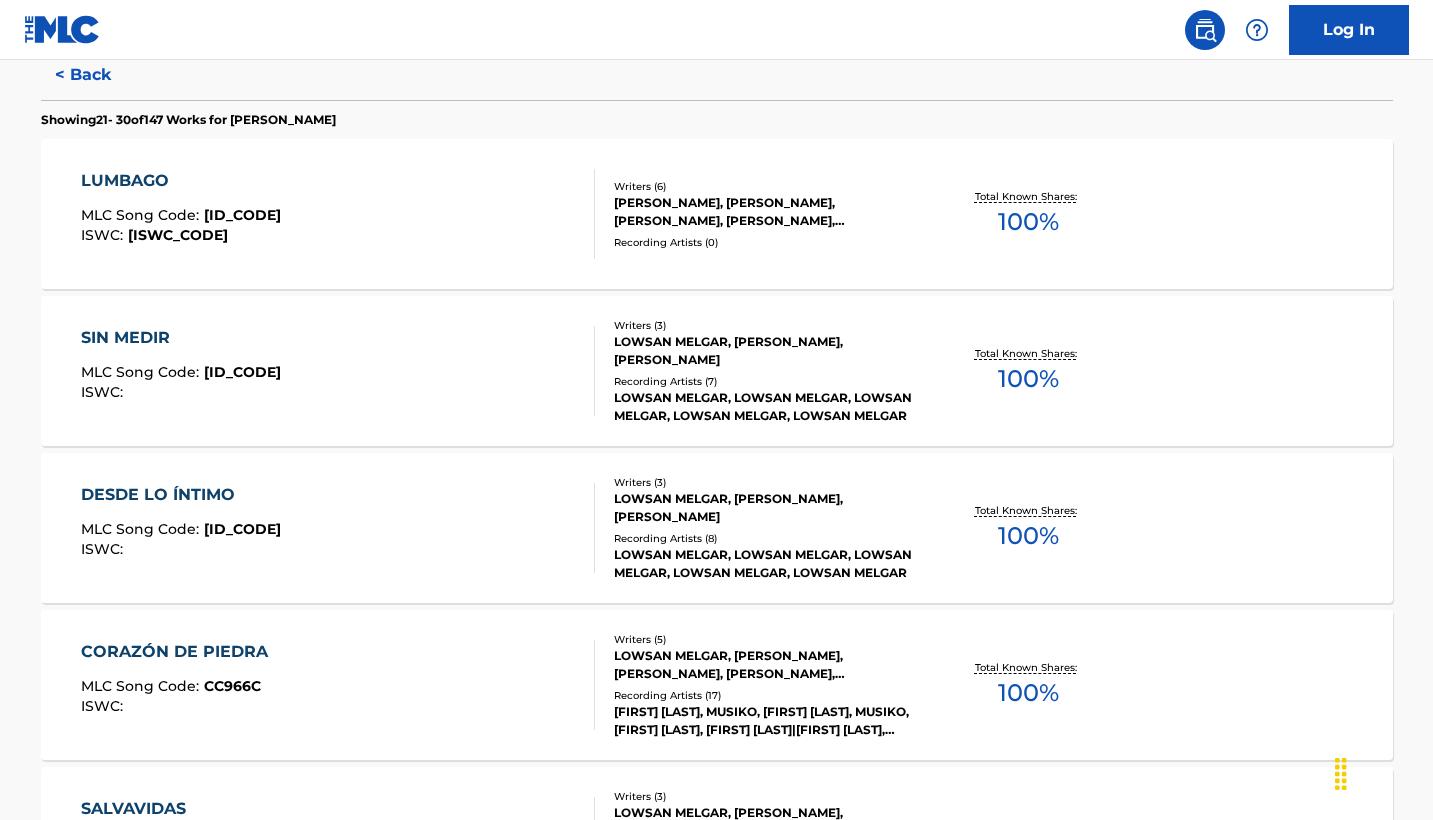 scroll, scrollTop: 527, scrollLeft: 0, axis: vertical 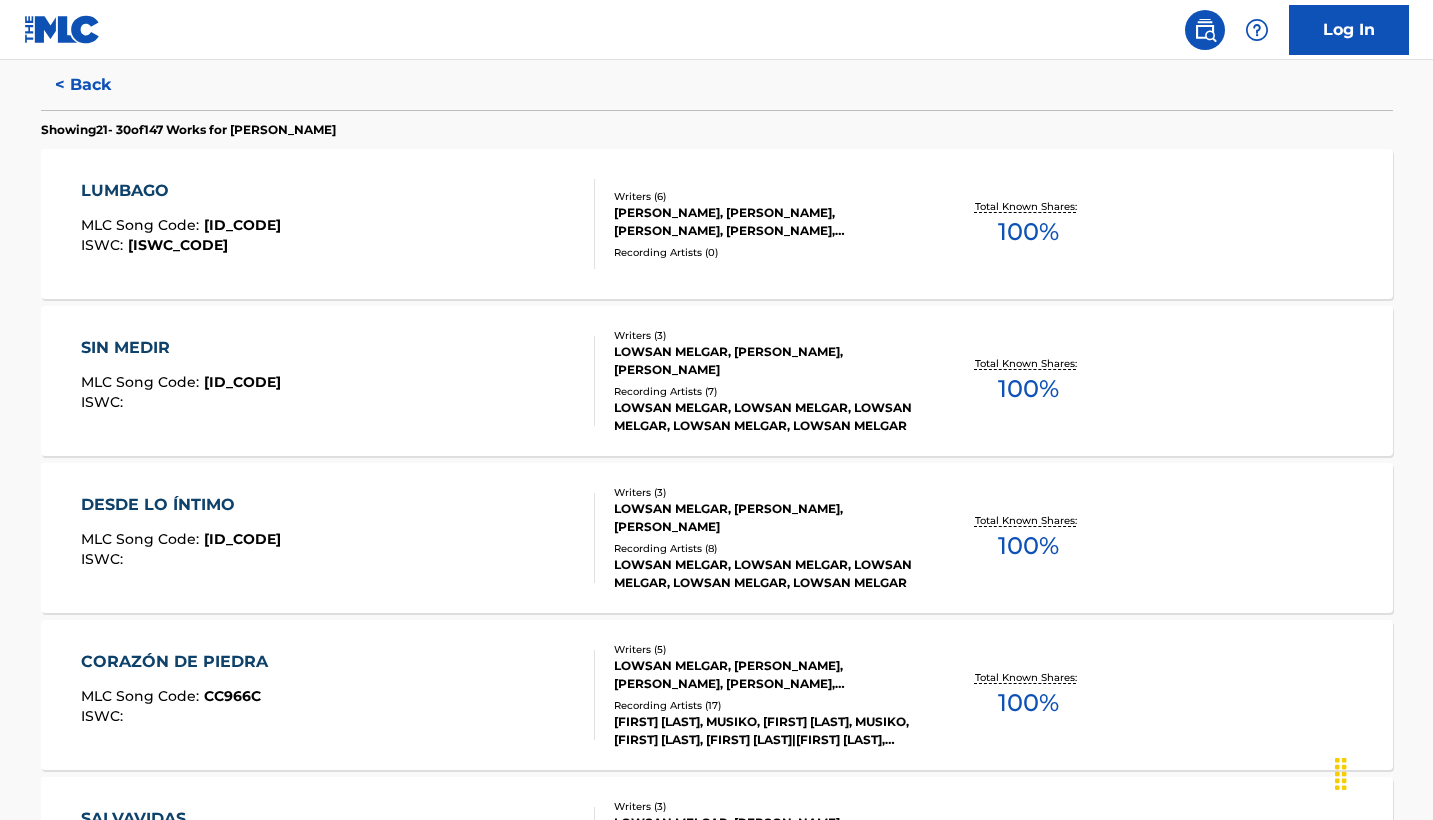 click on "LUMBAGO" at bounding box center (181, 191) 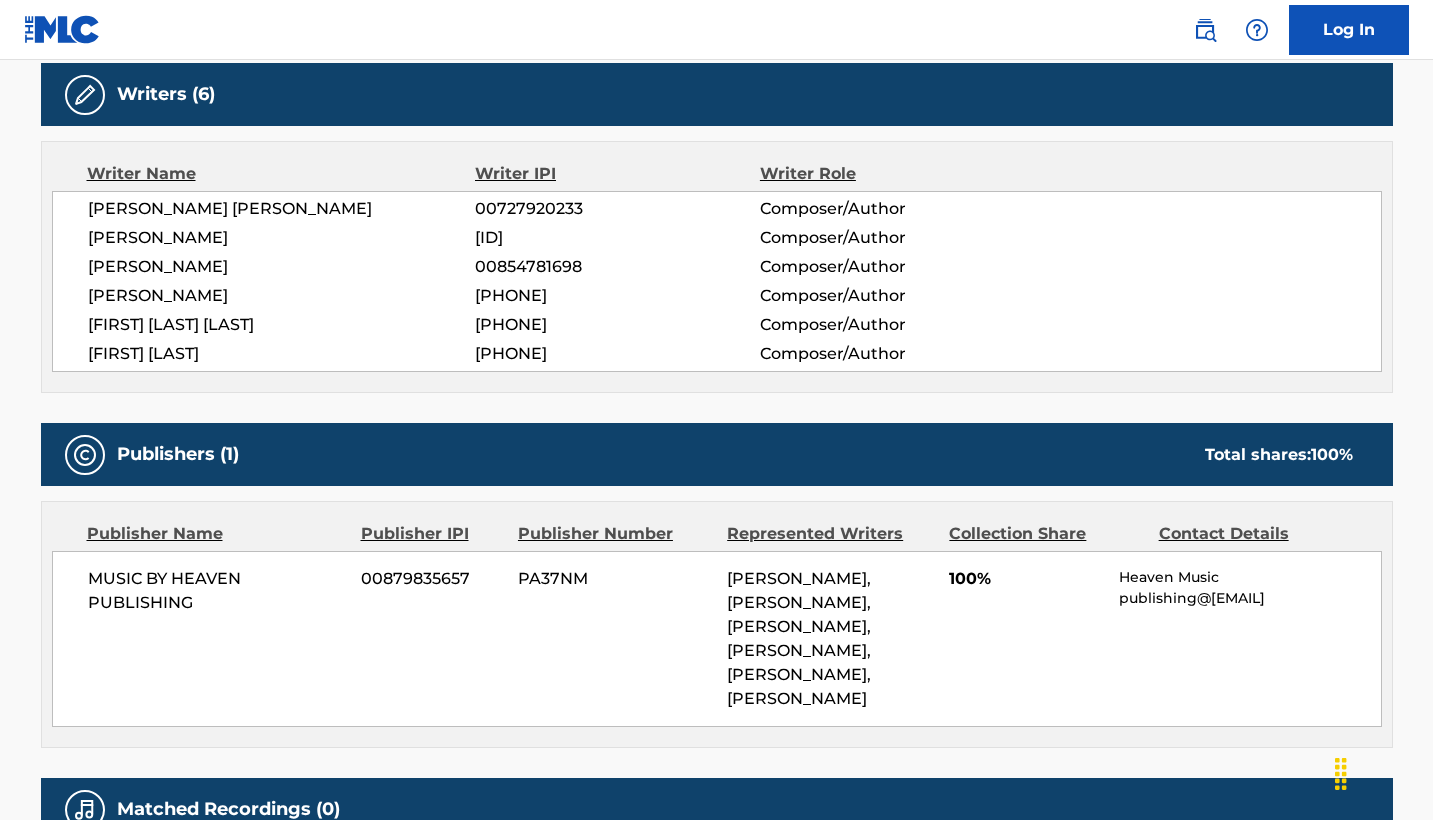 scroll, scrollTop: 604, scrollLeft: 0, axis: vertical 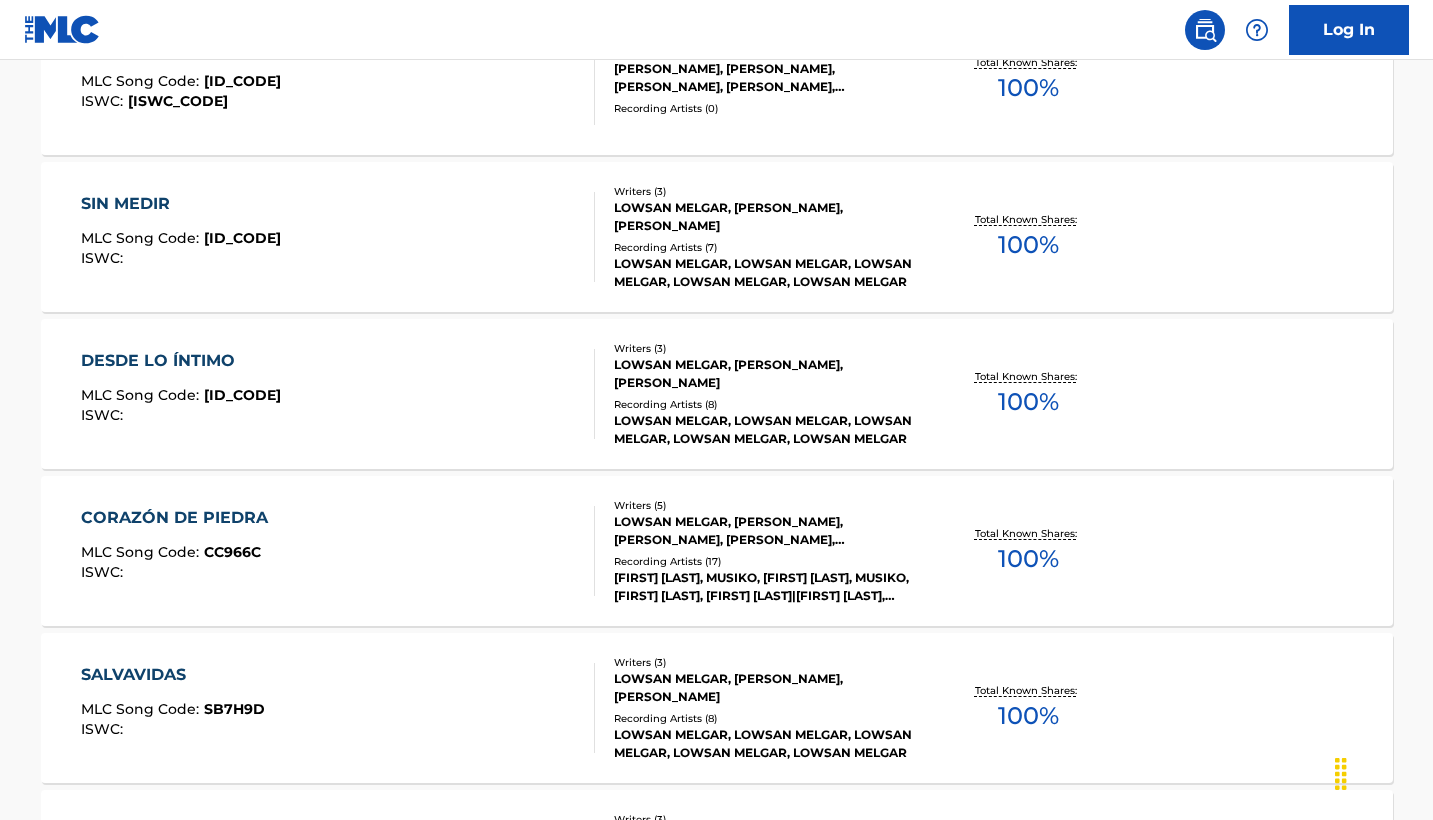 click on "SIN MEDIR" at bounding box center [181, 204] 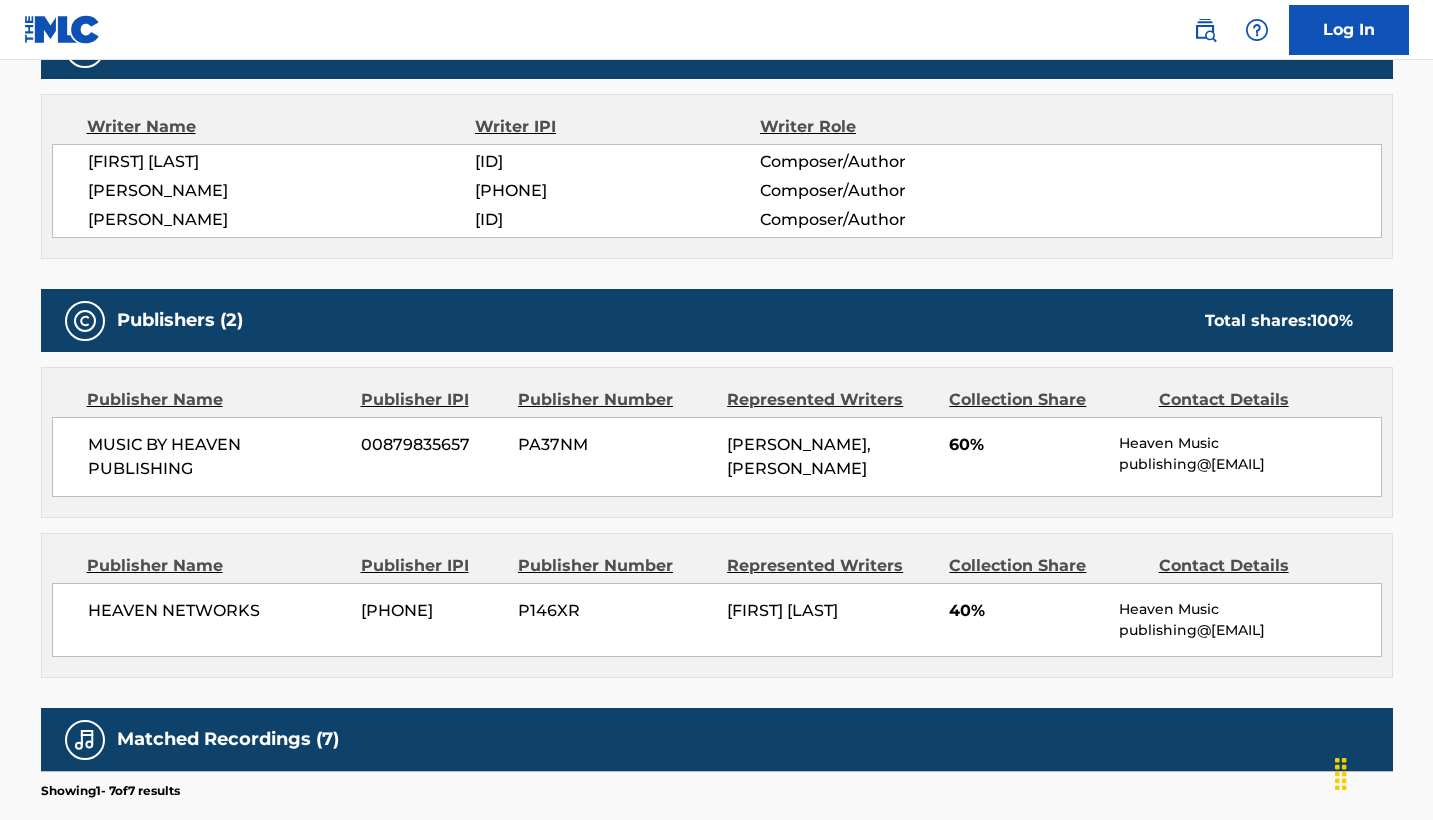 scroll, scrollTop: 704, scrollLeft: 0, axis: vertical 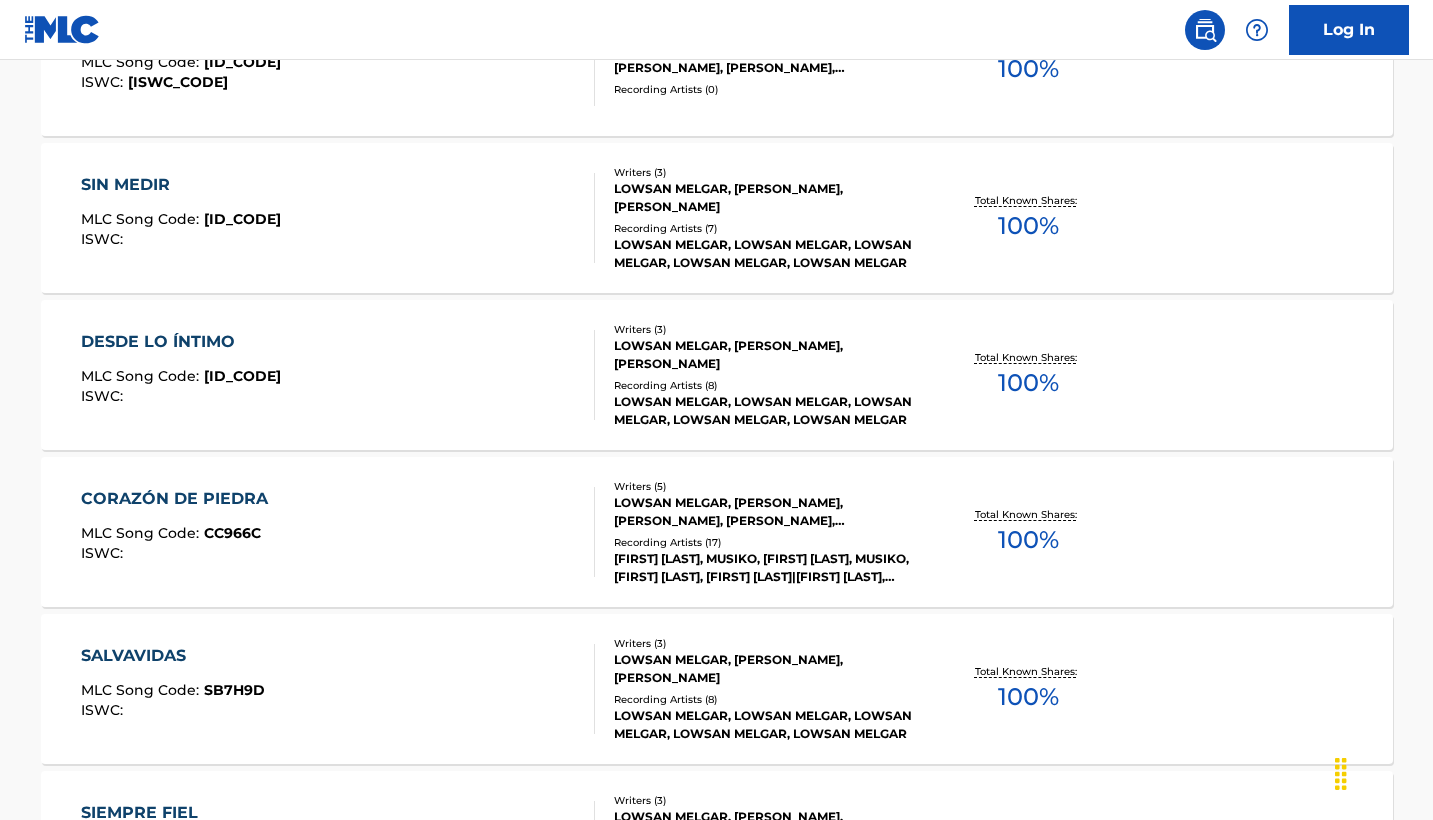 click on "DESDE LO ÍNTIMO" at bounding box center [181, 342] 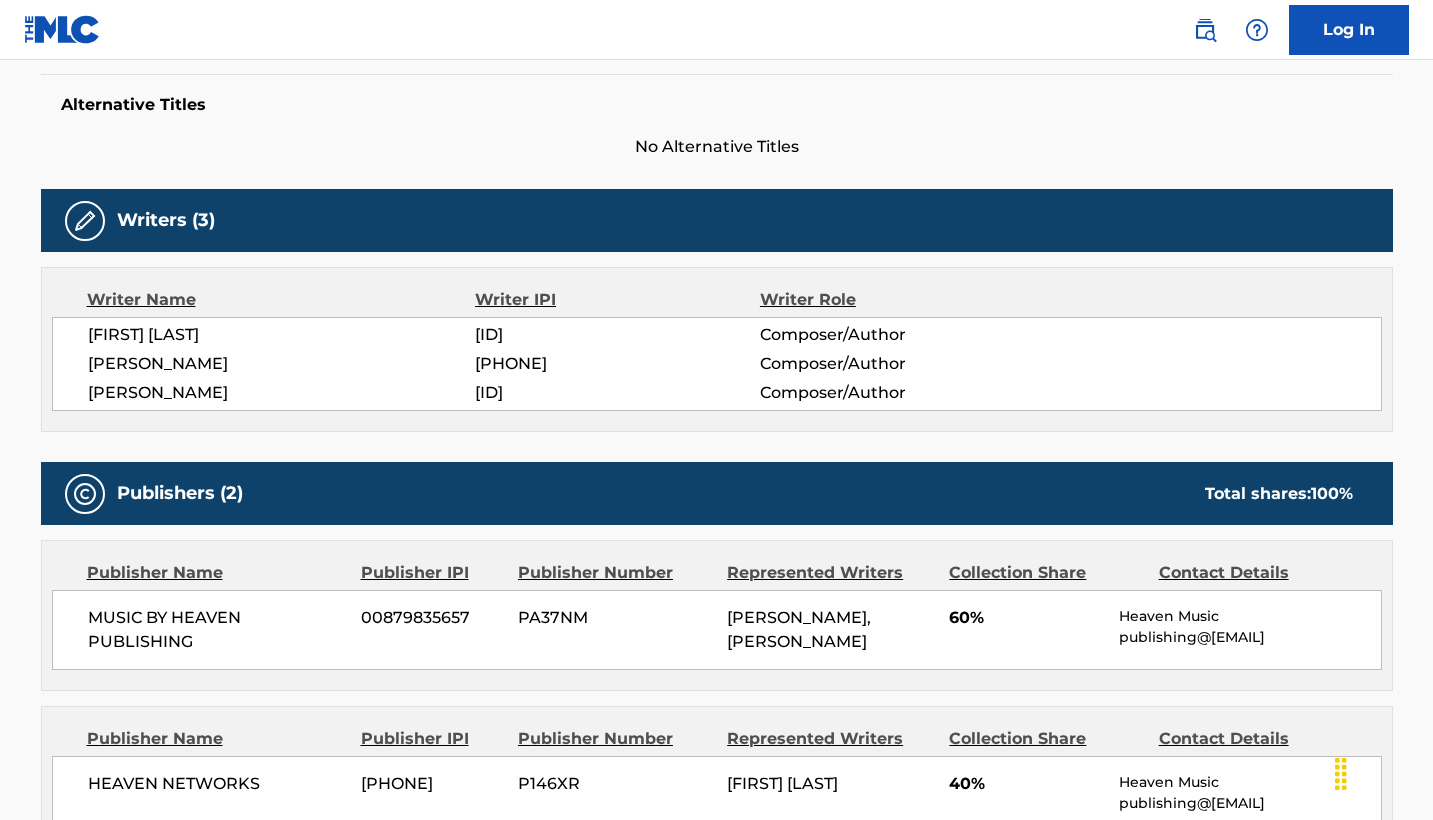 scroll, scrollTop: 456, scrollLeft: 0, axis: vertical 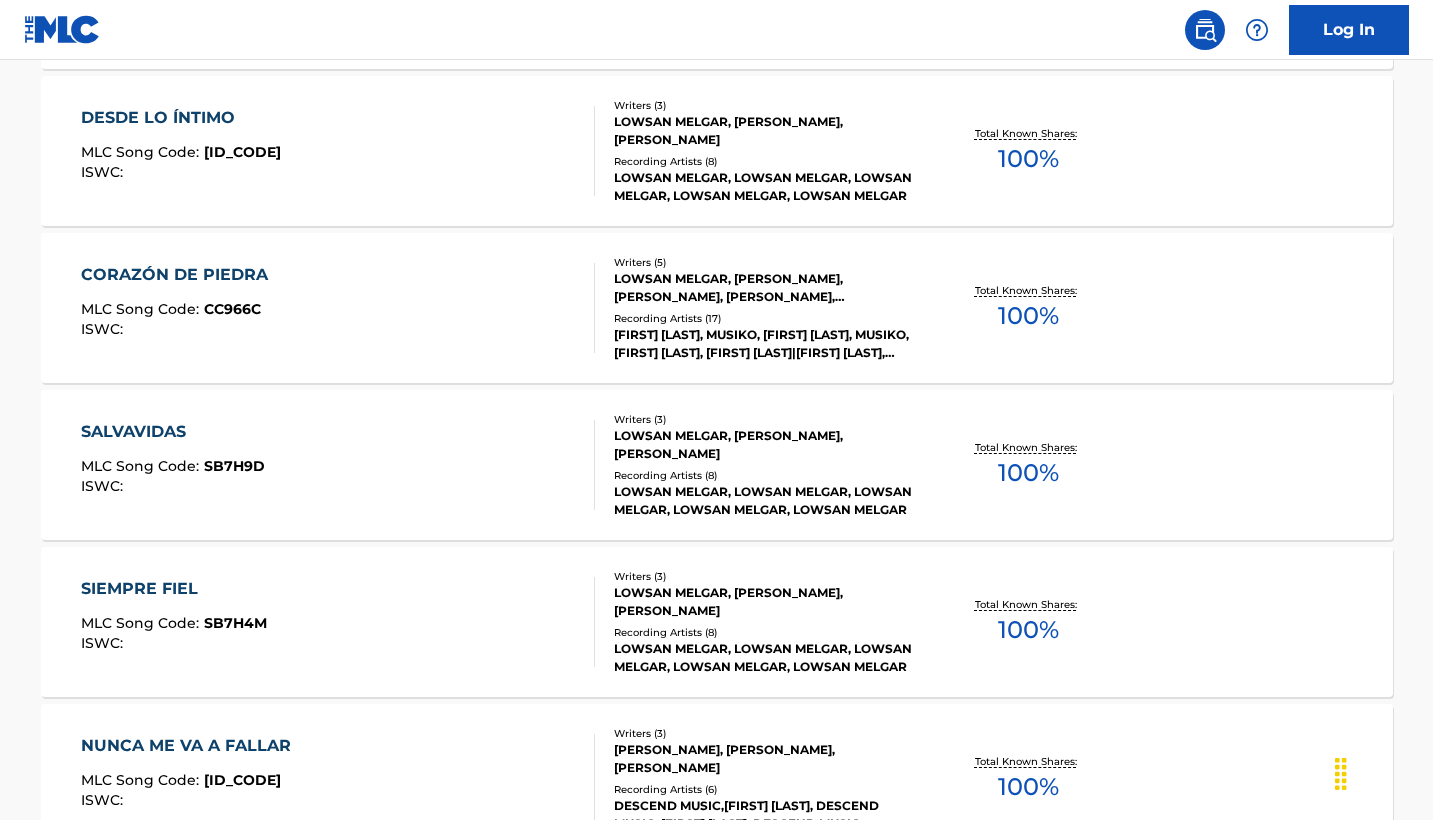 click on "CORAZÓN DE PIEDRA MLC Song Code : [SONG_CODE] ISWC :" at bounding box center [179, 308] 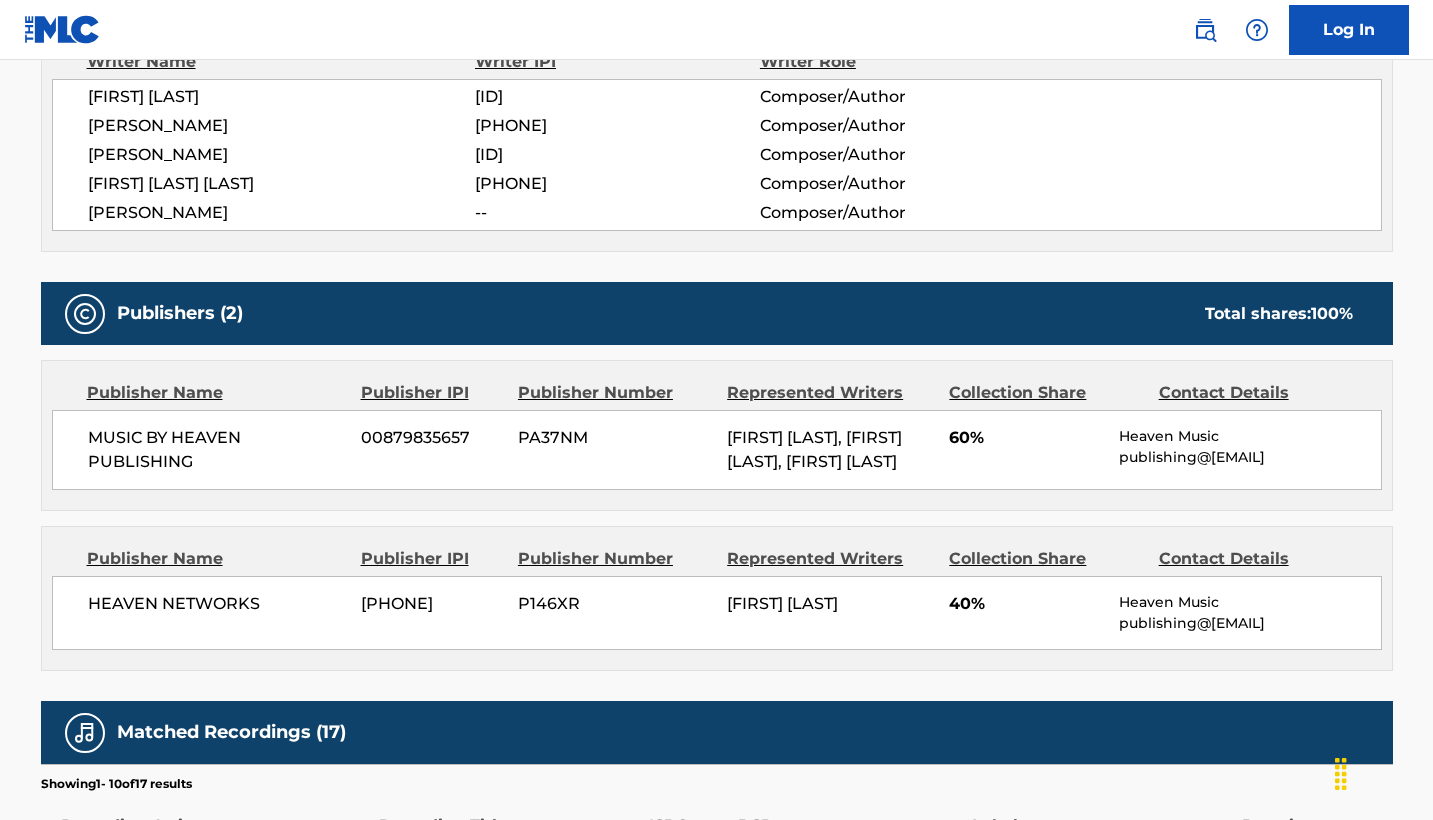scroll, scrollTop: 724, scrollLeft: 0, axis: vertical 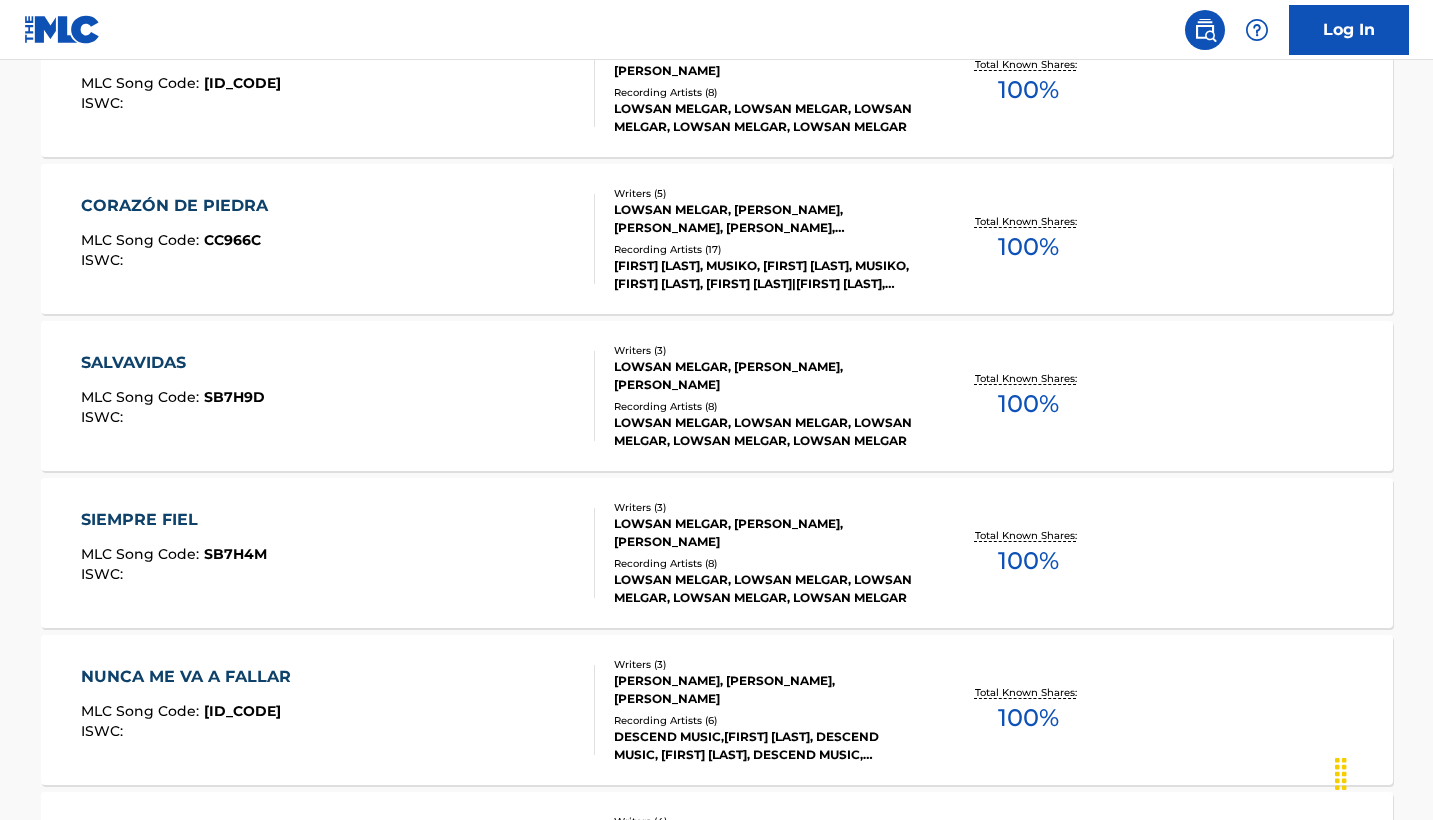 click on "SALVAVIDAS MLC Song Code : SB7H9D ISWC : Writers ( 3 ) [FIRST] [LAST], [FIRST] [LAST], [FIRST] [LAST] Recording Artists ( 8 ) [FIRST] [LAST], [FIRST] [LAST], [FIRST] [LAST], [FIRST] [LAST], [FIRST] [LAST] Total Known Shares: 100 %" at bounding box center [717, 396] 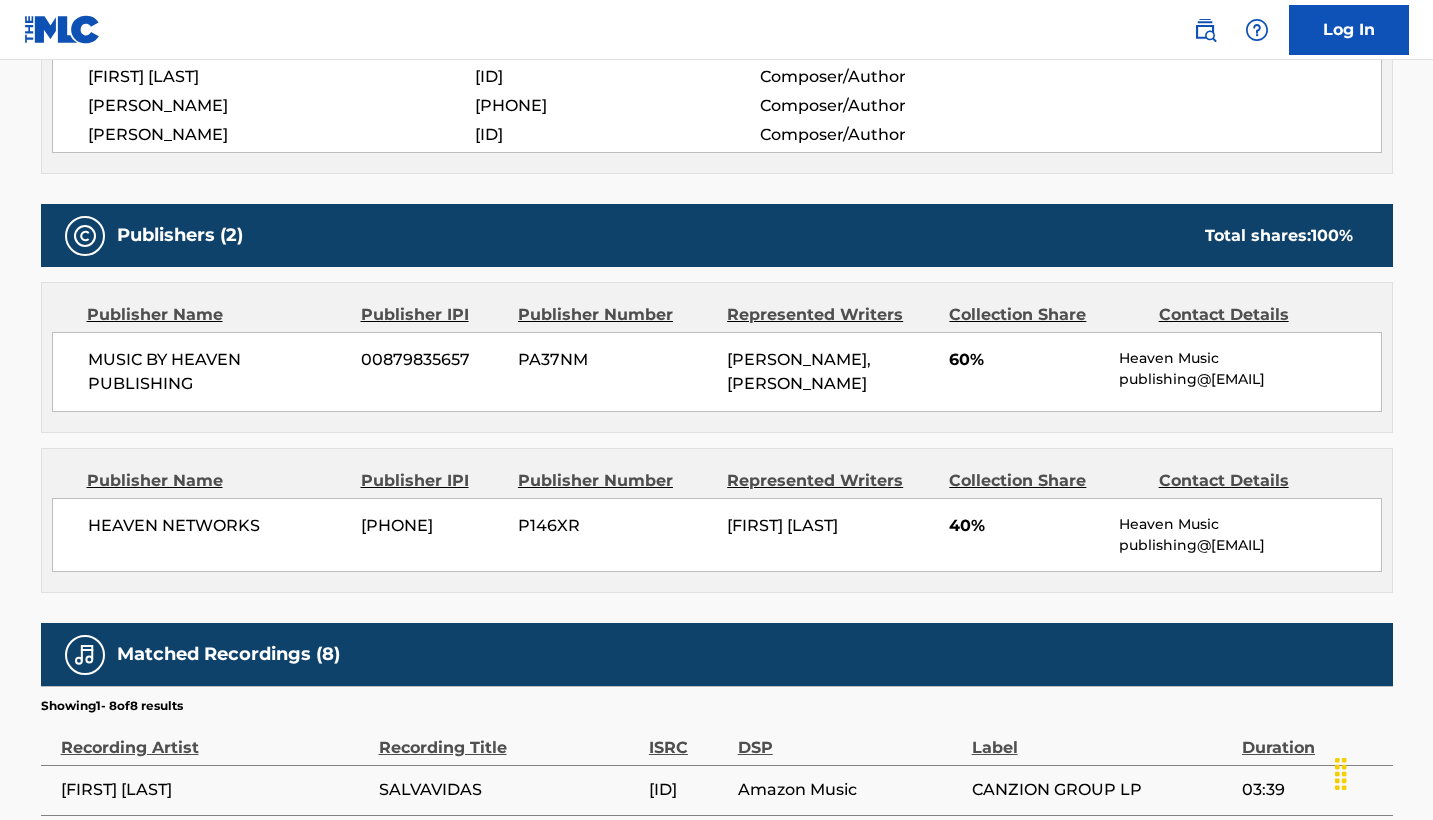 scroll, scrollTop: 772, scrollLeft: 0, axis: vertical 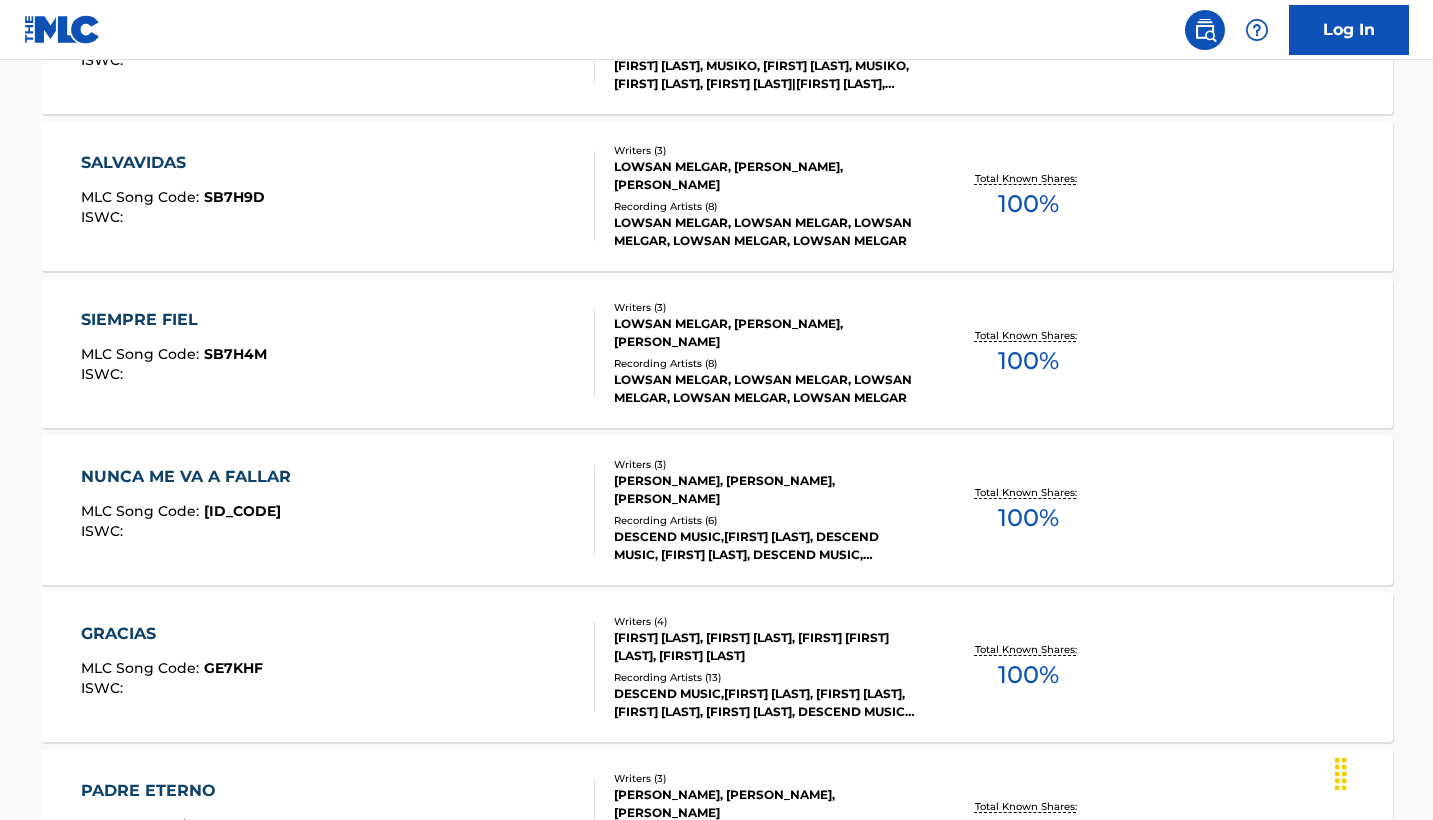 click on "SIEMPRE FIEL" at bounding box center [174, 320] 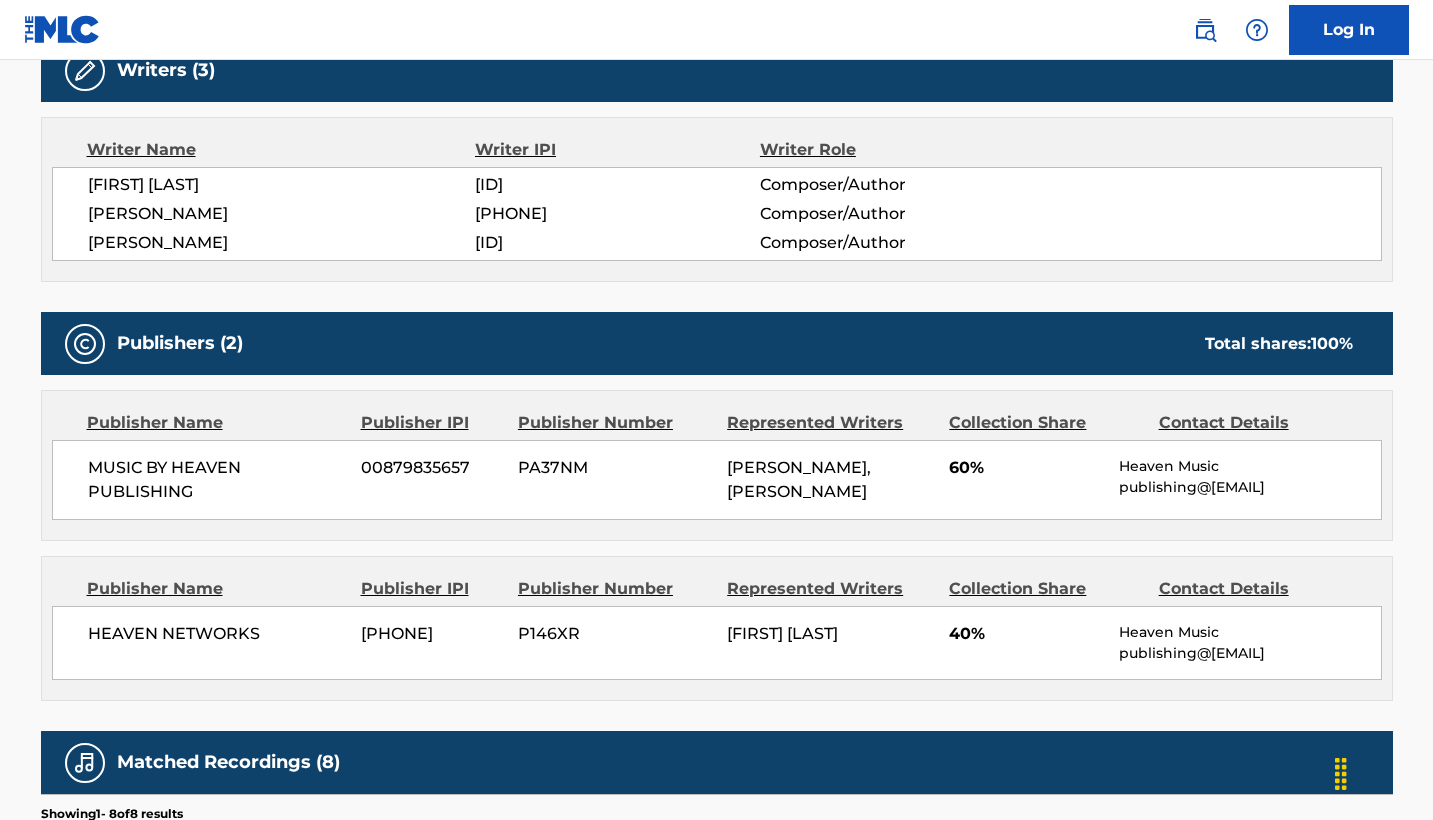 scroll, scrollTop: 665, scrollLeft: 0, axis: vertical 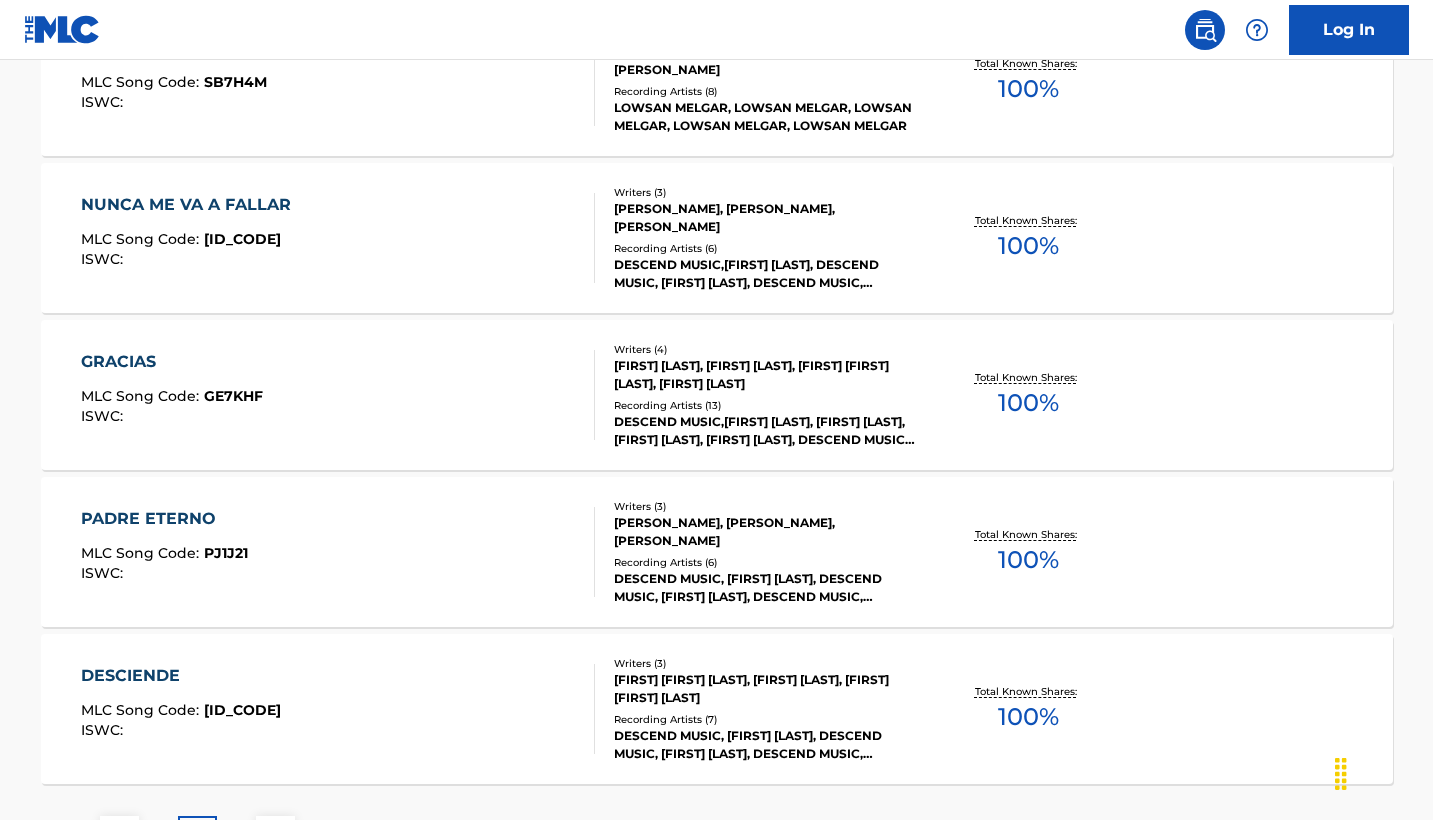 click on "NUNCA ME VA A FALLAR" at bounding box center (191, 205) 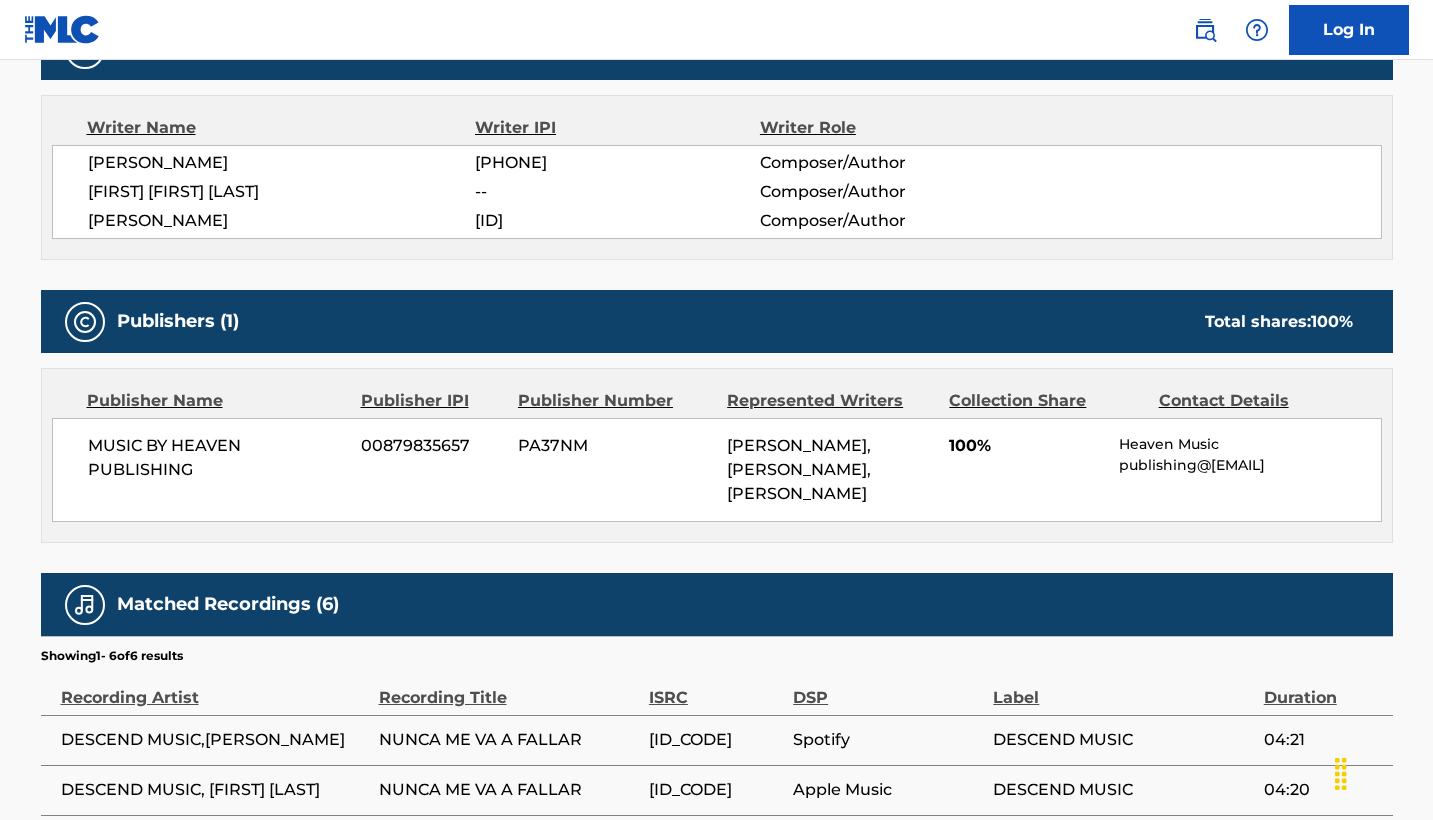scroll, scrollTop: 700, scrollLeft: 0, axis: vertical 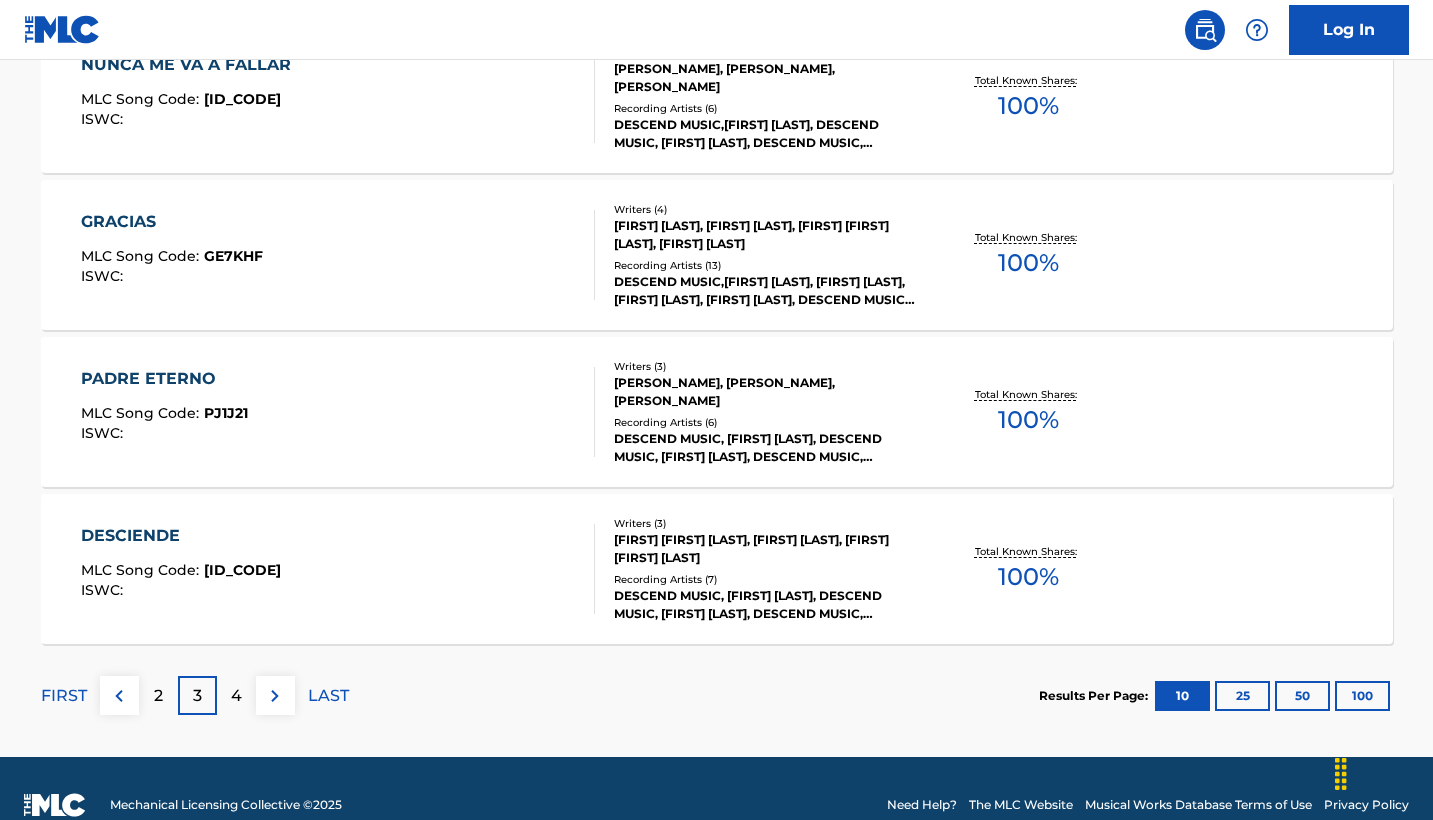 click on "GRACIAS" at bounding box center (172, 222) 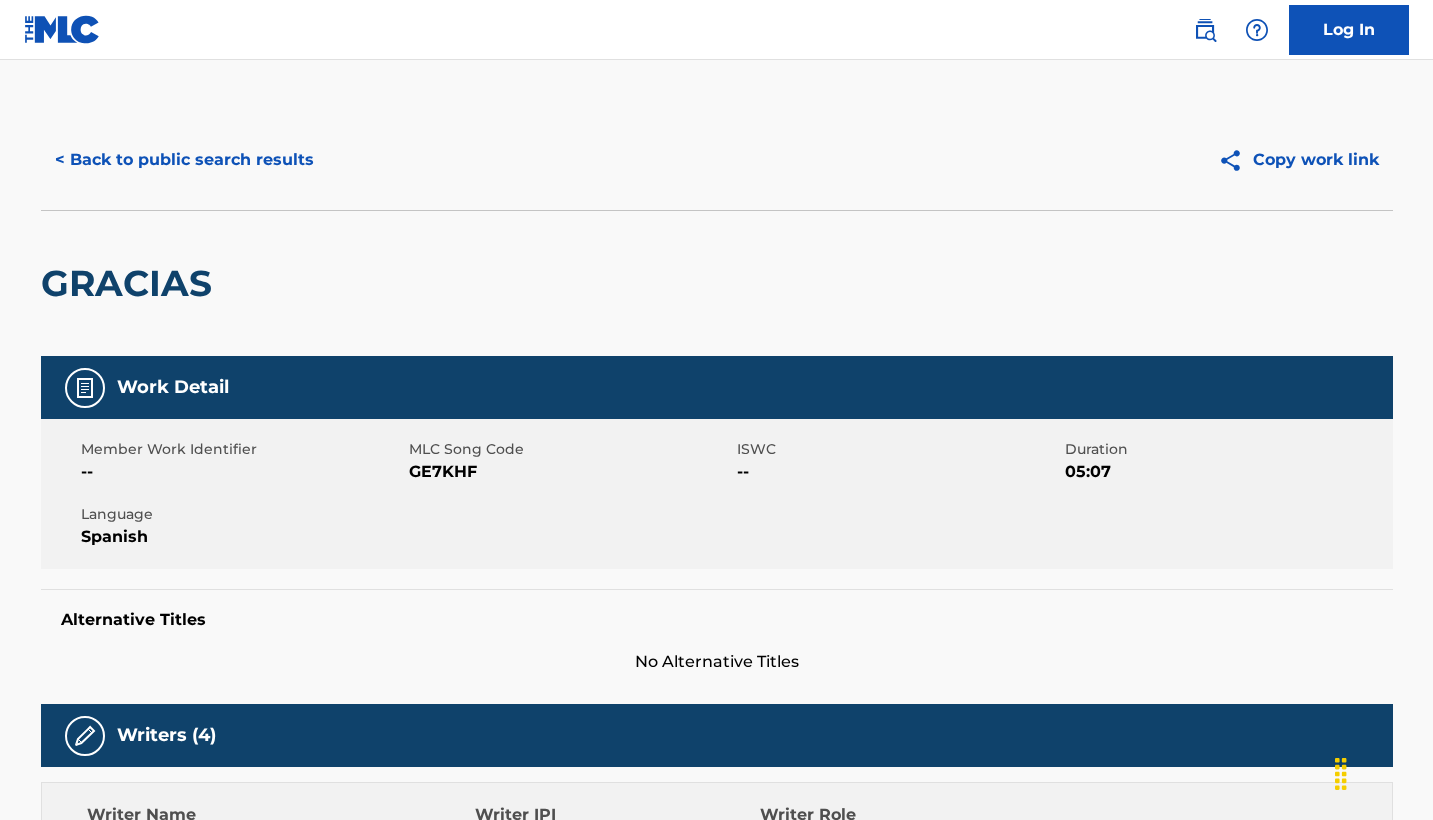 scroll, scrollTop: 0, scrollLeft: 0, axis: both 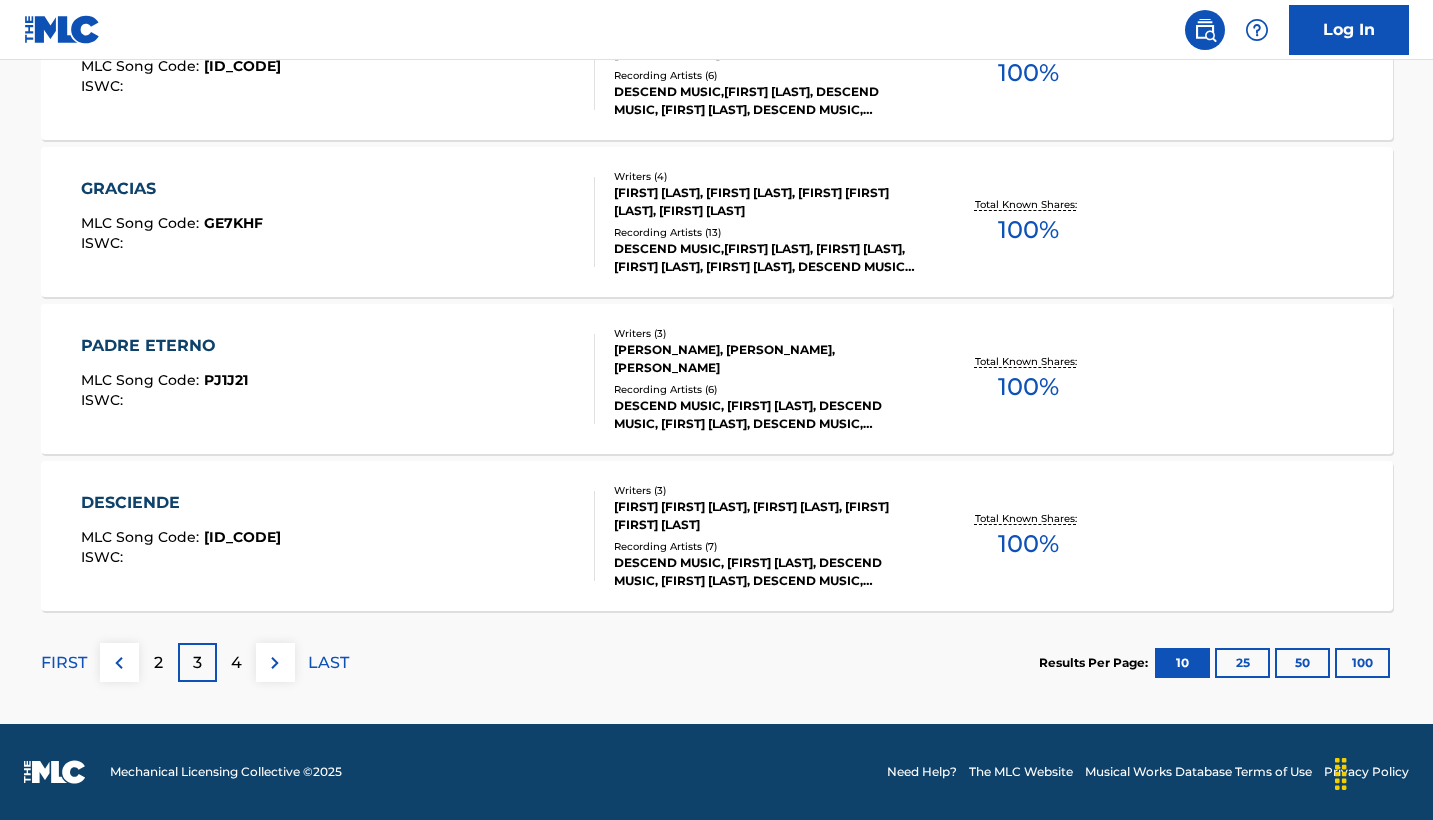 click on "PADRE ETERNO" at bounding box center [164, 346] 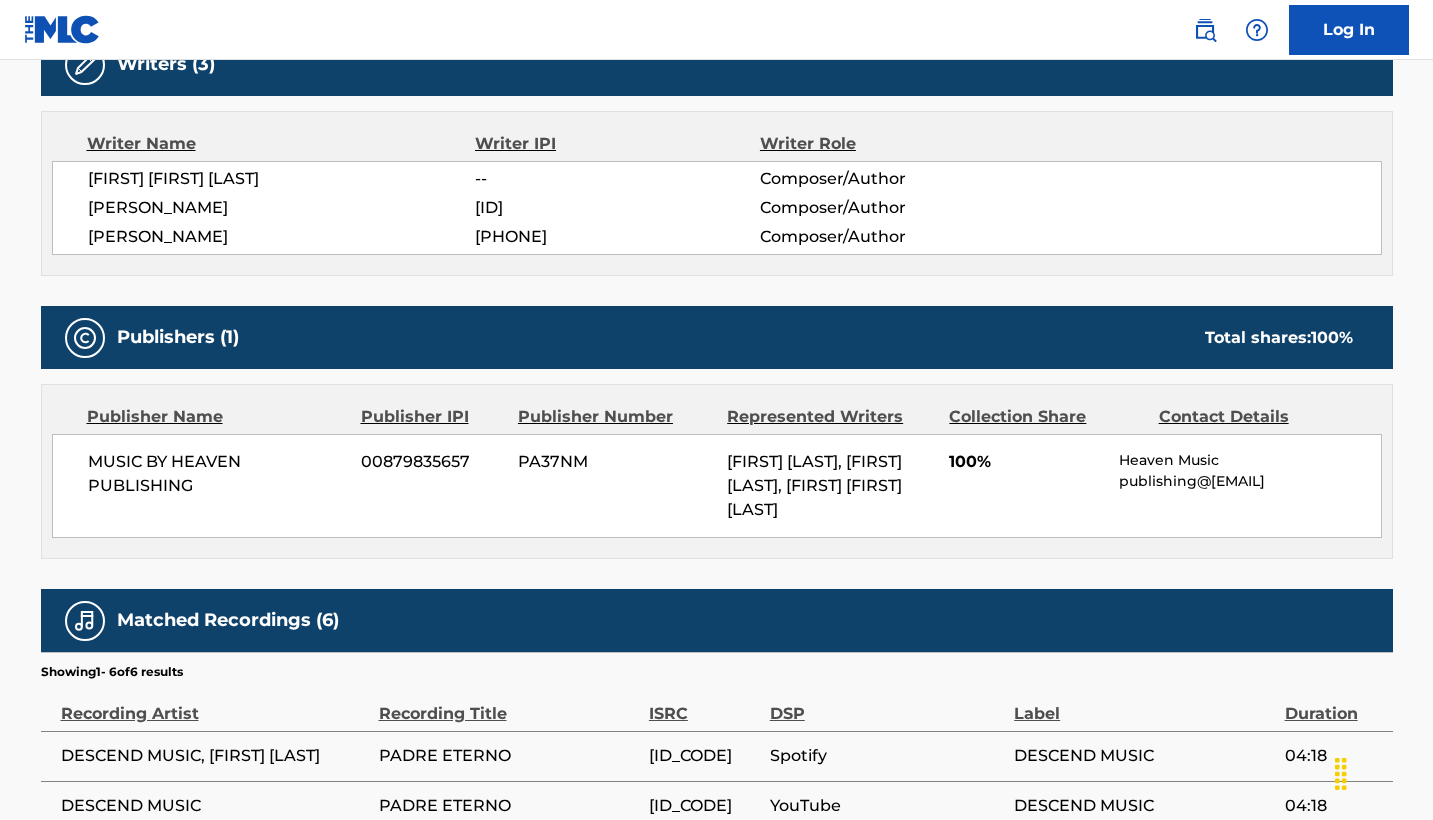scroll, scrollTop: 968, scrollLeft: 0, axis: vertical 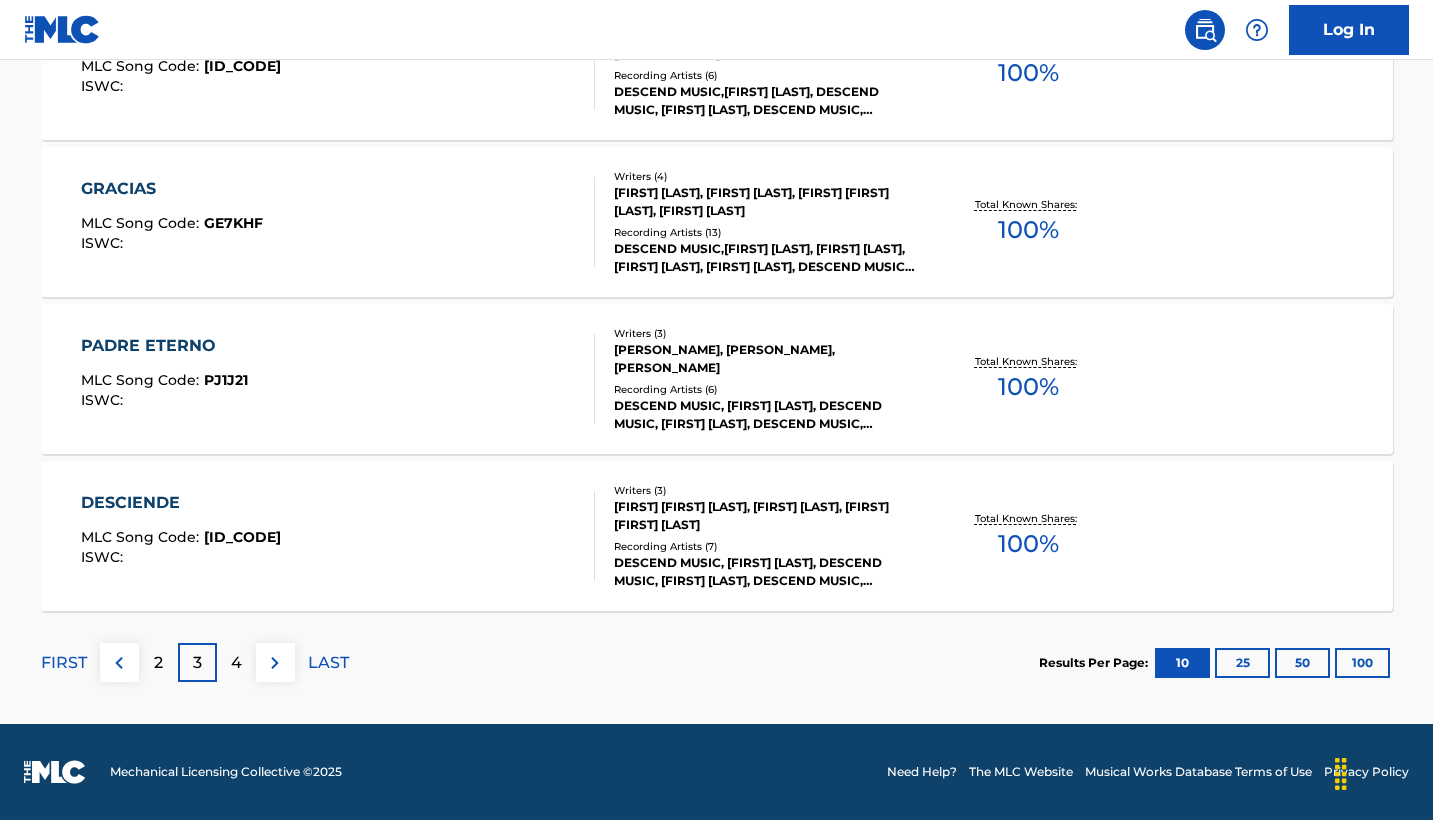 click on "DESCIENDE" at bounding box center [181, 503] 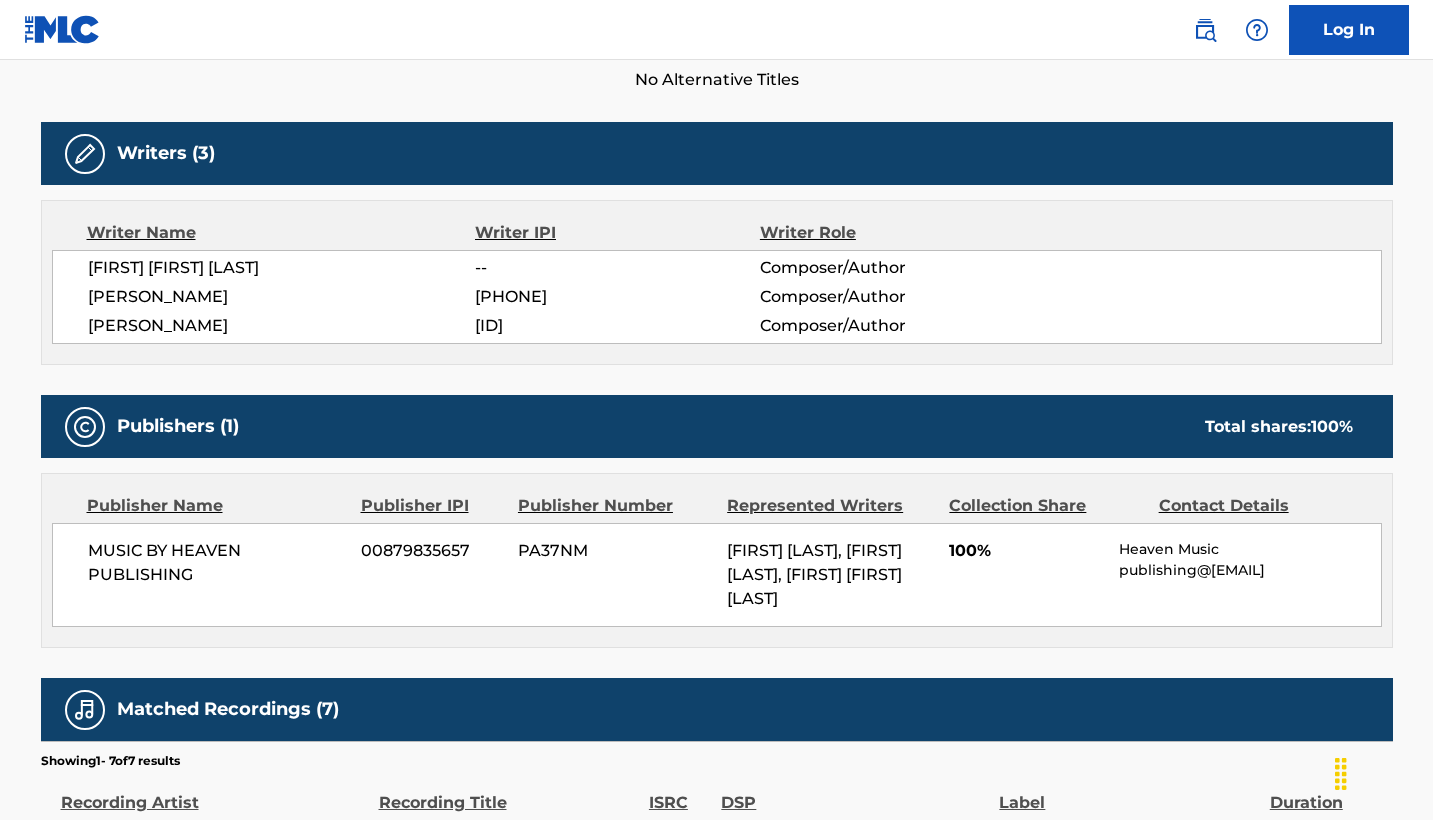 scroll, scrollTop: 575, scrollLeft: 0, axis: vertical 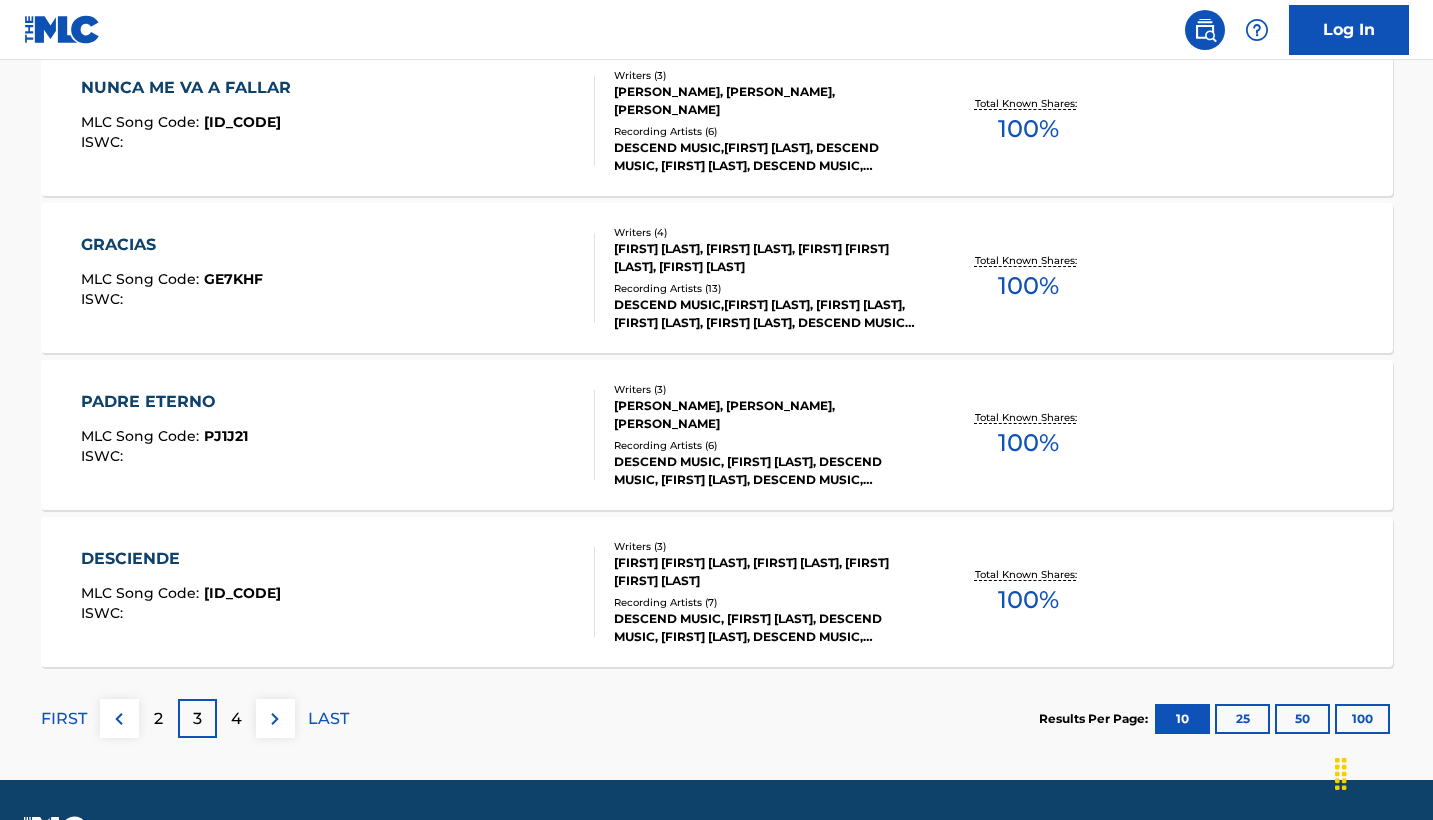 click at bounding box center (275, 719) 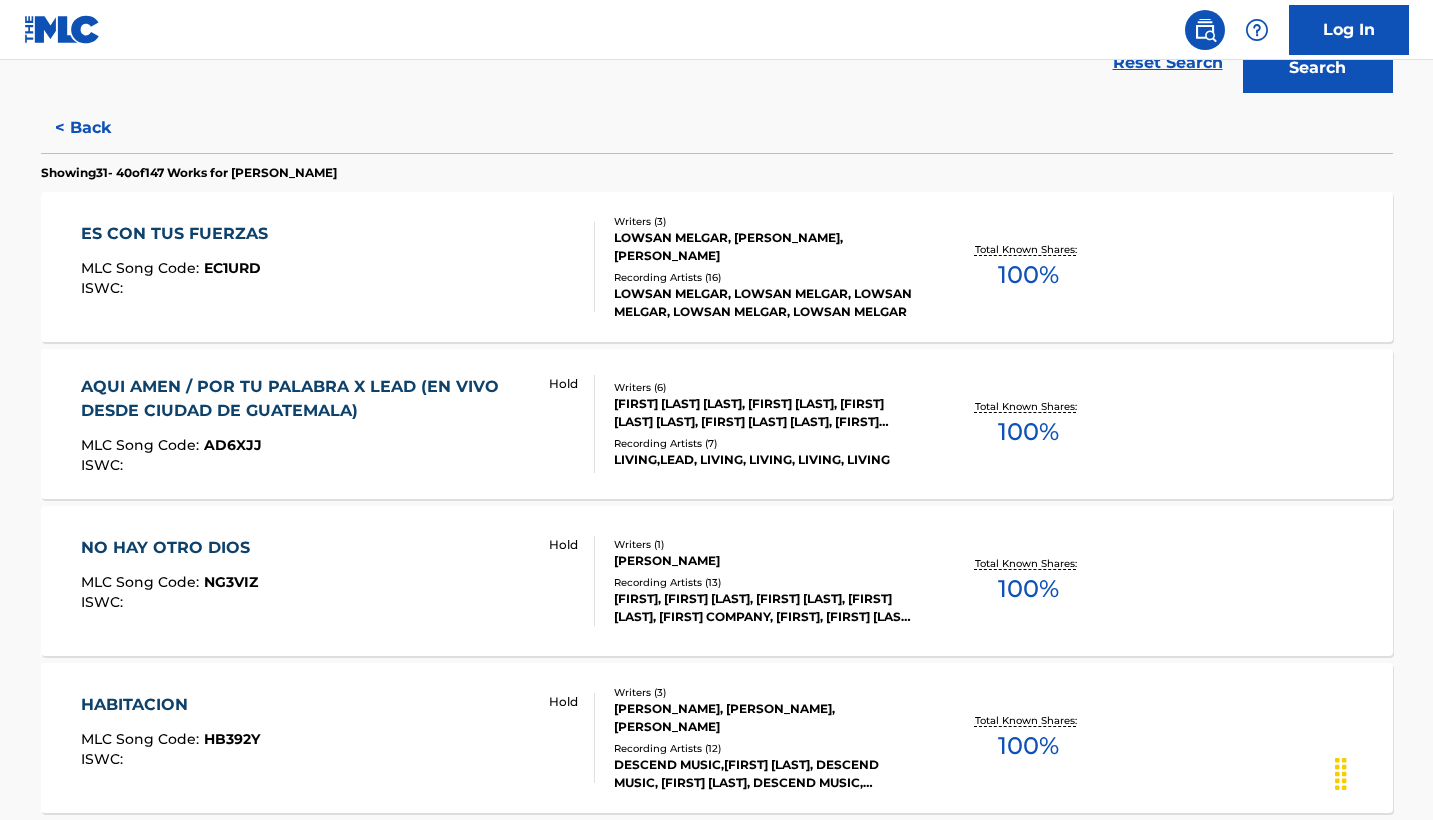 scroll, scrollTop: 476, scrollLeft: 0, axis: vertical 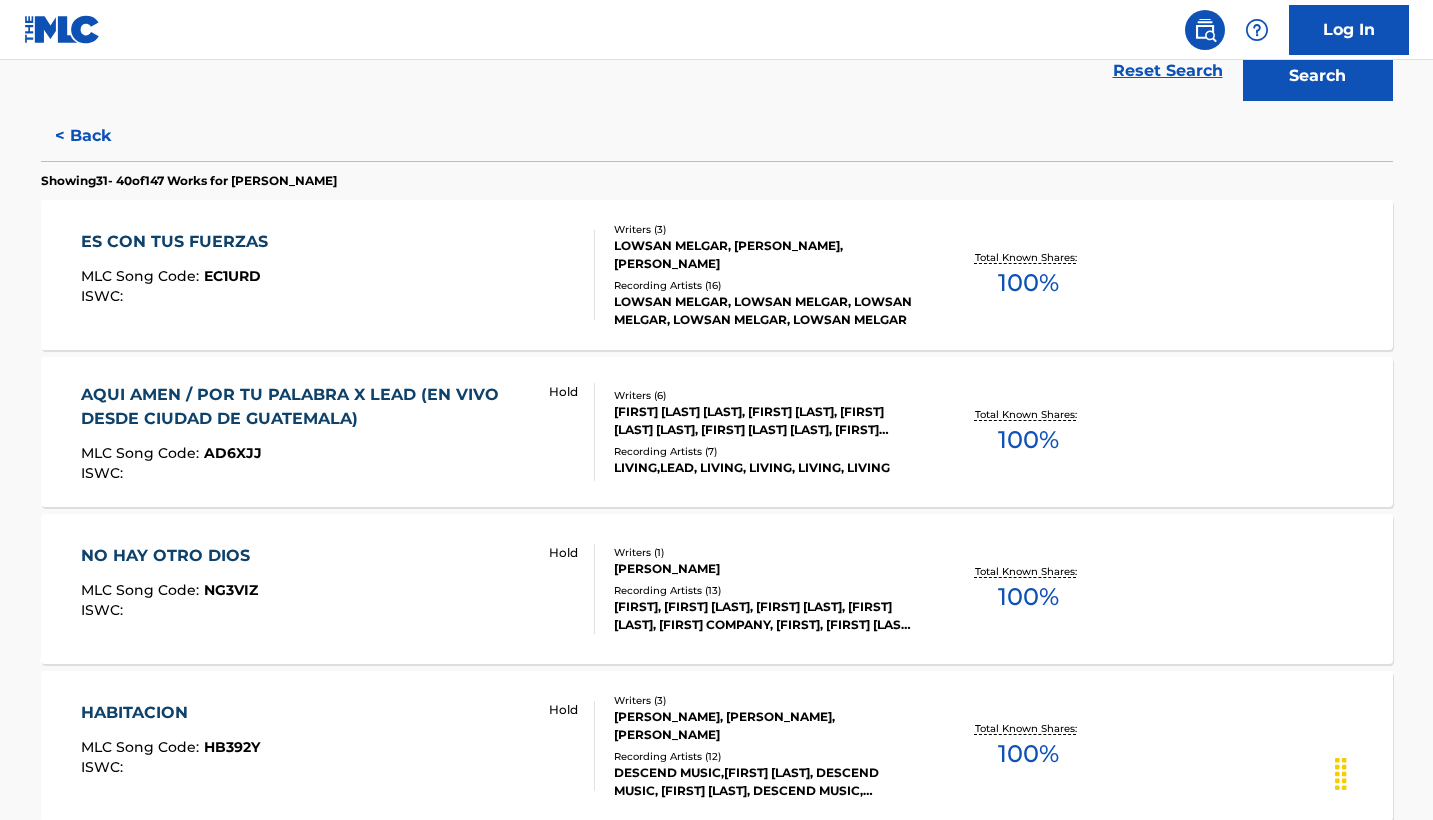 click on "ES CON TUS FUERZAS" at bounding box center [179, 242] 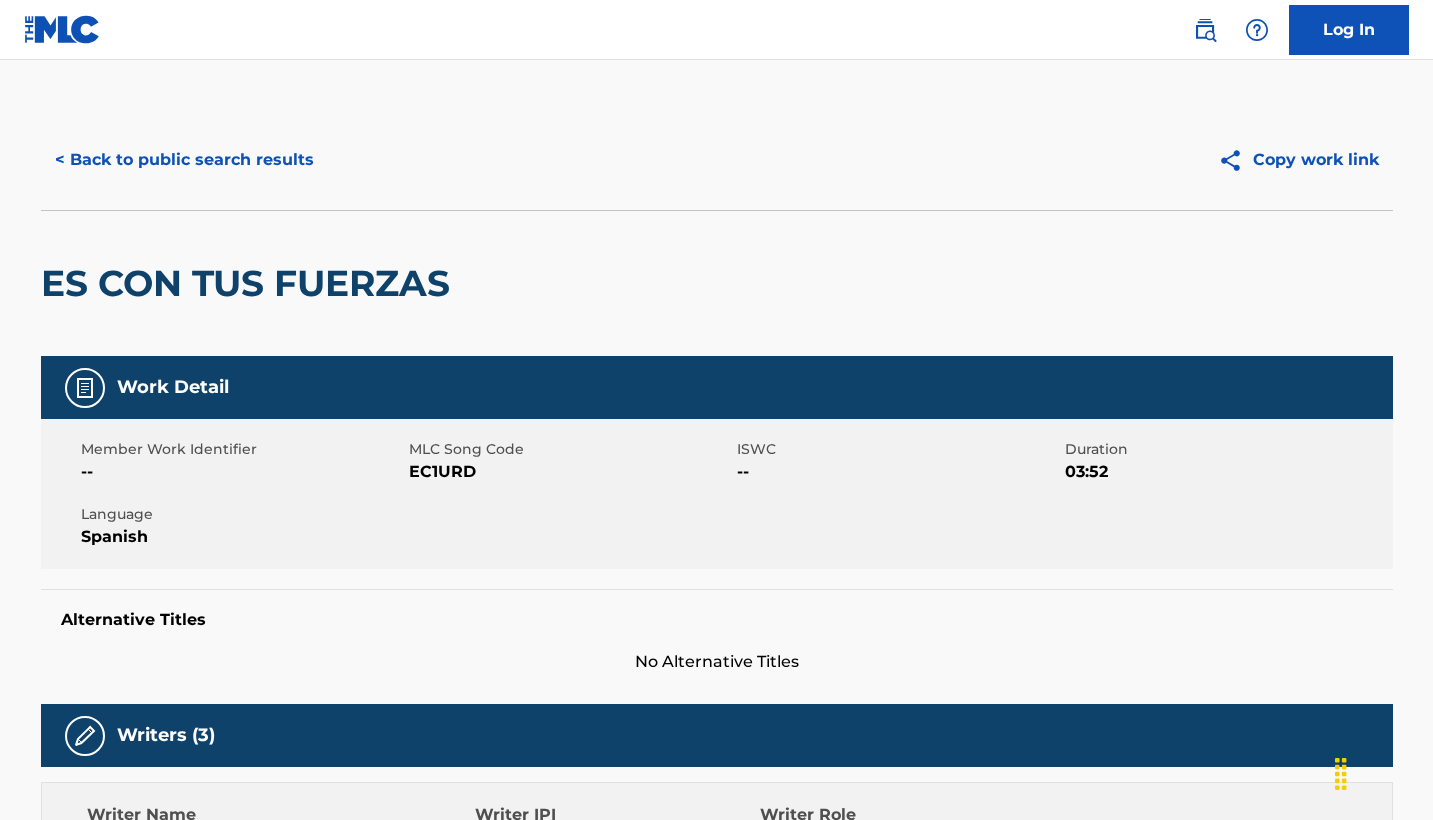scroll, scrollTop: 0, scrollLeft: 0, axis: both 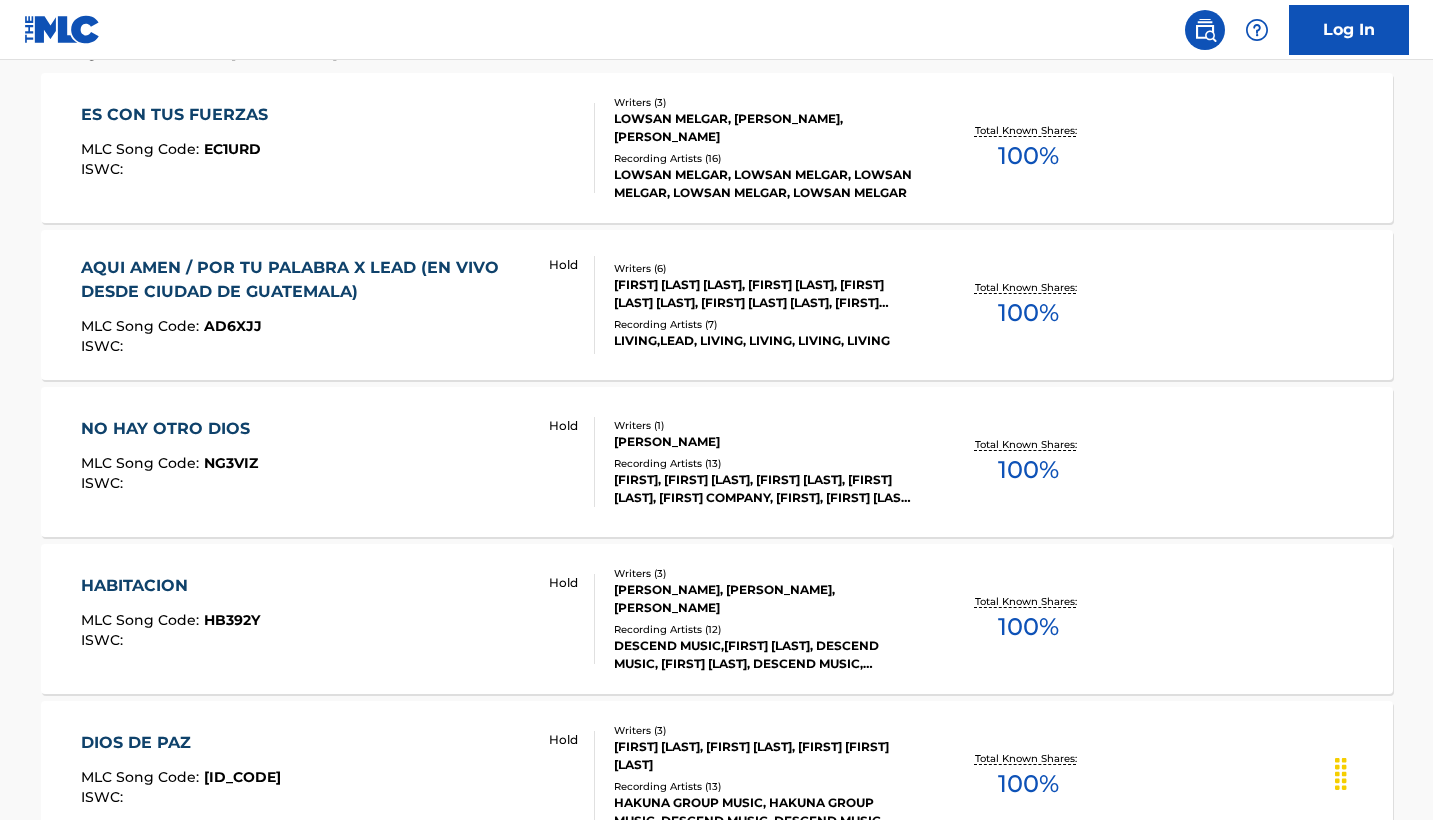 click on "AQUI AMEN / POR TU PALABRA X LEAD (EN VIVO DESDE CIUDAD DE GUATEMALA)" at bounding box center (306, 280) 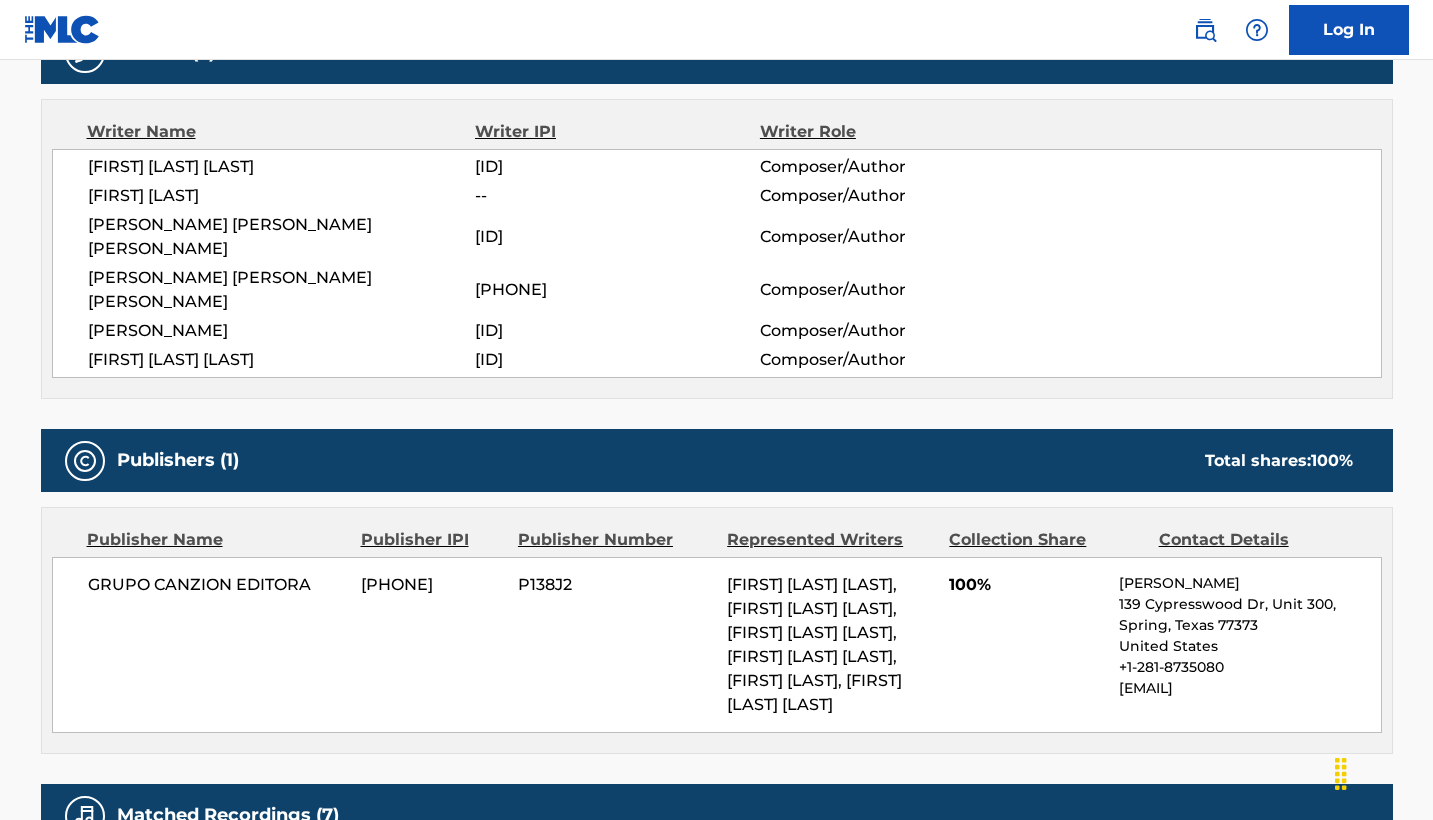 scroll, scrollTop: 722, scrollLeft: 0, axis: vertical 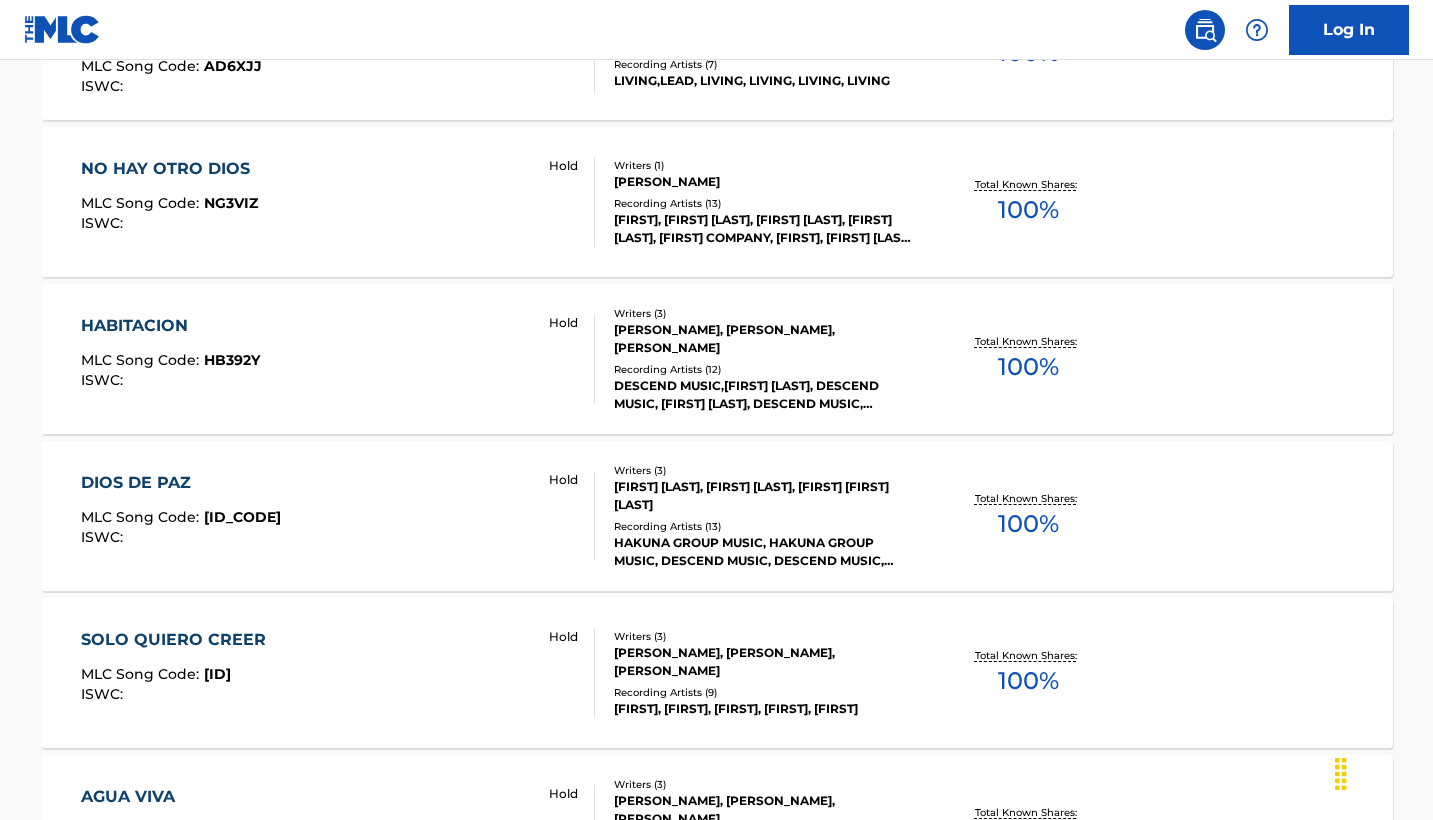 click on "NO HAY OTRO DIOS MLC Song Code : [SONG_CODE] ISWC : Hold" at bounding box center (338, 202) 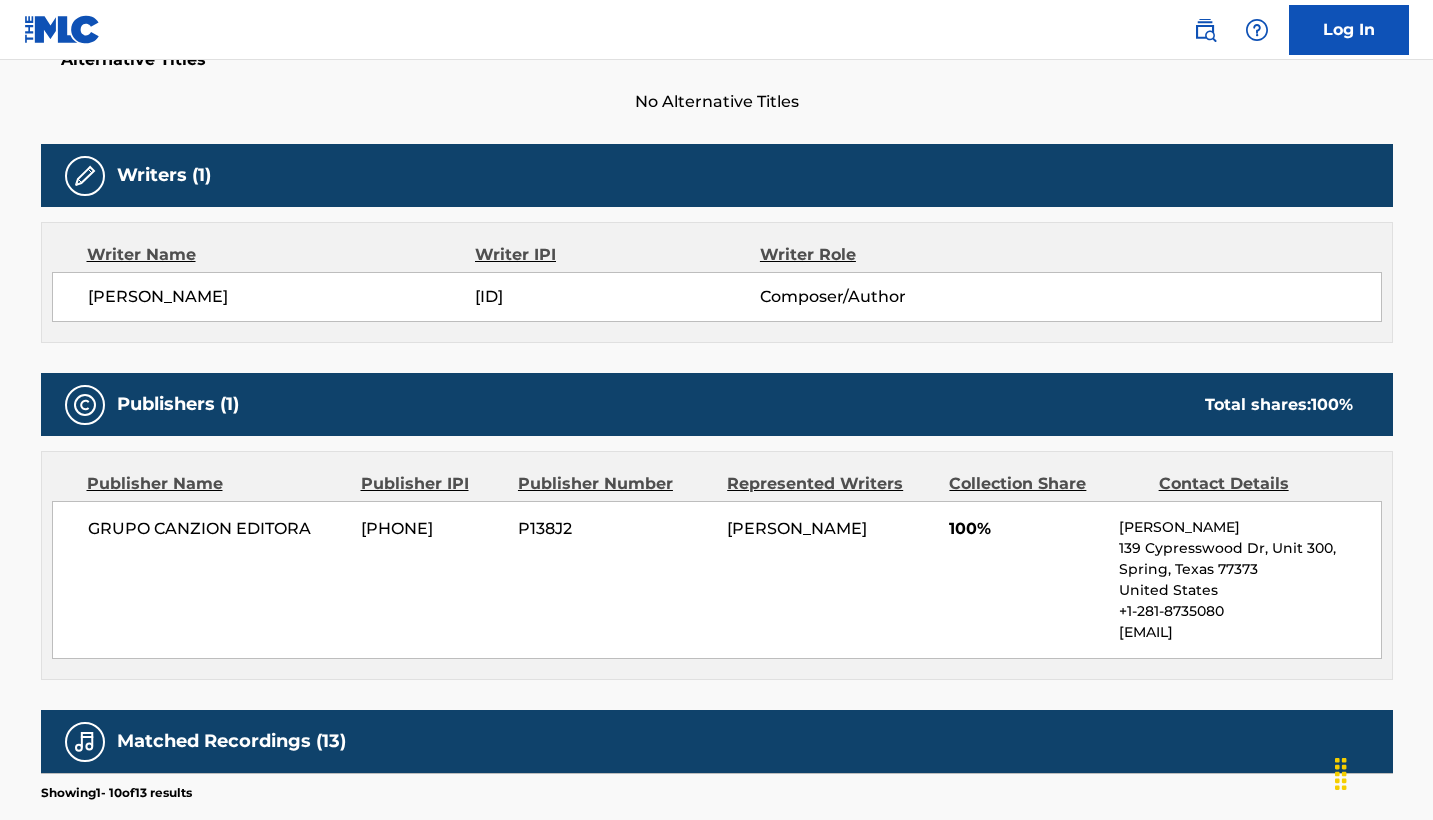 scroll, scrollTop: 556, scrollLeft: 0, axis: vertical 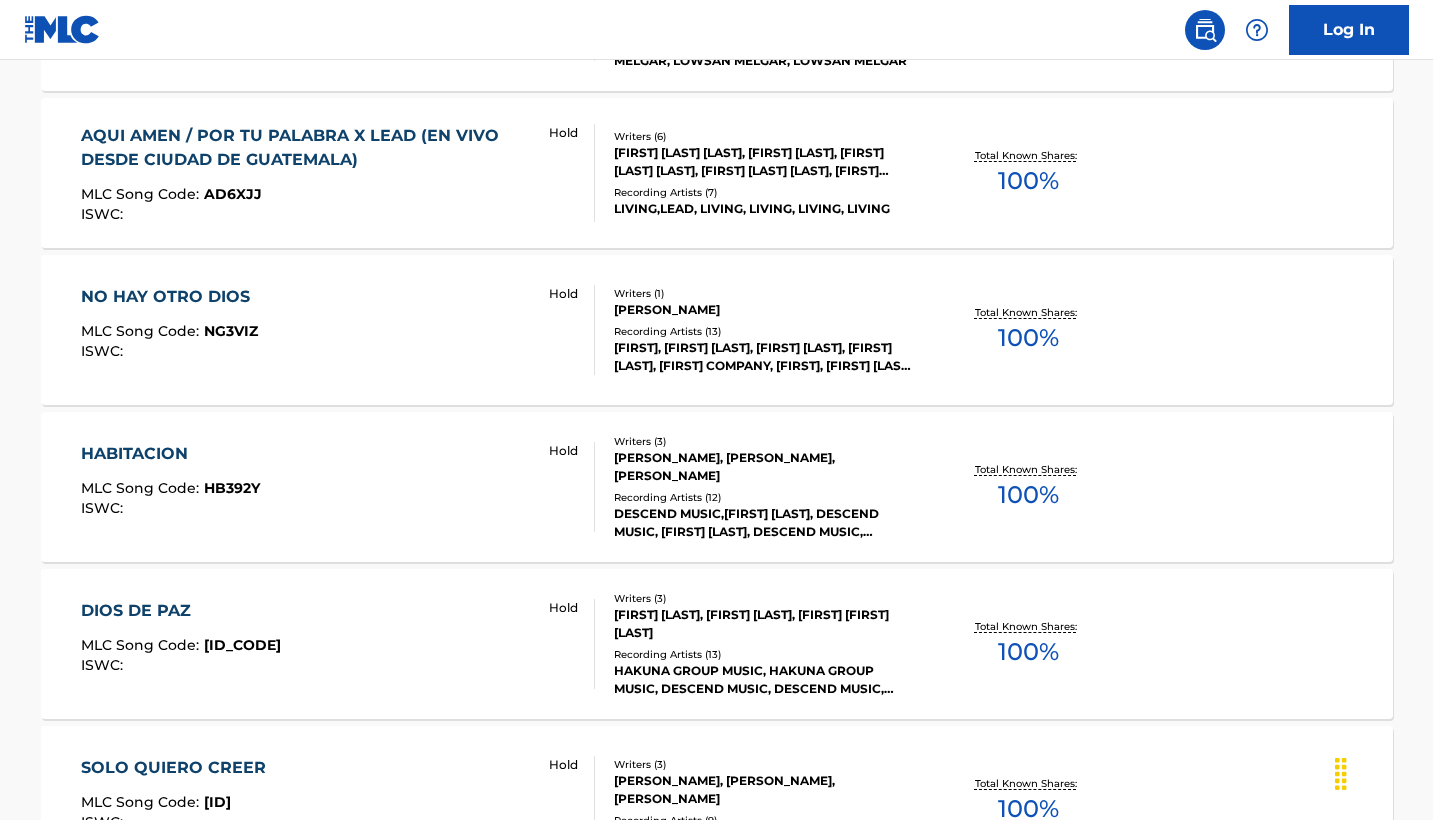 click on "HABITACION" at bounding box center [170, 454] 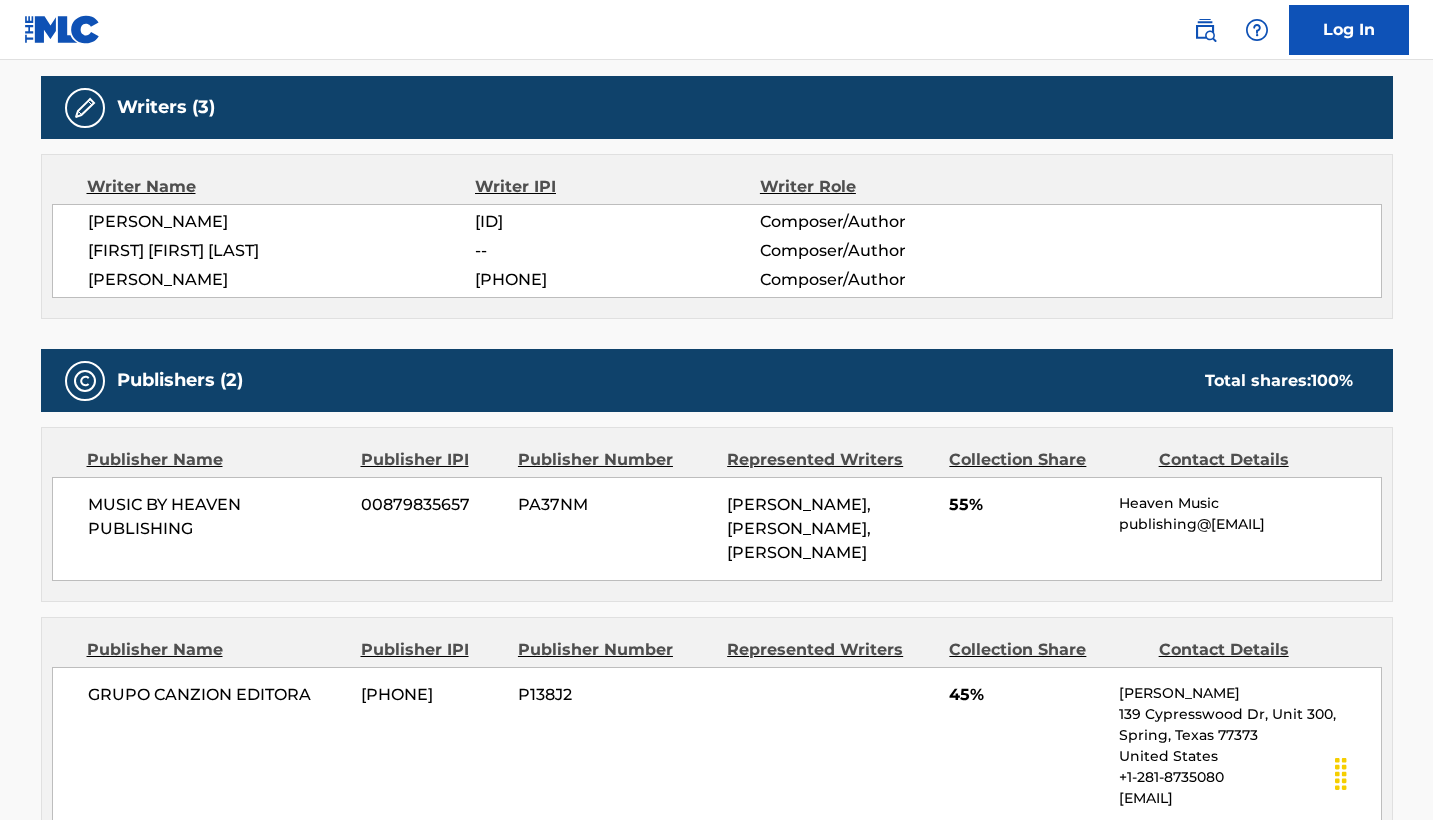 scroll, scrollTop: 626, scrollLeft: 0, axis: vertical 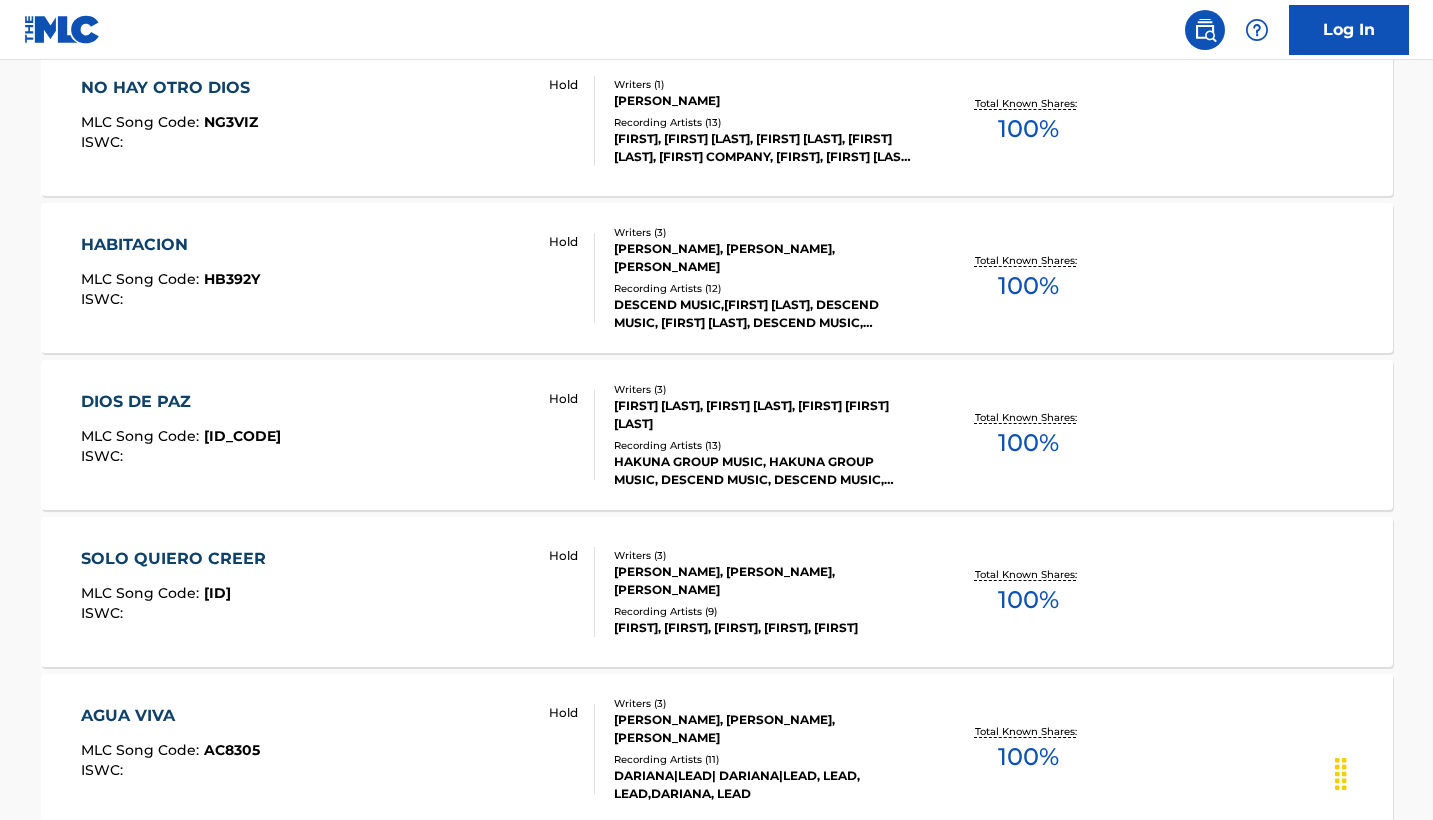 click on "DIOS DE PAZ" at bounding box center (181, 402) 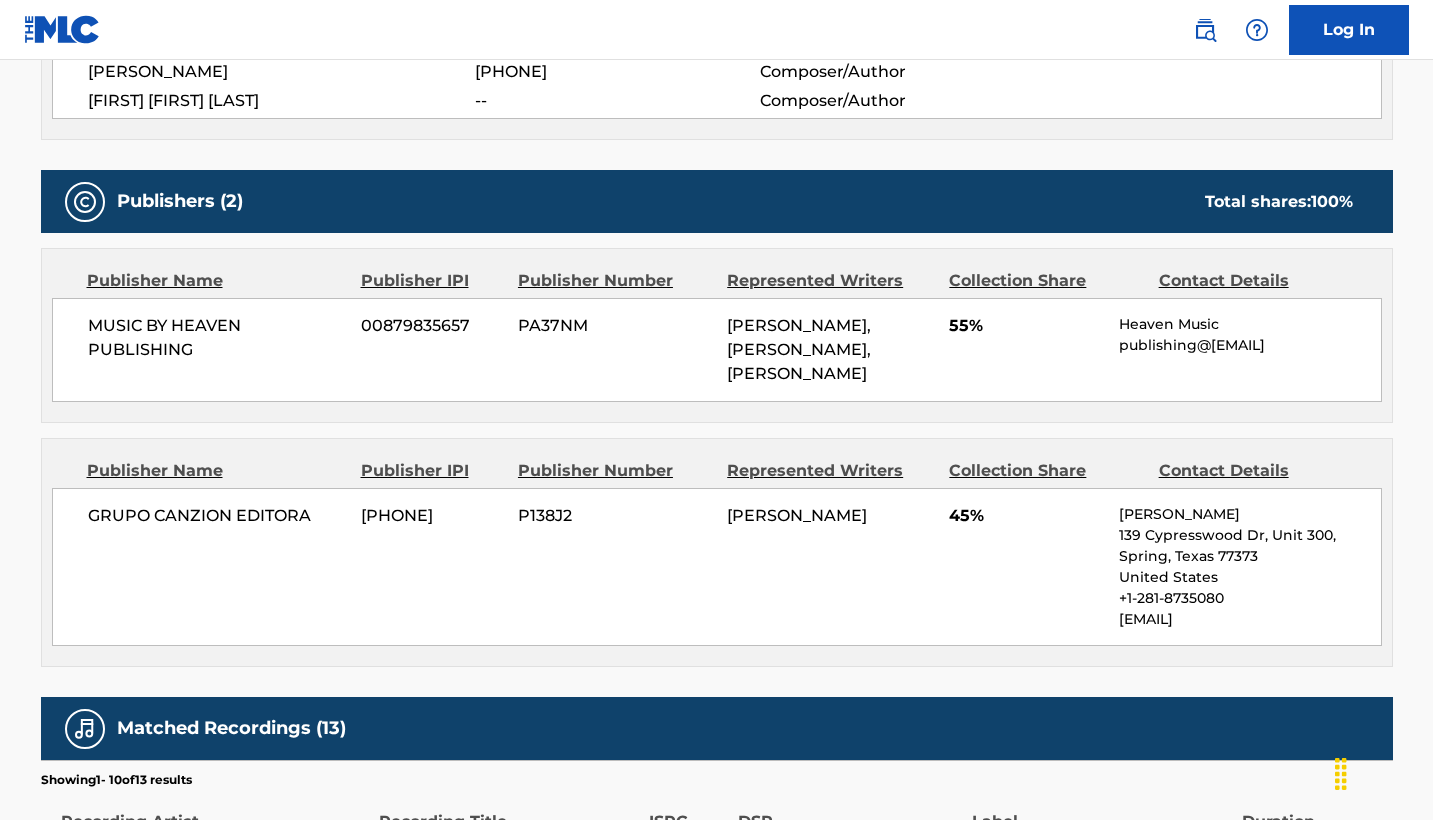 scroll, scrollTop: 834, scrollLeft: 0, axis: vertical 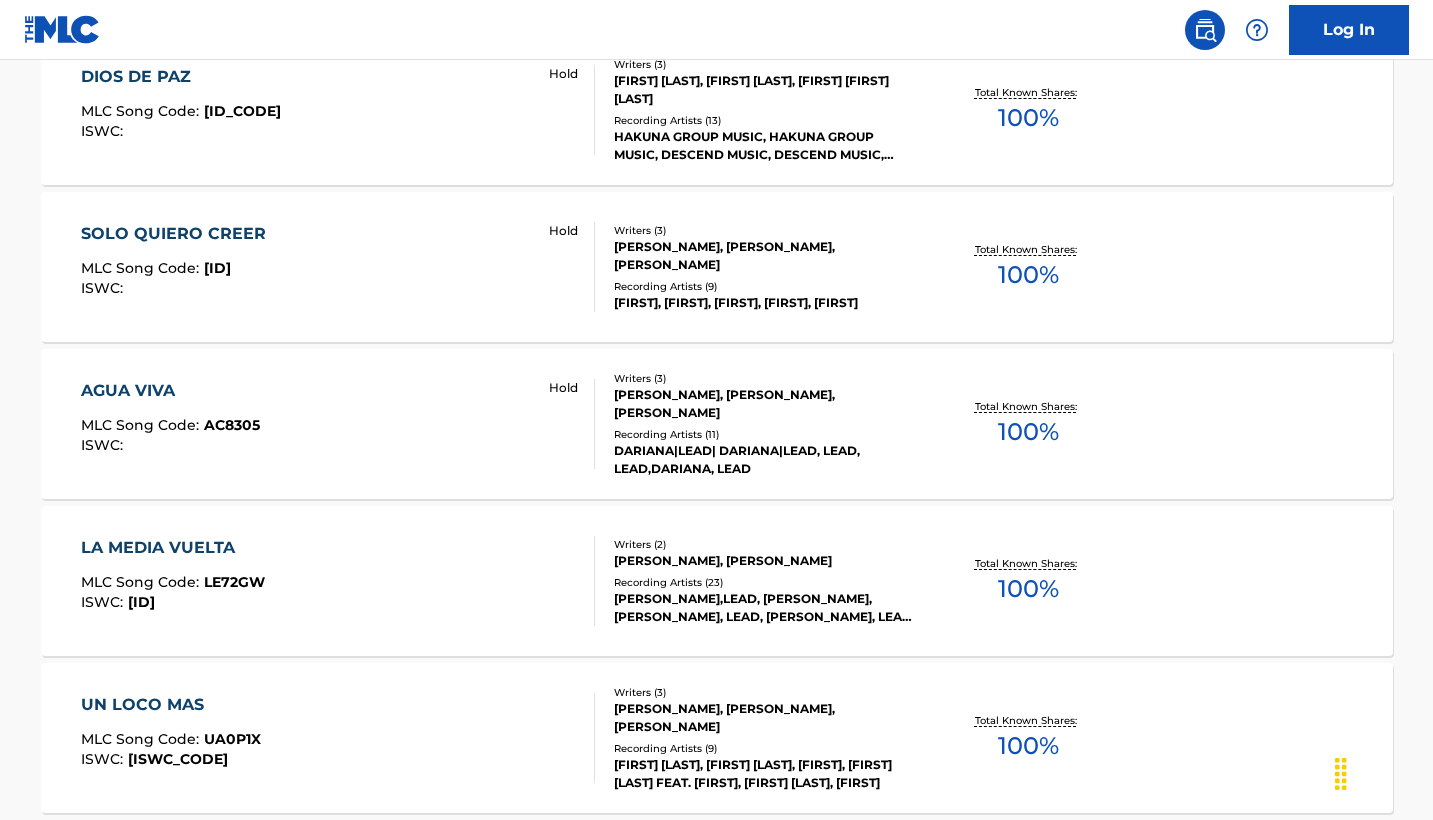 click on "SOLO QUIERO CREER" at bounding box center (178, 234) 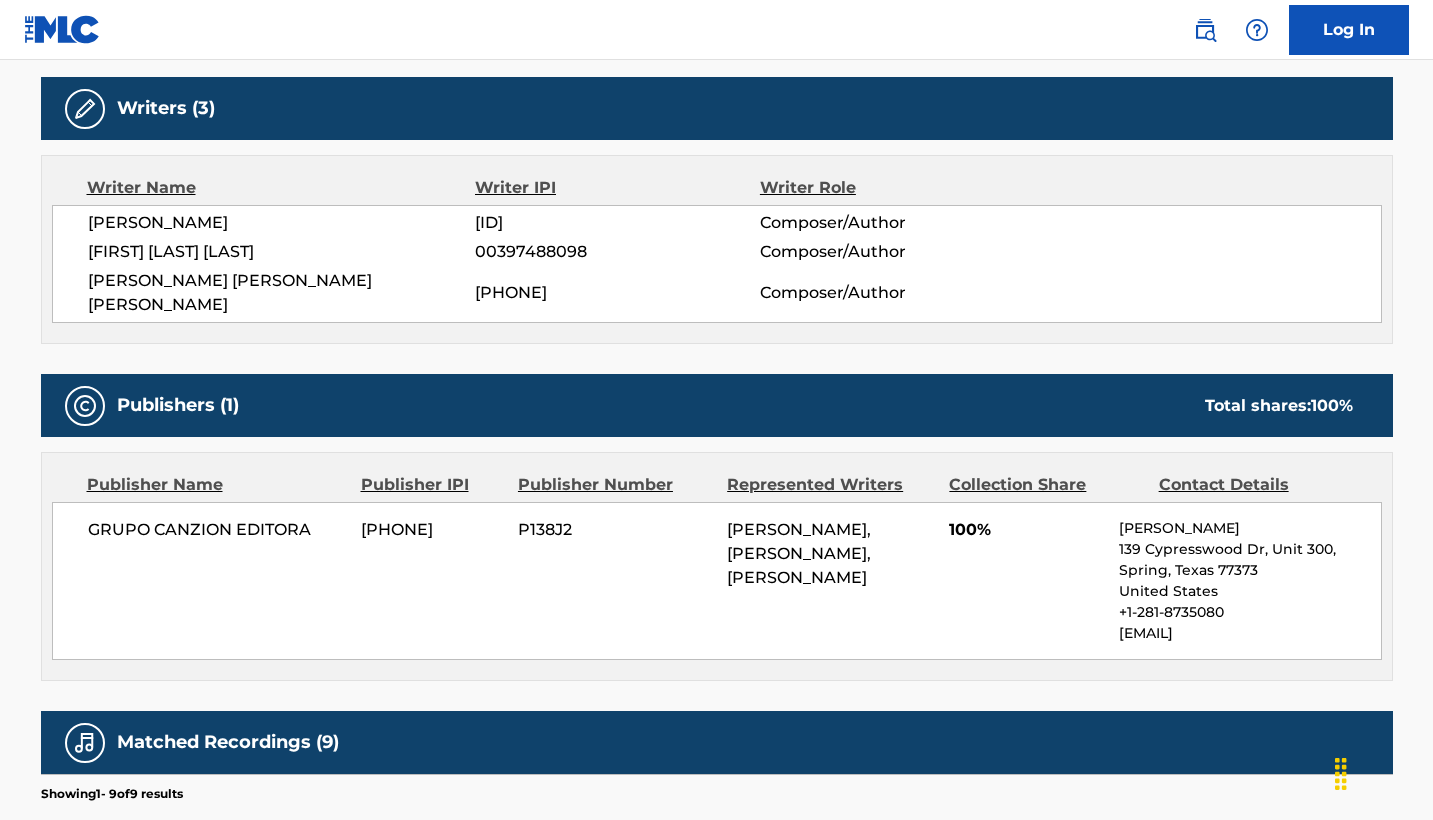 scroll, scrollTop: 624, scrollLeft: 0, axis: vertical 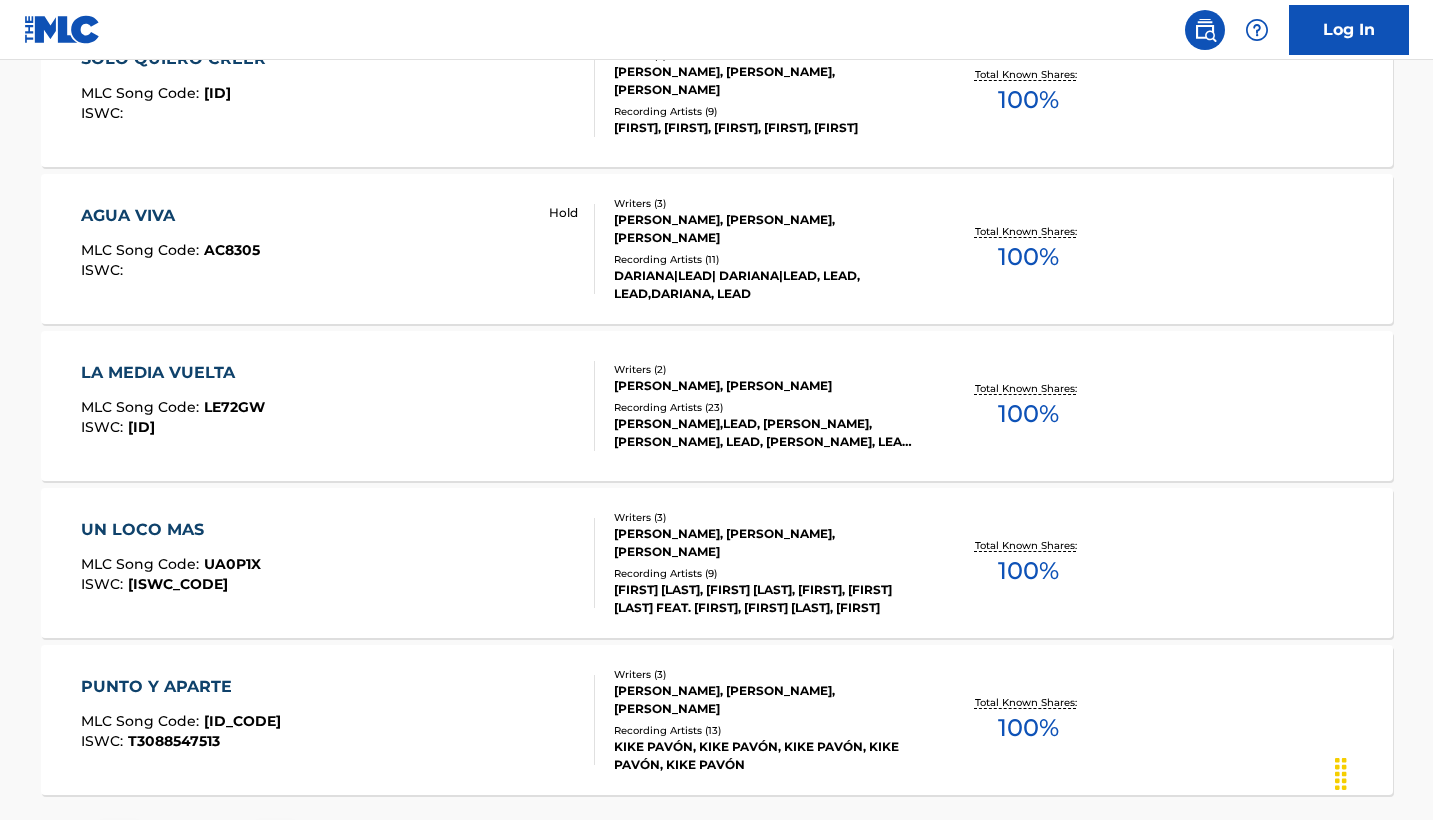 click on "AGUA VIVA MLC Song Code : AC8305 ISWC : Hold Writers ( 3 ) [FIRST] [LAST], [FIRST] [LAST], [FIRST] [LAST] [LAST] Recording Artists ( 11 ) [FIRST], [FIRST], [FIRST]|[FIRST], [FIRST], [FIRST], [FIRST] Total Known Shares: 100 %" at bounding box center [717, 249] 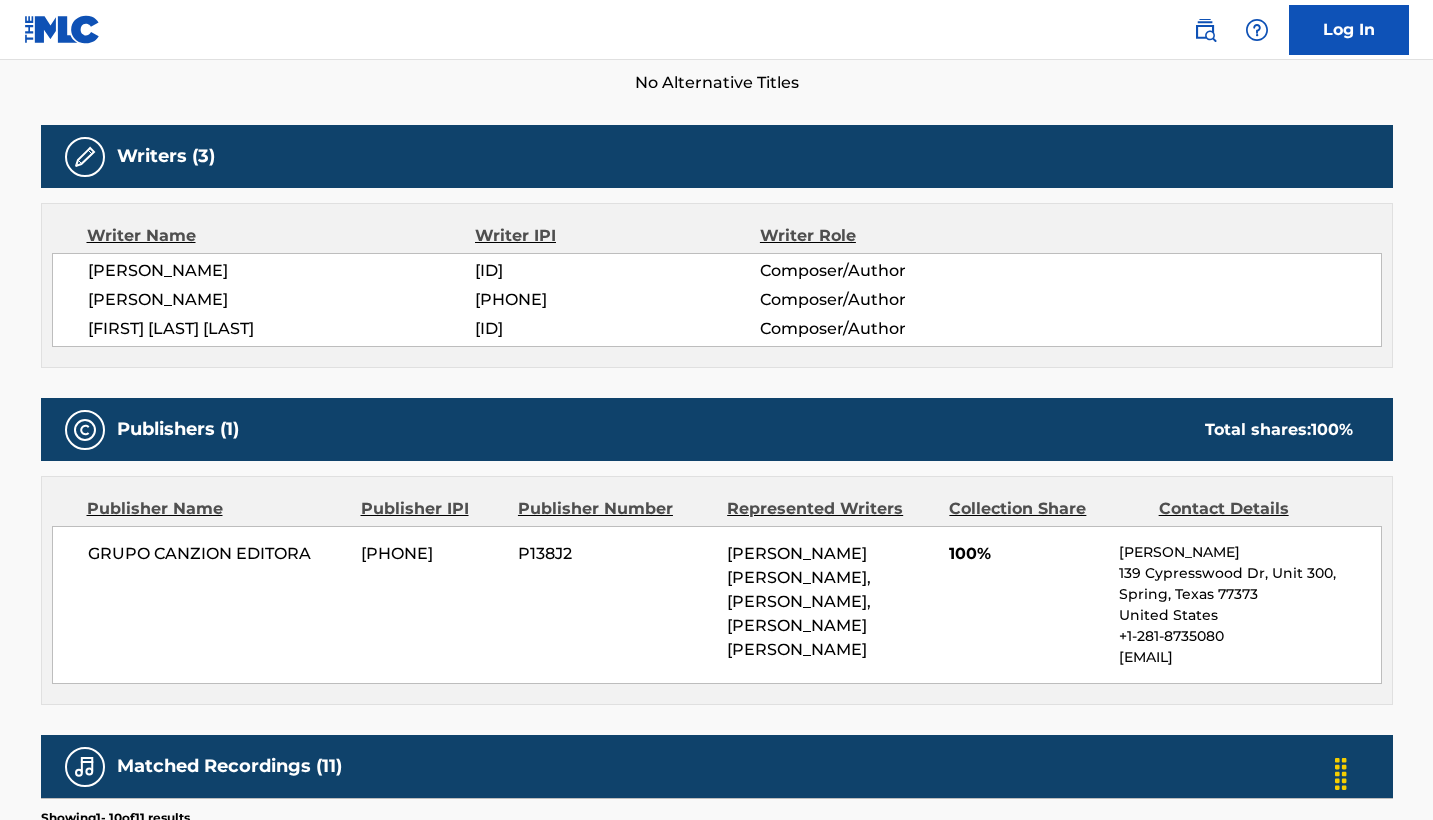 scroll, scrollTop: 567, scrollLeft: 0, axis: vertical 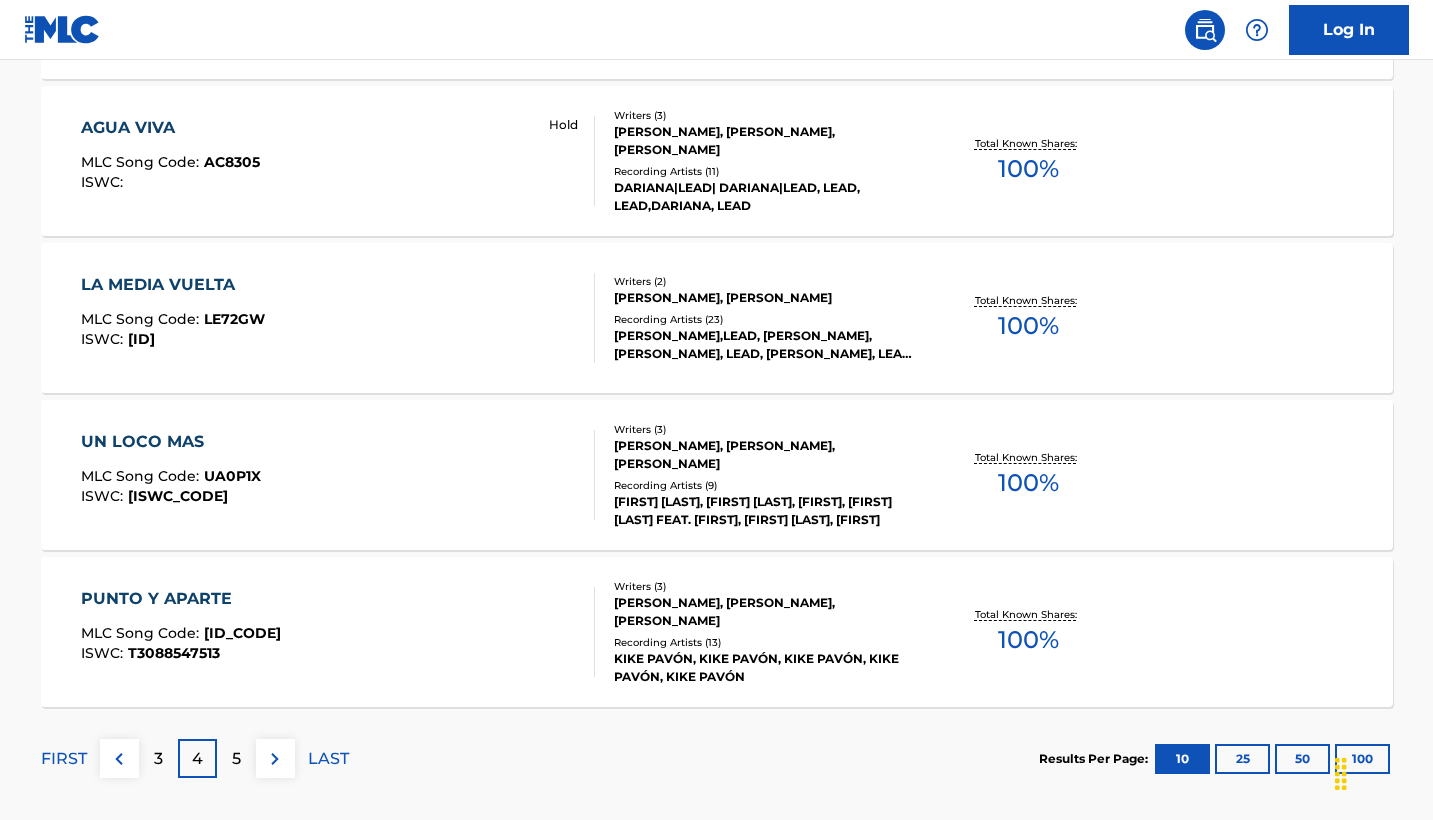 click on "LA MEDIA VUELTA" at bounding box center [173, 285] 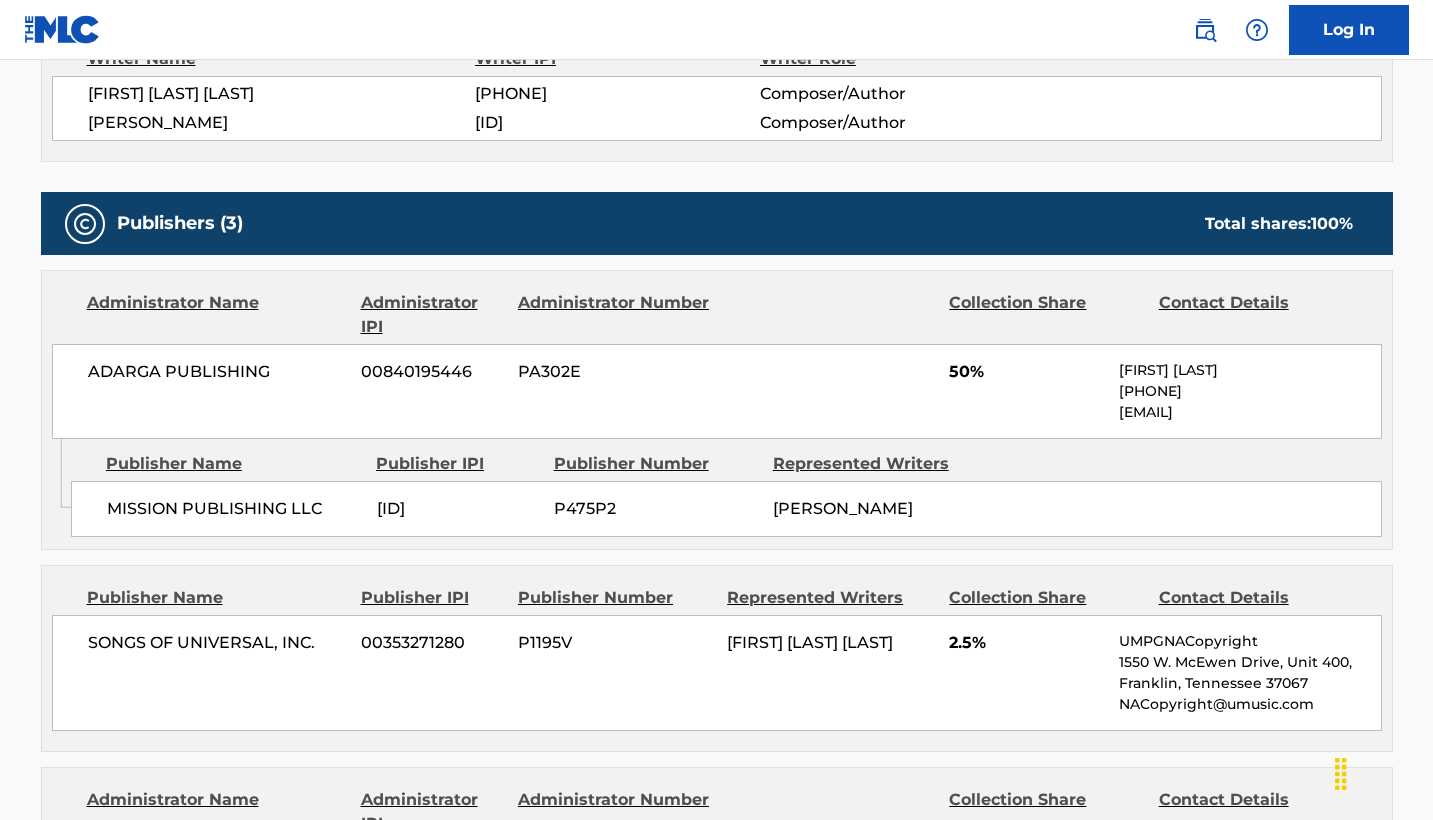 scroll, scrollTop: 744, scrollLeft: 0, axis: vertical 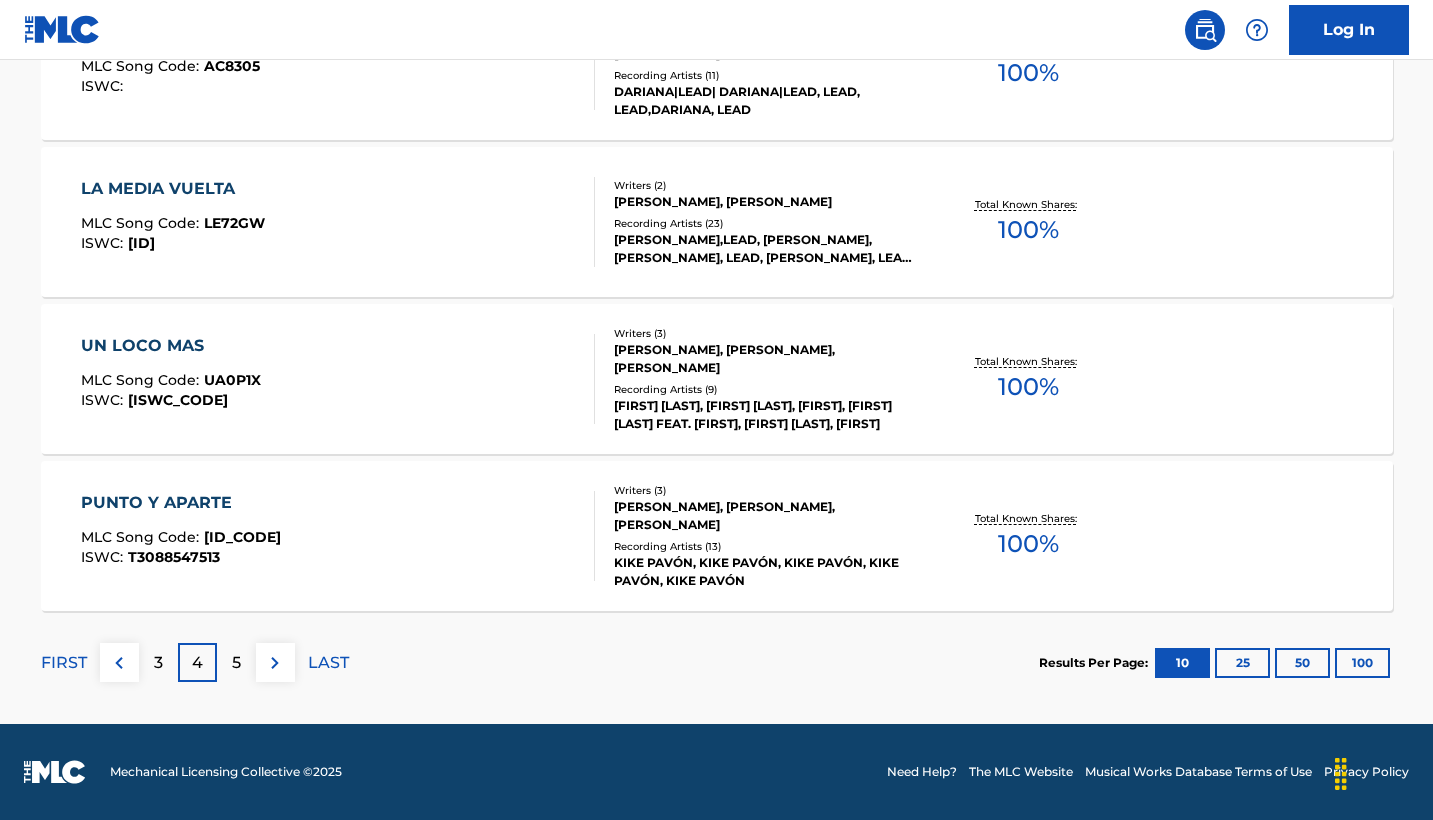 click on "UN LOCO MAS" at bounding box center [171, 346] 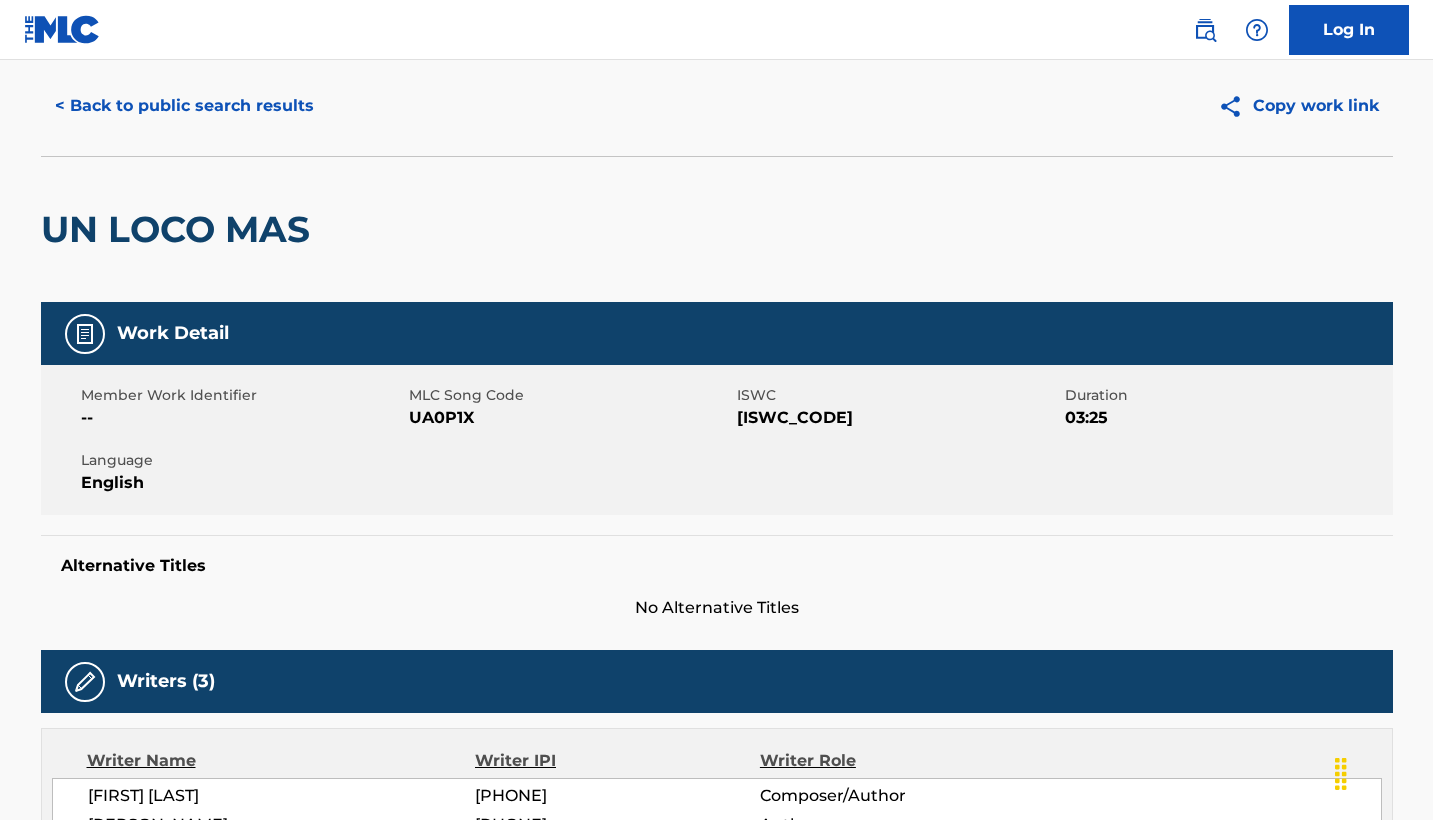scroll, scrollTop: 51, scrollLeft: 0, axis: vertical 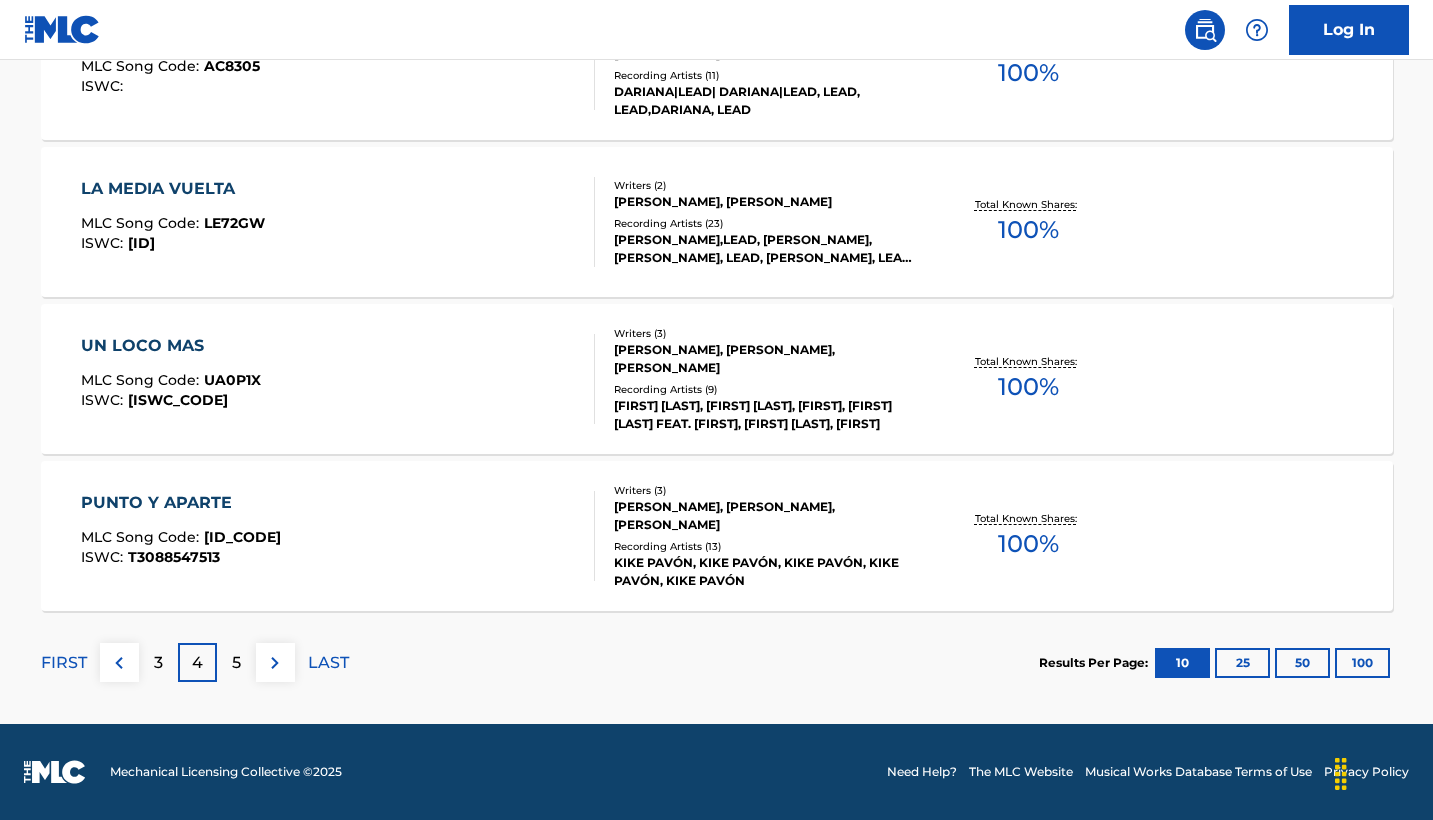 click on "PUNTO Y APARTE MLC Song Code : PE7B5N ISWC : T3088547513 Writers ( 3 ) [FIRST] [LAST], [FIRST] [LAST], [FIRST] [LAST] Recording Artists ( 13 ) [FIRST] [LAST], [FIRST] [LAST], [FIRST] [LAST], [FIRST] [LAST], [FIRST] [LAST] Total Known Shares: 100 %" at bounding box center [717, 536] 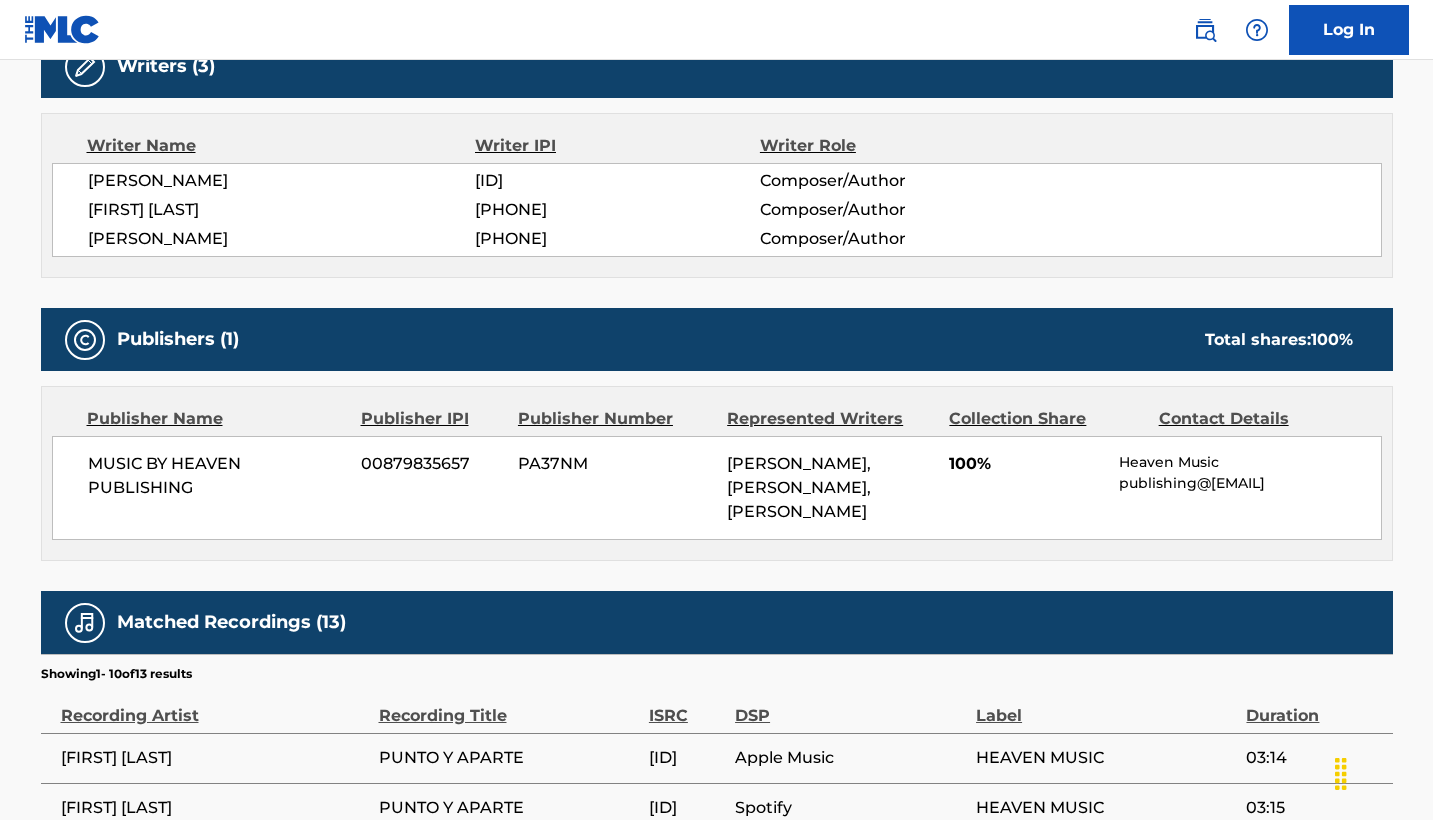 scroll, scrollTop: 567, scrollLeft: 0, axis: vertical 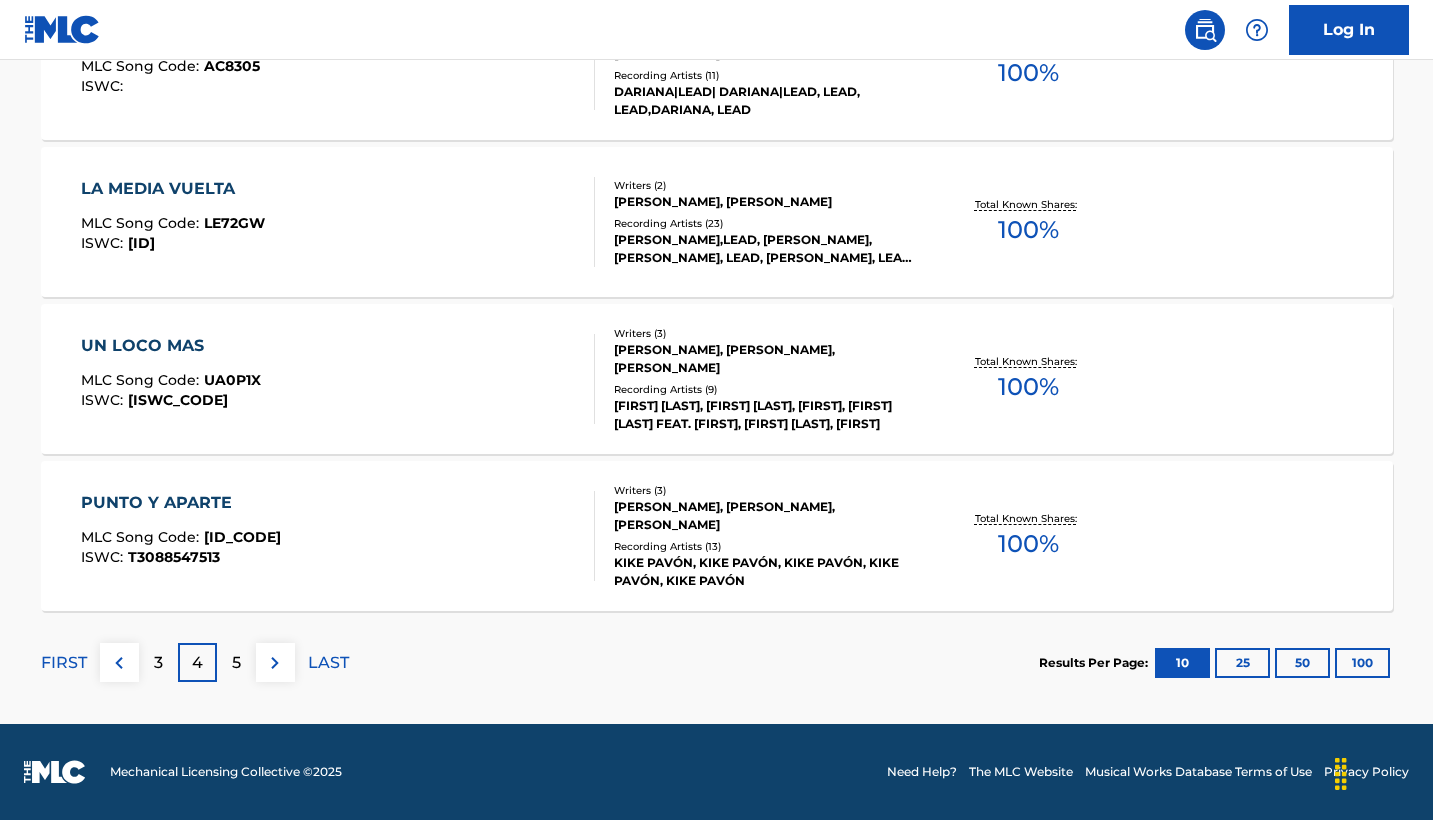 click on "5" at bounding box center [236, 663] 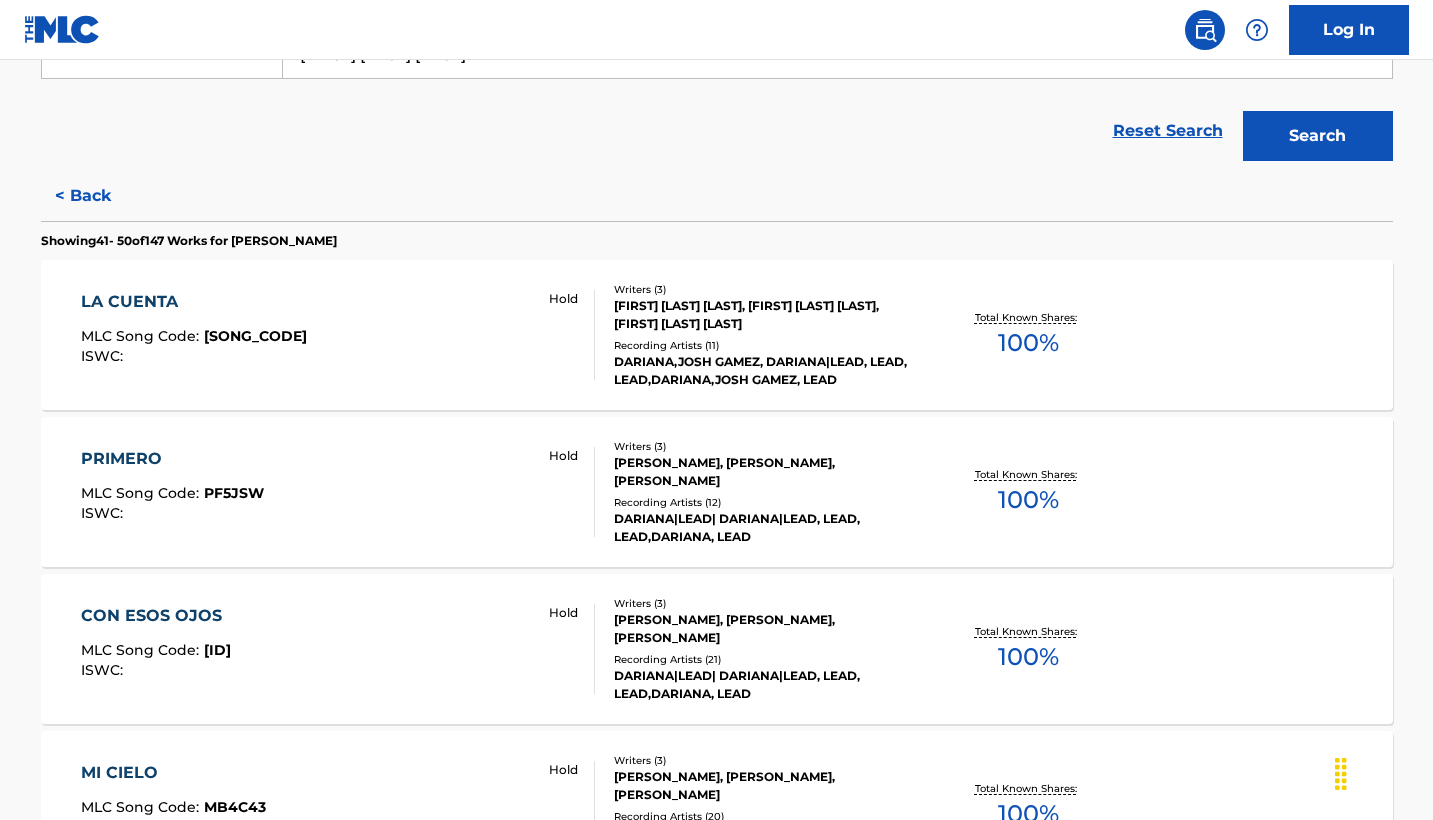 scroll, scrollTop: 428, scrollLeft: 0, axis: vertical 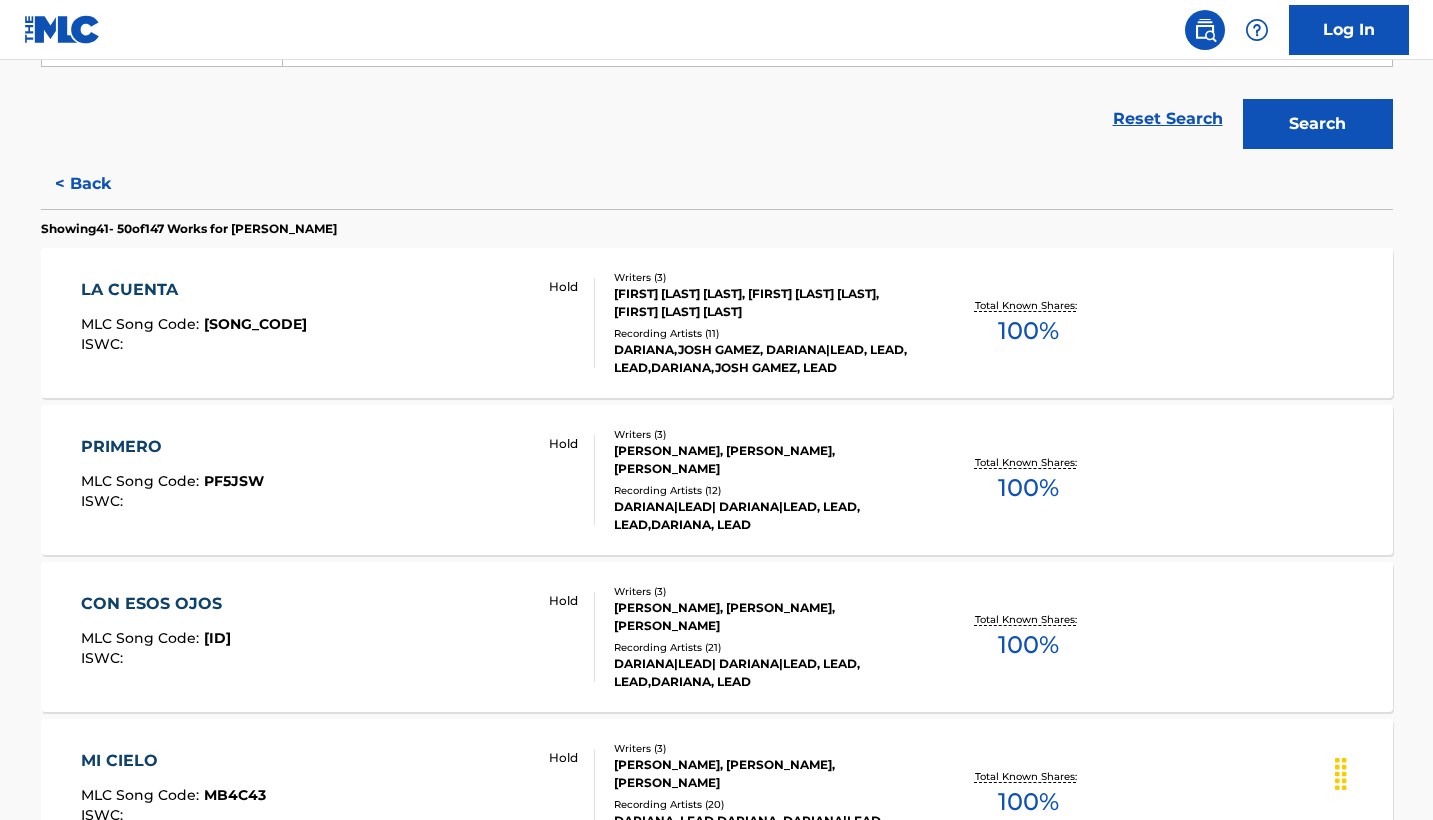 click on "LA CUENTA MLC Song Code : [SONG_CODE] ISWC : Hold" at bounding box center [338, 323] 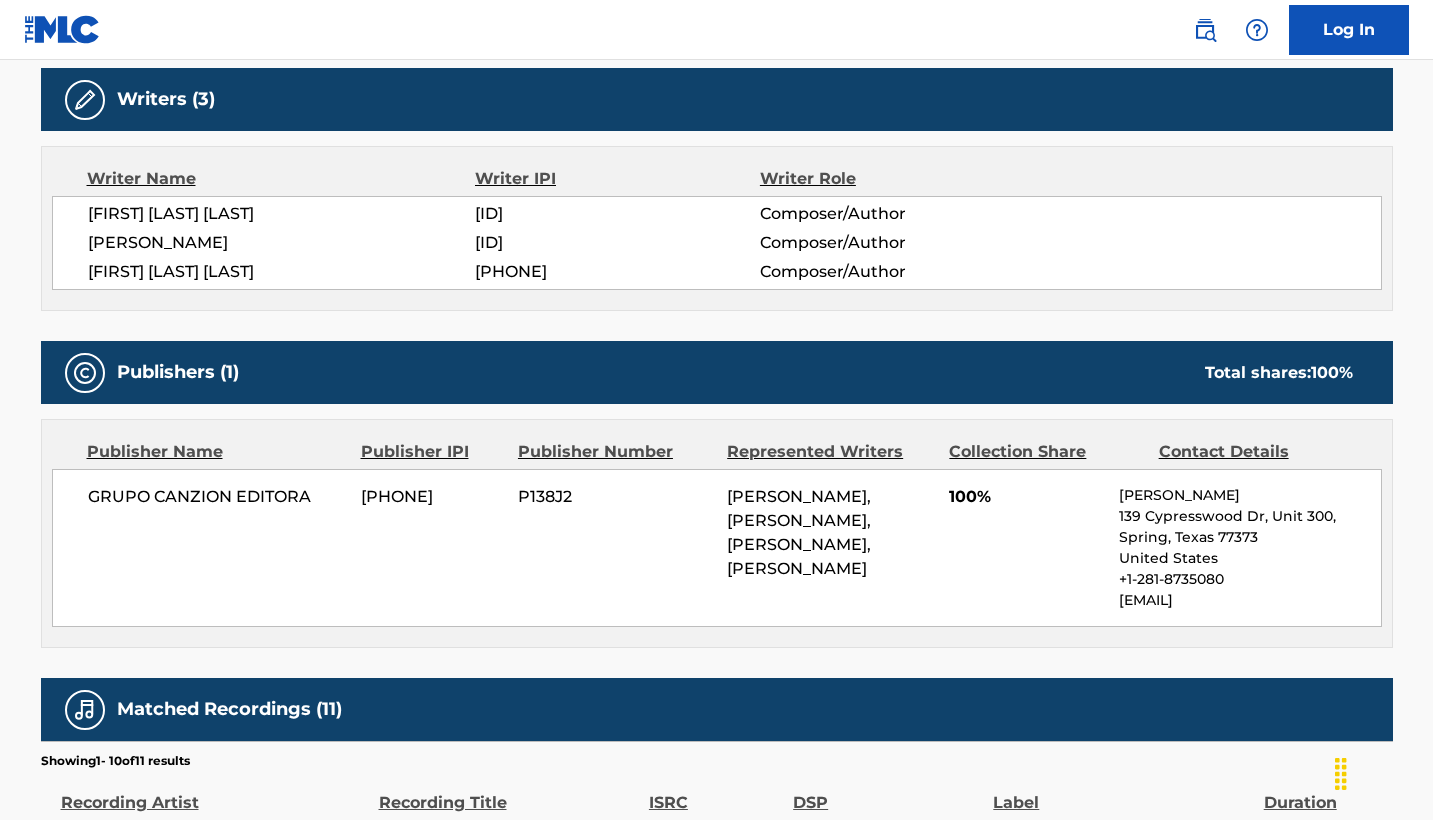 scroll, scrollTop: 632, scrollLeft: 0, axis: vertical 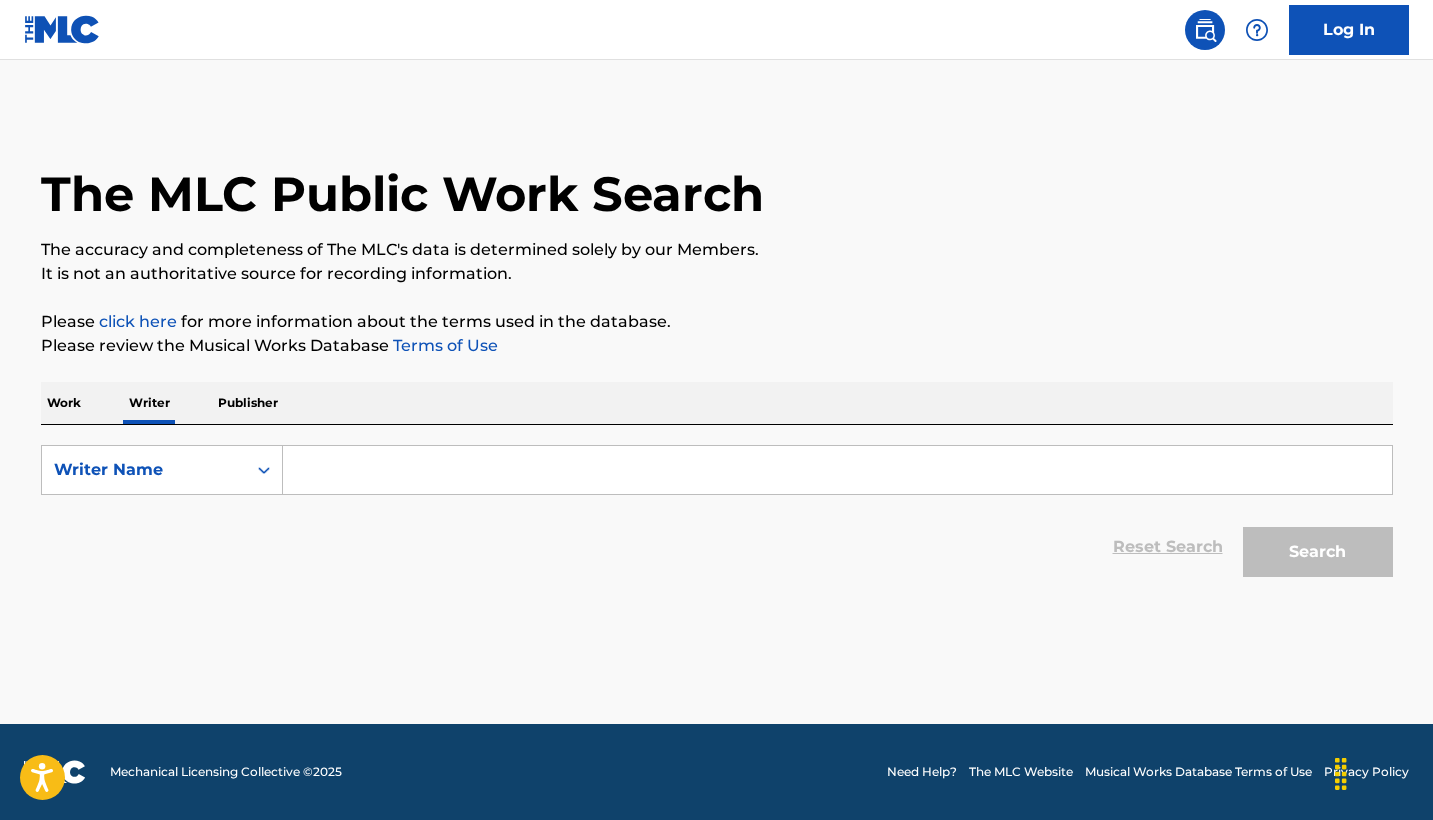 click at bounding box center [837, 470] 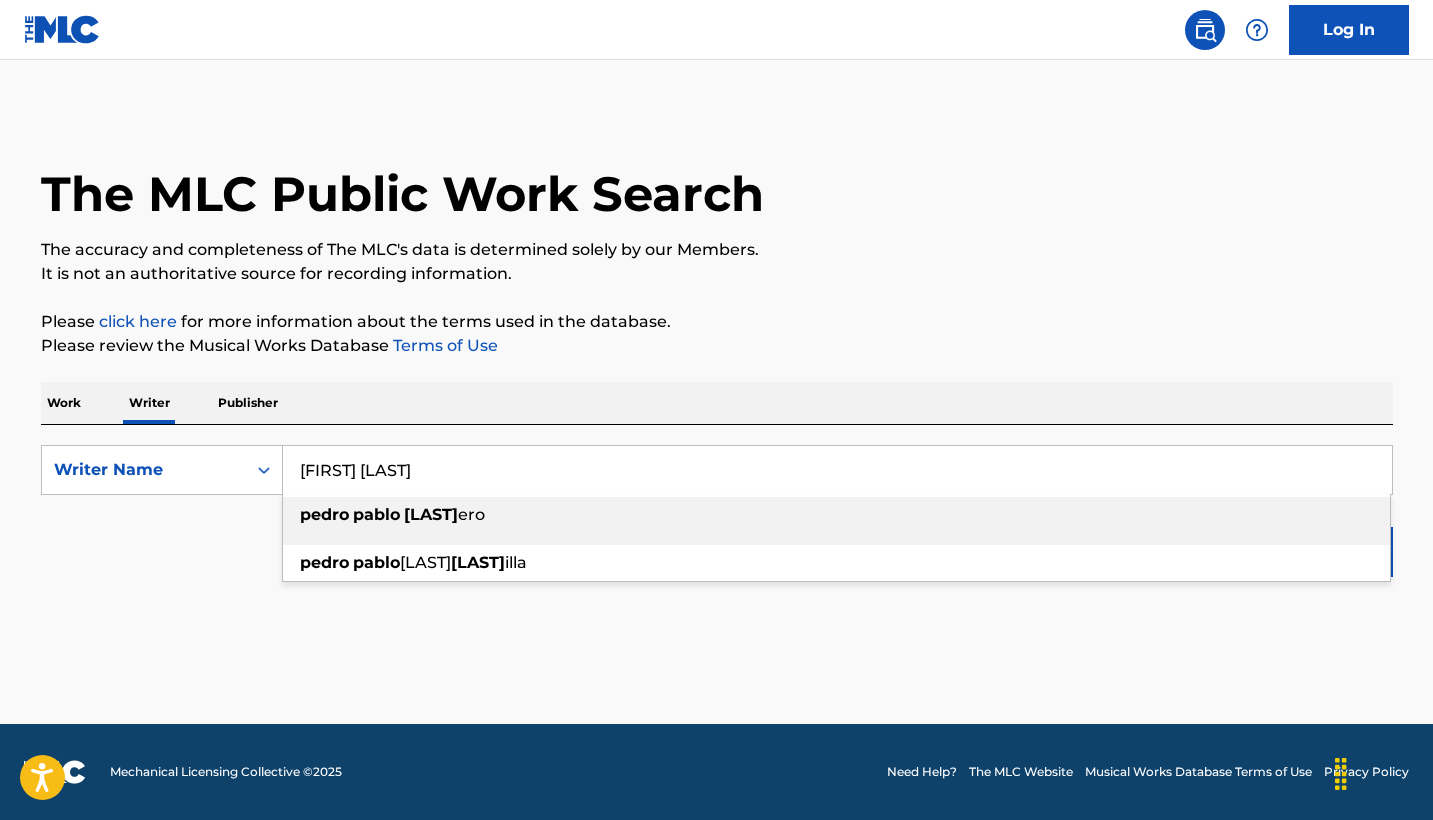 click on "pablo" at bounding box center (376, 514) 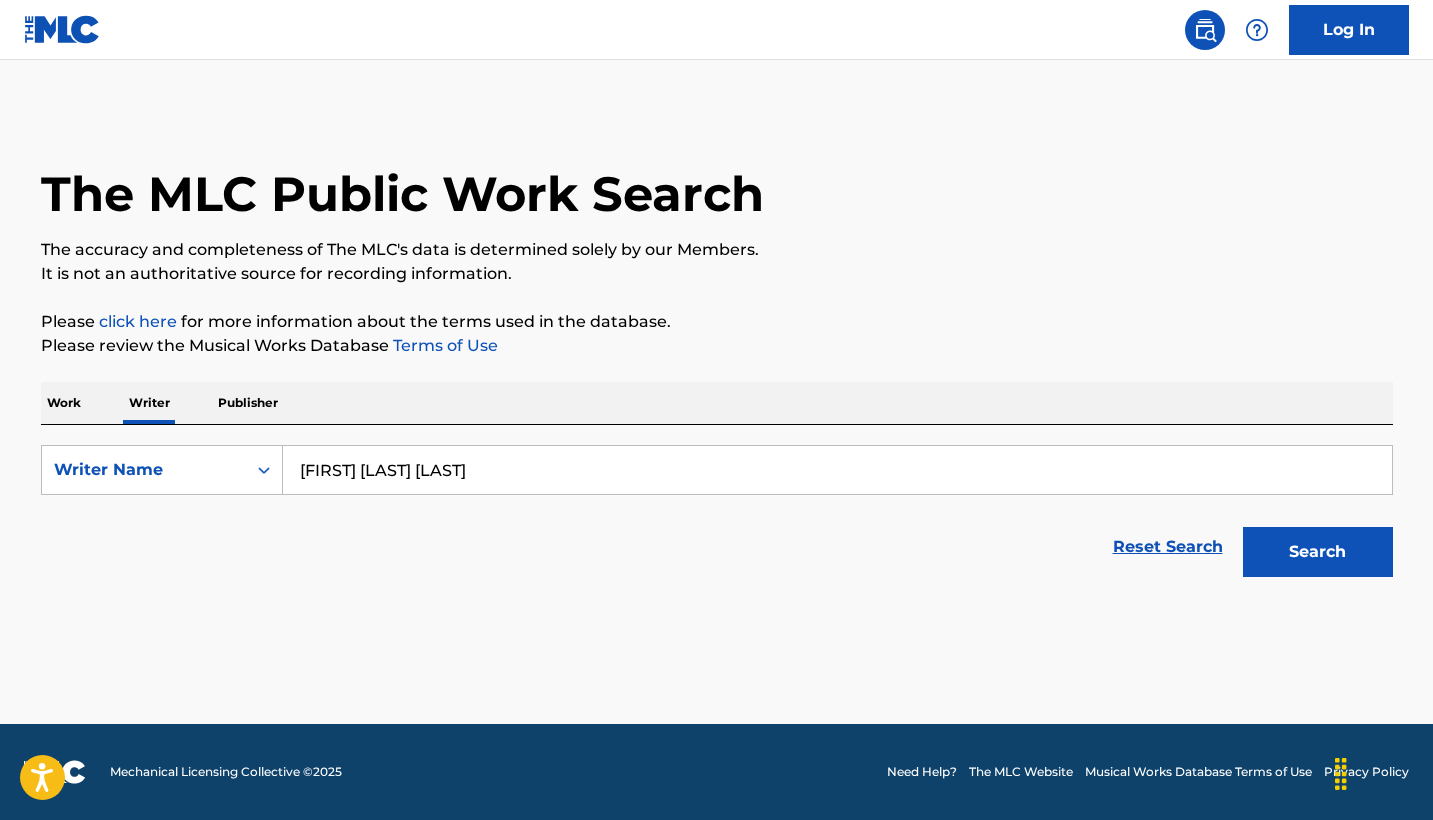 click on "Search" at bounding box center [1318, 552] 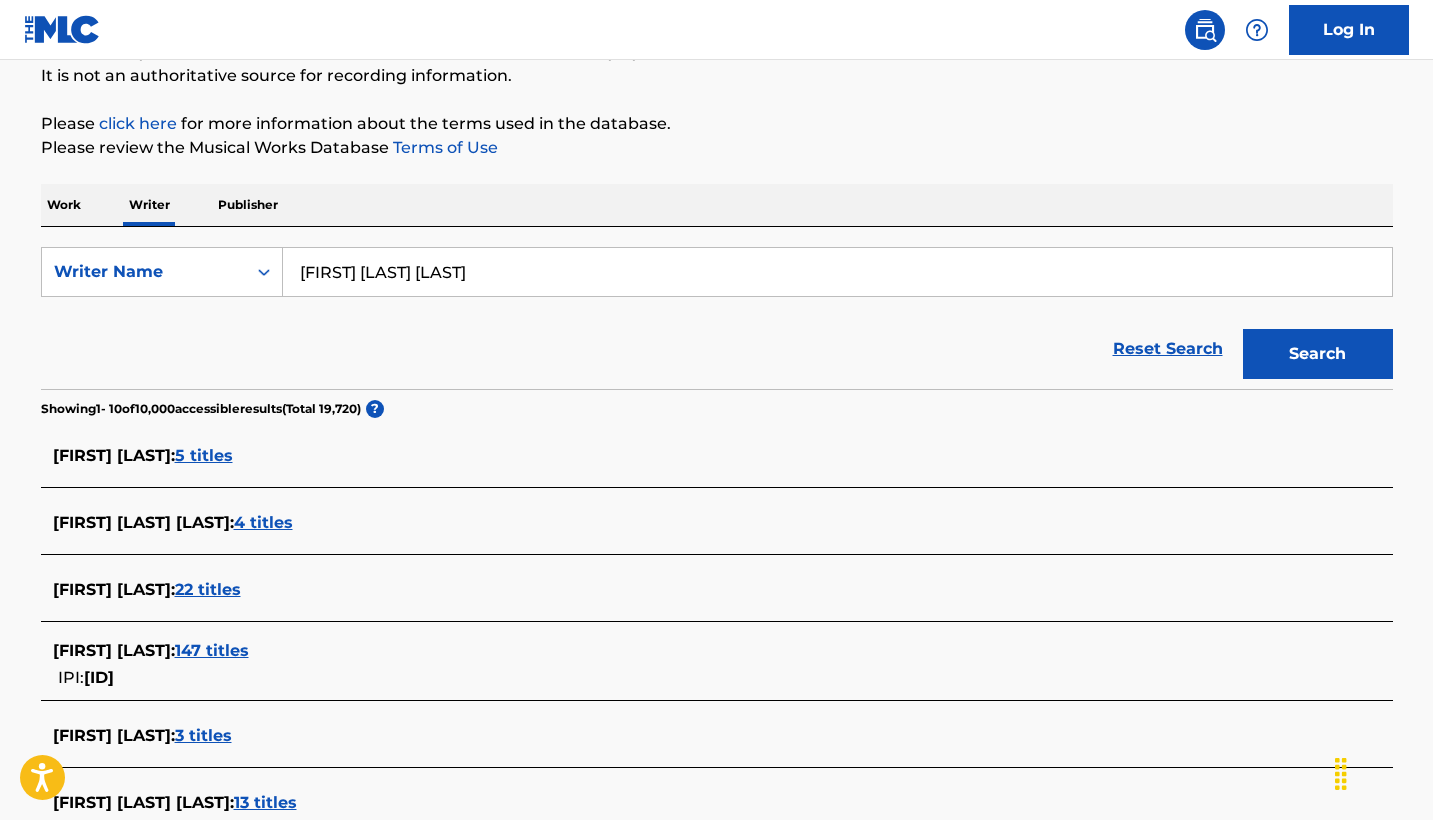 scroll, scrollTop: 238, scrollLeft: 0, axis: vertical 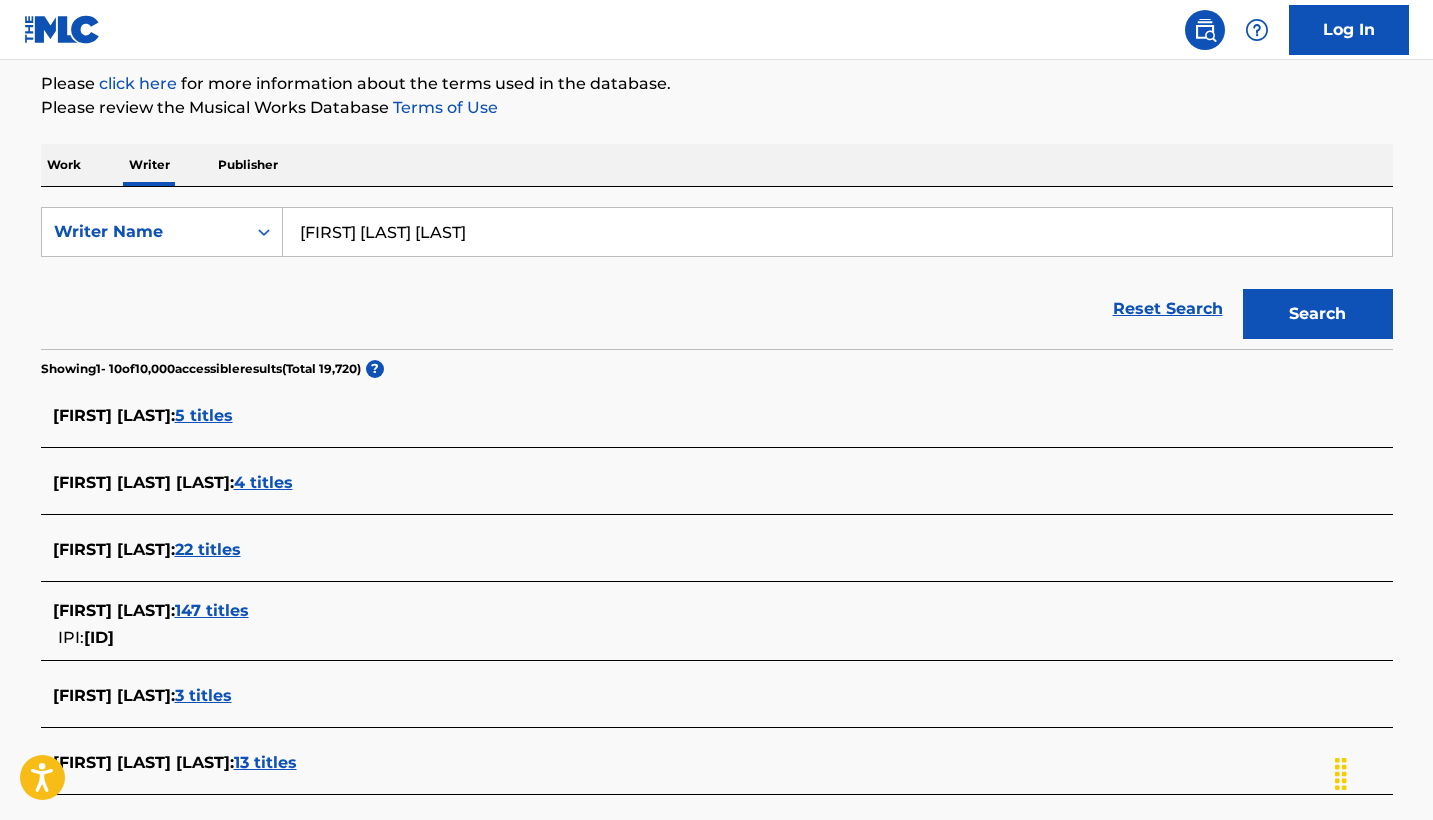 click on "147 titles" at bounding box center (212, 610) 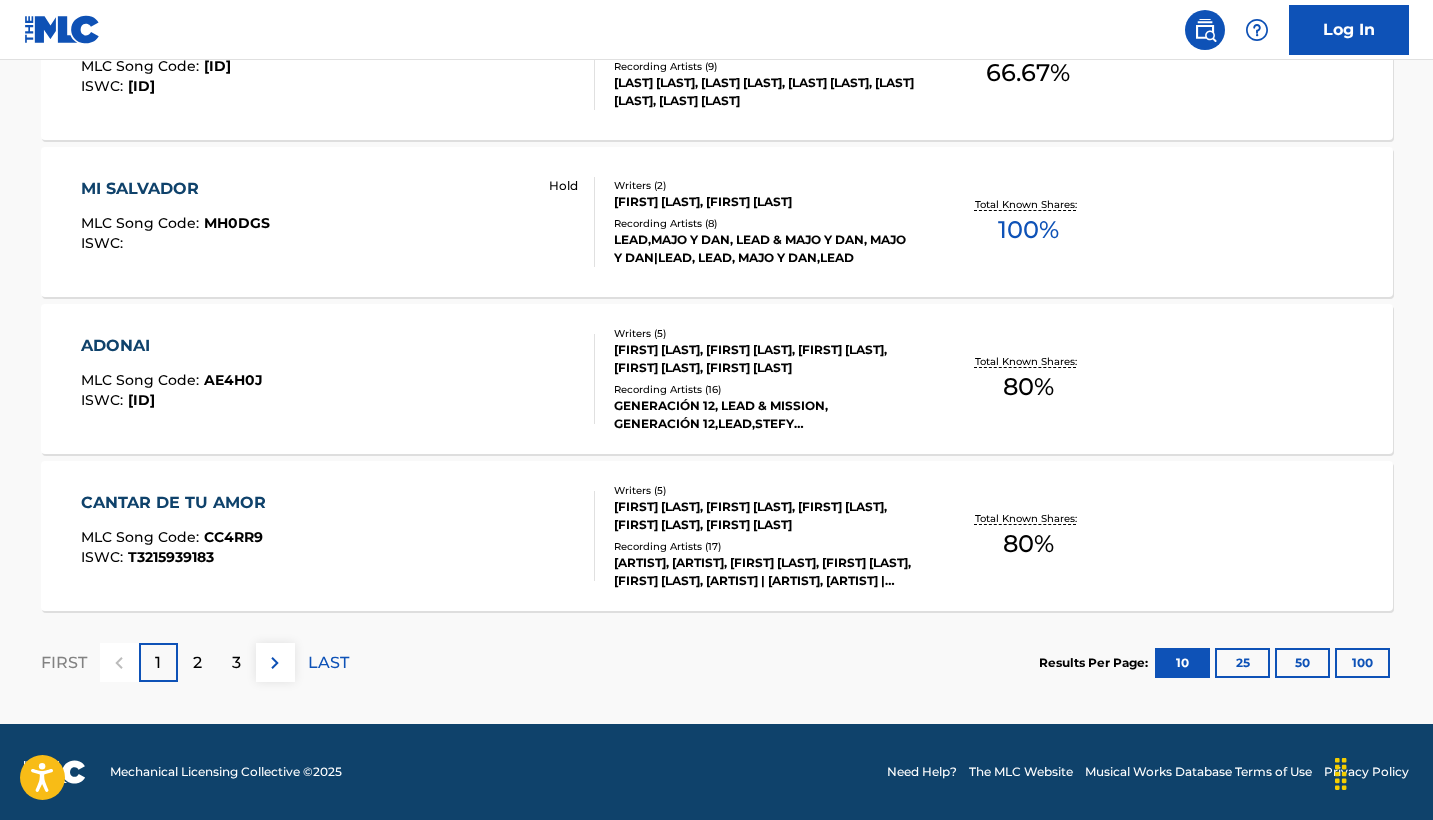 scroll, scrollTop: 1628, scrollLeft: 0, axis: vertical 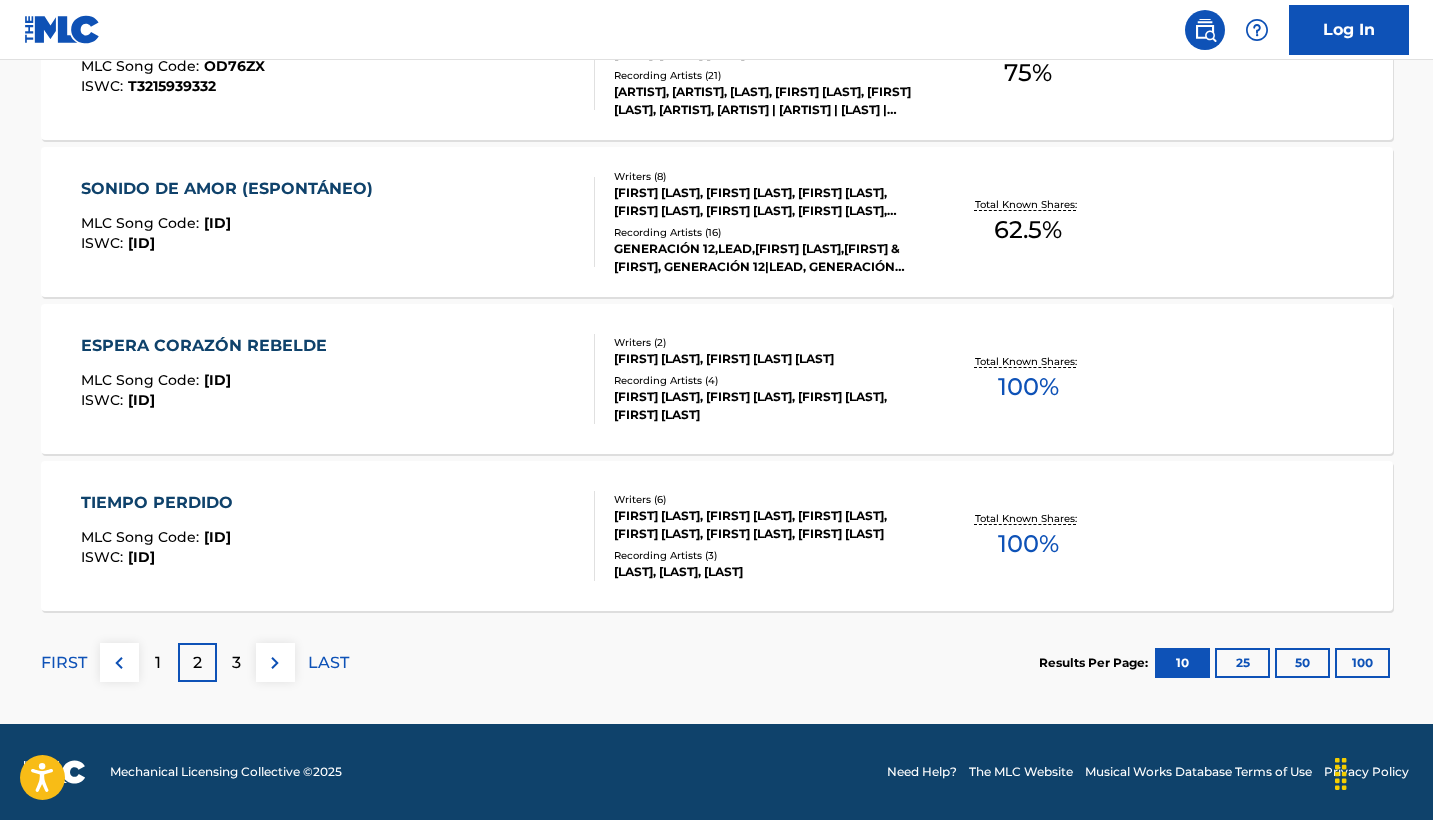 click at bounding box center [275, 663] 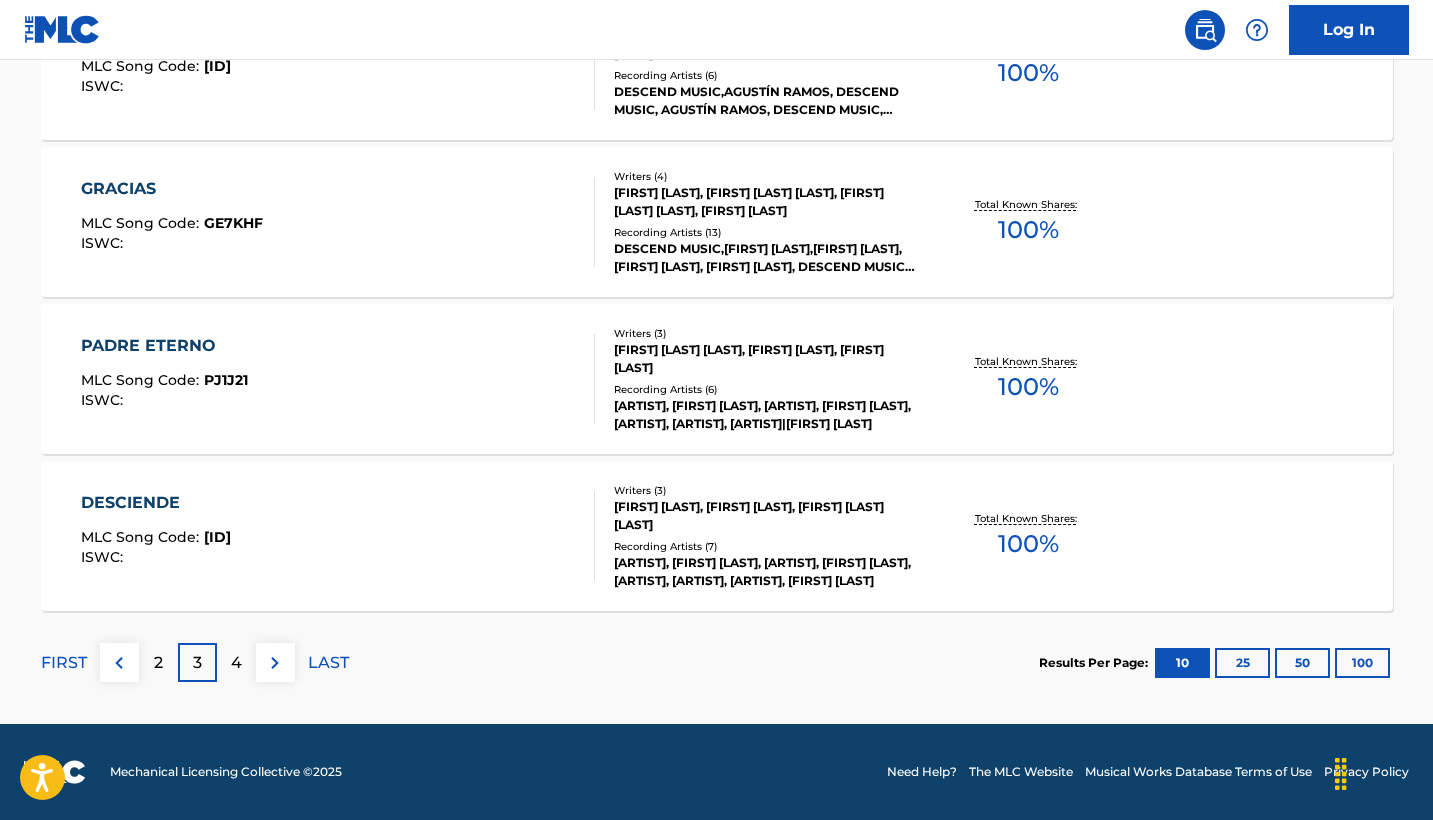 scroll, scrollTop: 1629, scrollLeft: 0, axis: vertical 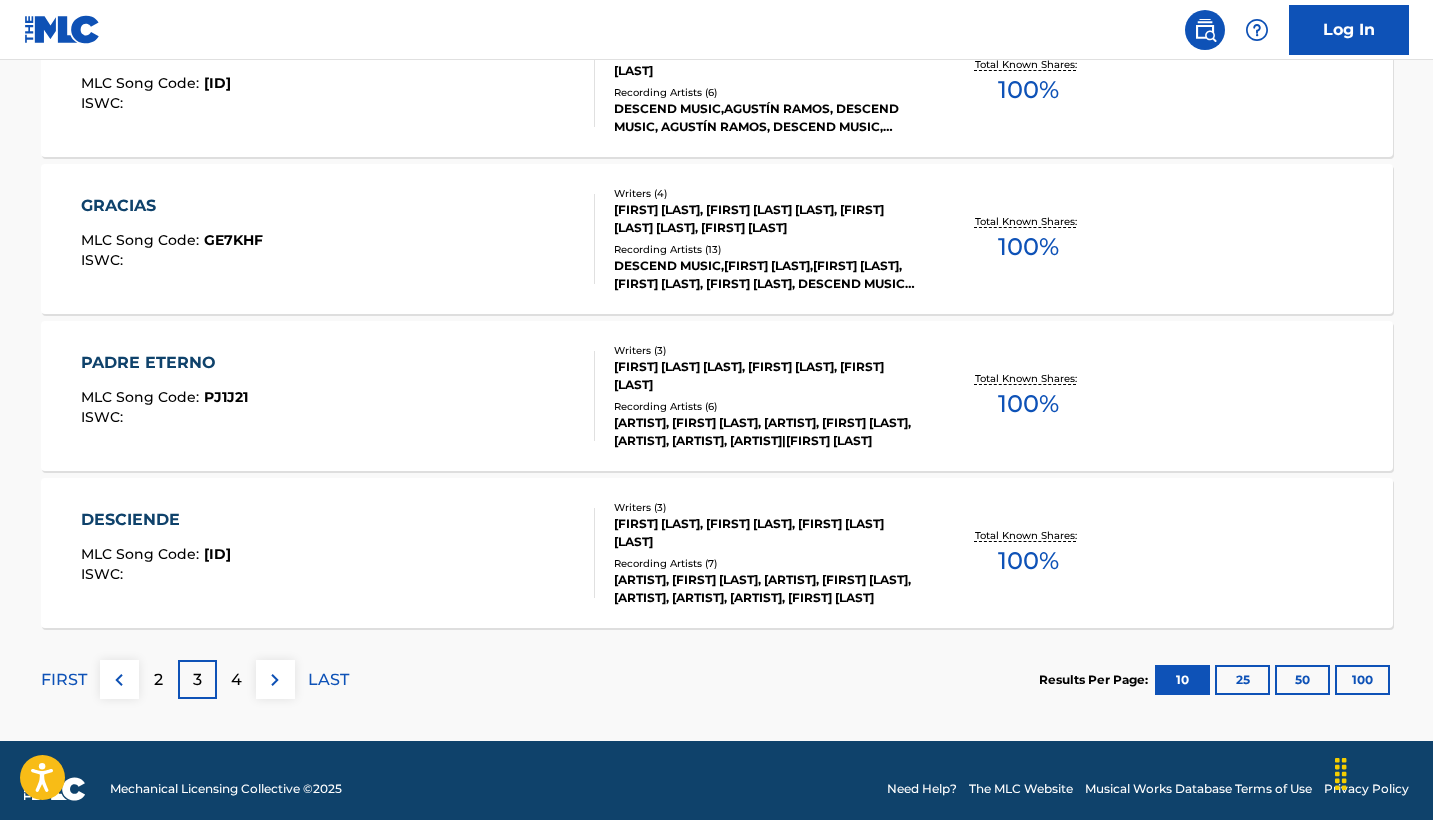 click at bounding box center [275, 679] 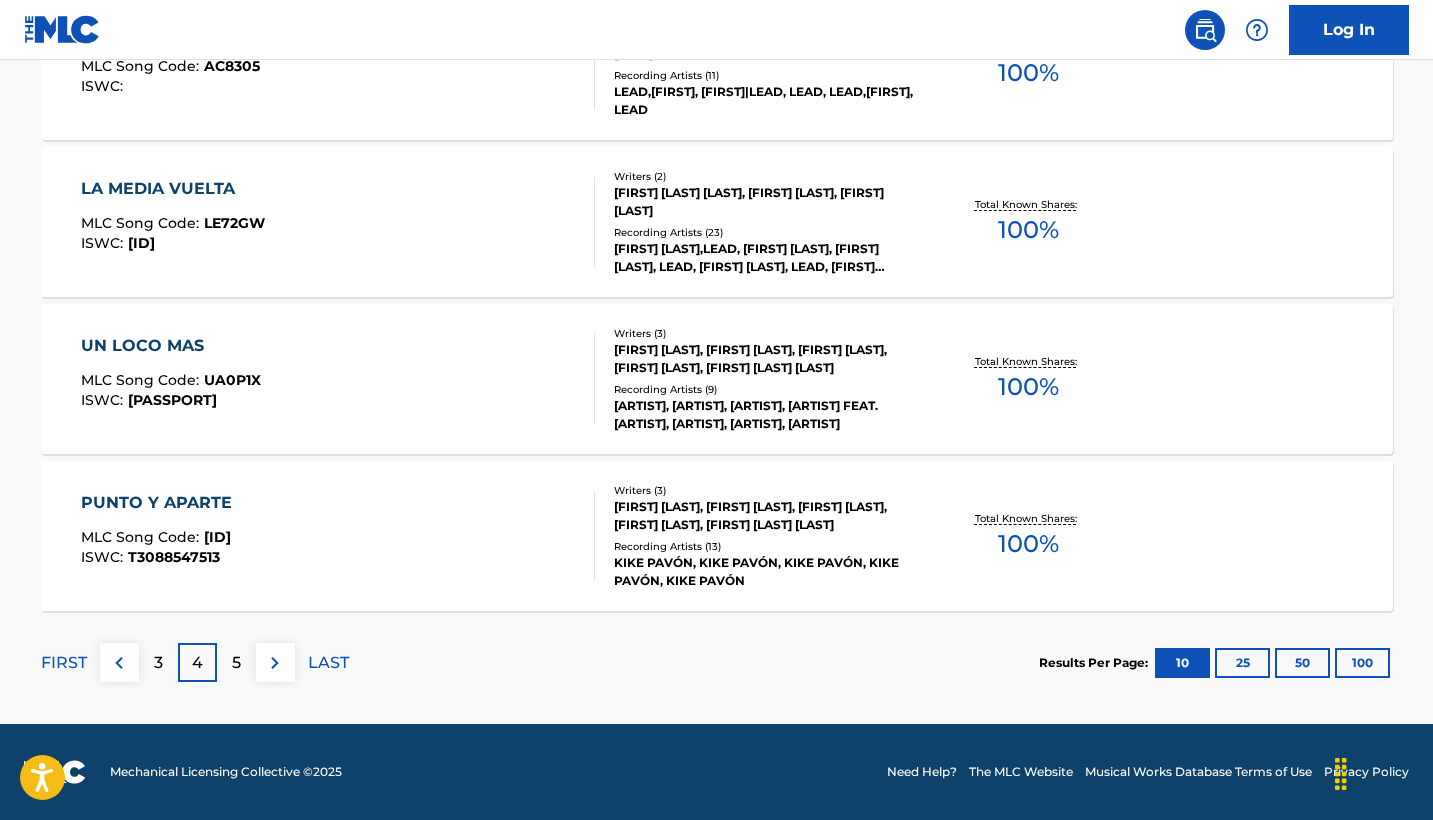 scroll, scrollTop: 1629, scrollLeft: 0, axis: vertical 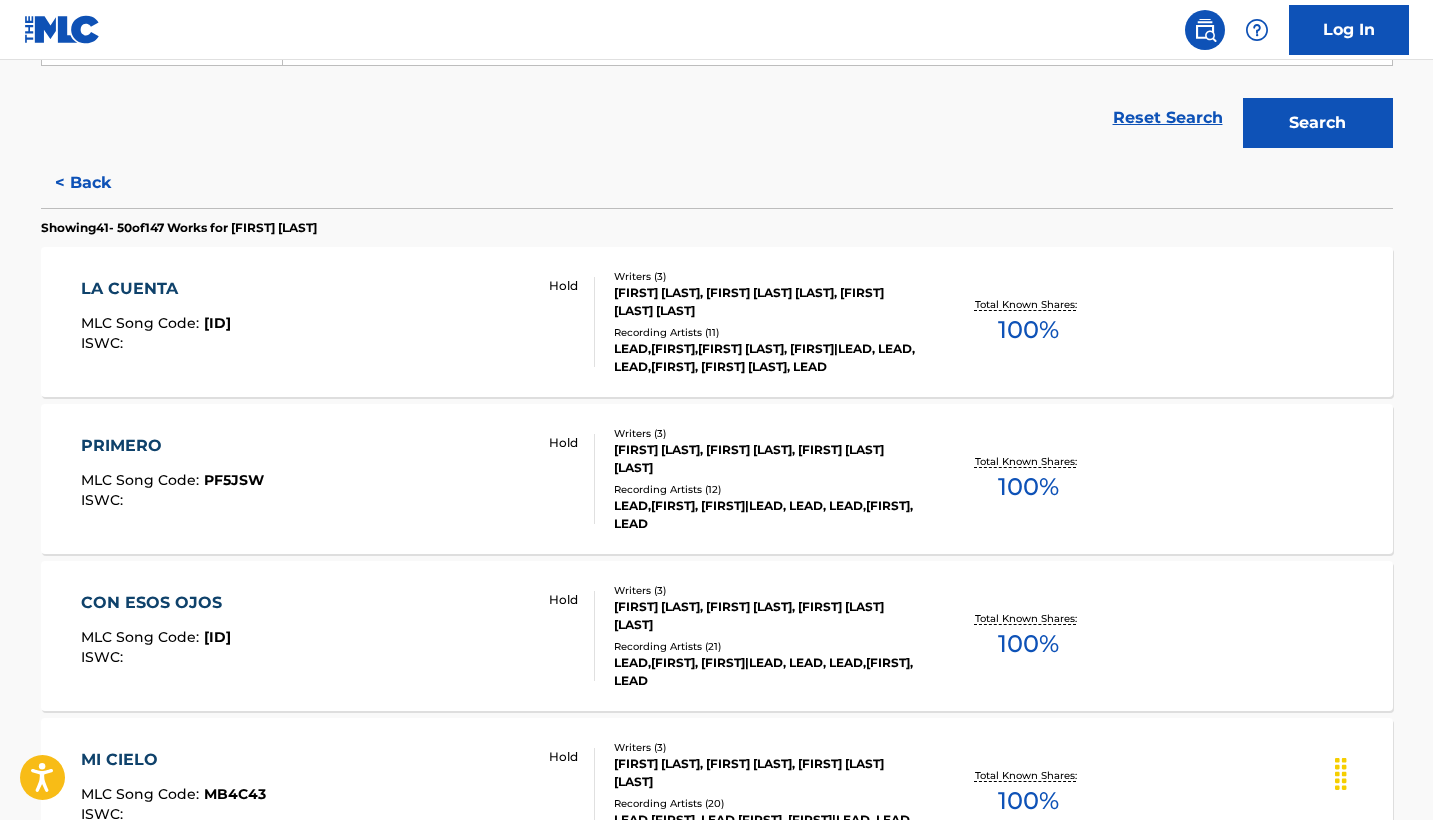click on "PRIMERO" at bounding box center [172, 446] 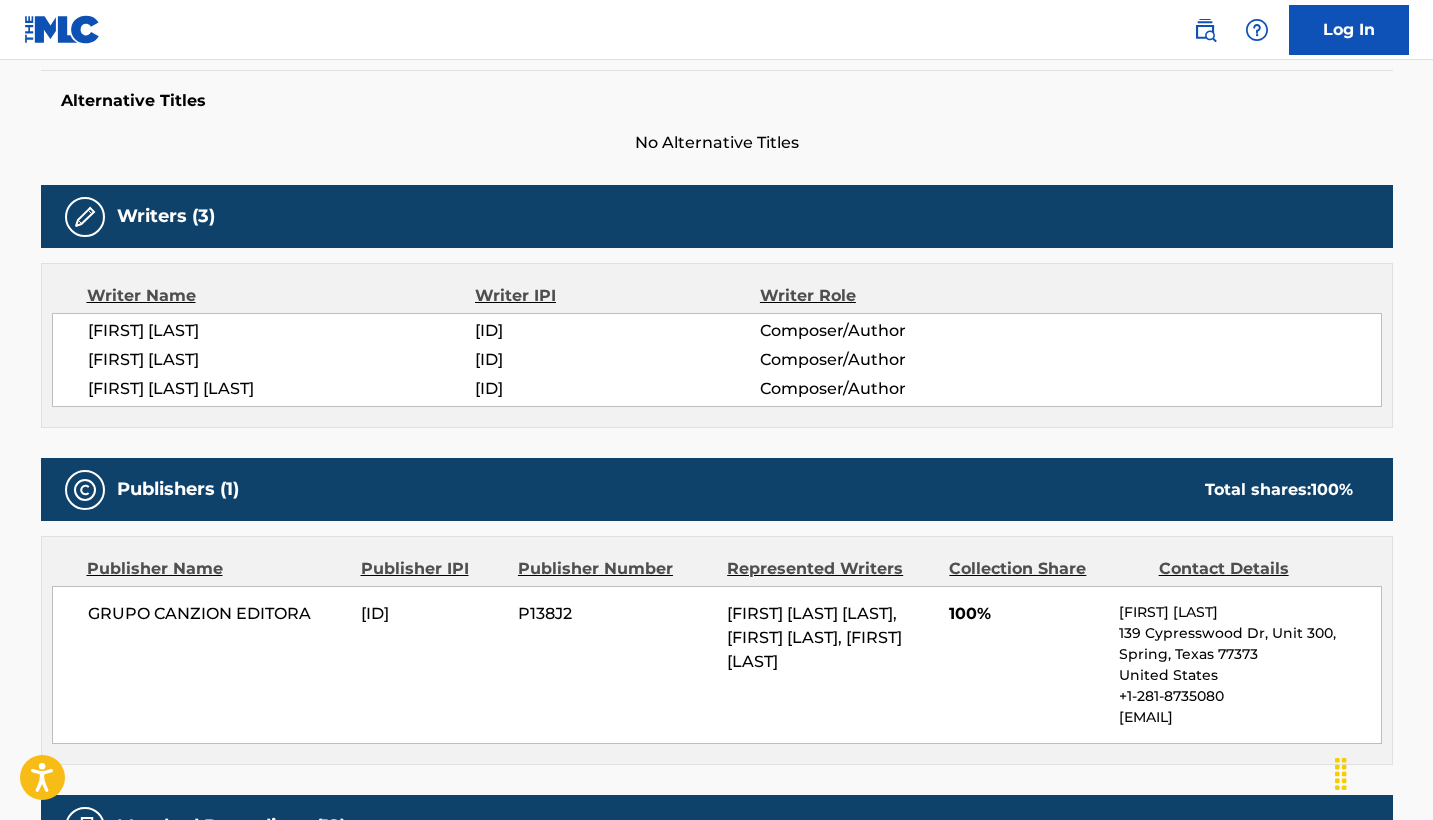 scroll, scrollTop: 206, scrollLeft: 0, axis: vertical 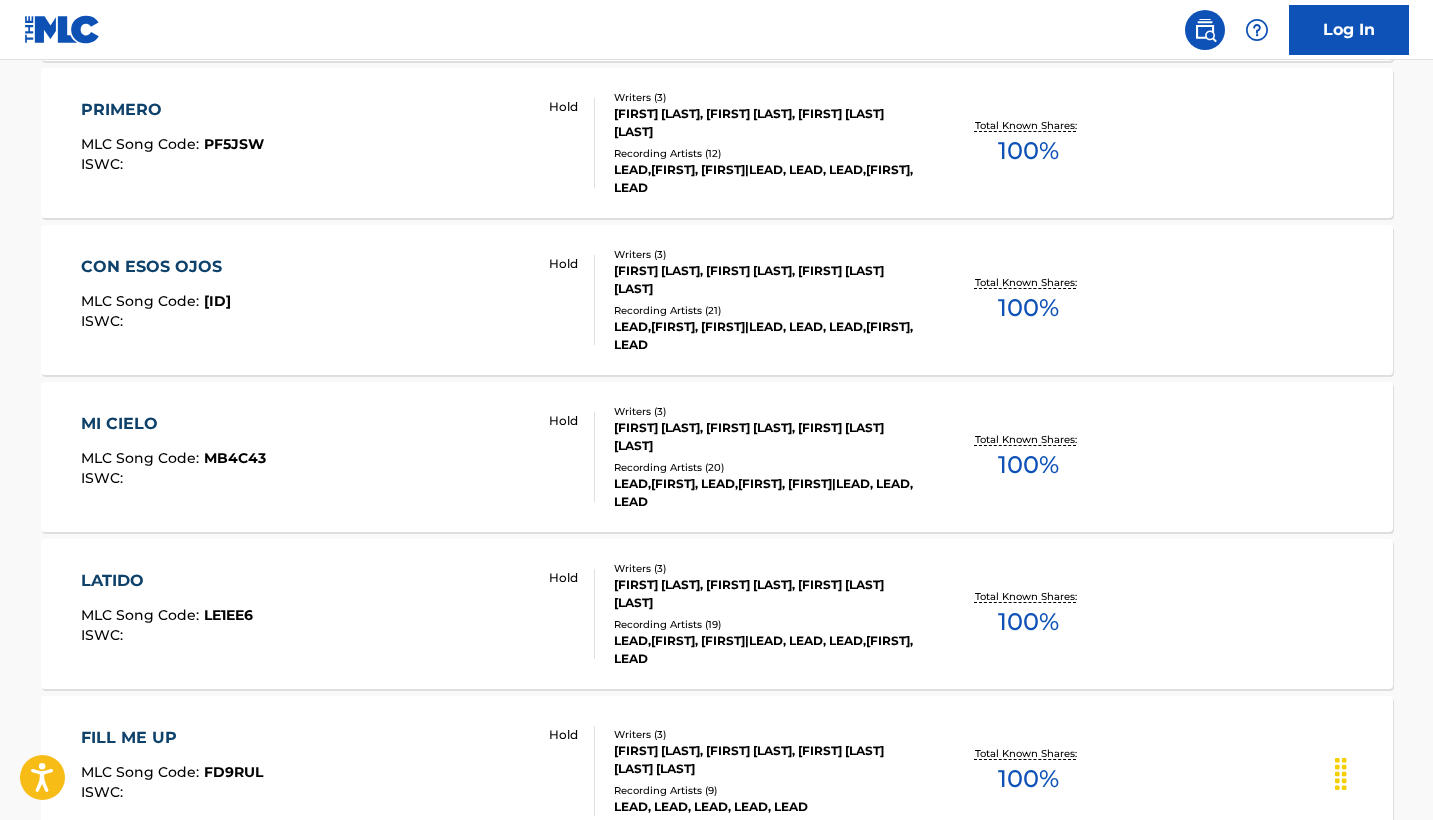 click on "CON ESOS OJOS" at bounding box center [156, 267] 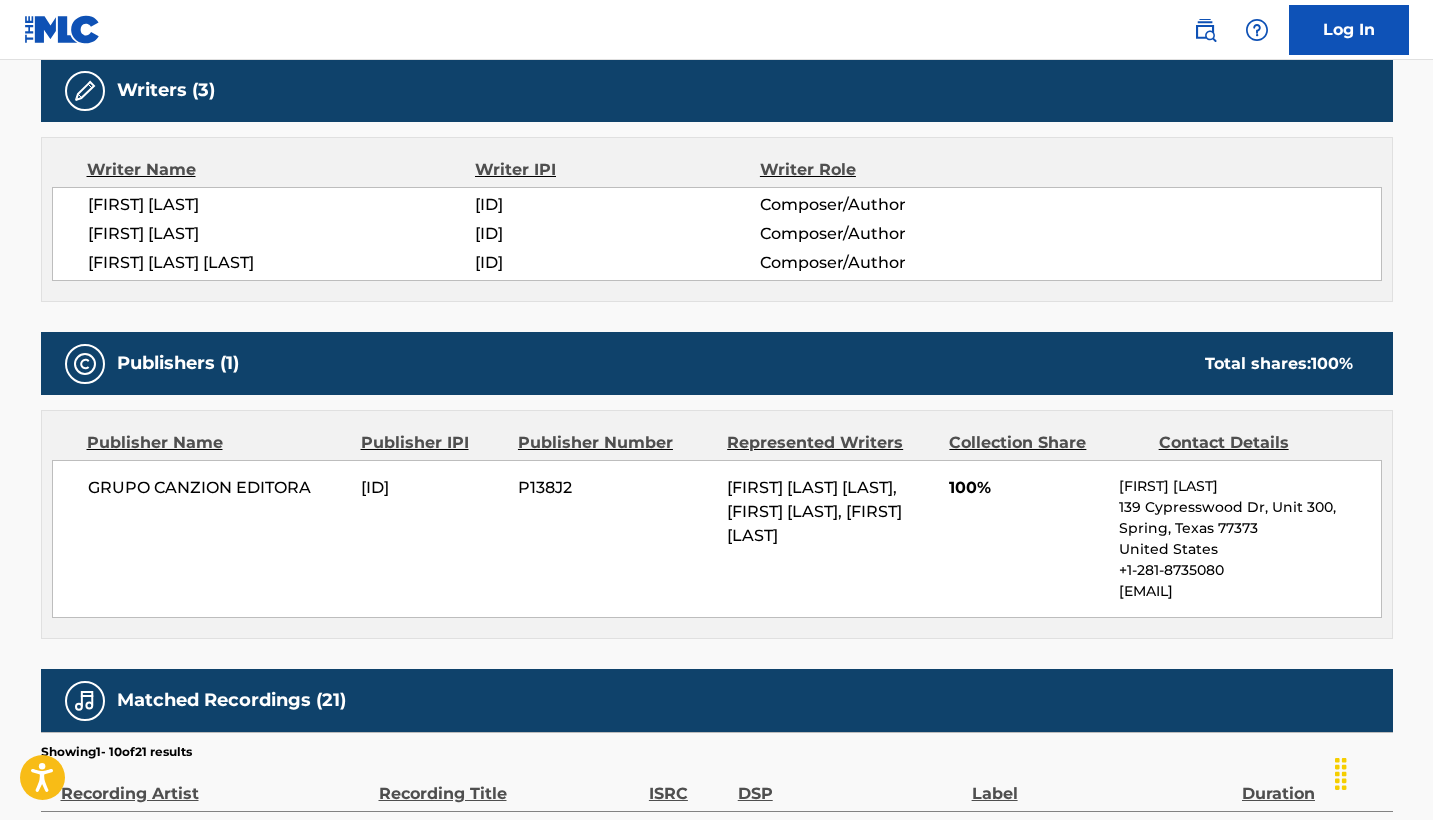 scroll, scrollTop: 647, scrollLeft: 0, axis: vertical 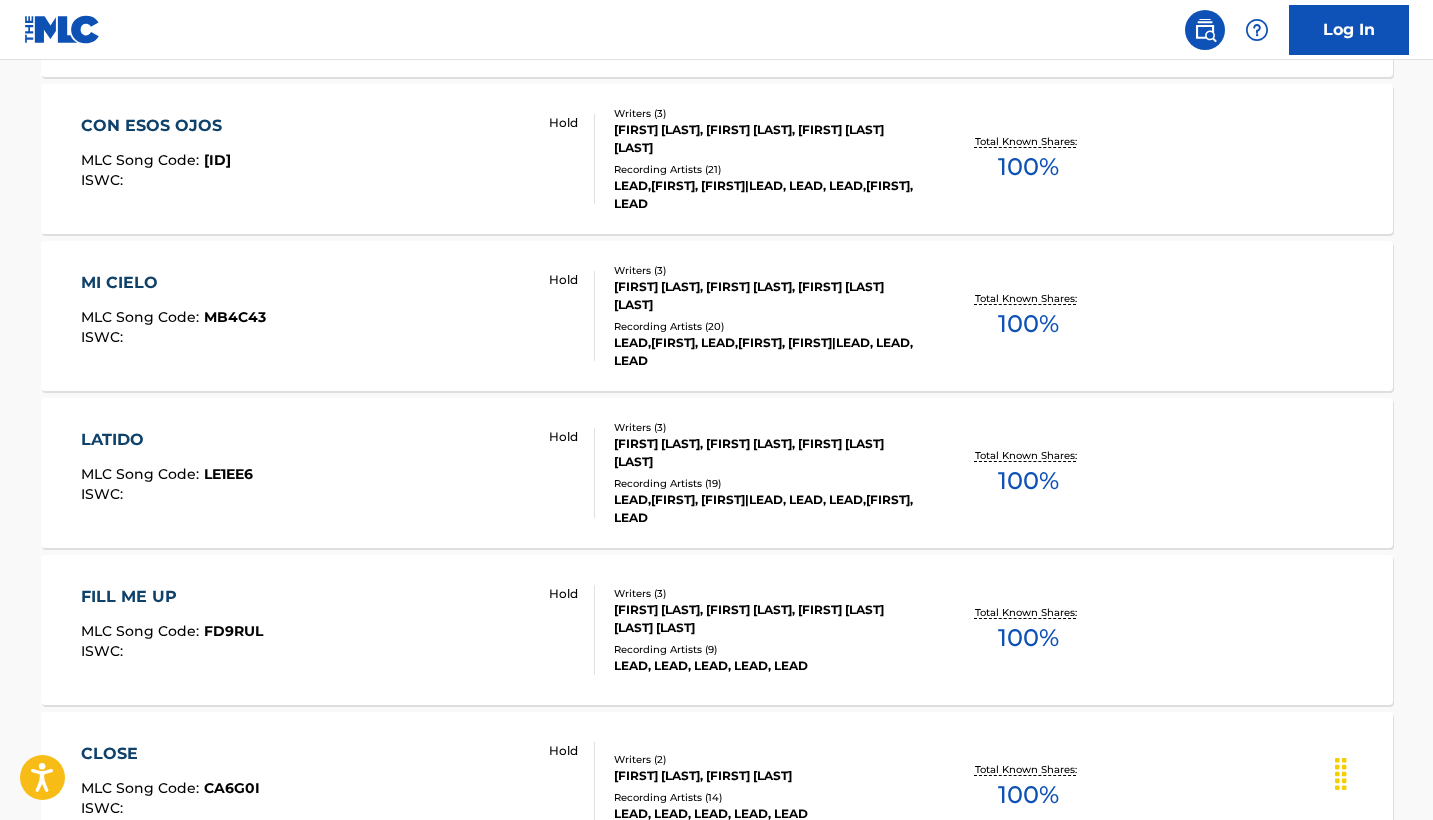 click on "MI CIELO" at bounding box center (173, 283) 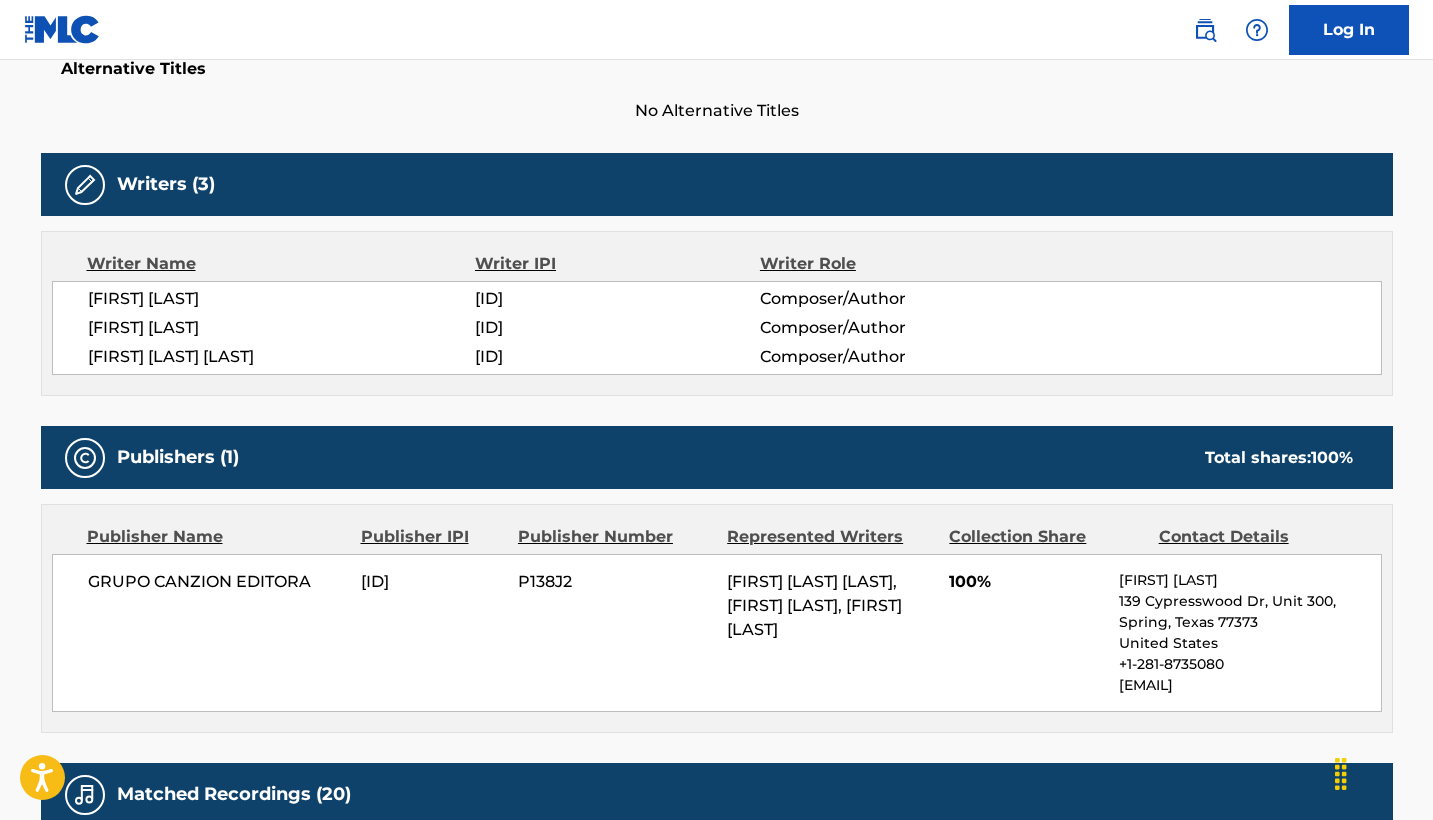 scroll, scrollTop: 572, scrollLeft: 0, axis: vertical 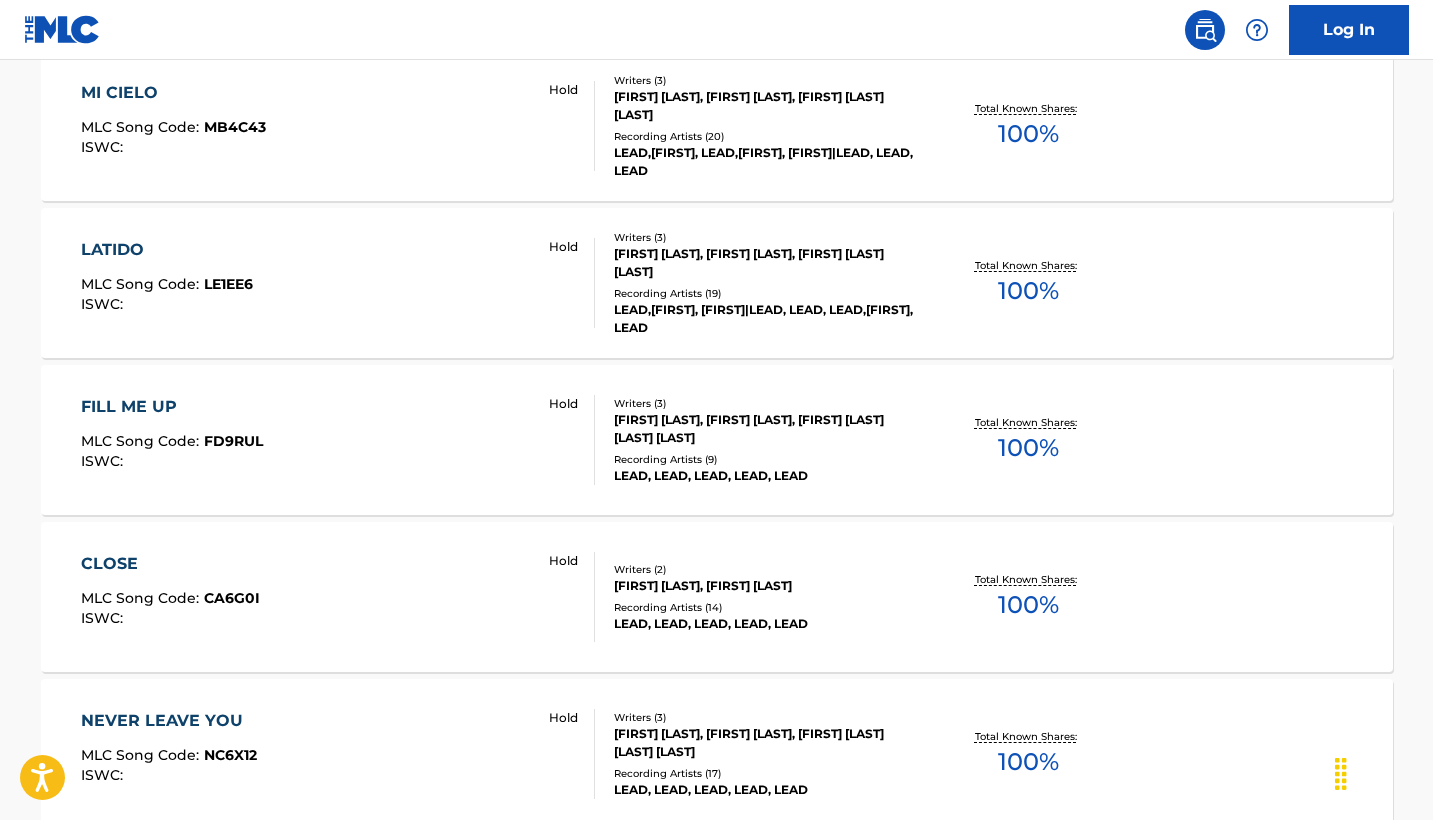 click on "LATIDO MLC Song Code : LE1EE6 ISWC :   Hold" at bounding box center (338, 283) 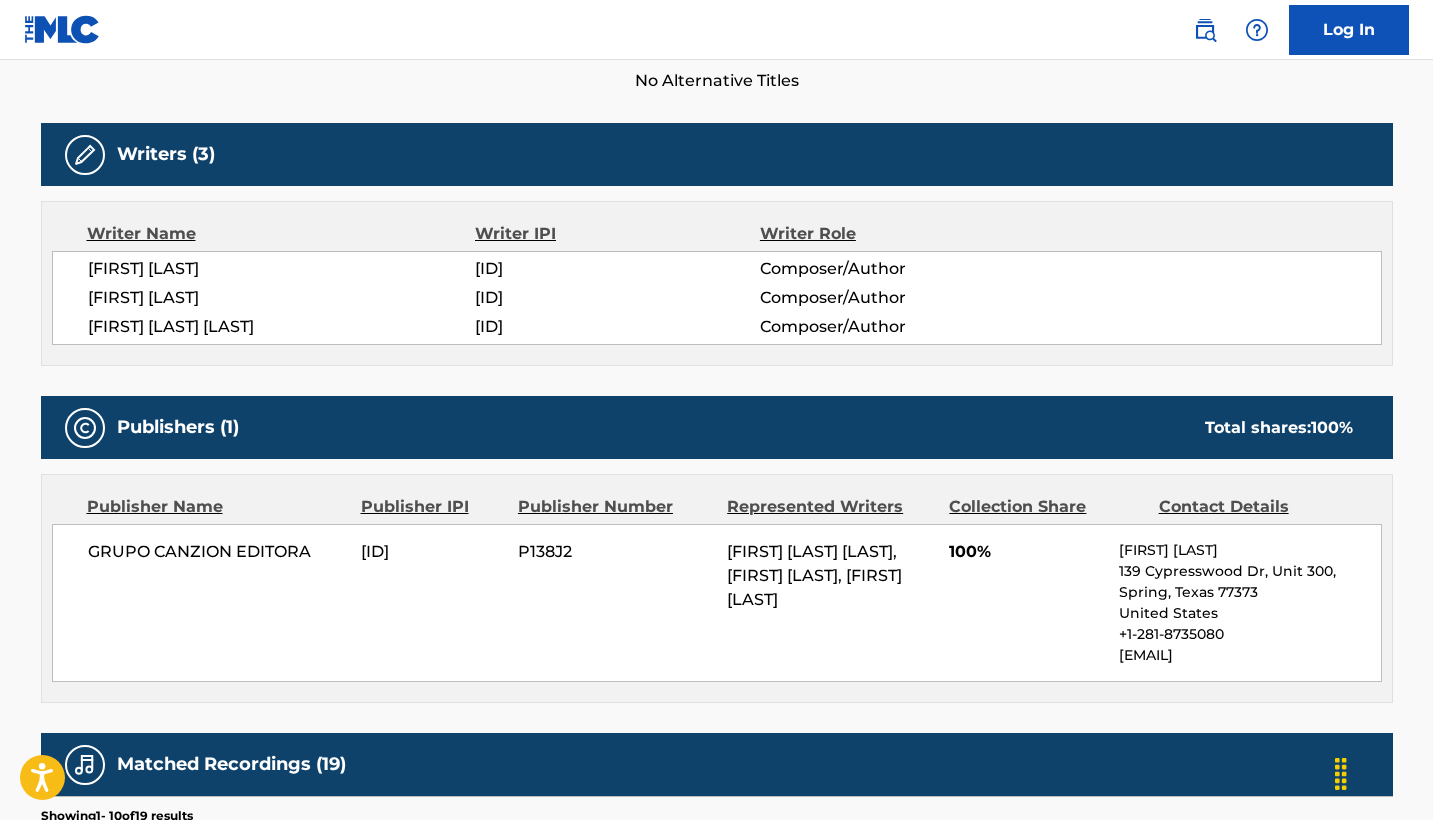 scroll, scrollTop: 575, scrollLeft: 0, axis: vertical 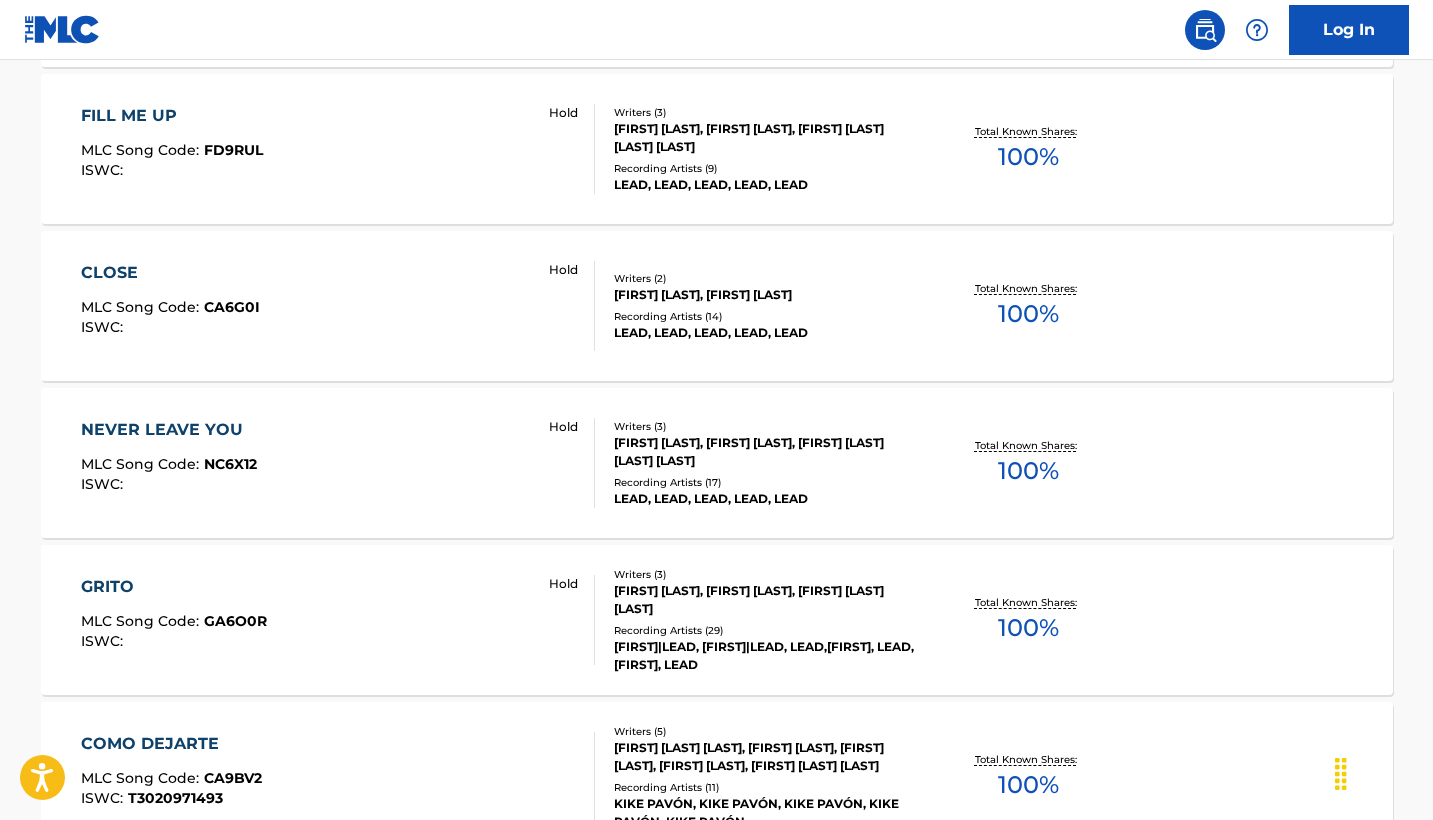 click on "FILL ME UP" at bounding box center [172, 116] 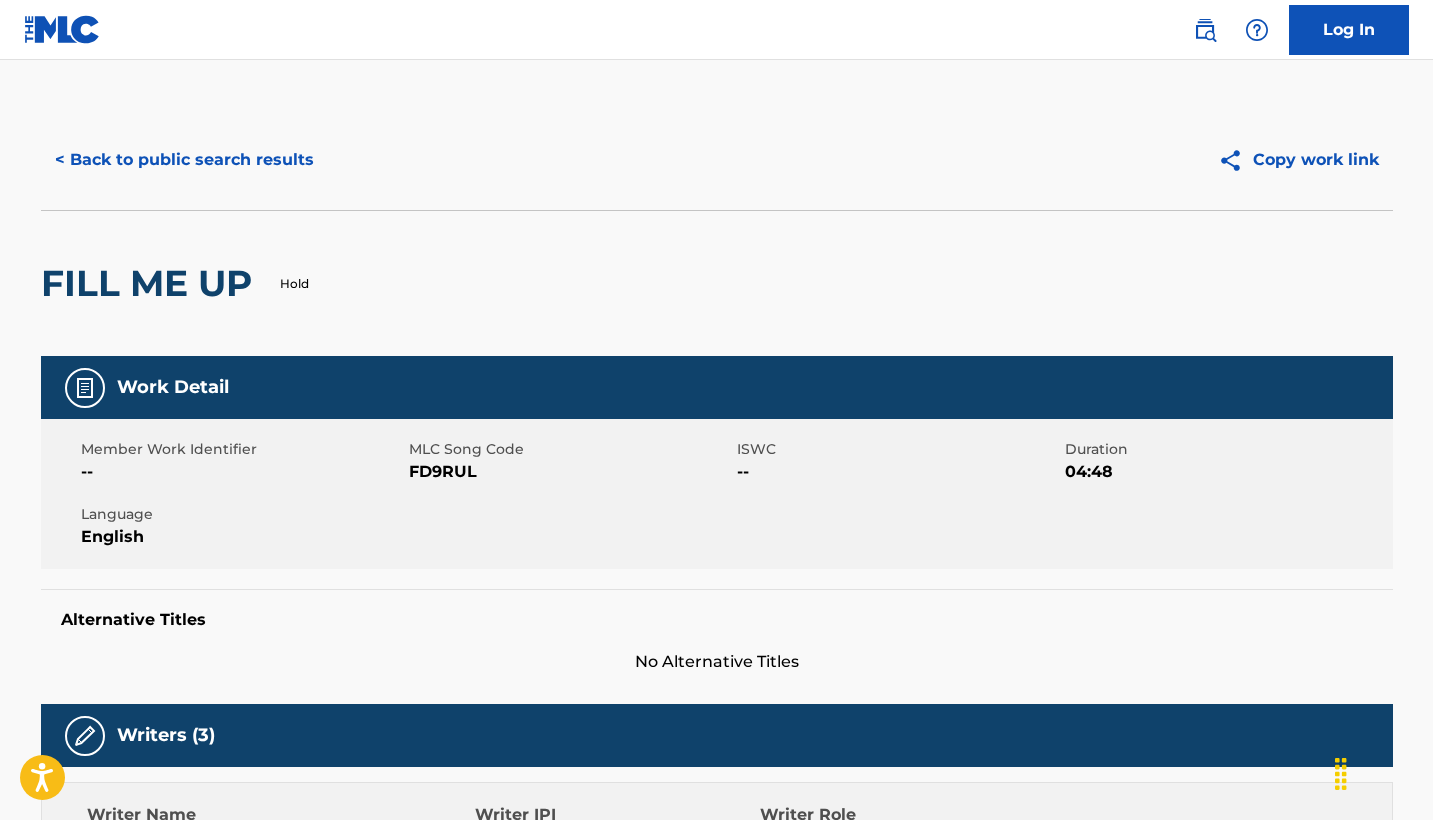 scroll, scrollTop: 0, scrollLeft: 0, axis: both 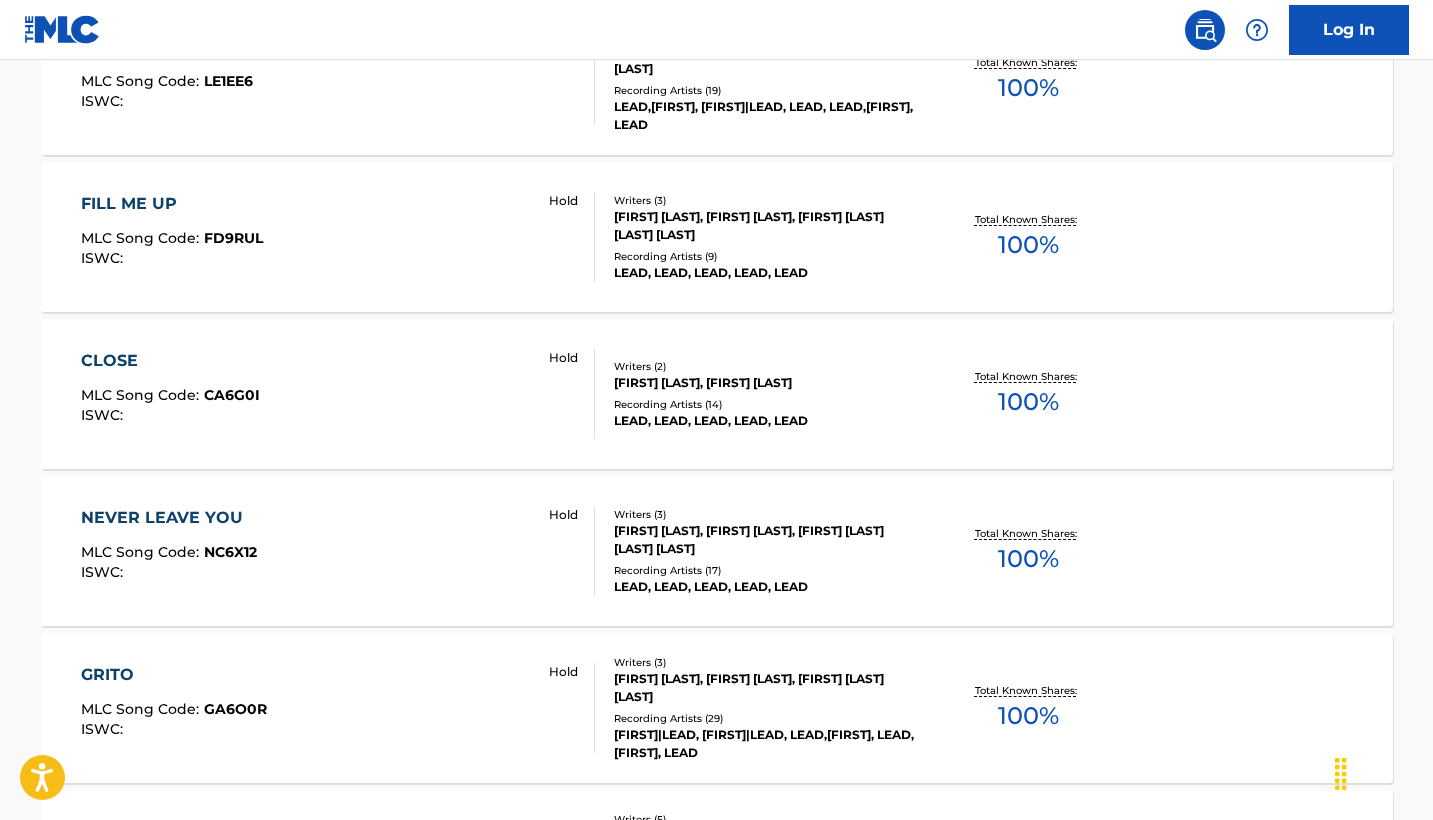 click on "CLOSE MLC Song Code : CA6G0I ISWC :   Hold" at bounding box center (338, 394) 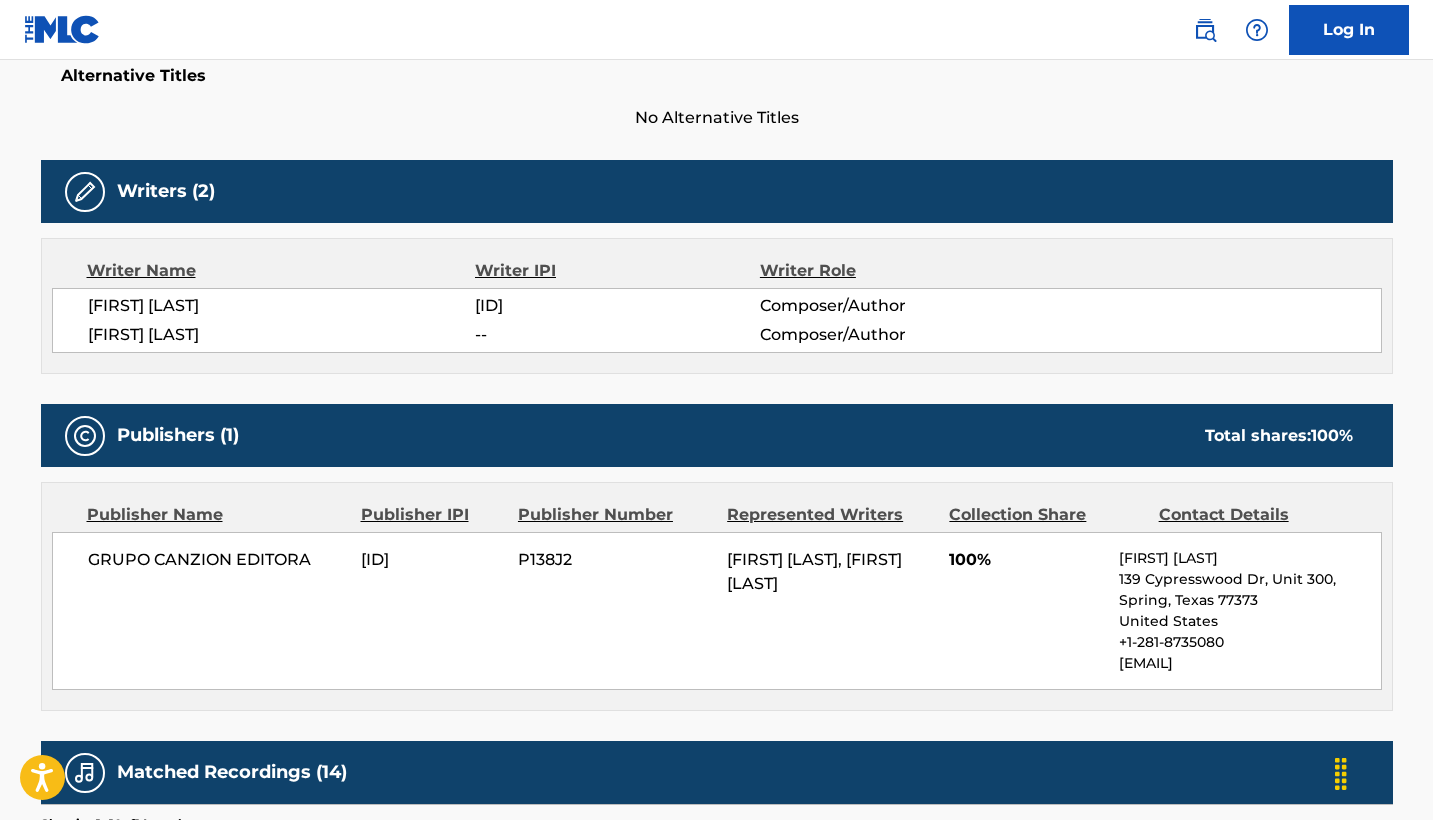 scroll, scrollTop: 550, scrollLeft: 0, axis: vertical 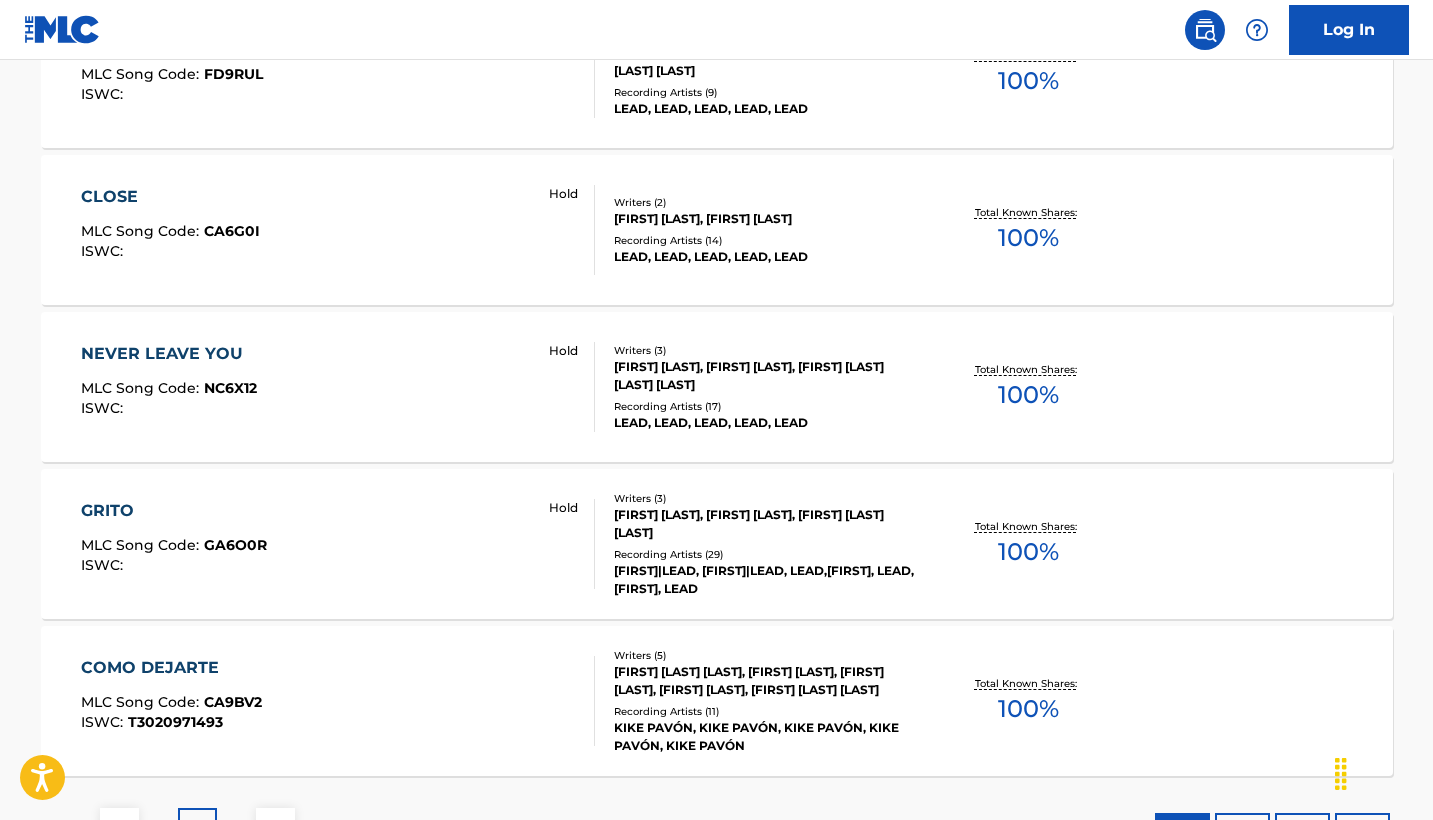 click on "NEVER LEAVE YOU MLC Song Code : NC6X12 ISWC :   Hold" at bounding box center [338, 387] 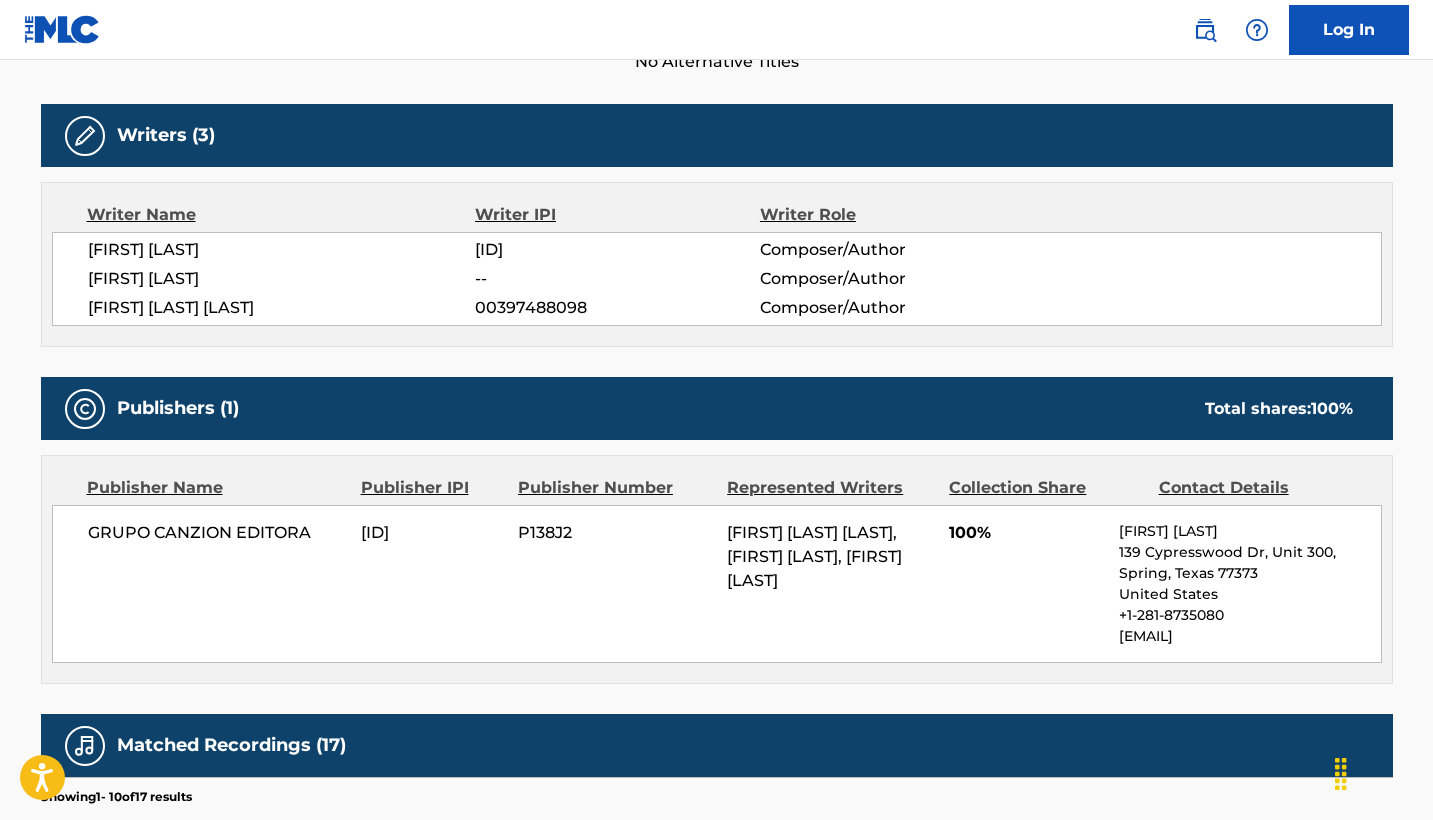 scroll, scrollTop: 595, scrollLeft: 0, axis: vertical 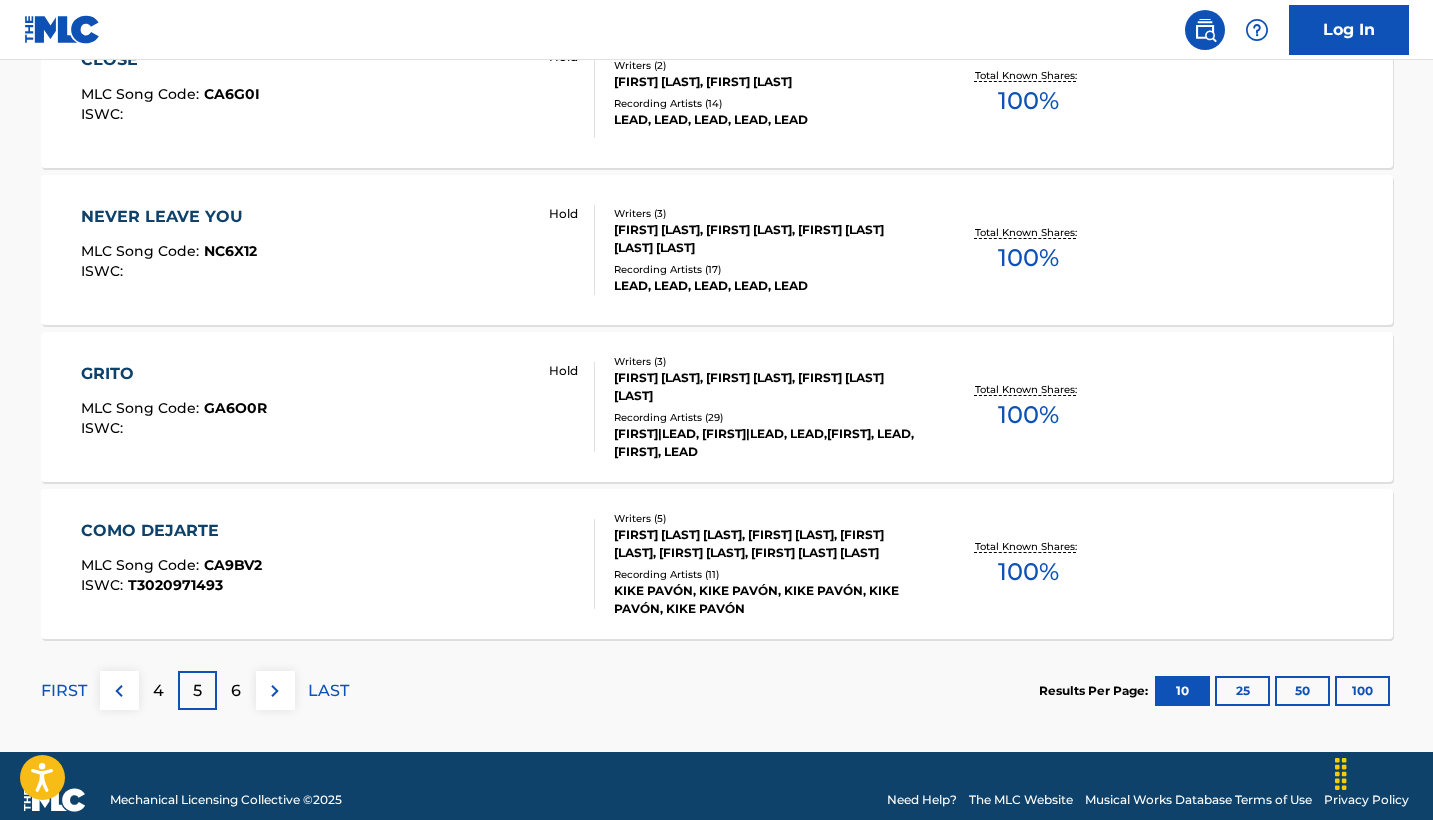 click on "GRITO" at bounding box center (174, 374) 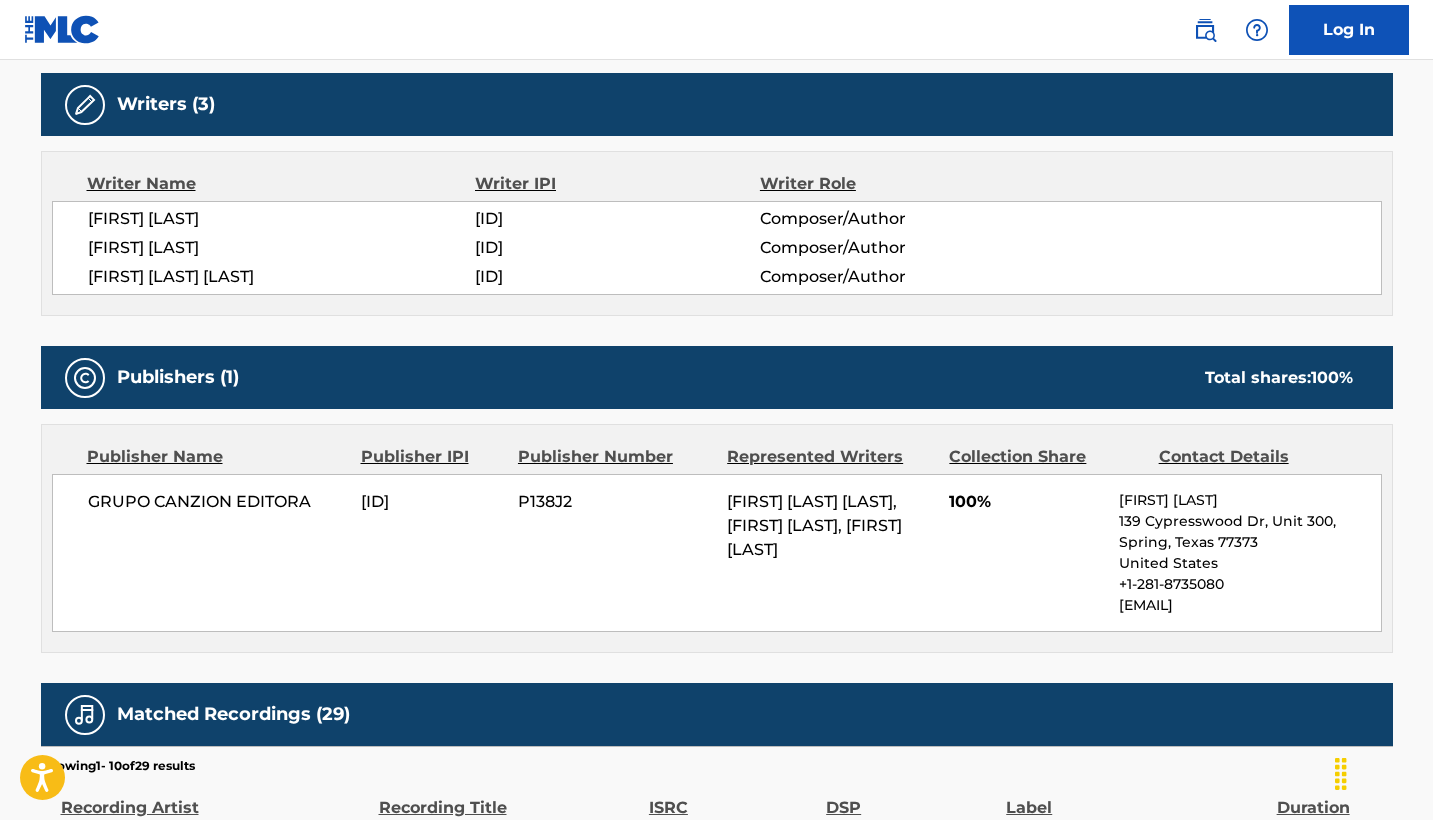 scroll, scrollTop: 622, scrollLeft: 0, axis: vertical 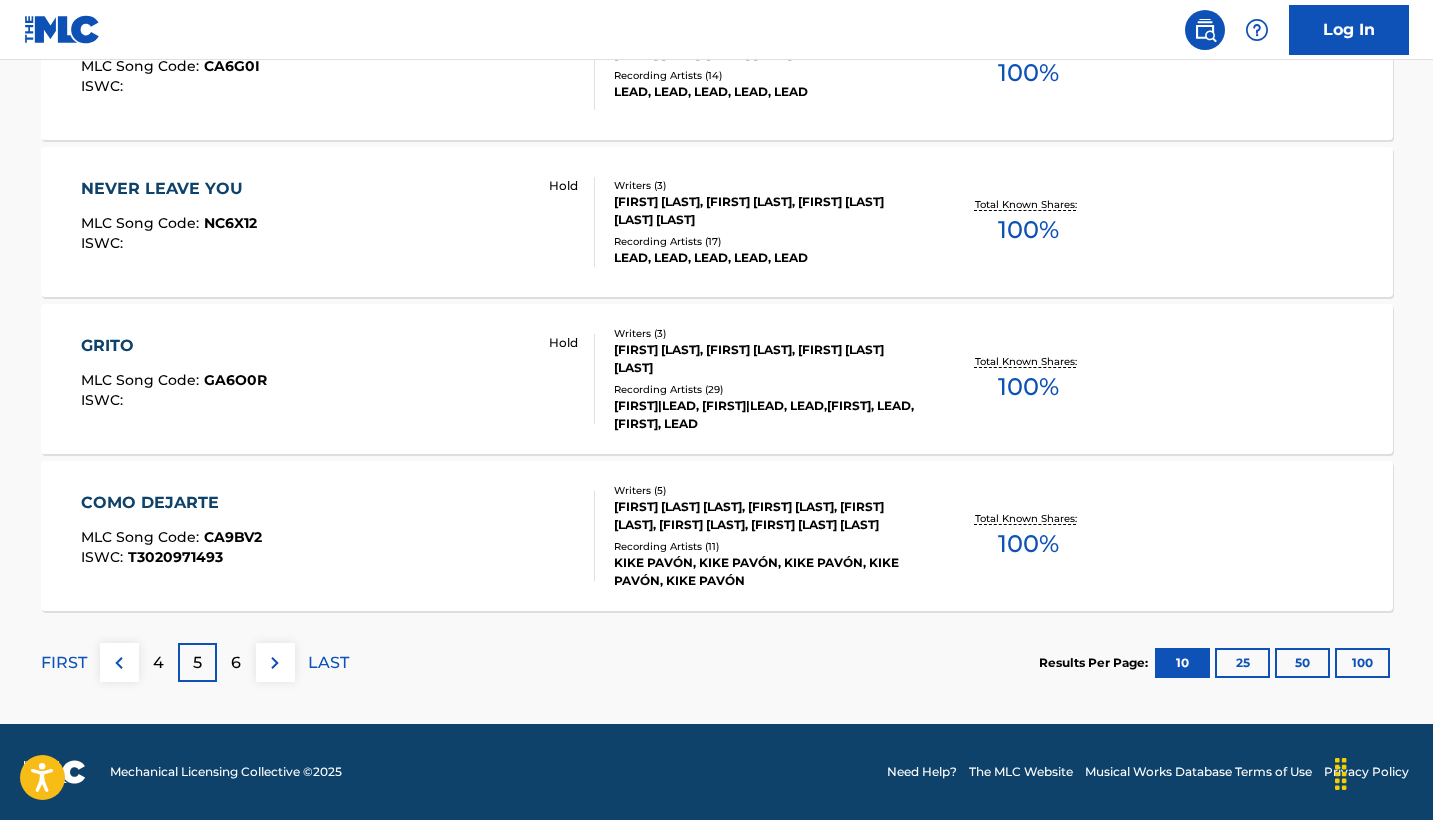 click on "COMO DEJARTE" at bounding box center [171, 503] 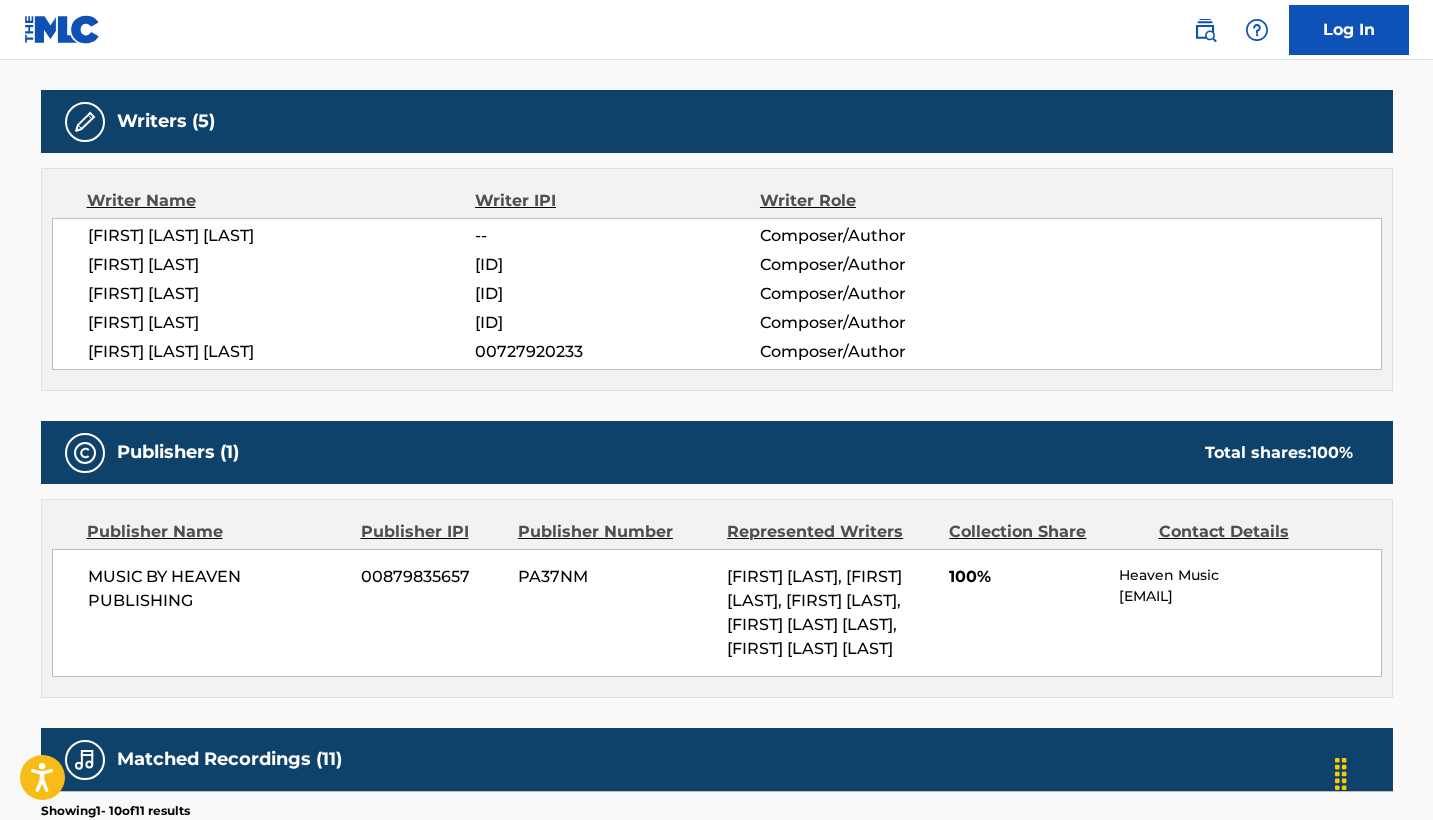 scroll, scrollTop: 614, scrollLeft: 0, axis: vertical 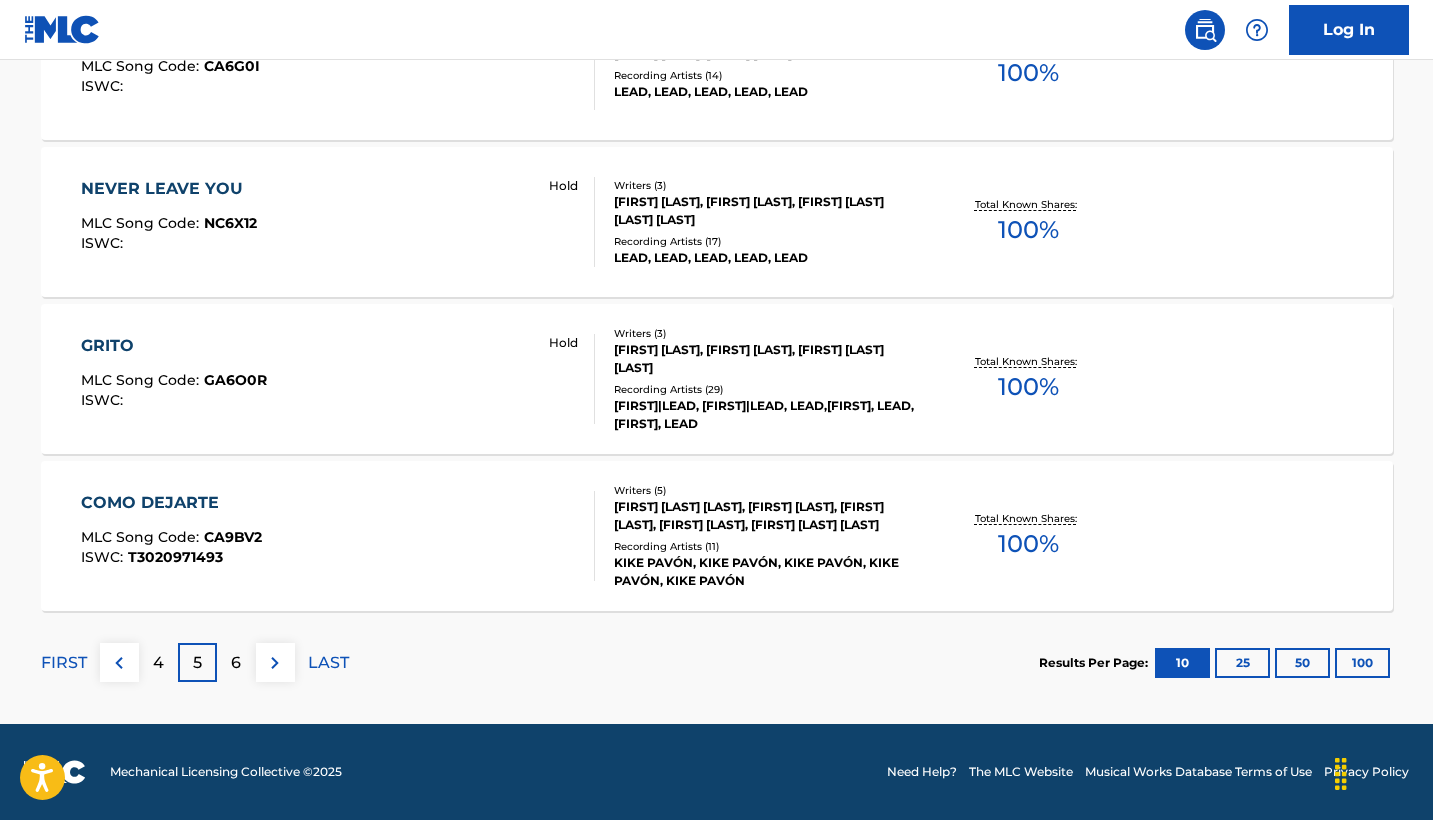 click on "6" at bounding box center (236, 662) 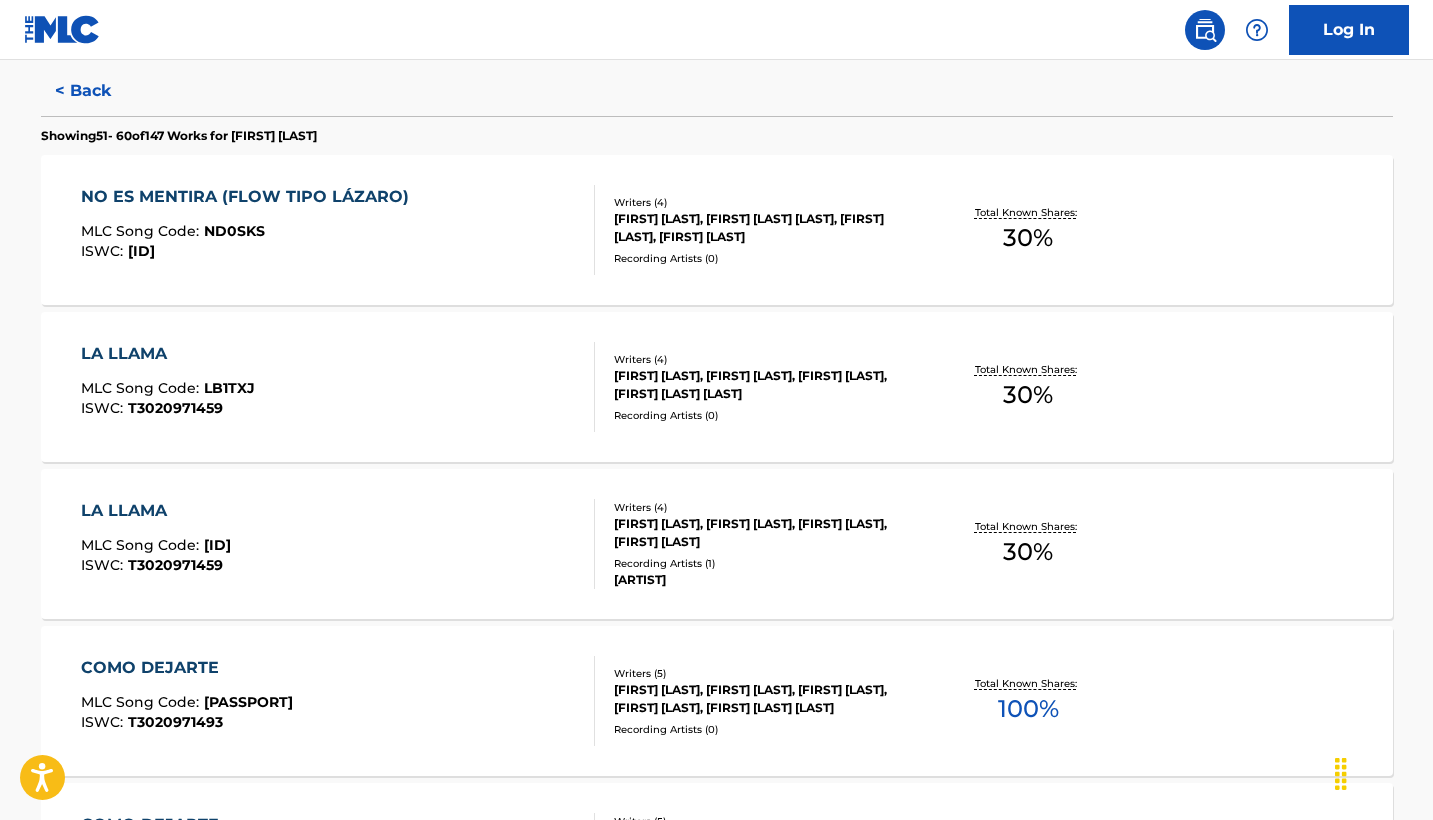 scroll, scrollTop: 523, scrollLeft: 0, axis: vertical 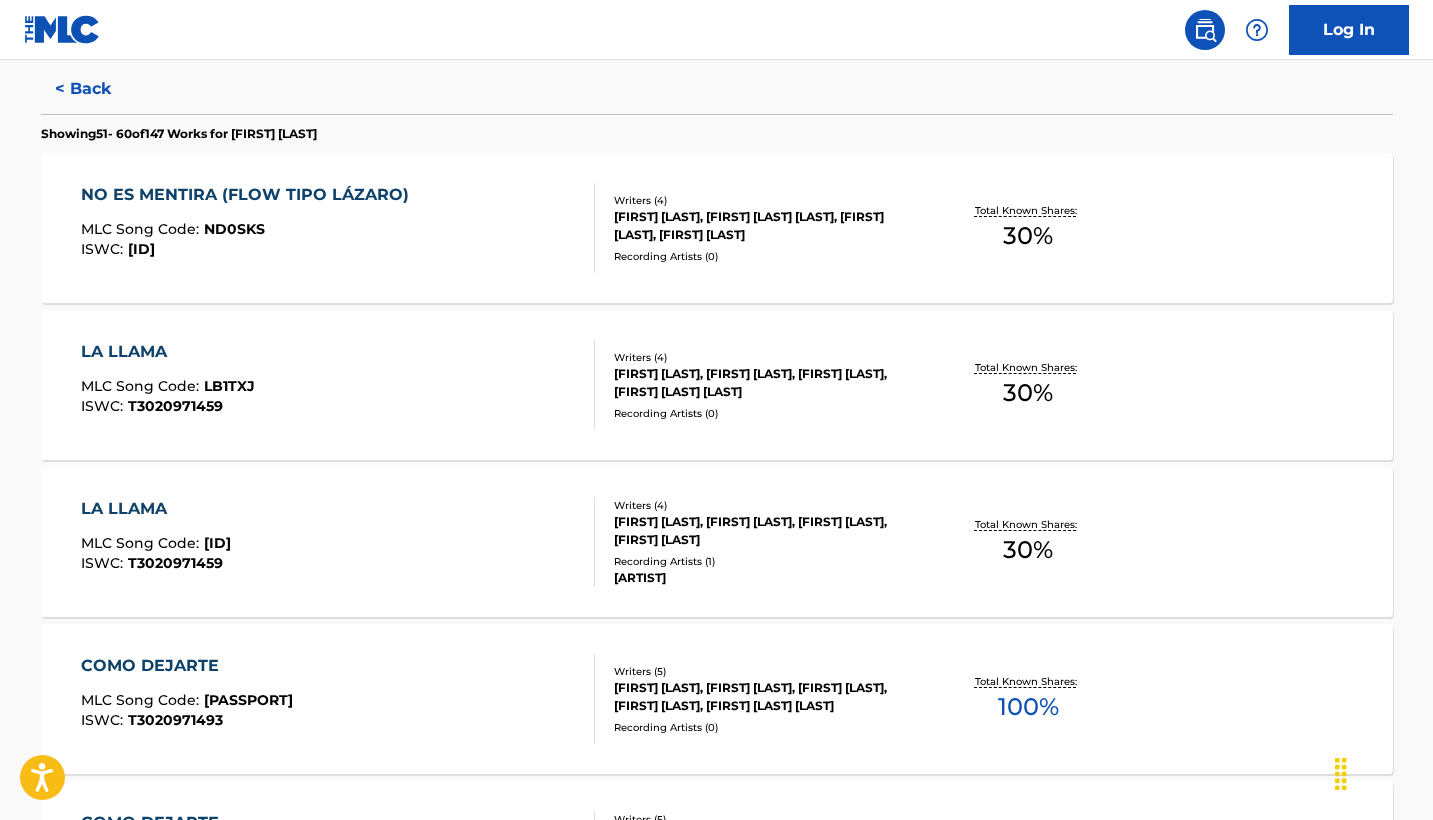 click on "NO ES MENTIRA (FLOW TIPO LÁZARO)" at bounding box center [250, 195] 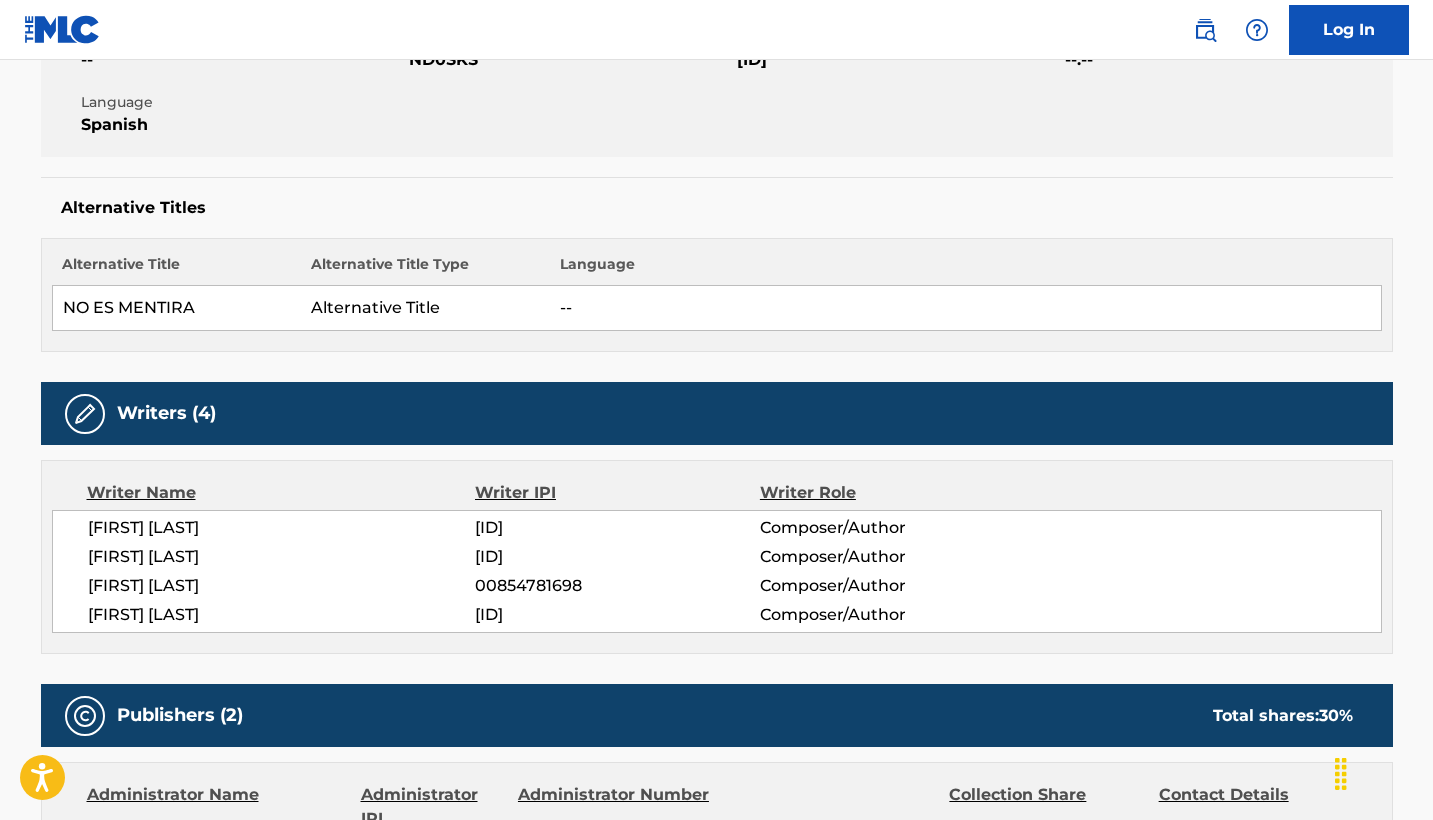 scroll, scrollTop: 426, scrollLeft: 0, axis: vertical 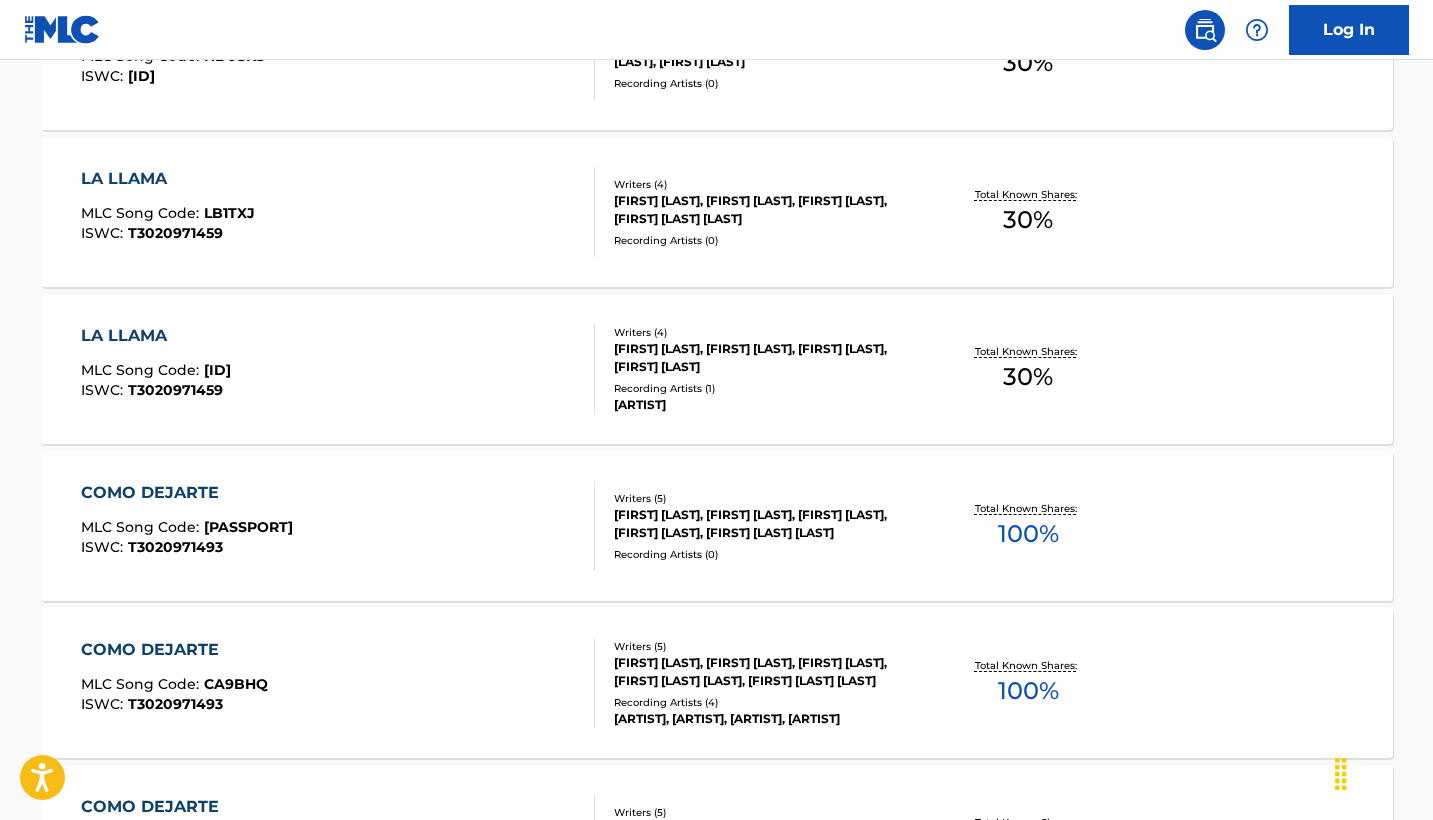 click on "LA LLAMA" at bounding box center (168, 179) 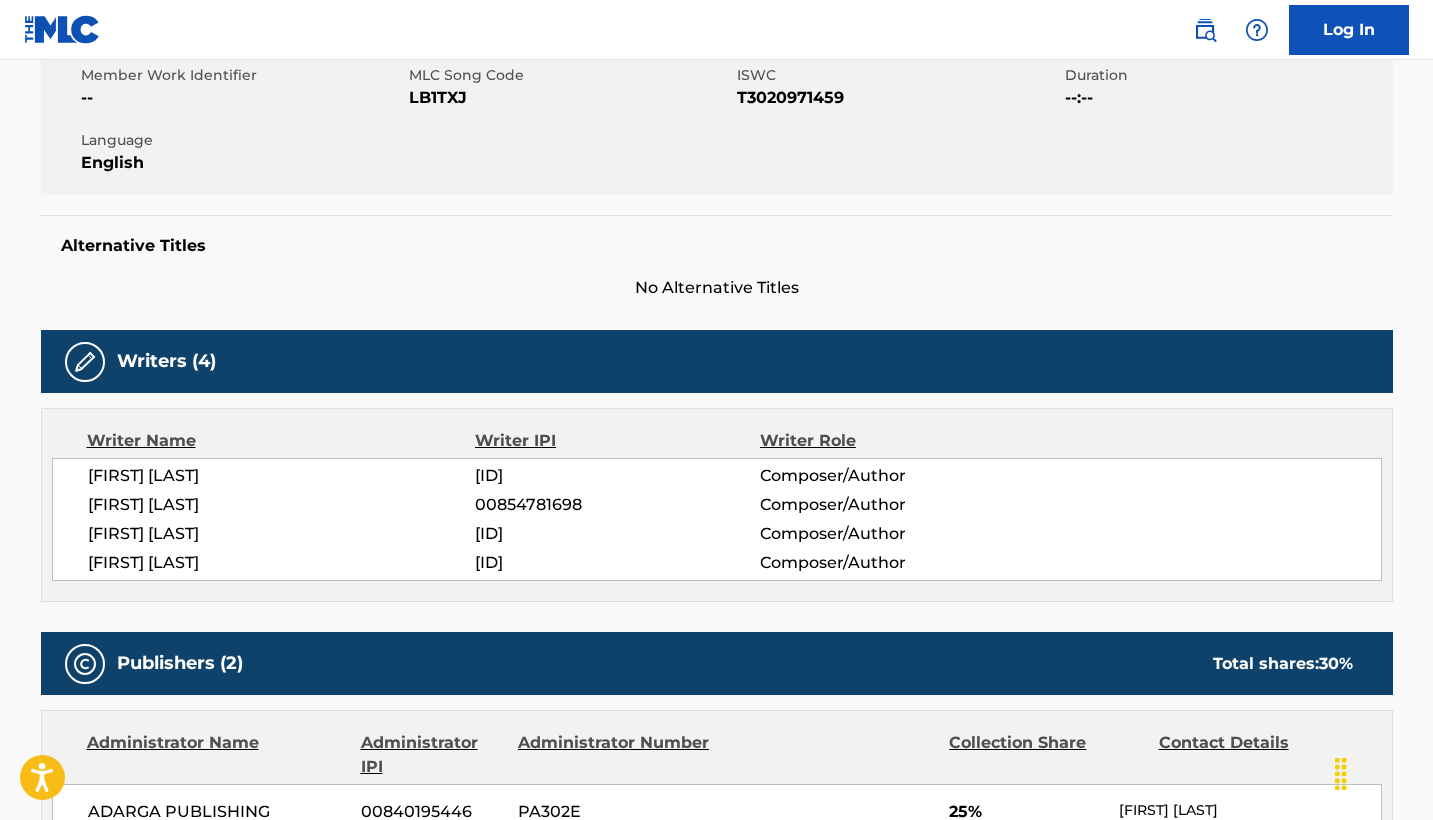scroll, scrollTop: 235, scrollLeft: 0, axis: vertical 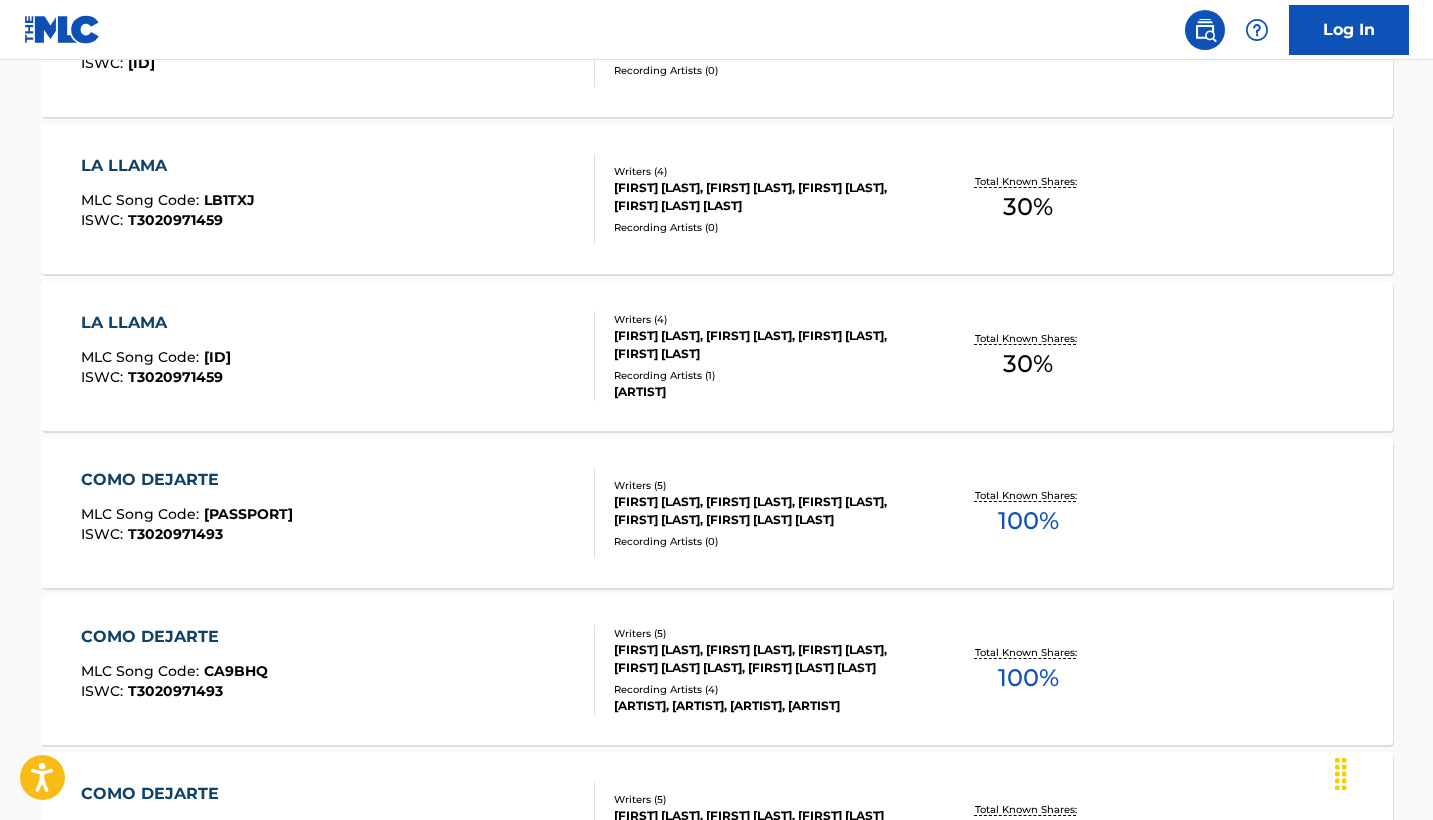 click on "LA LLAMA MLC Song Code : LB1TWL ISWC : T3020971459" at bounding box center (156, 356) 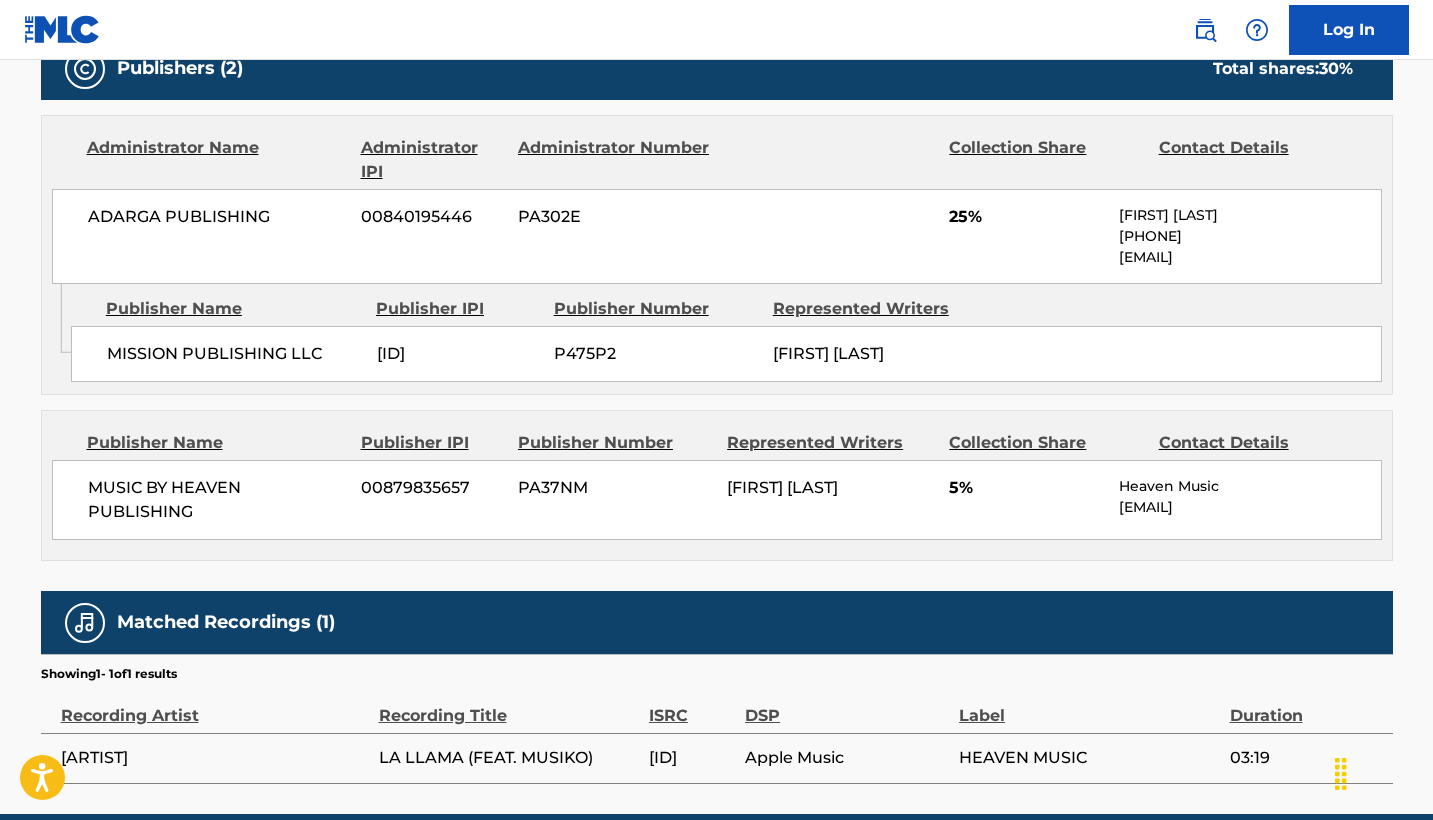 scroll, scrollTop: 955, scrollLeft: 0, axis: vertical 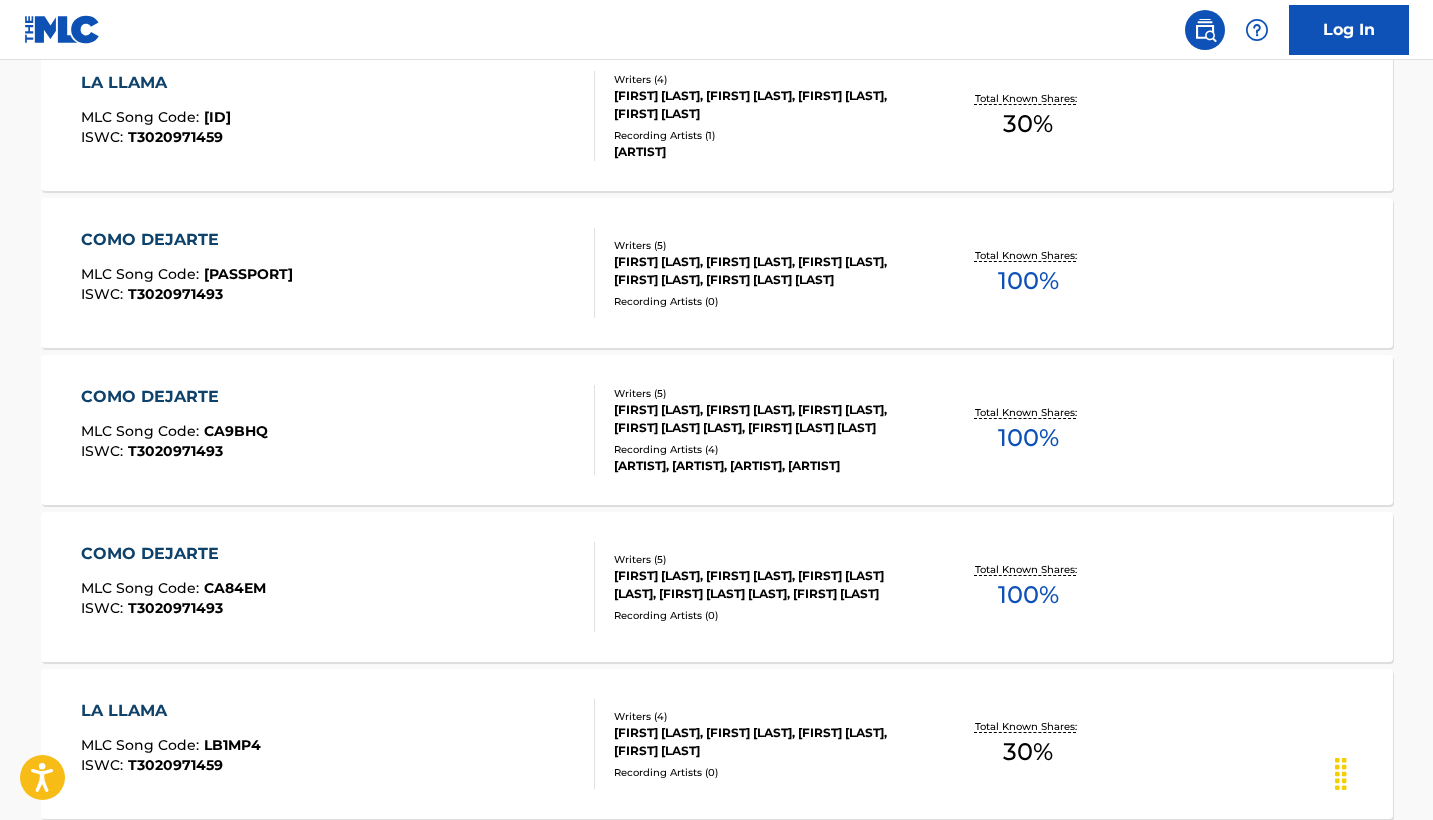 click on "COMO DEJARTE MLC Song Code : CA9BI0 ISWC : T3020971493" at bounding box center [338, 273] 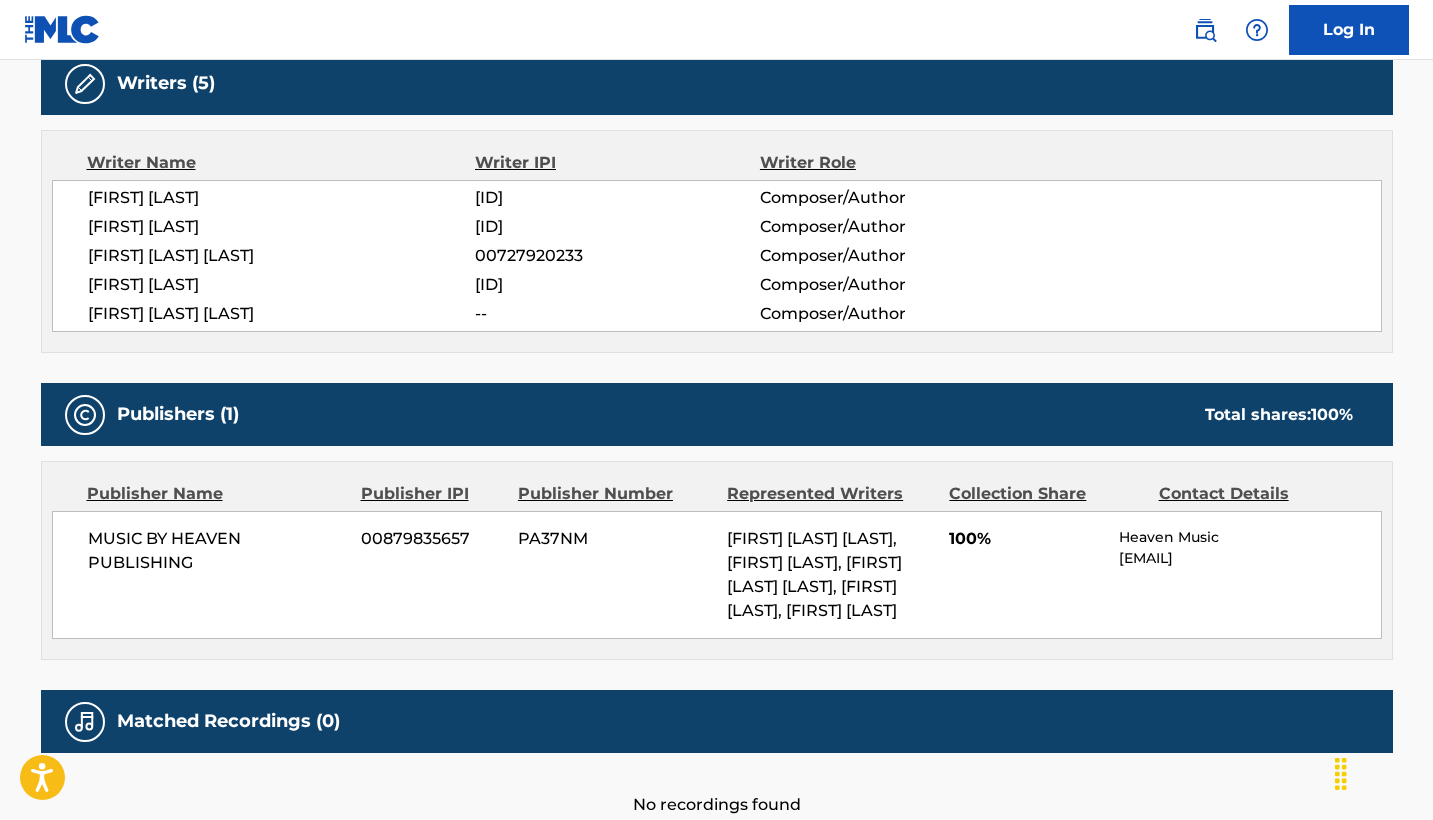 scroll, scrollTop: 653, scrollLeft: 0, axis: vertical 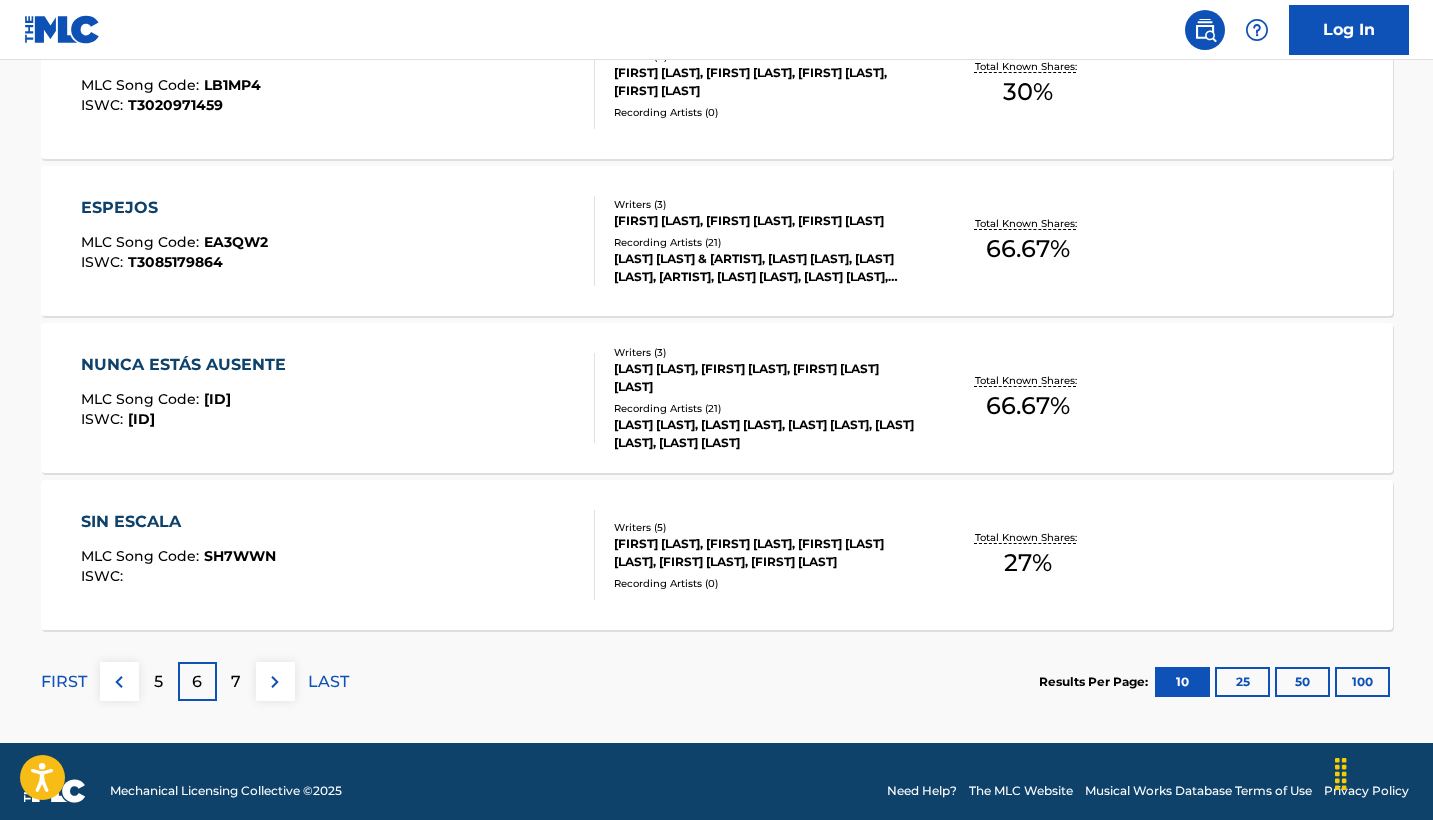 click on "ESPEJOS MLC Song Code : EA3QW2 ISWC : T3085179864" at bounding box center [338, 241] 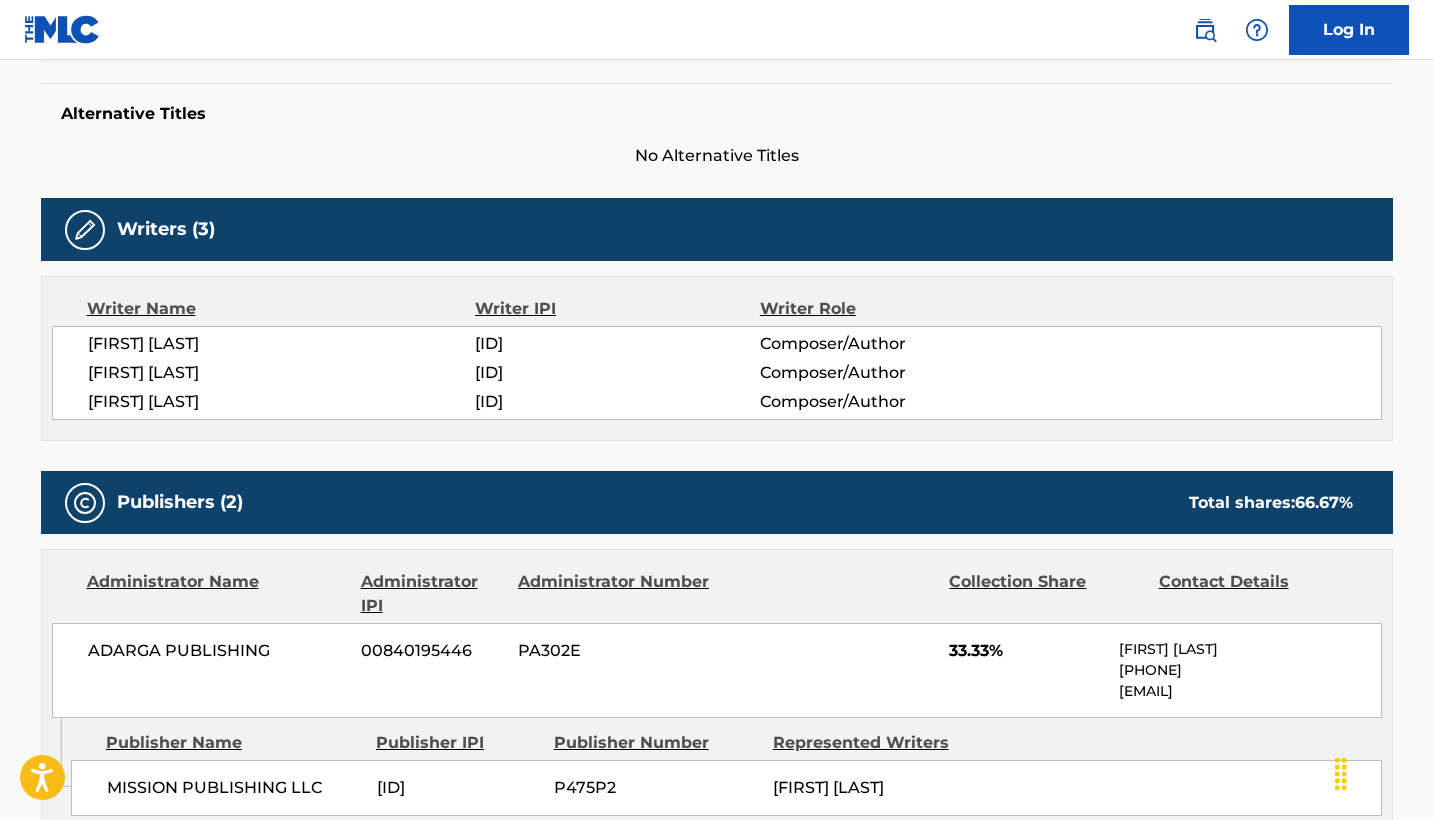 scroll, scrollTop: 502, scrollLeft: 0, axis: vertical 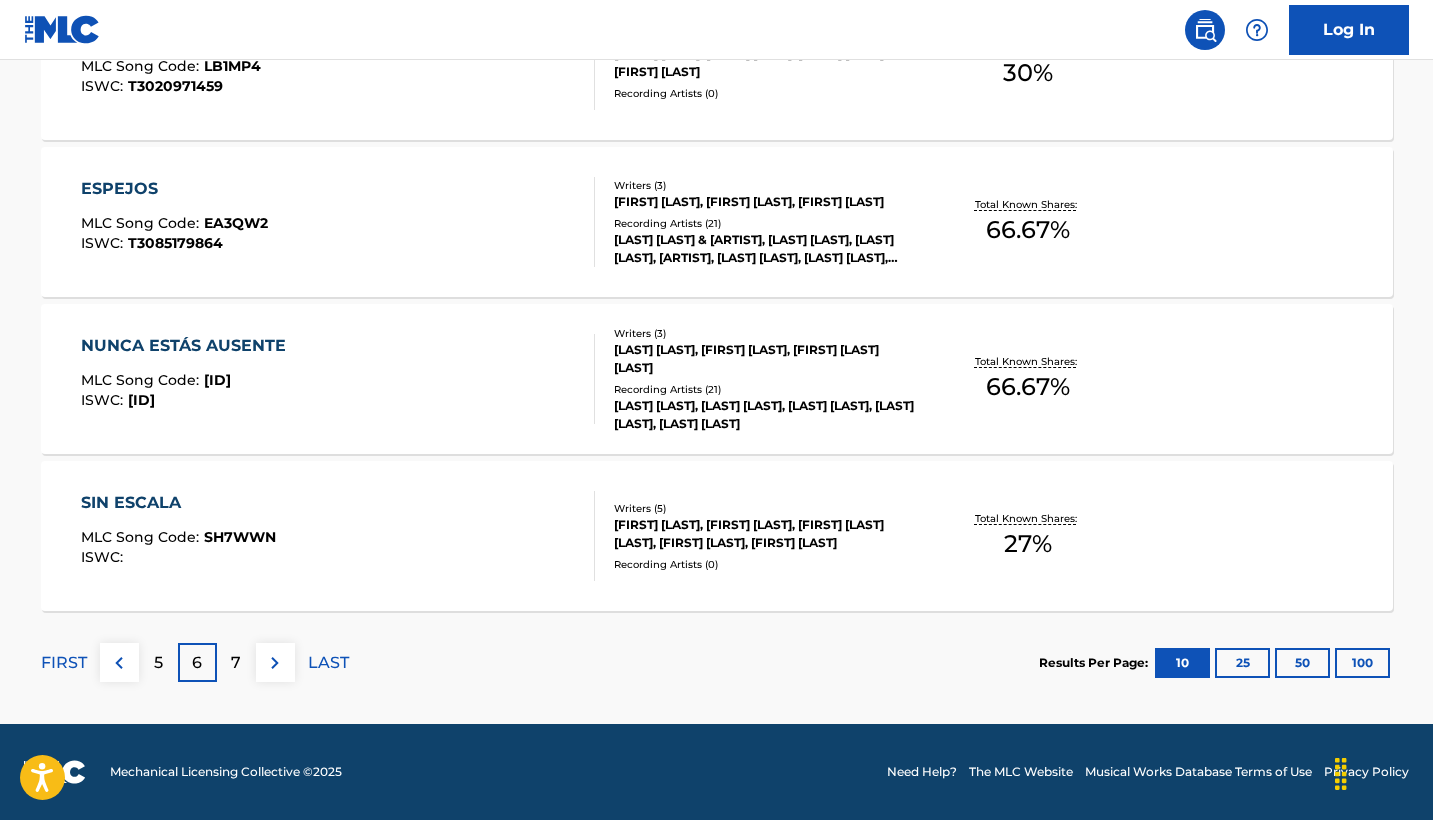 click on "NUNCA ESTÁS AUSENTE" at bounding box center [188, 346] 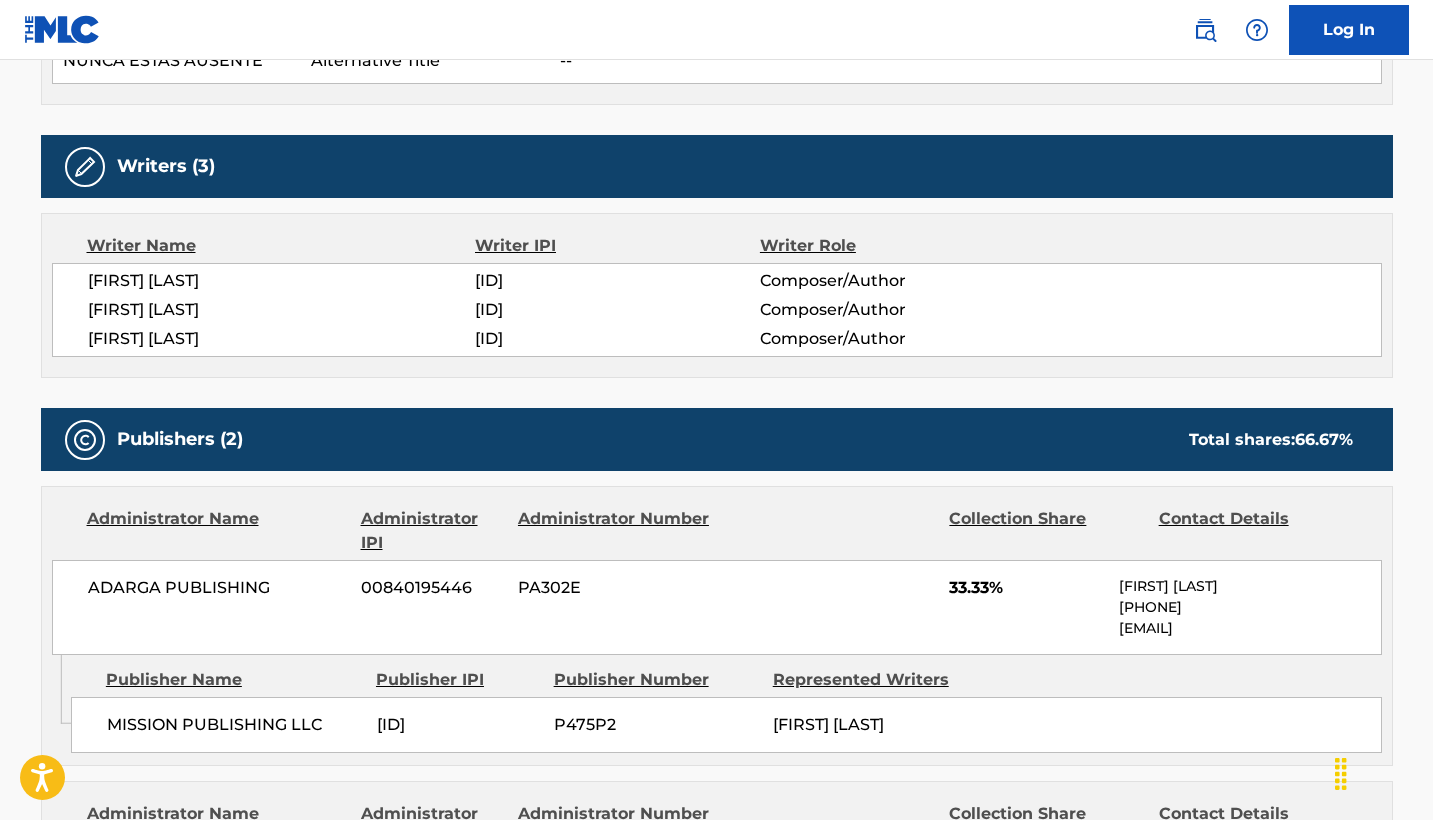 scroll, scrollTop: 640, scrollLeft: 0, axis: vertical 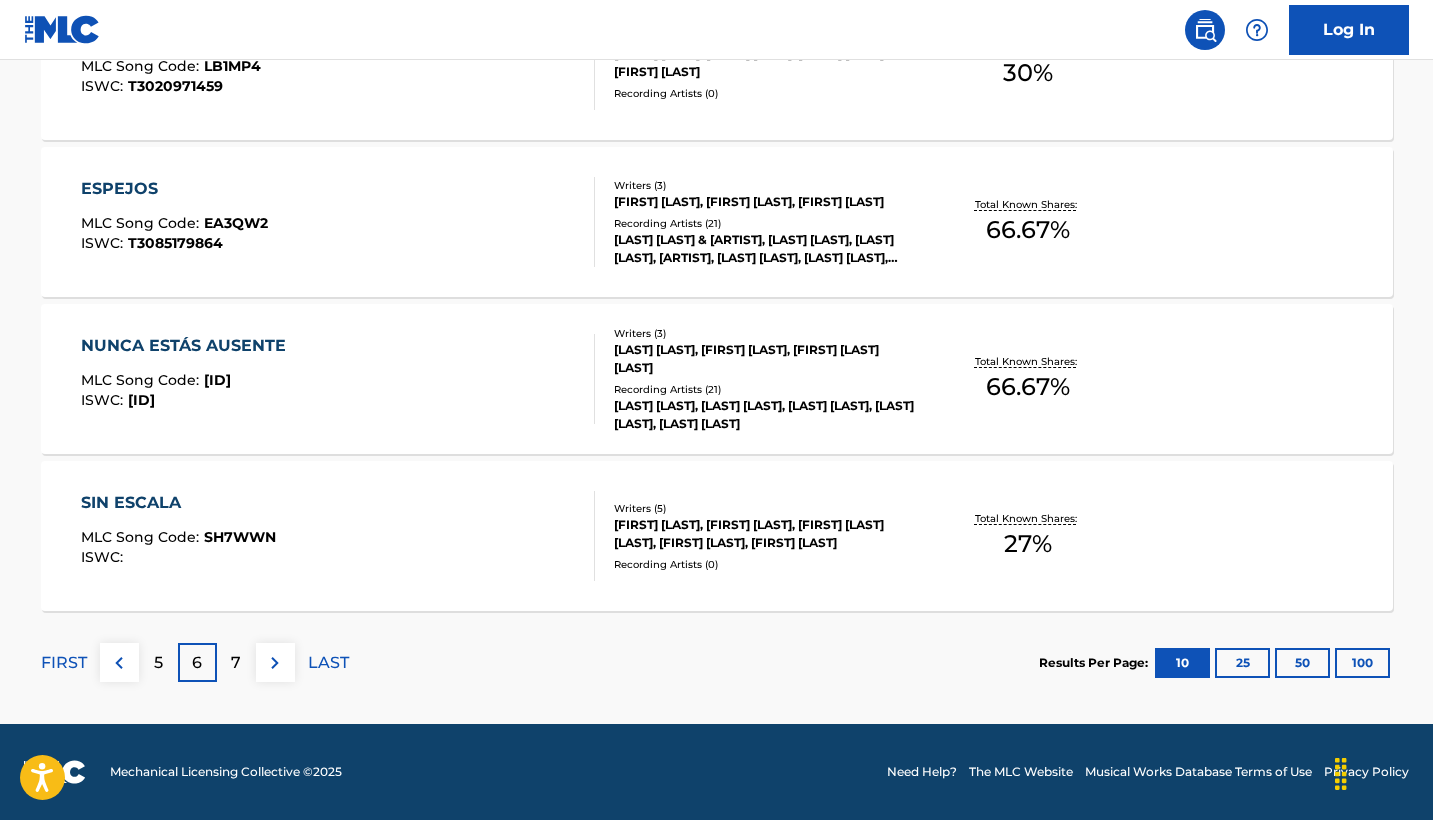 click on "SIN ESCALA" at bounding box center [178, 503] 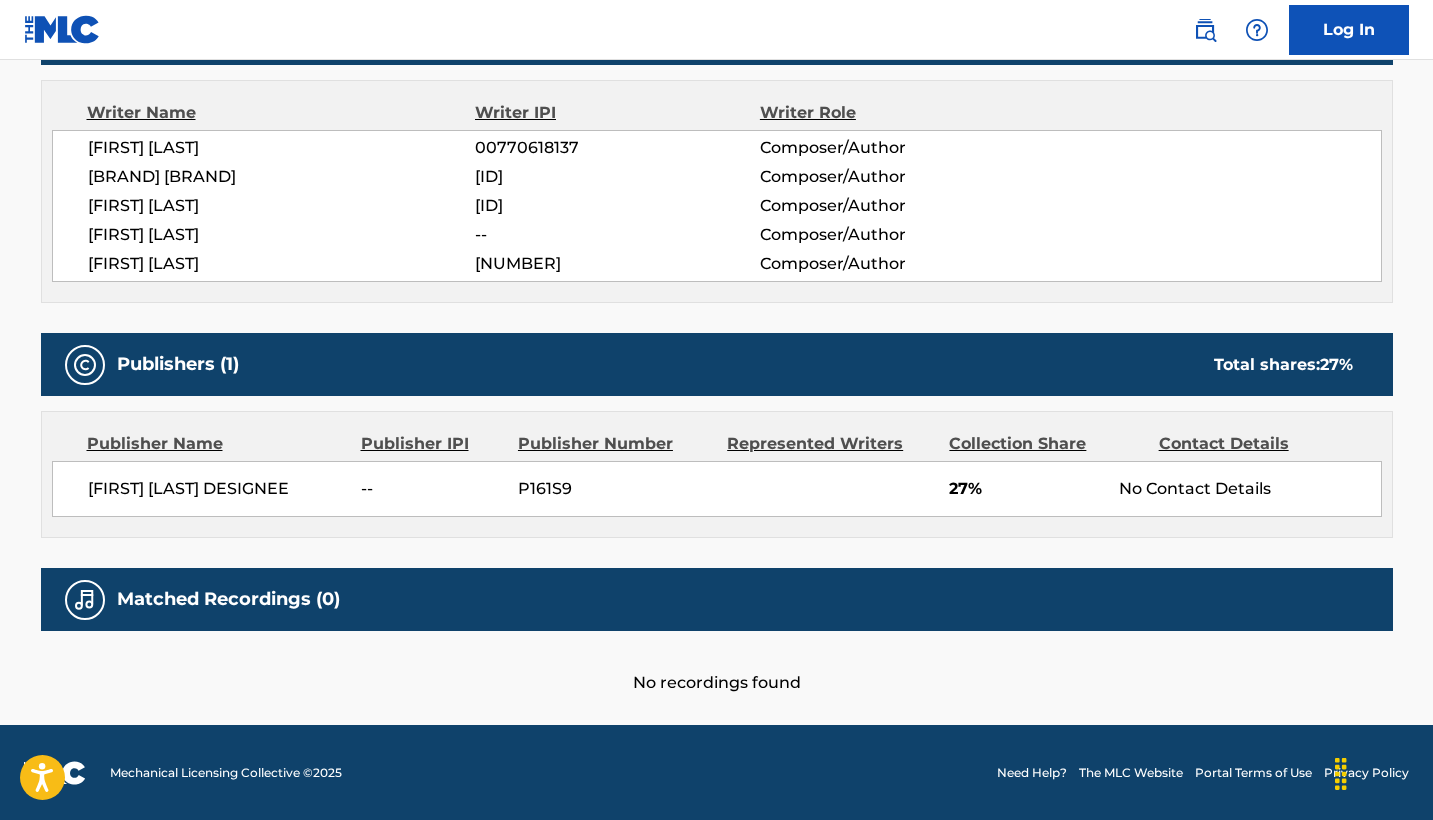 scroll, scrollTop: 701, scrollLeft: 0, axis: vertical 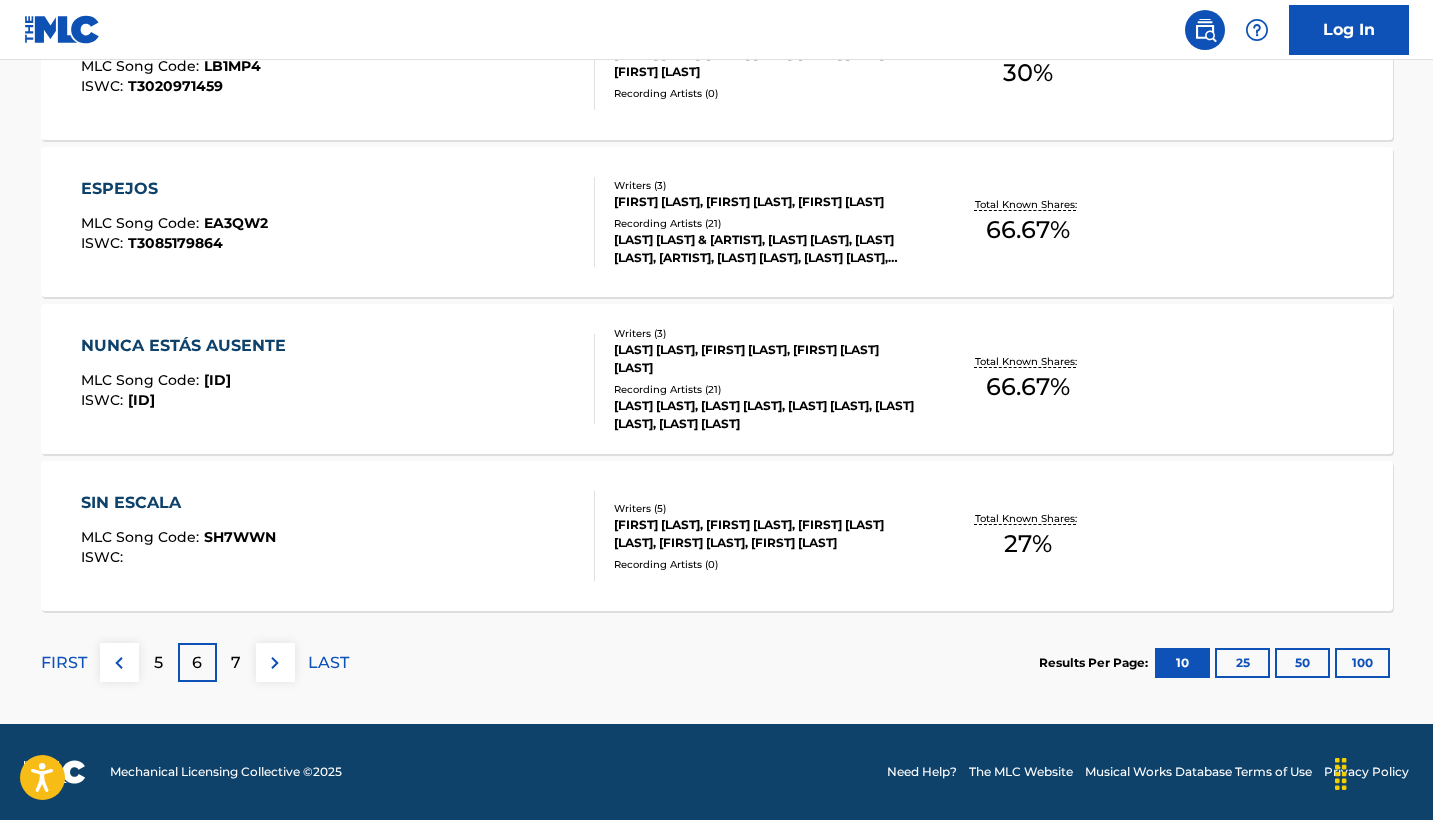 click on "7" at bounding box center (236, 662) 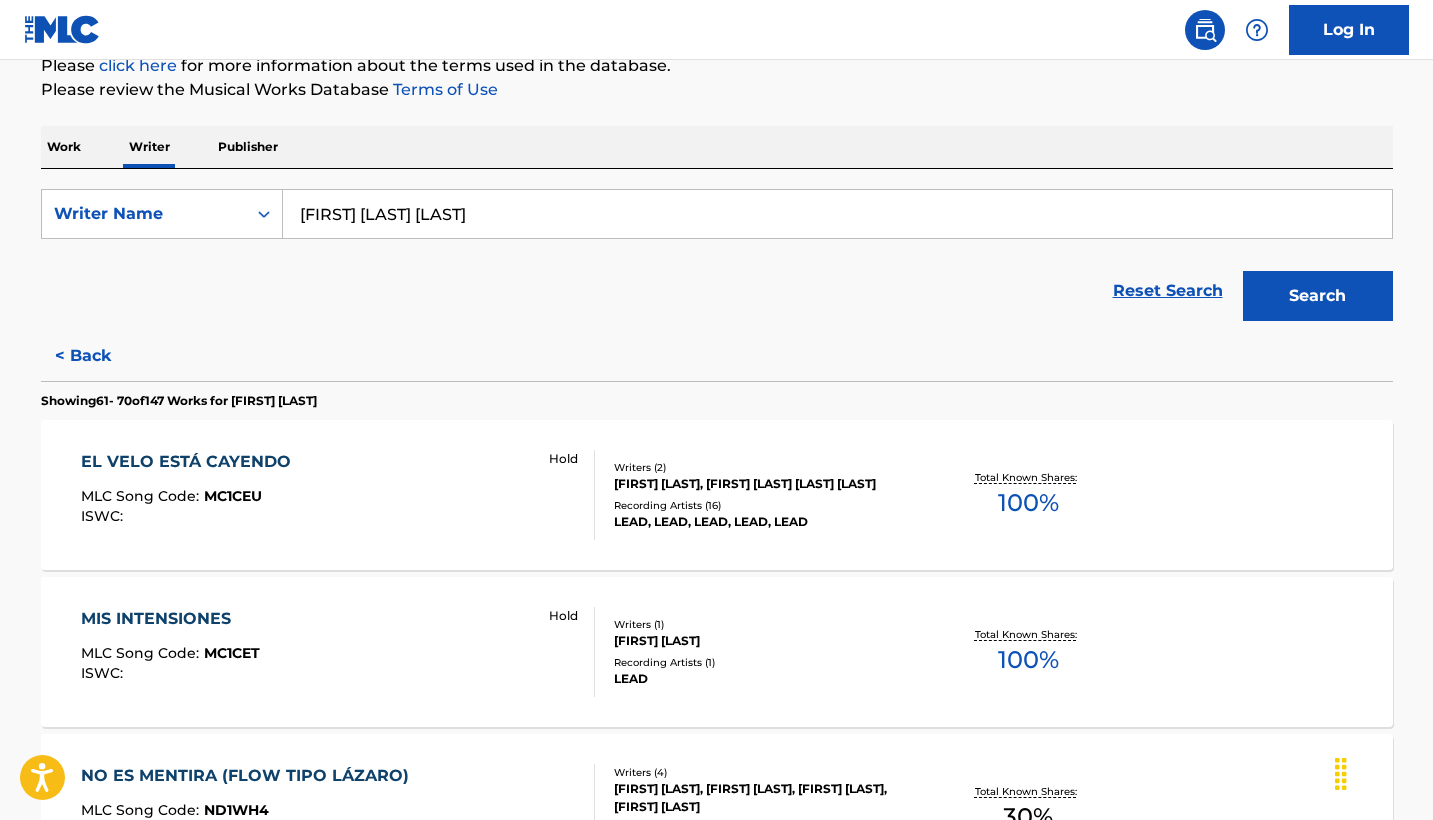 scroll, scrollTop: 287, scrollLeft: 0, axis: vertical 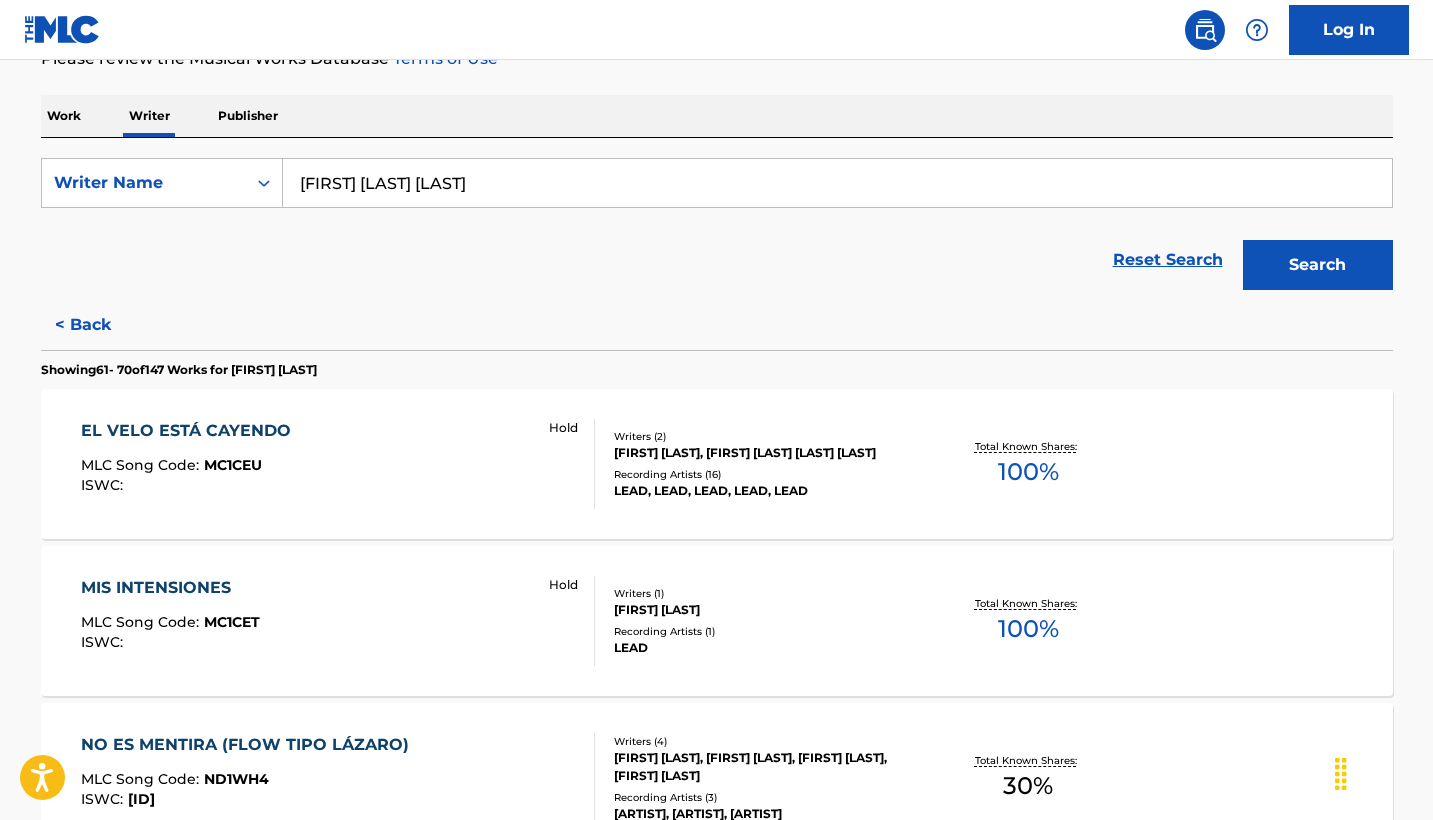 click on "EL VELO ESTÁ CAYENDO MLC Song Code : MC1CEU ISWC :   Hold" at bounding box center [338, 464] 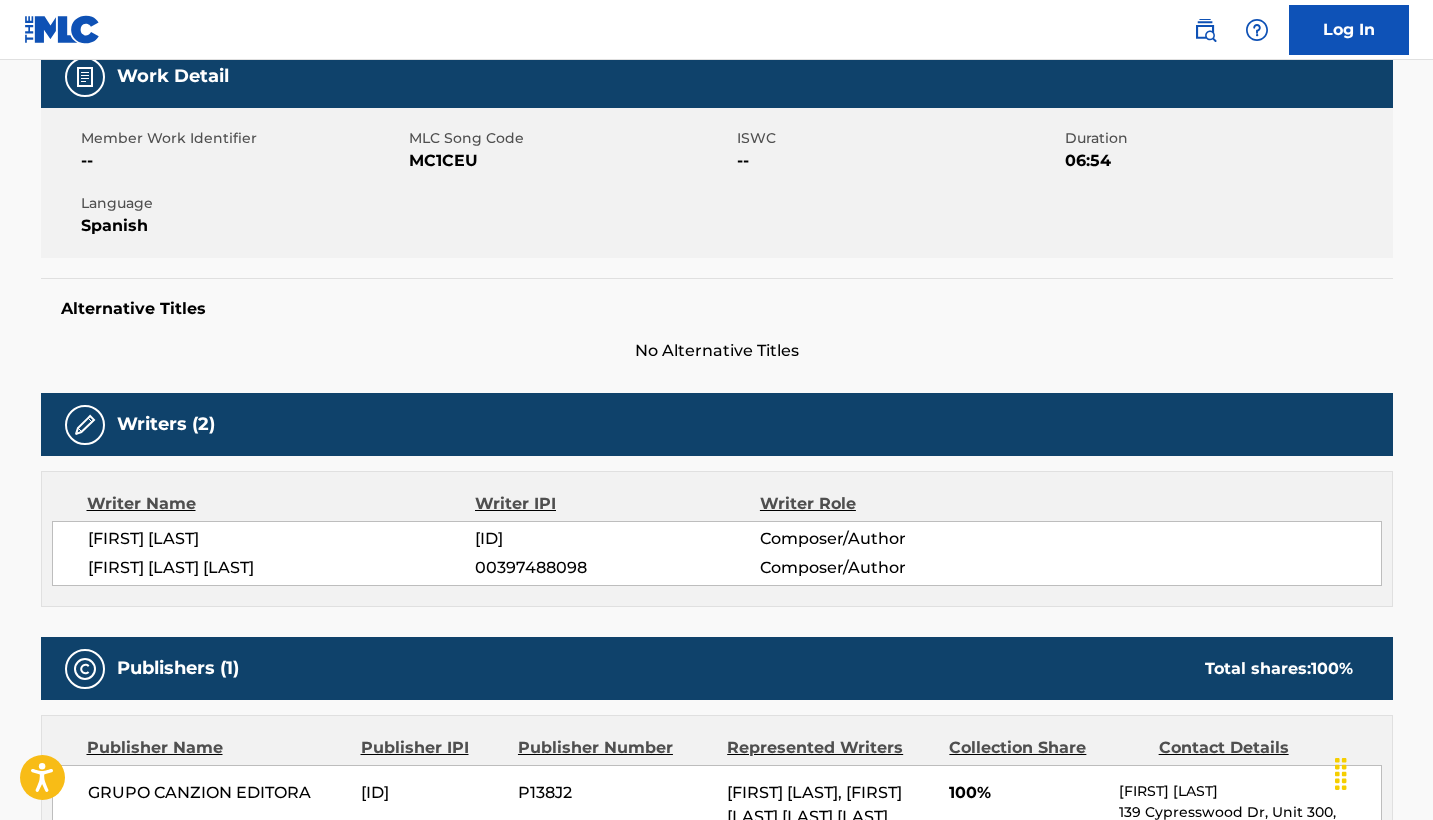 scroll, scrollTop: 76, scrollLeft: 0, axis: vertical 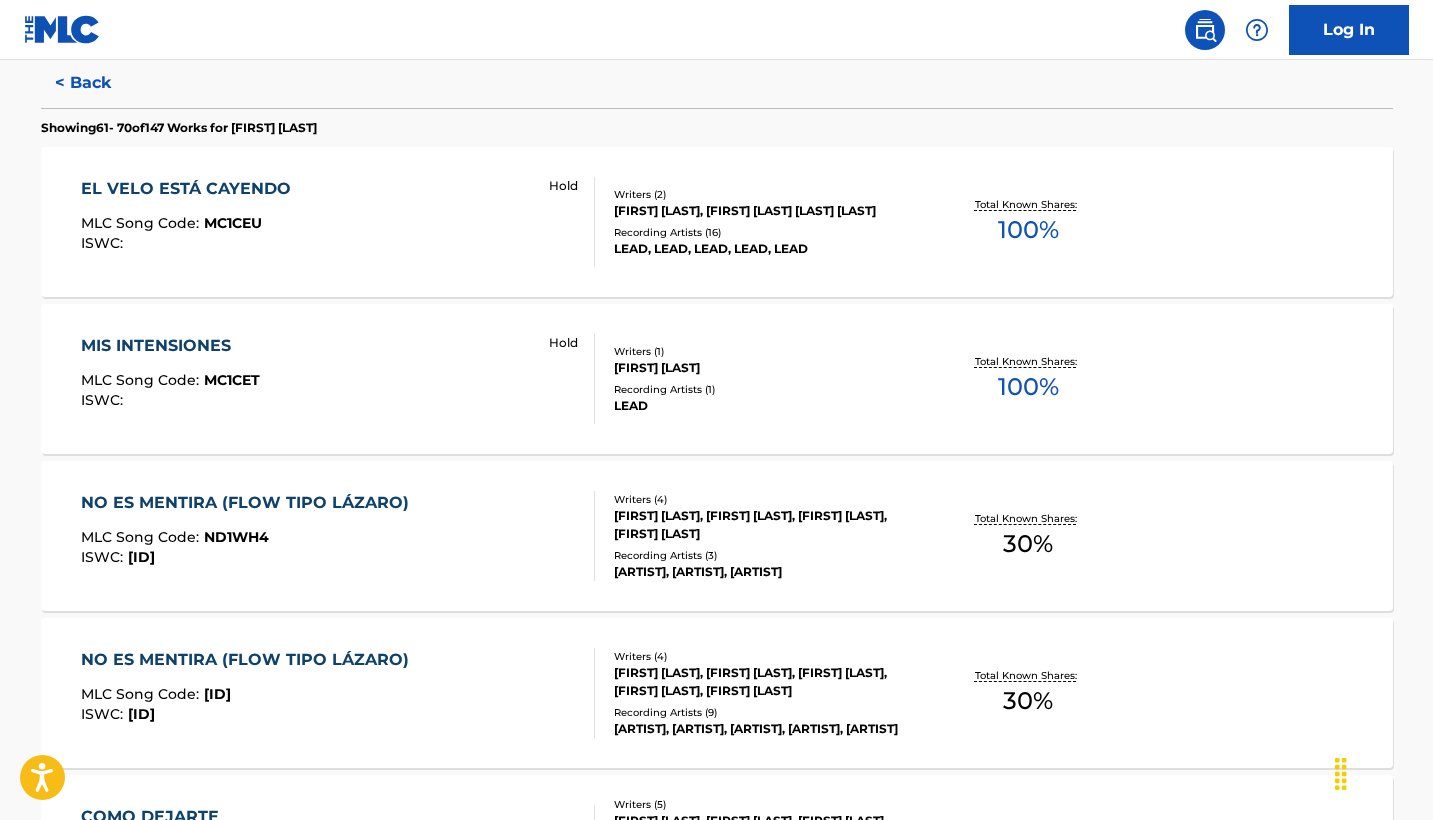 click on "MIS INTENSIONES" at bounding box center (170, 346) 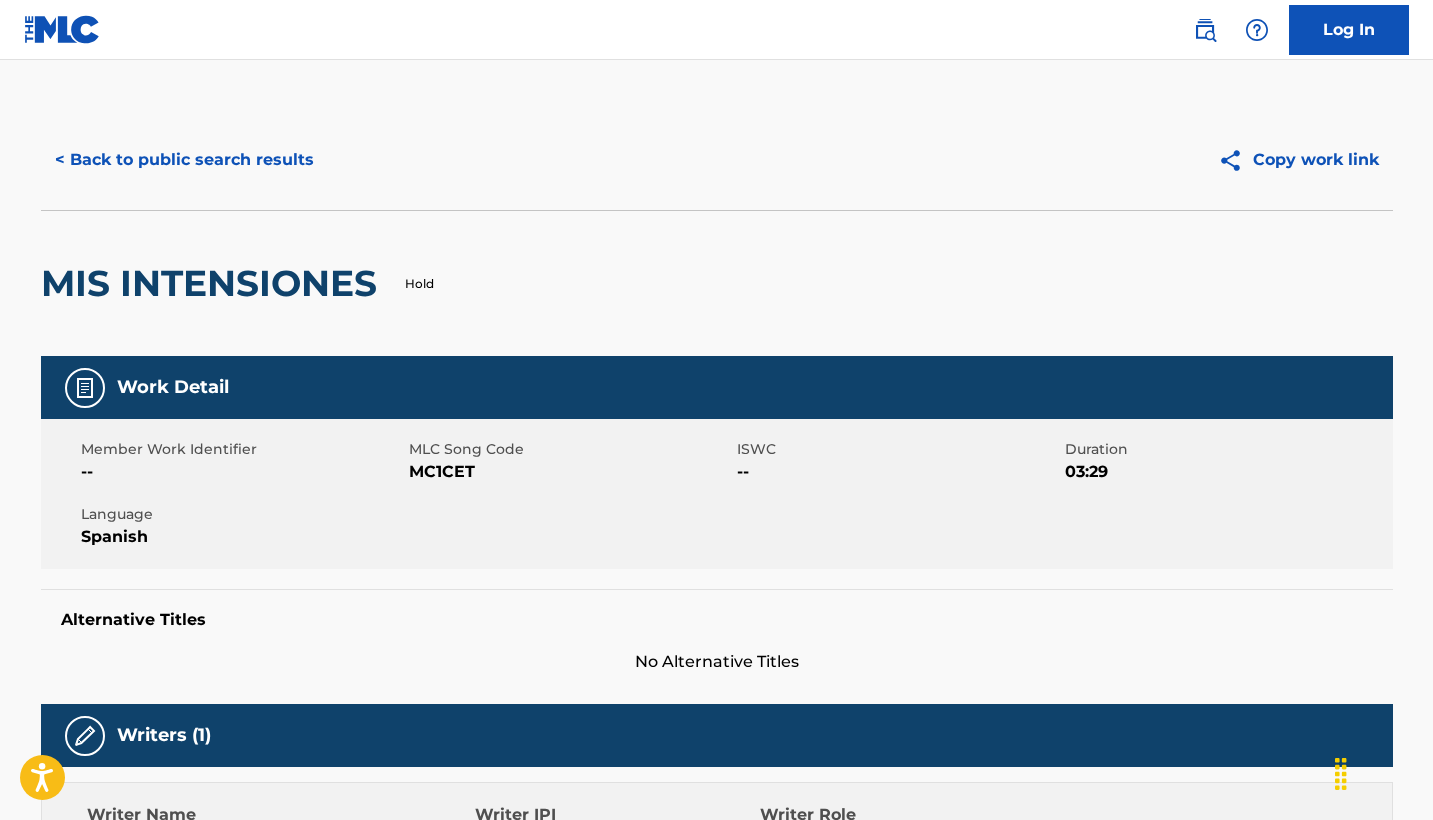 scroll, scrollTop: 0, scrollLeft: 0, axis: both 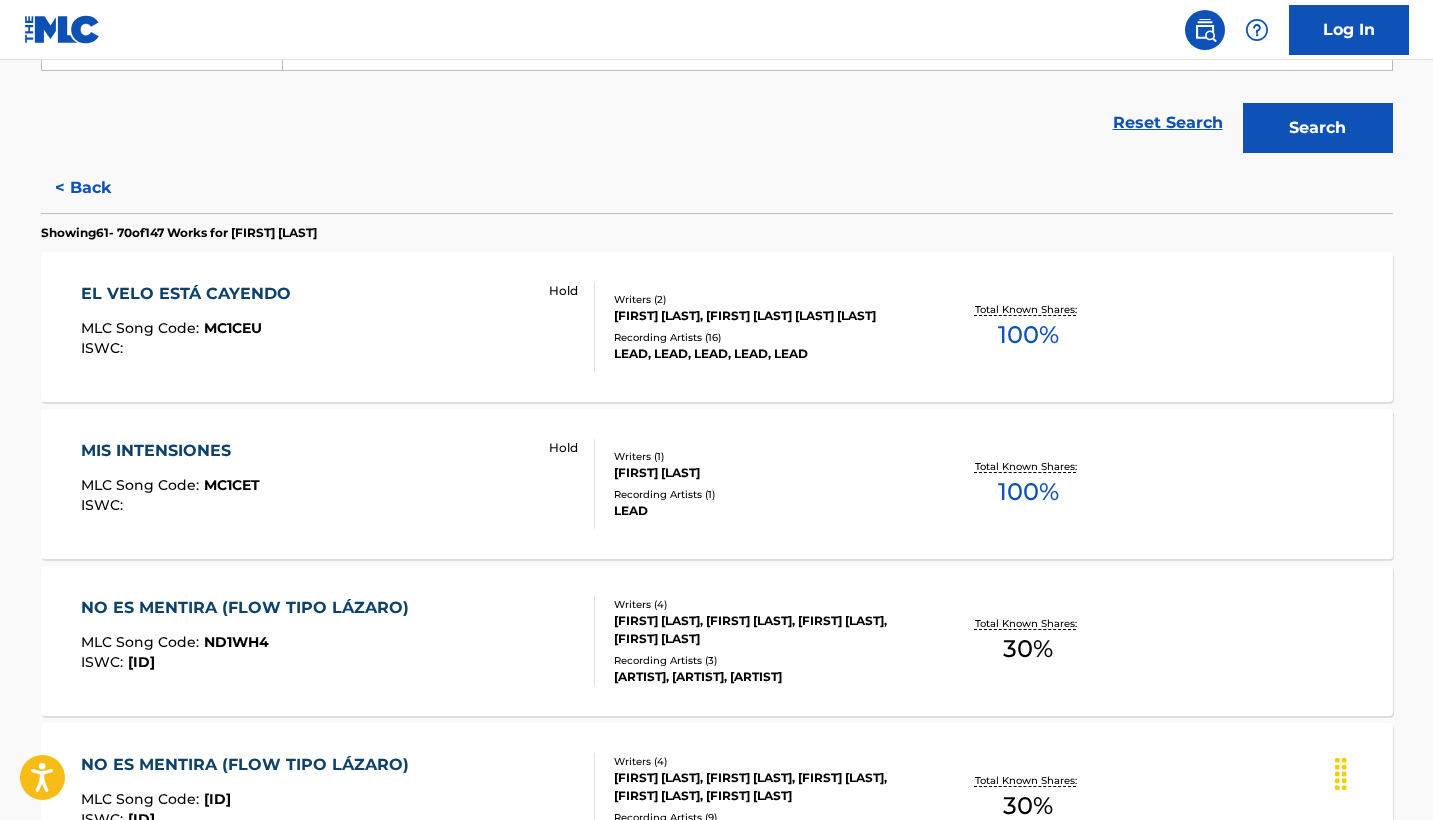 click on "NO ES MENTIRA (FLOW TIPO LÁZARO) MLC Song Code : ND1WH4 ISWC : T3020971357 Writers ( 4 ) PAUL CASTILLO, OTHONIEL CASTRO, PEDRO PABLO QUINTERO, ELISEO TAPIA Recording Artists ( 3 ) TRAVY JOE, TRAVY JOE, TRAVY JOE Total Known Shares: 30 %" at bounding box center (717, 641) 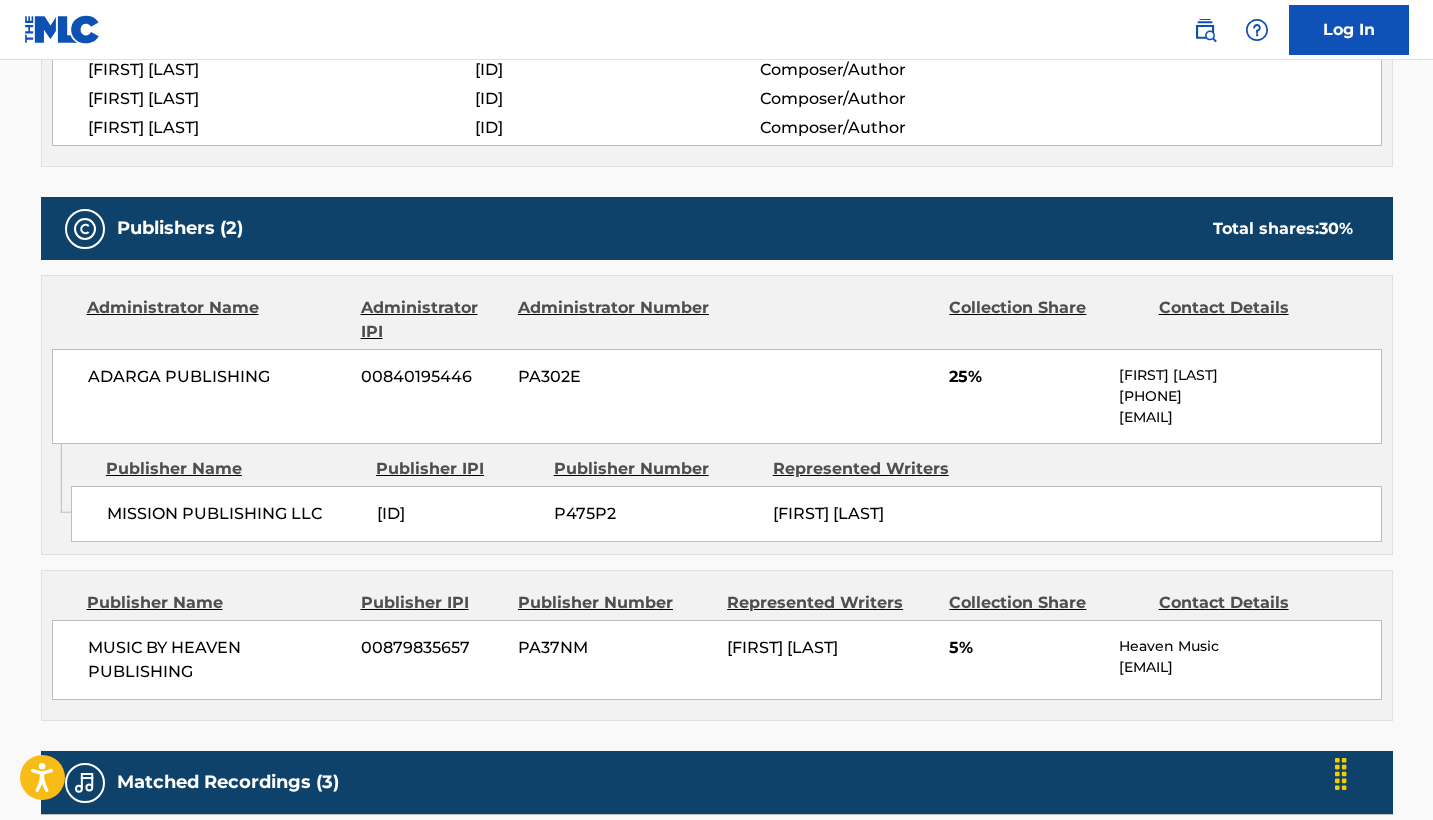 scroll, scrollTop: 925, scrollLeft: 0, axis: vertical 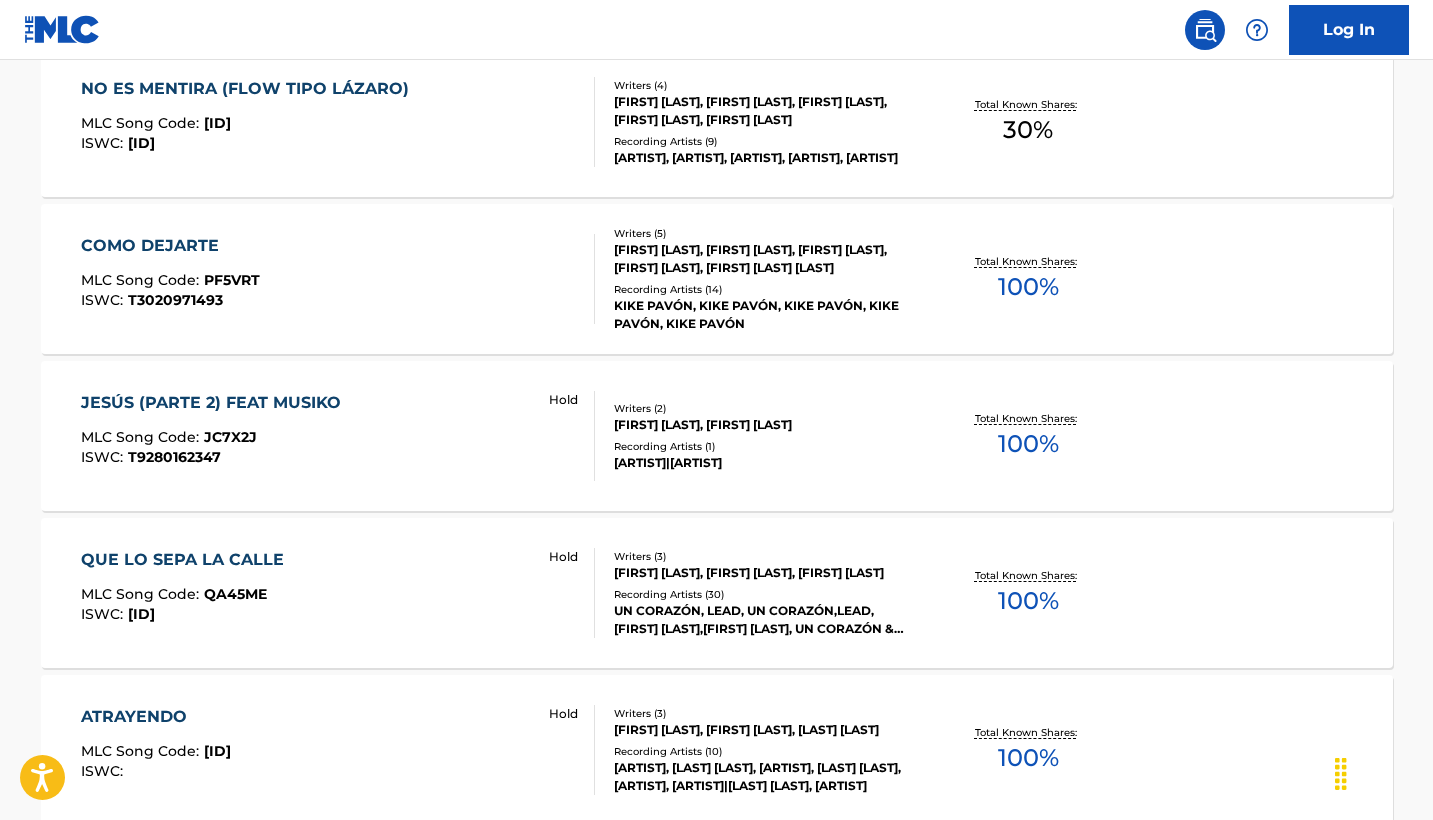 click on "JESÚS (PARTE 2) FEAT MUSIKO" at bounding box center [216, 403] 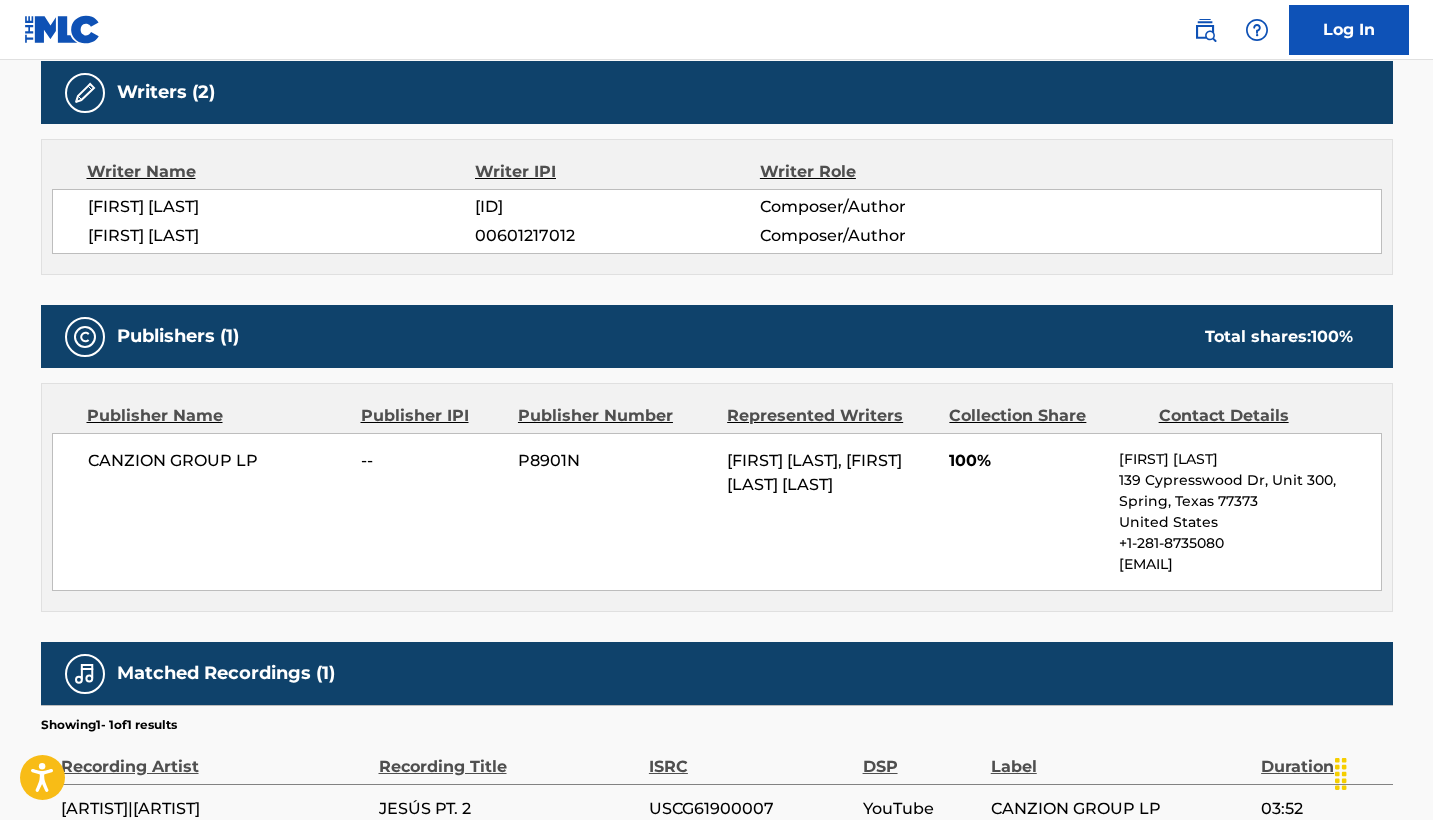 scroll, scrollTop: 631, scrollLeft: 0, axis: vertical 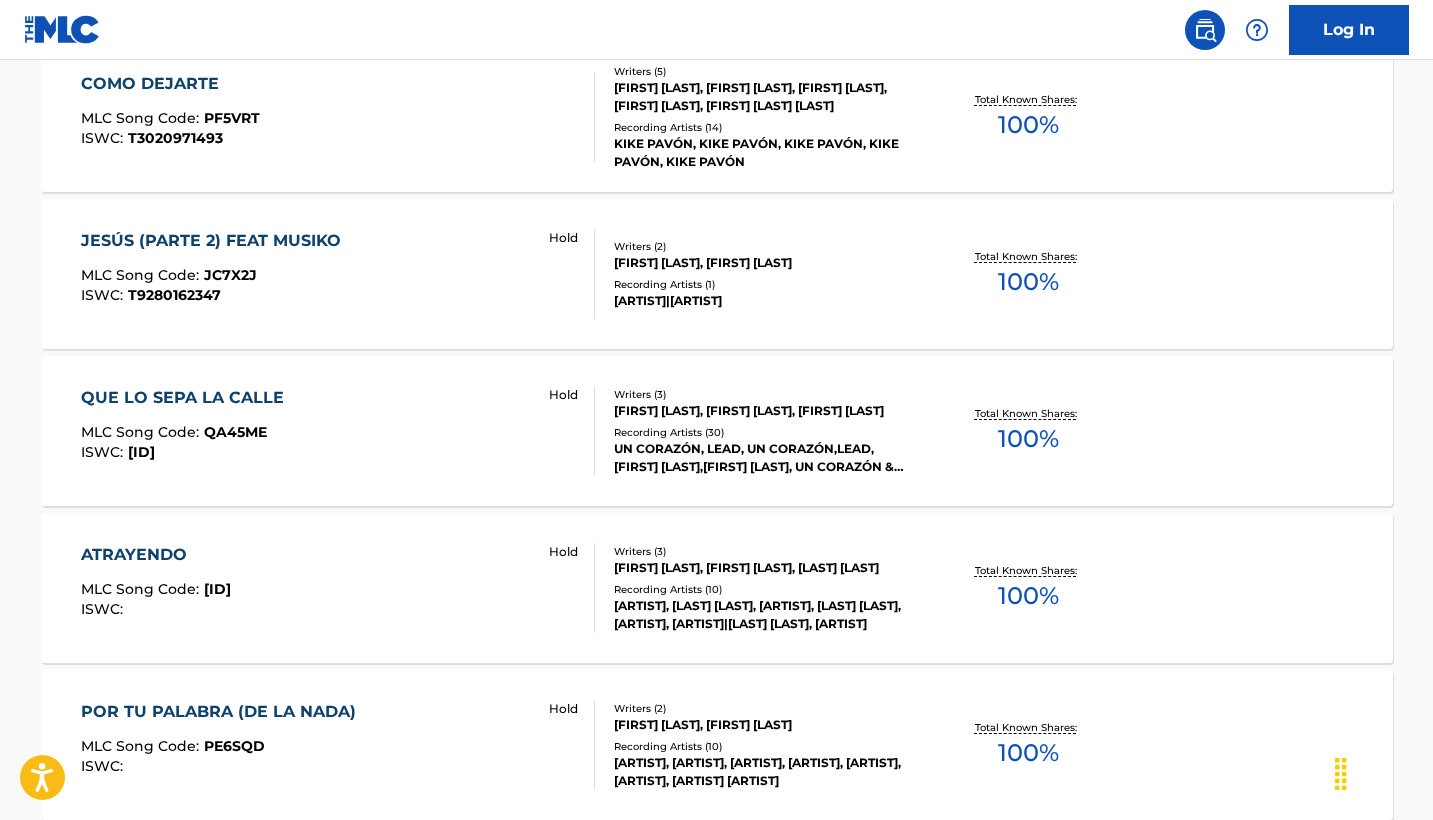 click on "QUE LO SEPA LA CALLE" at bounding box center (187, 398) 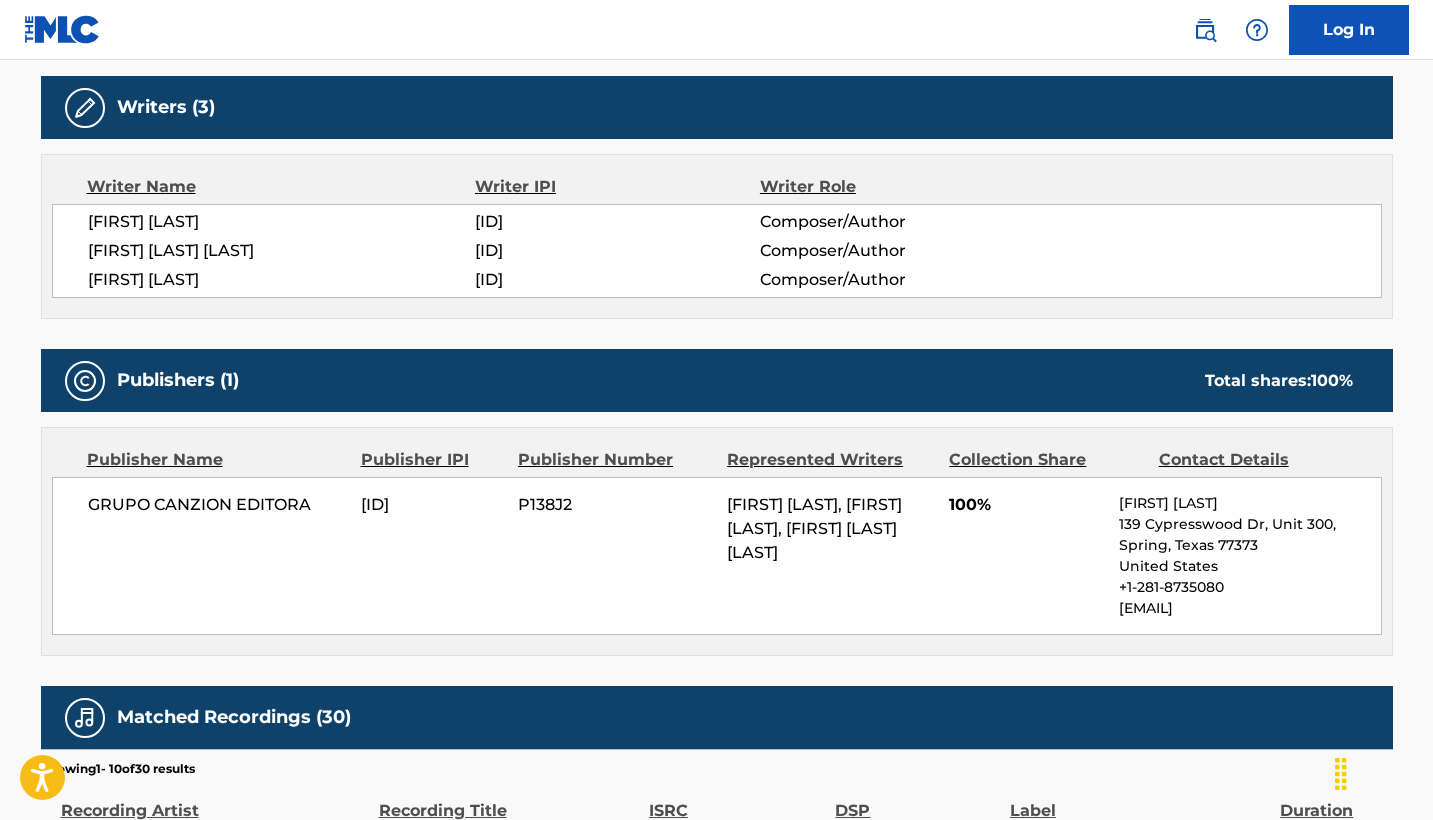 scroll, scrollTop: 628, scrollLeft: 0, axis: vertical 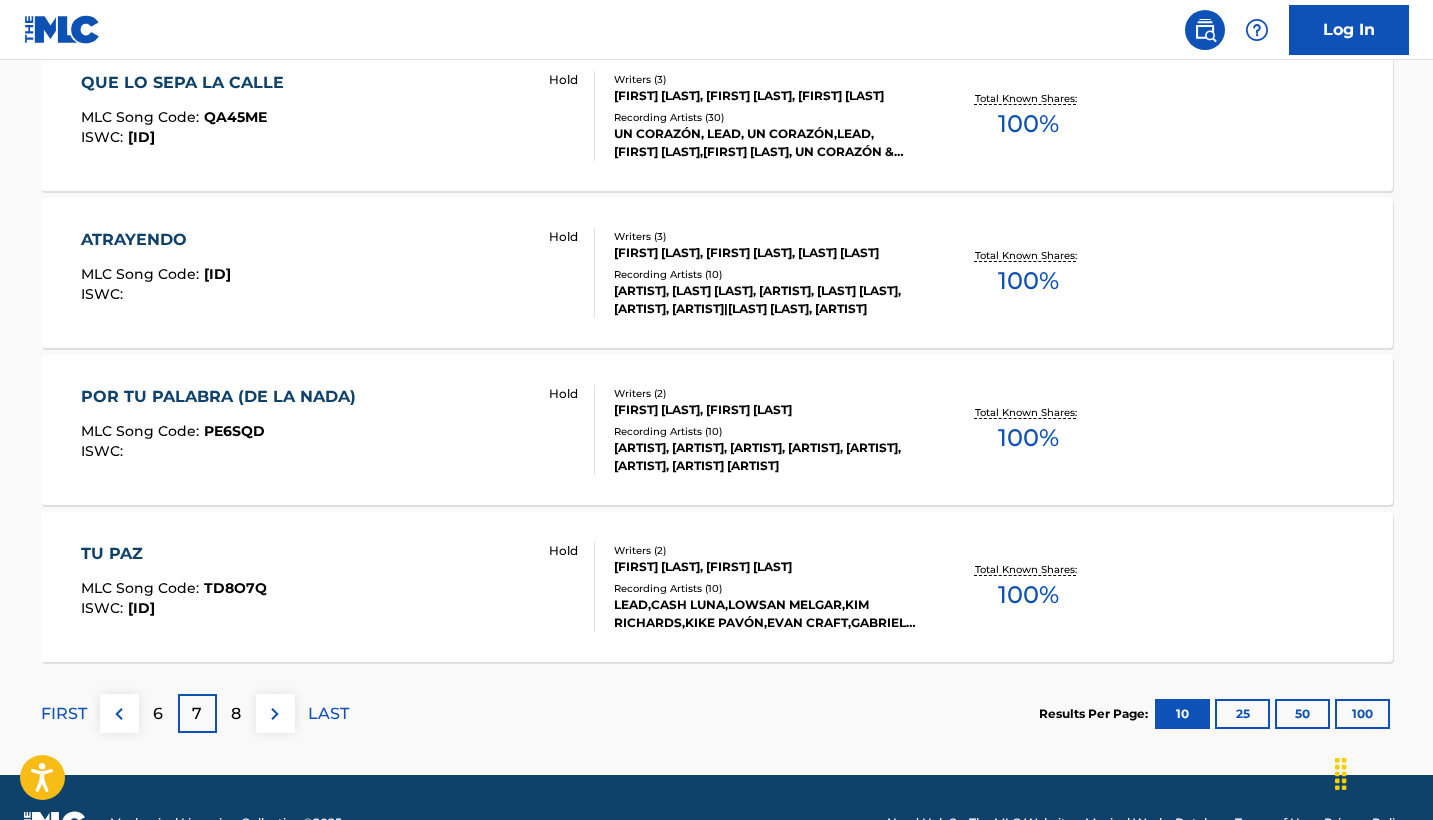 click on "ATRAYENDO" at bounding box center (156, 240) 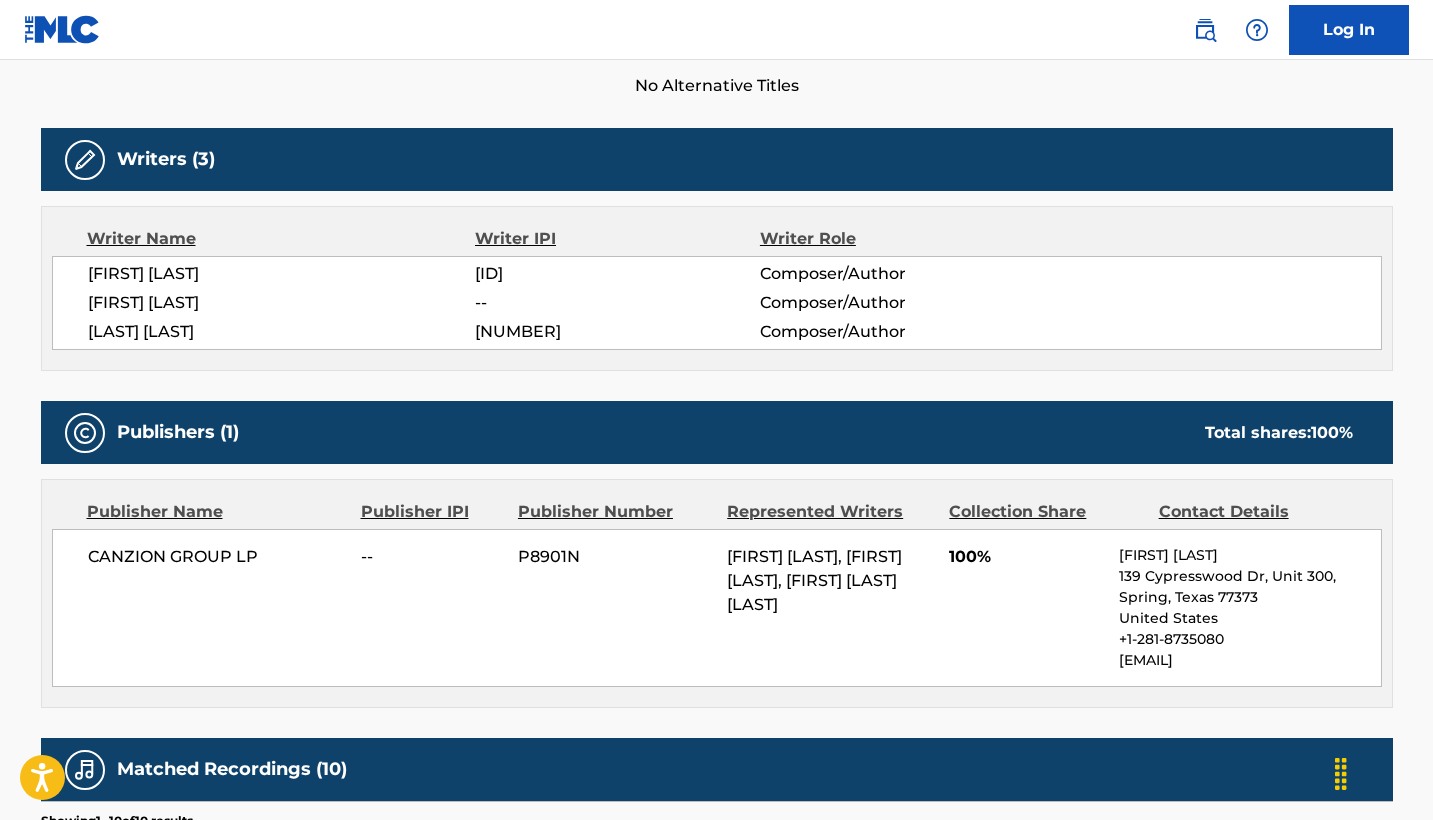scroll, scrollTop: 580, scrollLeft: 0, axis: vertical 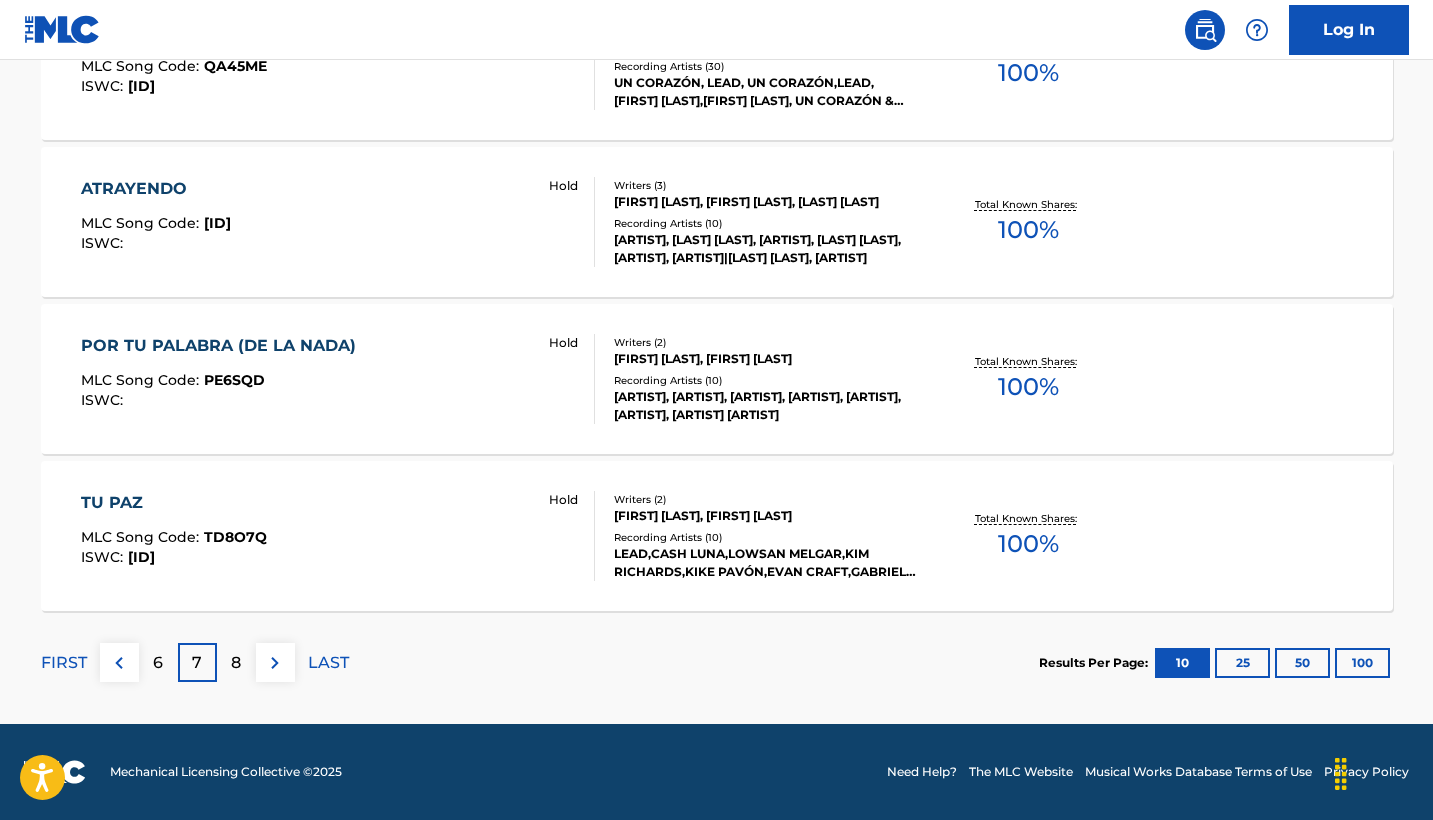 click on "POR TU PALABRA (DE LA NADA)" at bounding box center (223, 346) 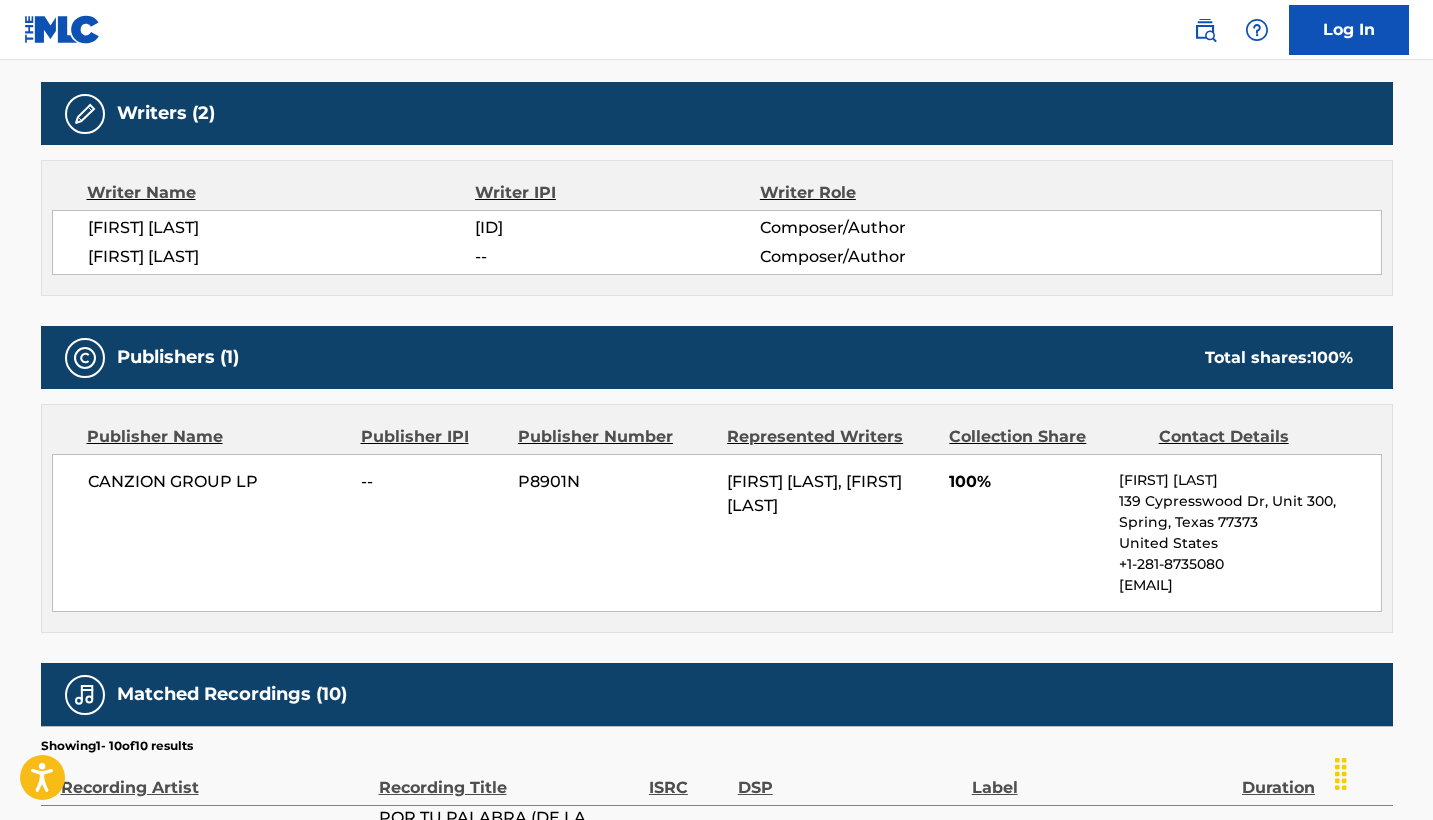 scroll, scrollTop: 626, scrollLeft: 0, axis: vertical 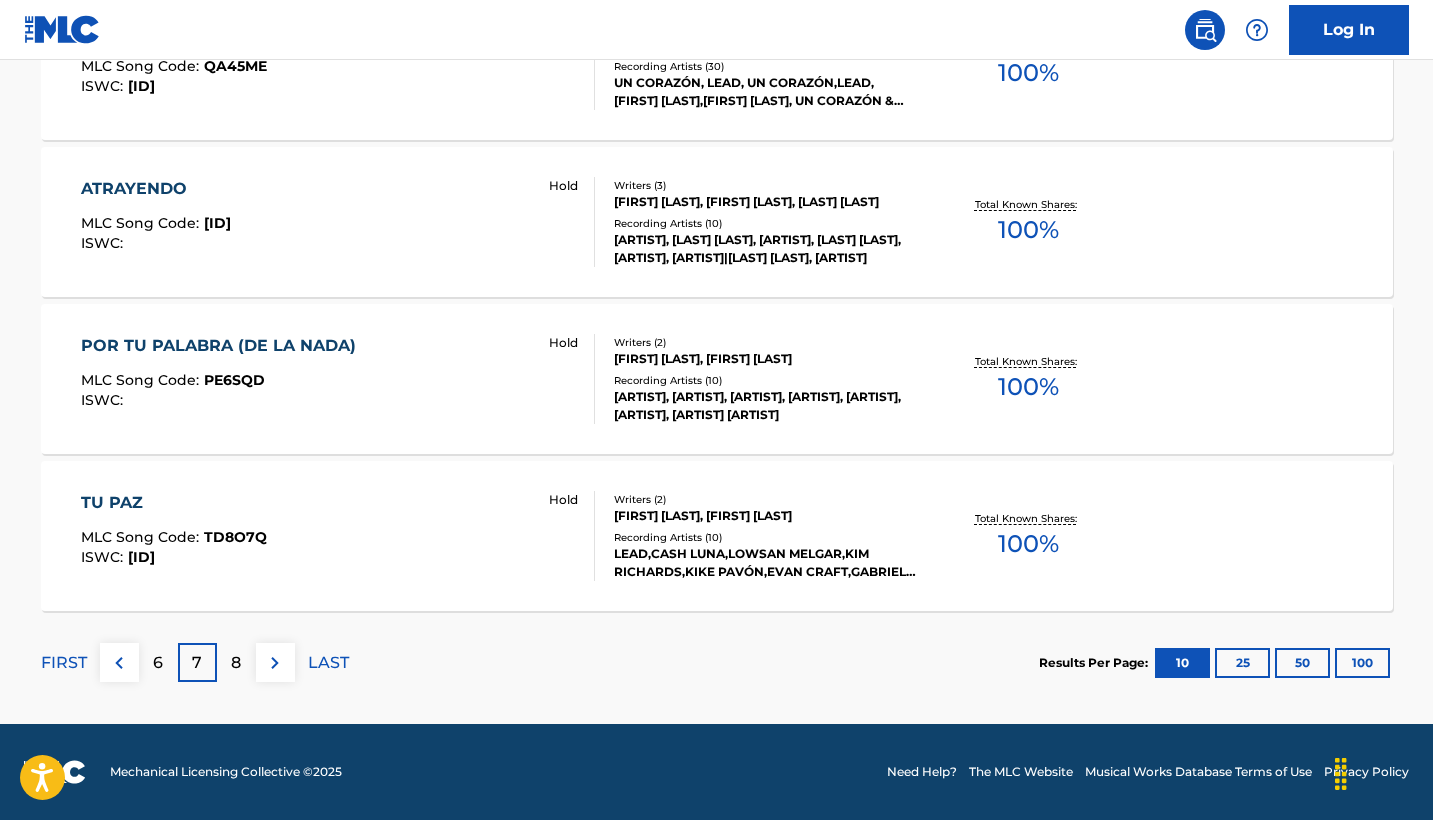 click on "TU PAZ" at bounding box center (174, 503) 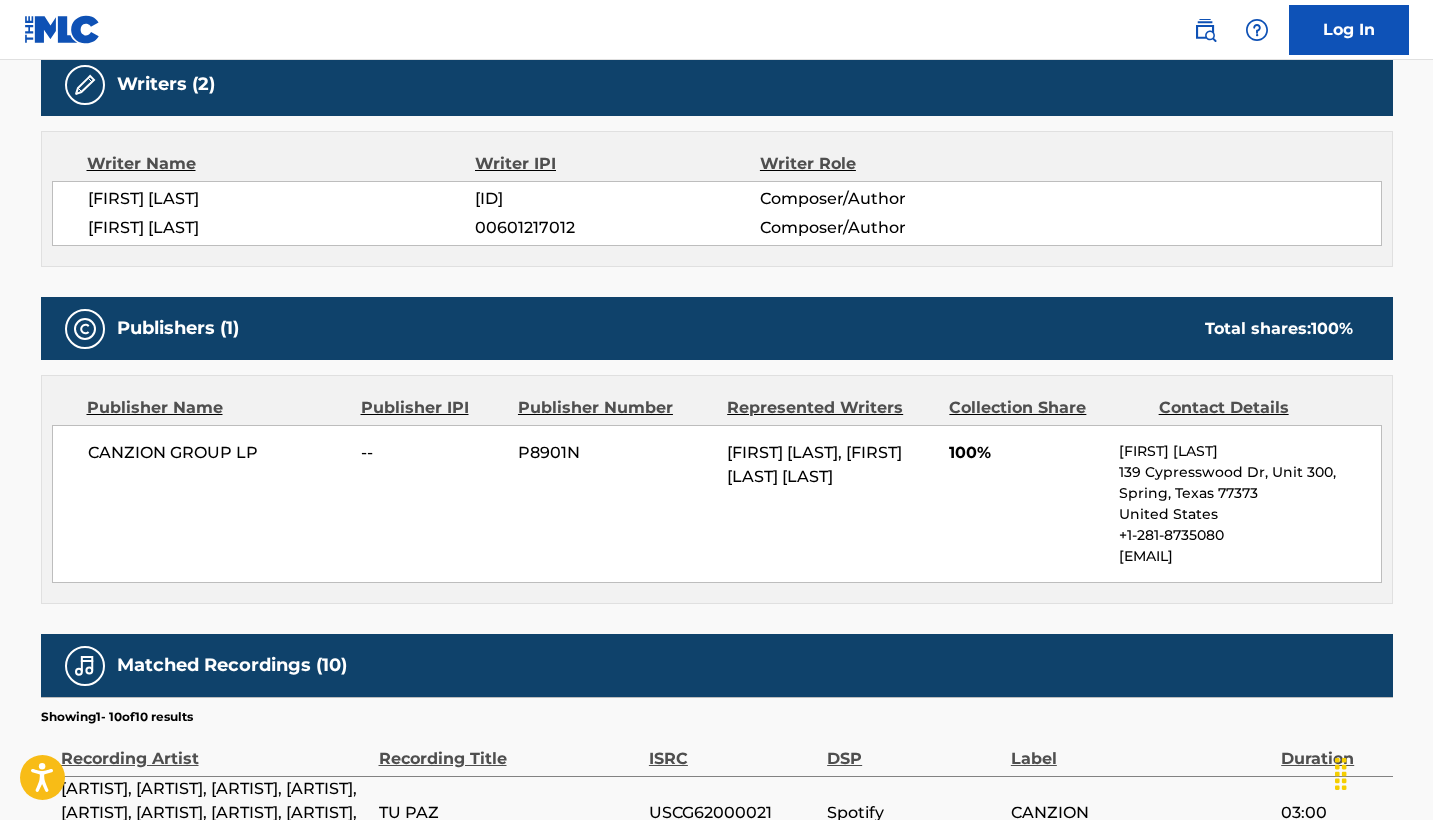 scroll, scrollTop: 666, scrollLeft: 0, axis: vertical 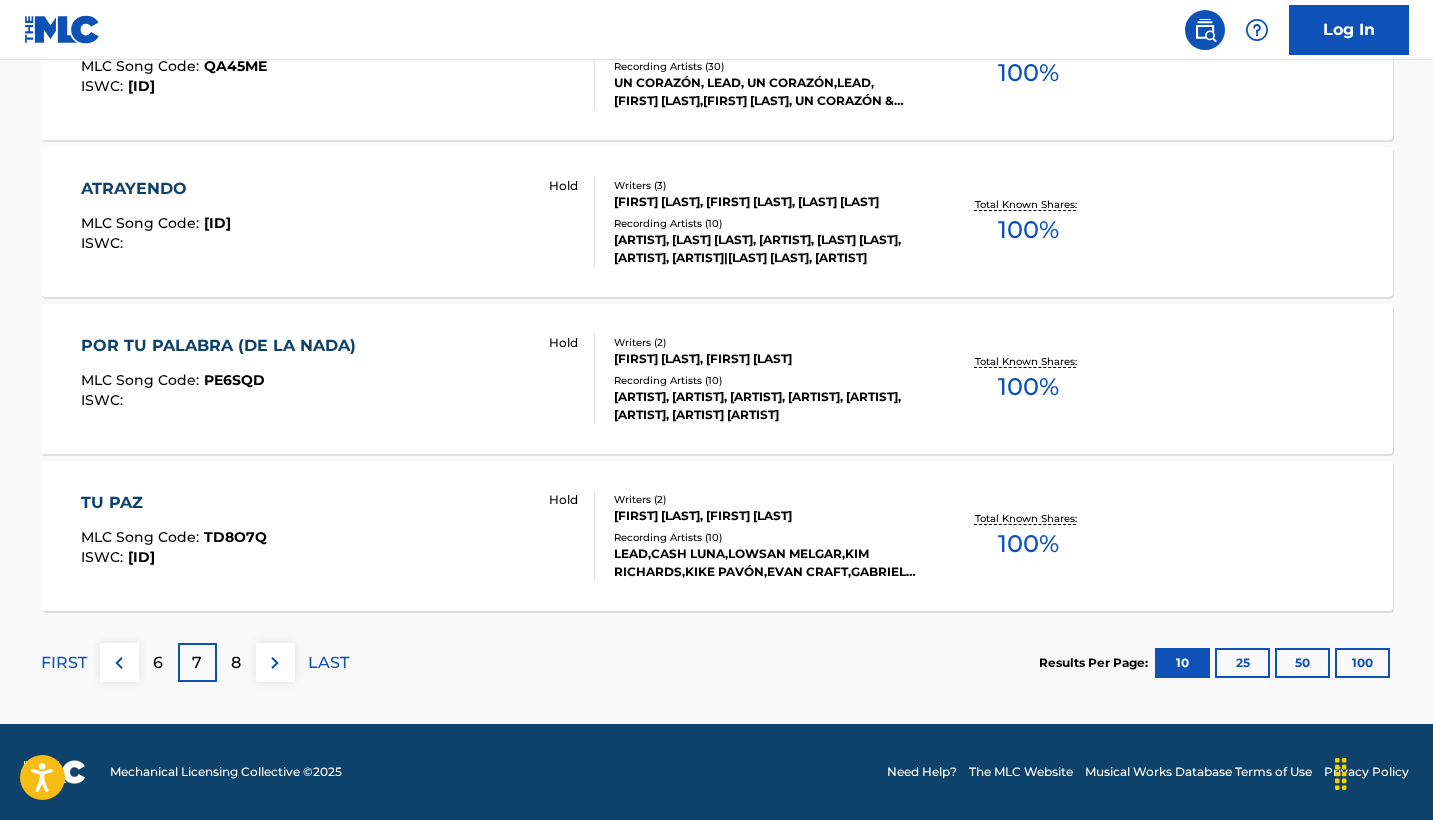 click on "8" at bounding box center (236, 663) 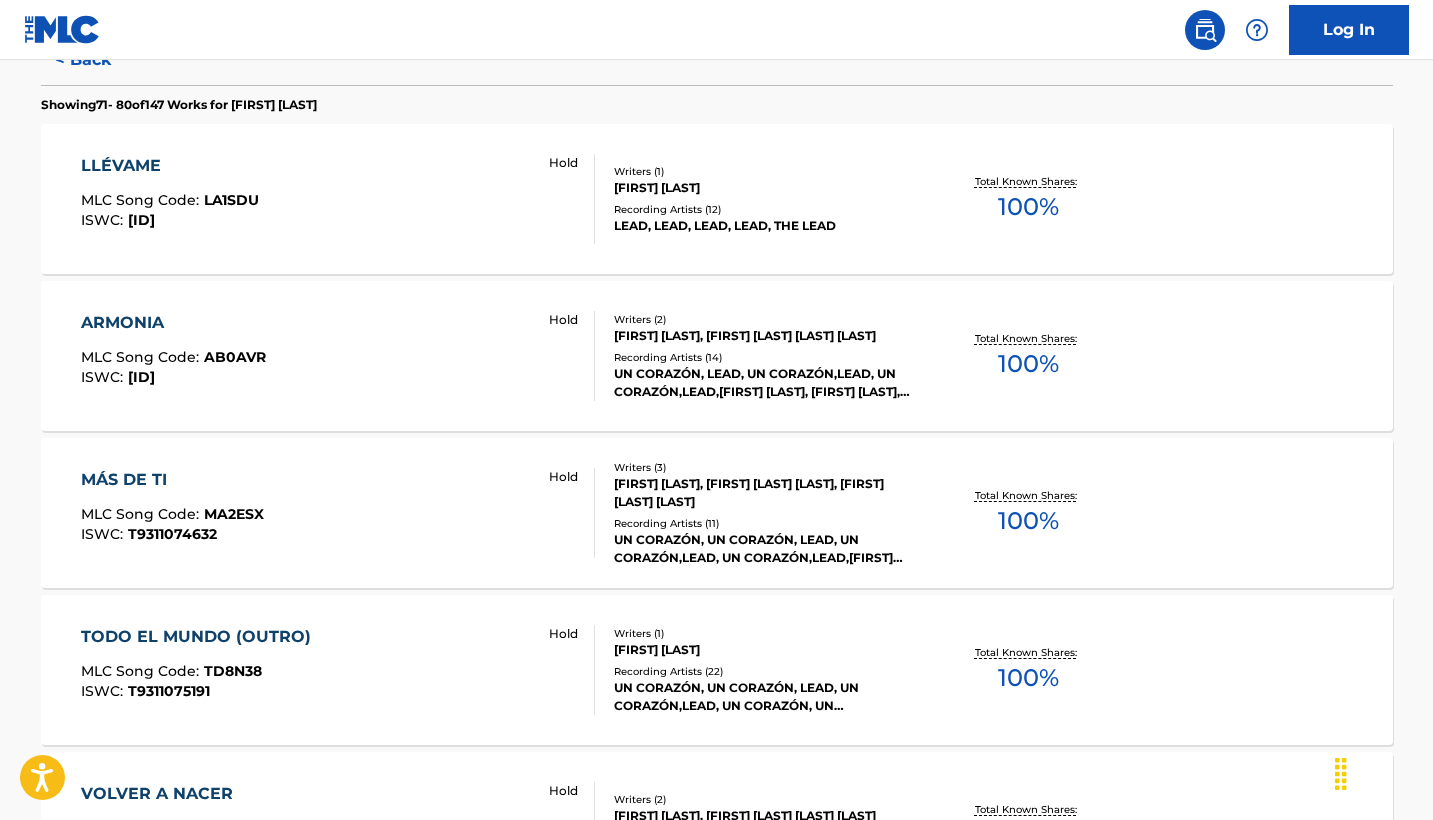 scroll, scrollTop: 539, scrollLeft: 0, axis: vertical 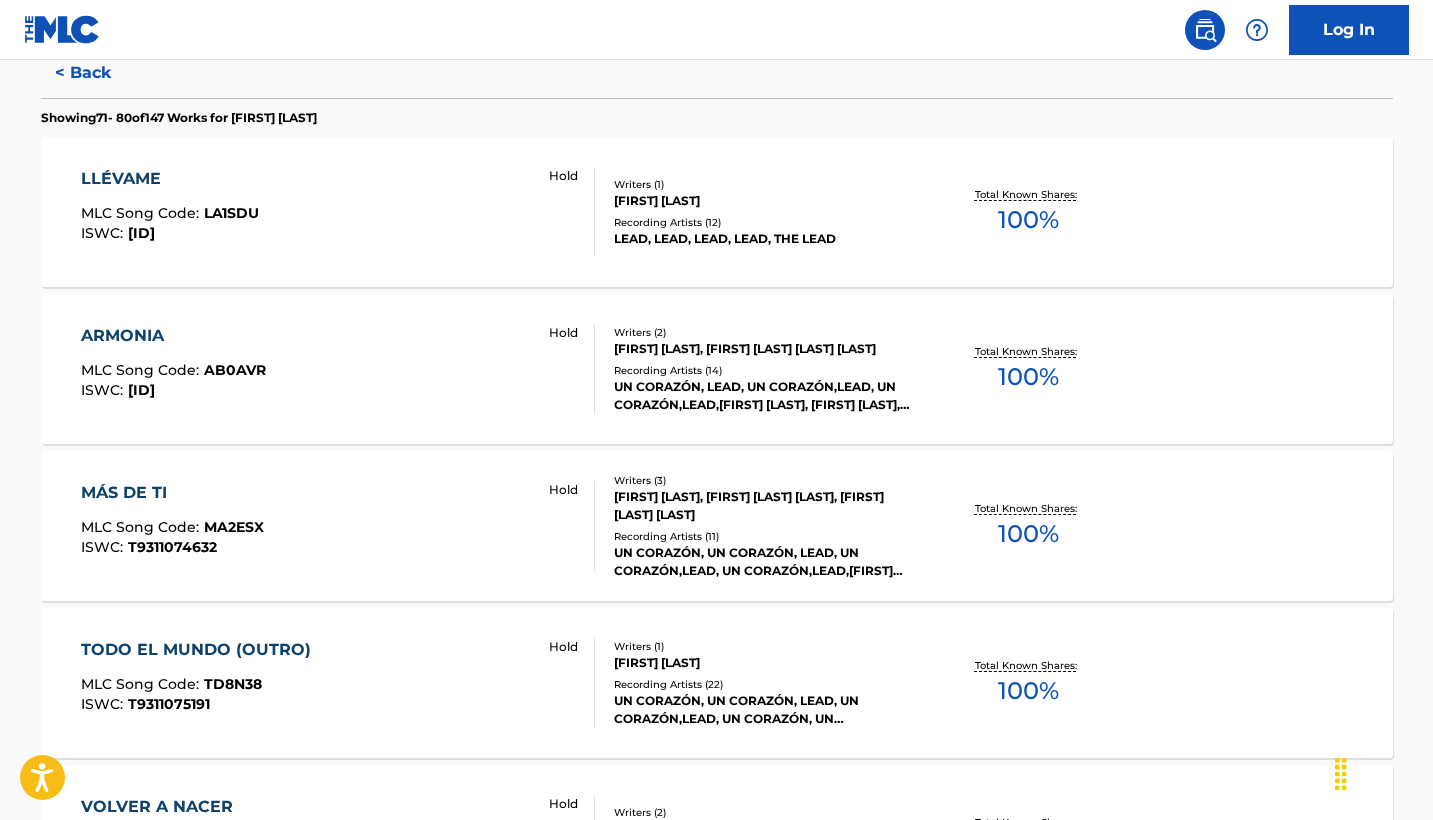 click on "LLÉVAME MLC Song Code : LA1SDU ISWC : T9284325957   Hold" at bounding box center (338, 212) 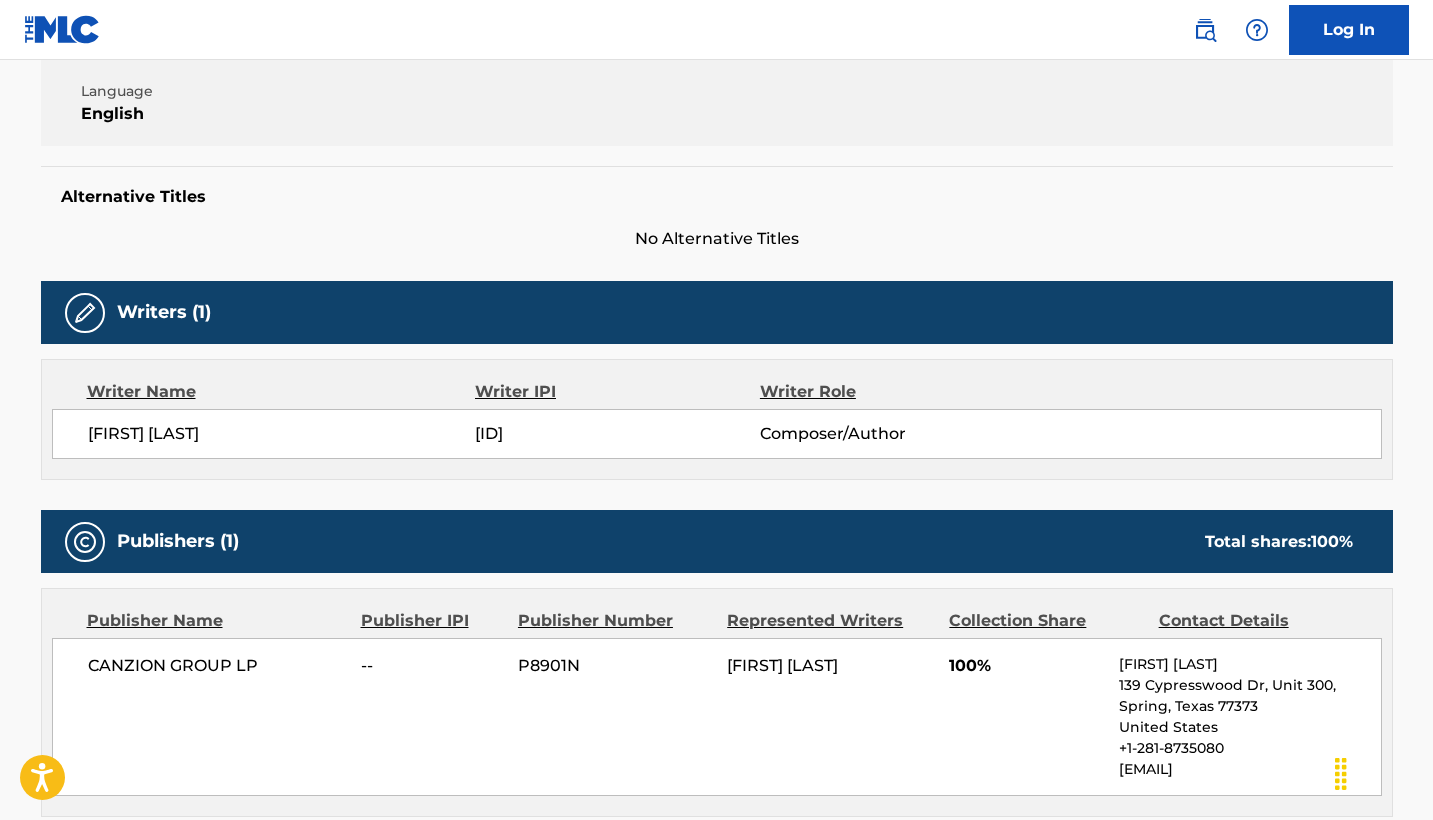 scroll, scrollTop: 413, scrollLeft: 0, axis: vertical 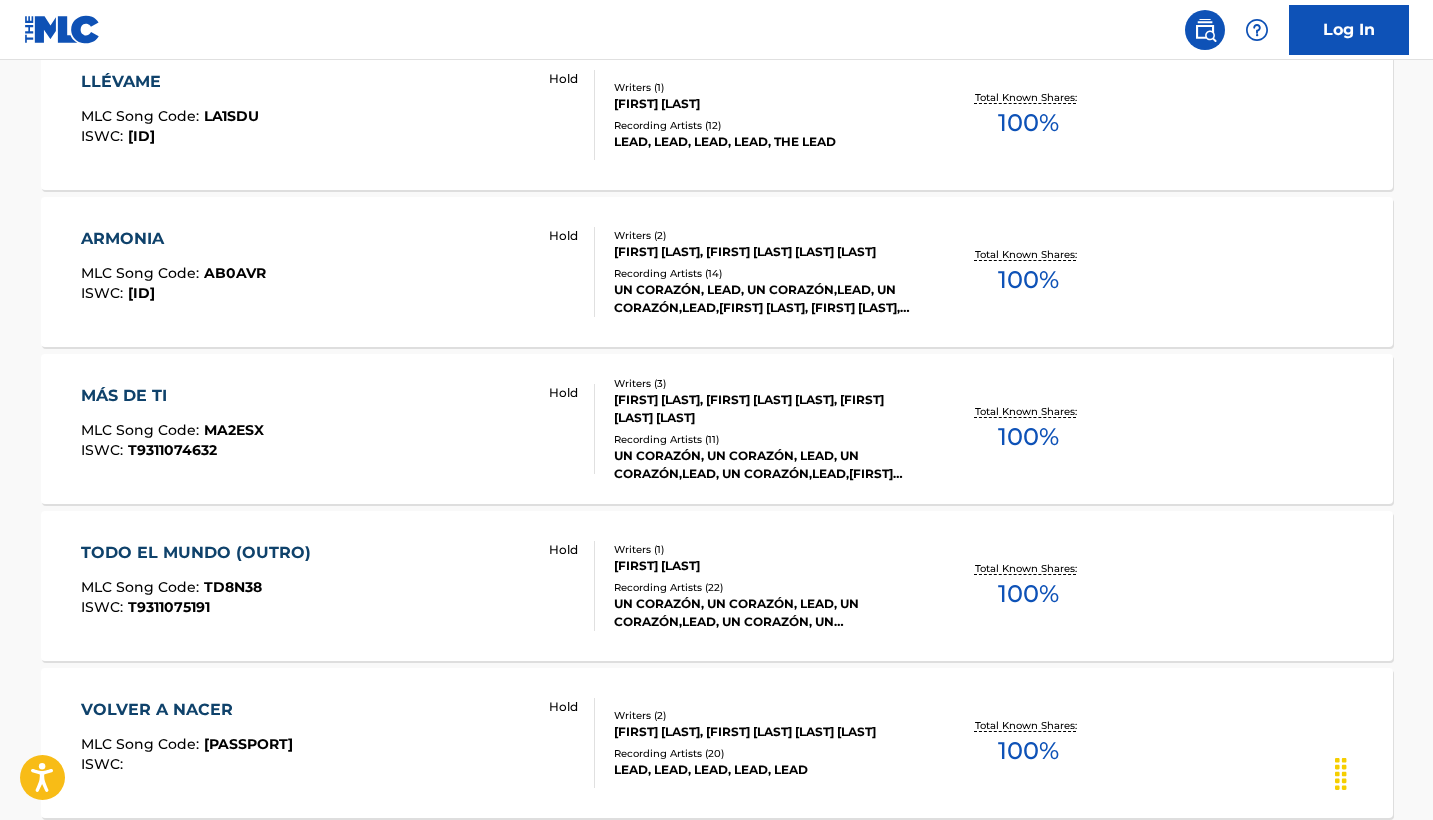 click on "ARMONIA MLC Song Code : AB0AVR ISWC : T9311074994   Hold" at bounding box center [338, 272] 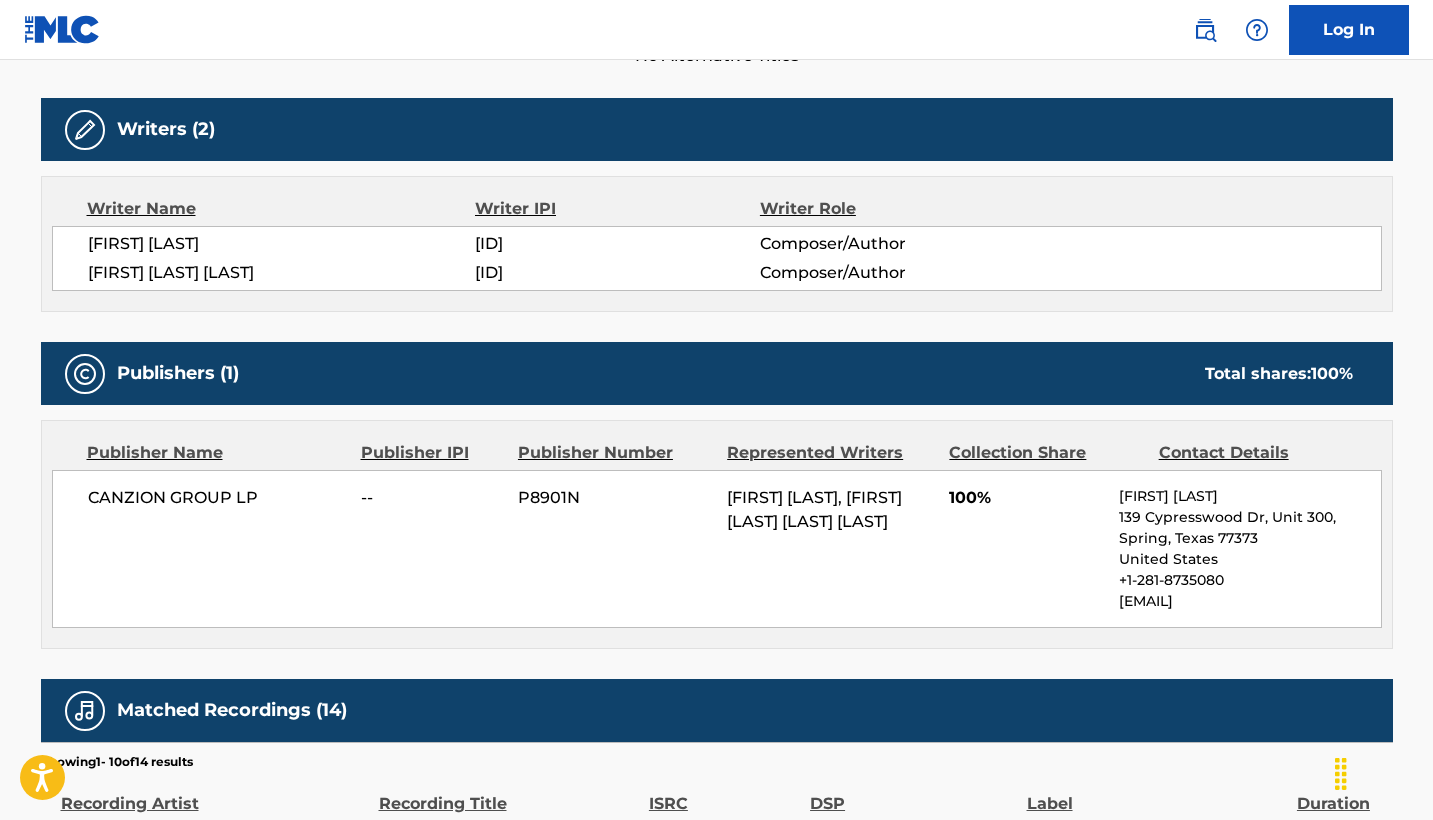 scroll, scrollTop: 601, scrollLeft: 0, axis: vertical 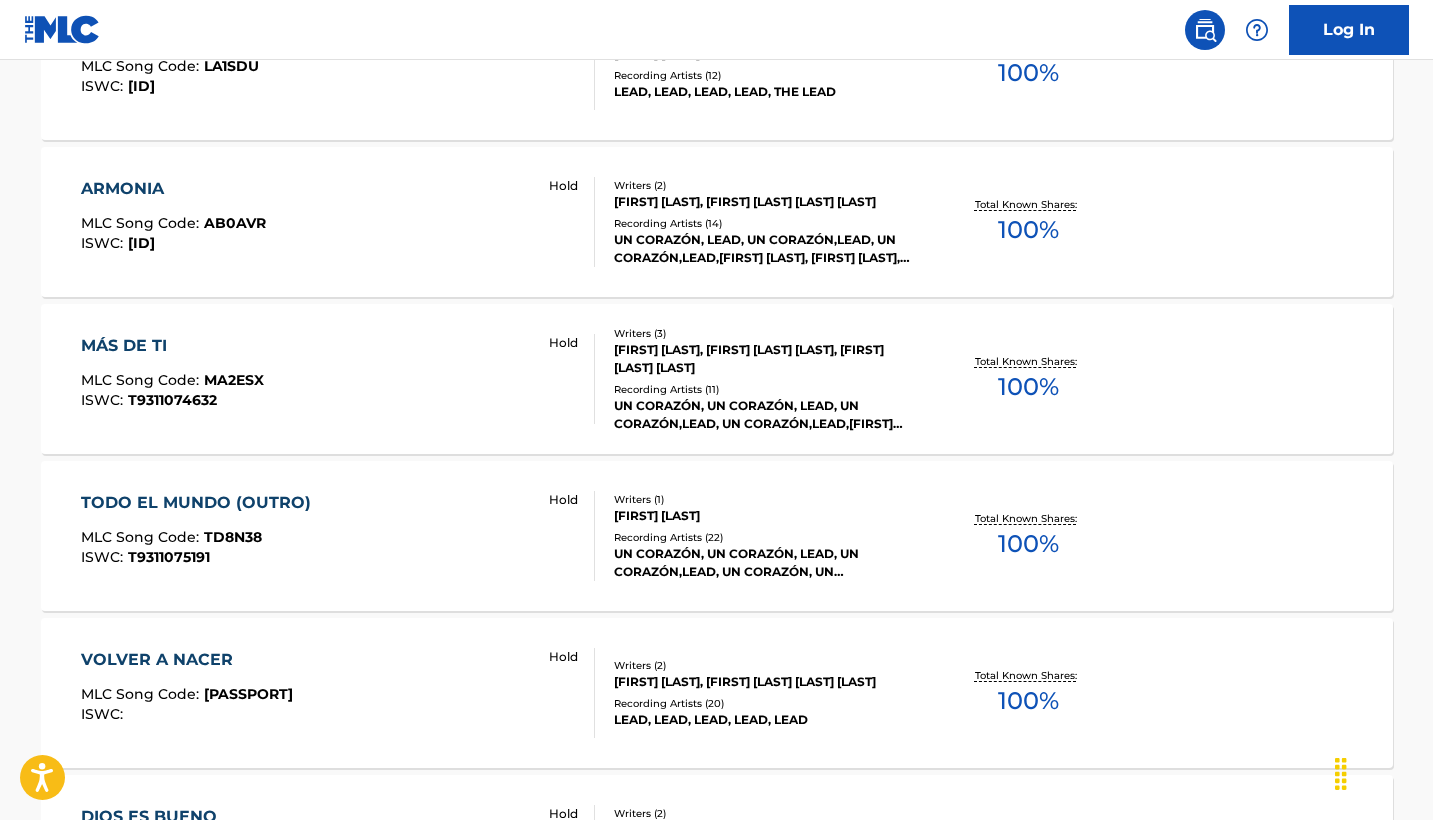 click on "MÁS DE TI MLC Song Code : MA2ESX ISWC : T9311074632   Hold" at bounding box center [338, 379] 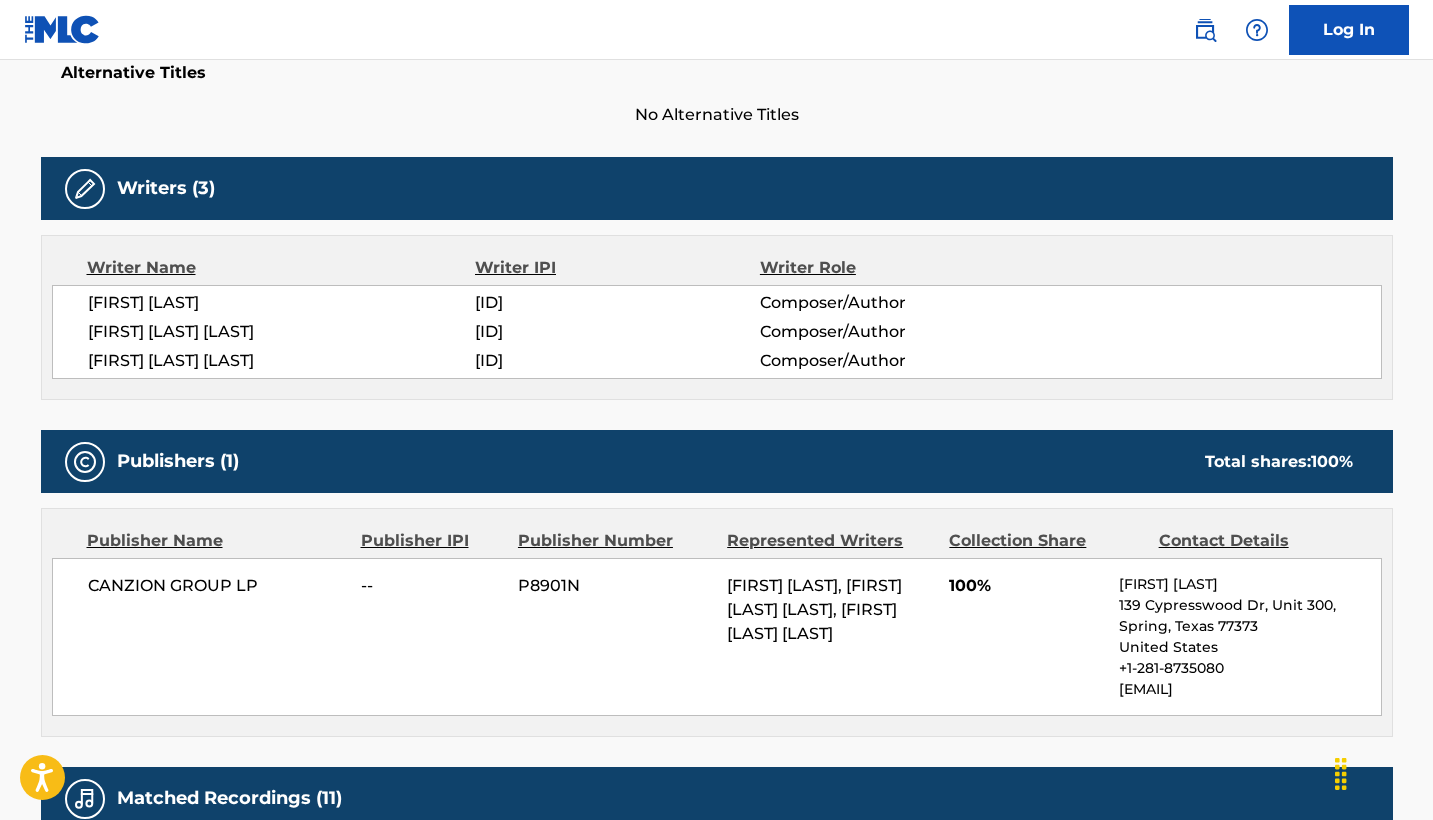 scroll, scrollTop: 565, scrollLeft: 0, axis: vertical 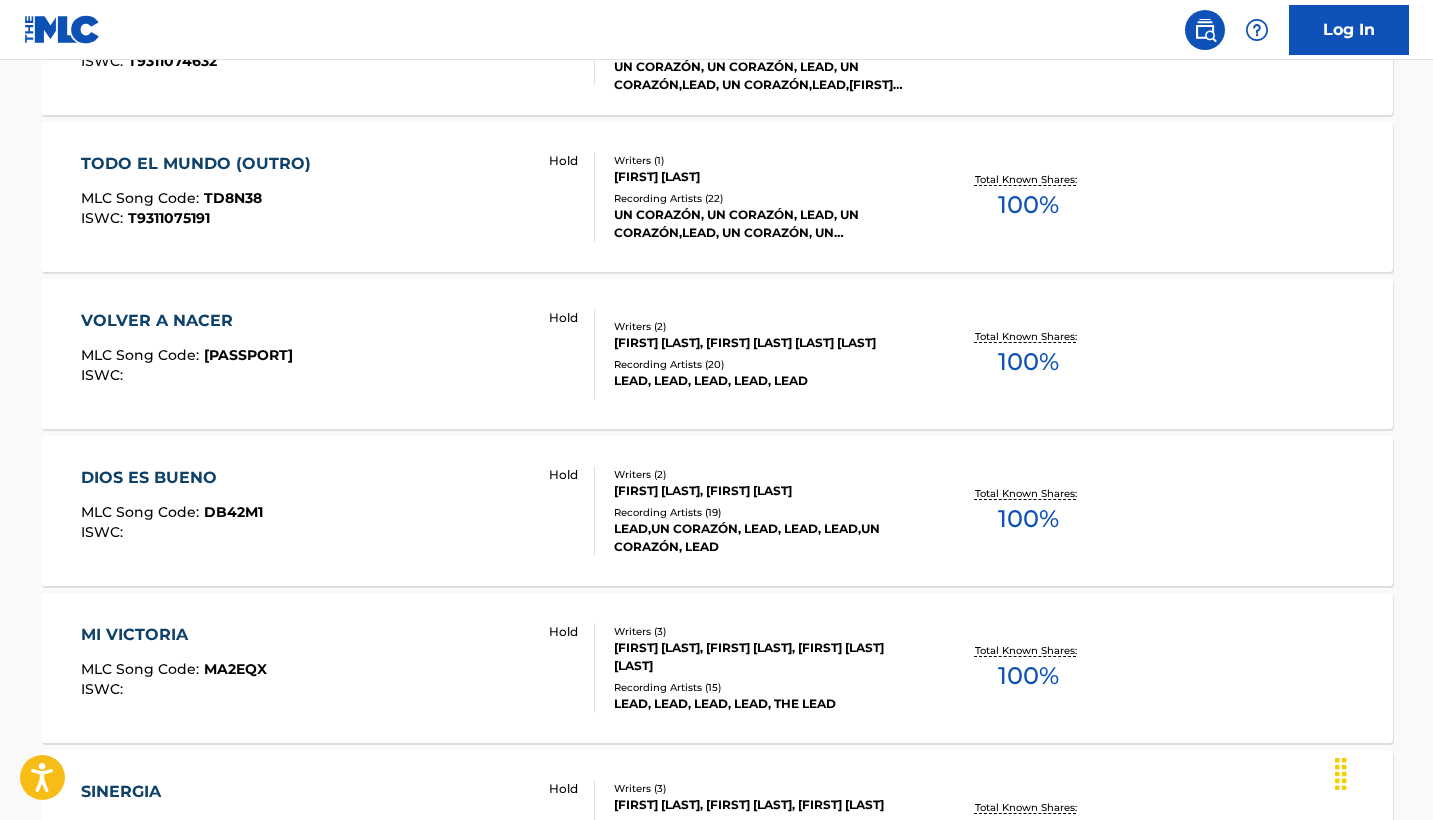 click on "TODO EL MUNDO (OUTRO)" at bounding box center [201, 164] 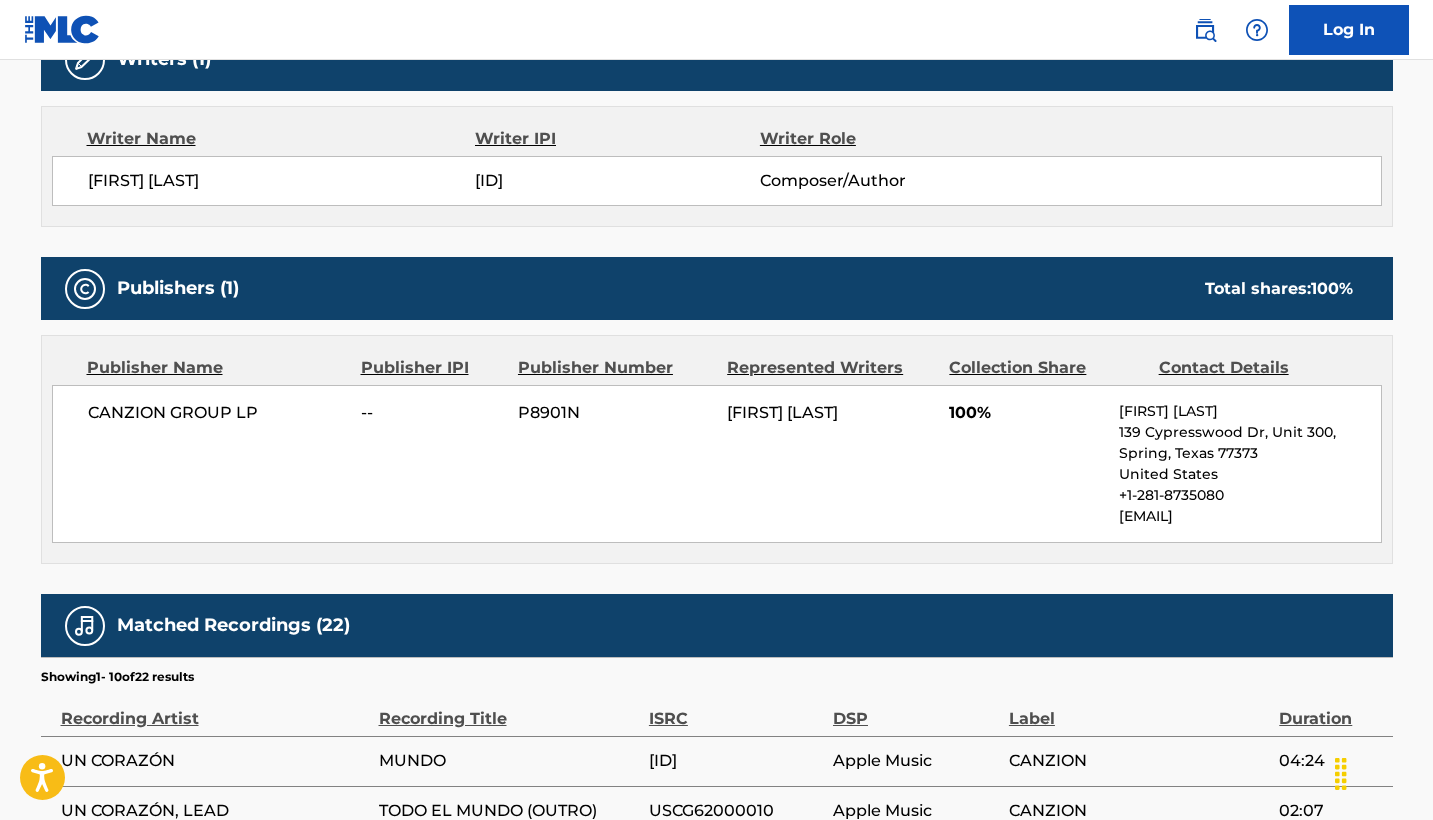 scroll, scrollTop: 679, scrollLeft: 0, axis: vertical 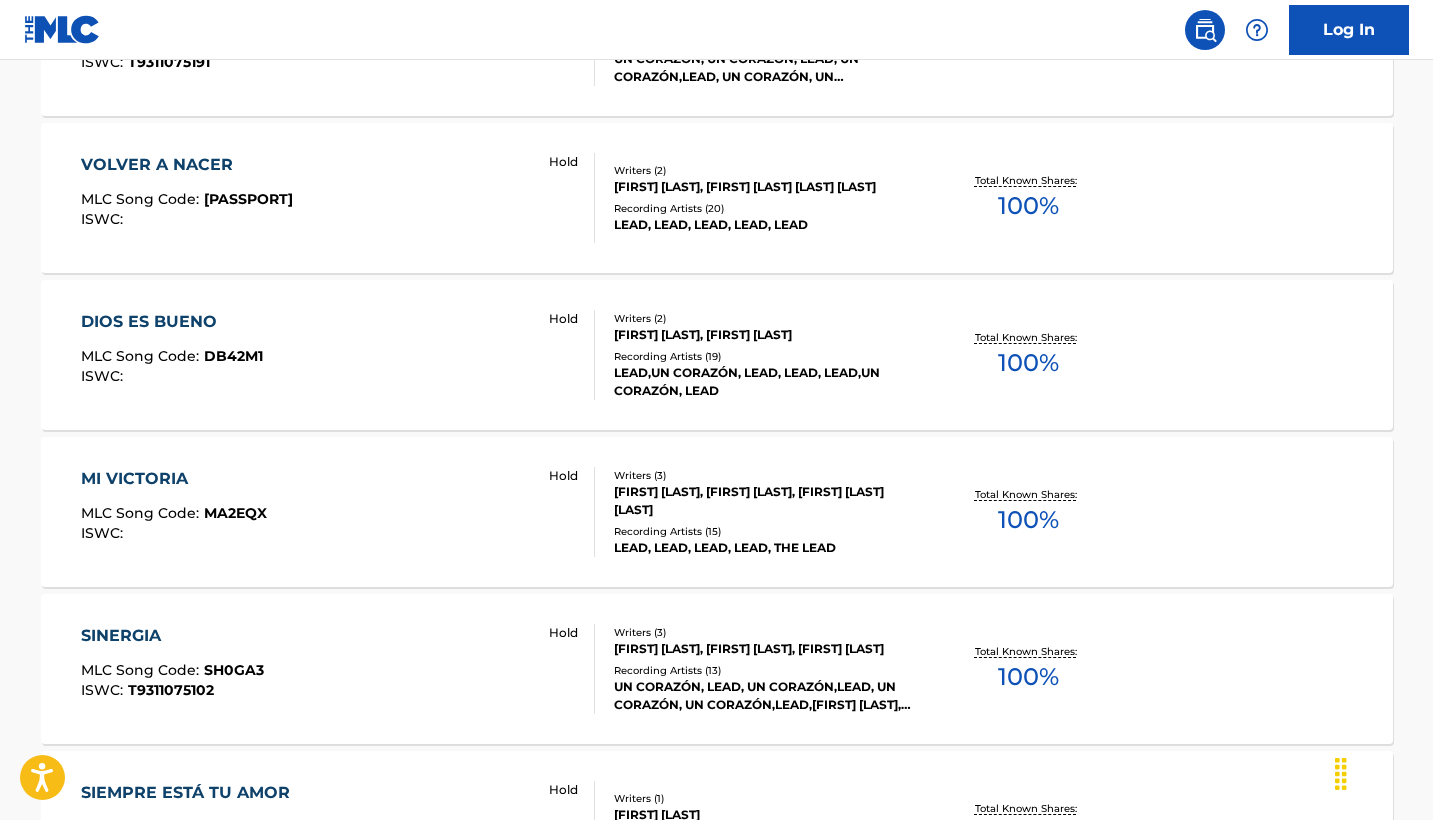 click on "VOLVER A NACER MLC Song Code : VB8MQU ISWC :   Hold" at bounding box center [338, 198] 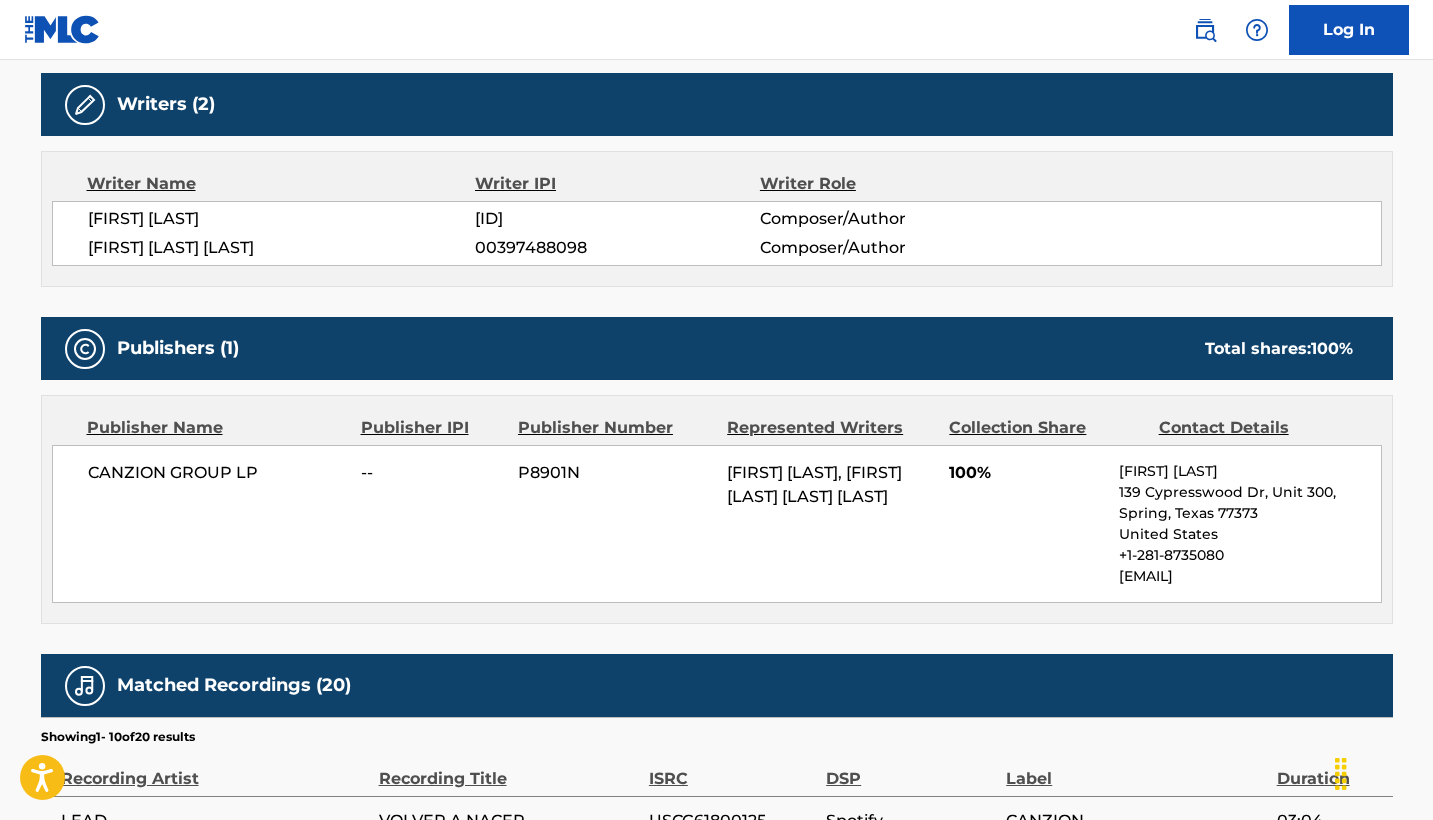 scroll, scrollTop: 440, scrollLeft: 0, axis: vertical 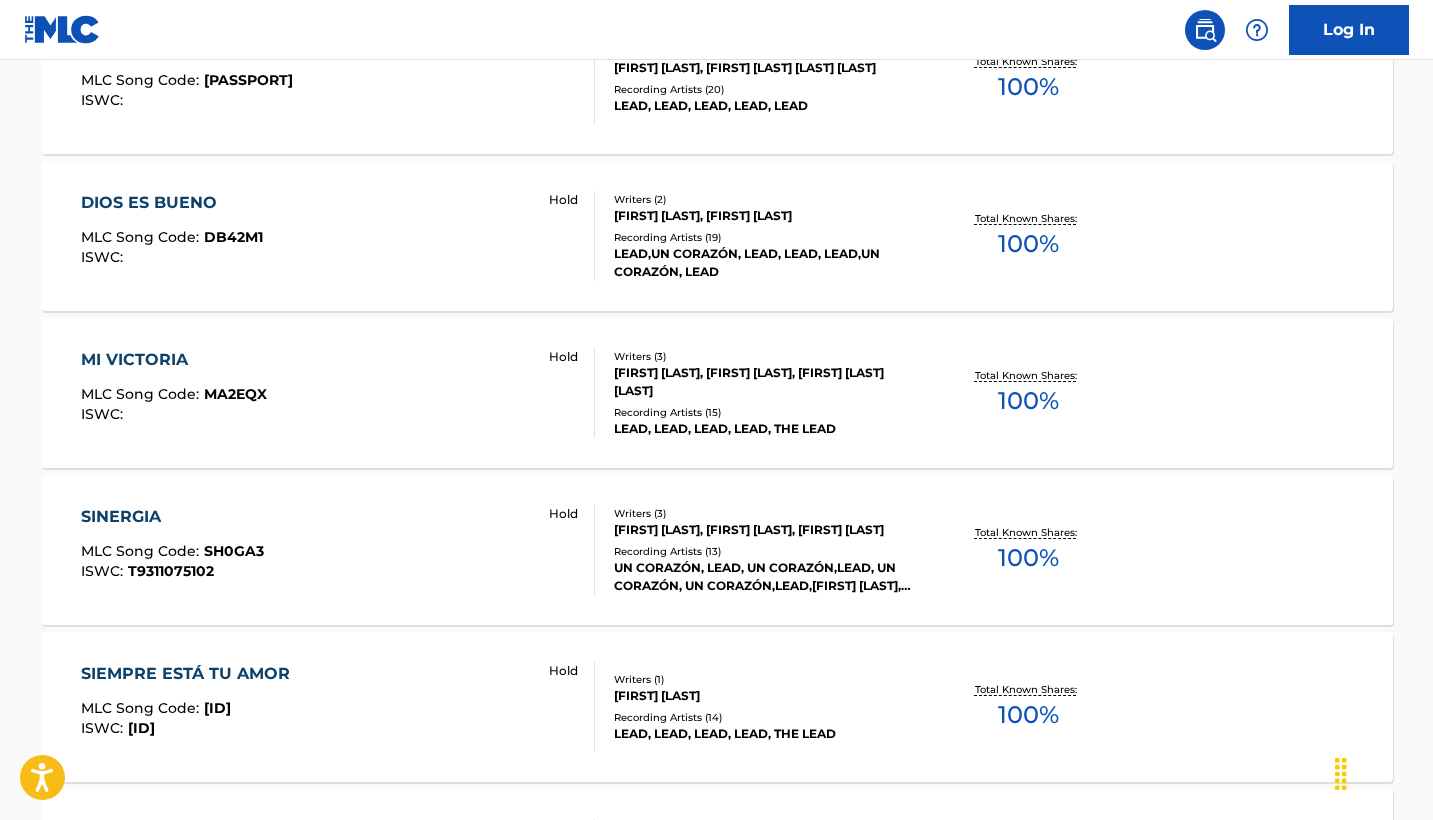 click on "DIOS ES BUENO MLC Song Code : DB42M1 ISWC :   Hold" at bounding box center (338, 236) 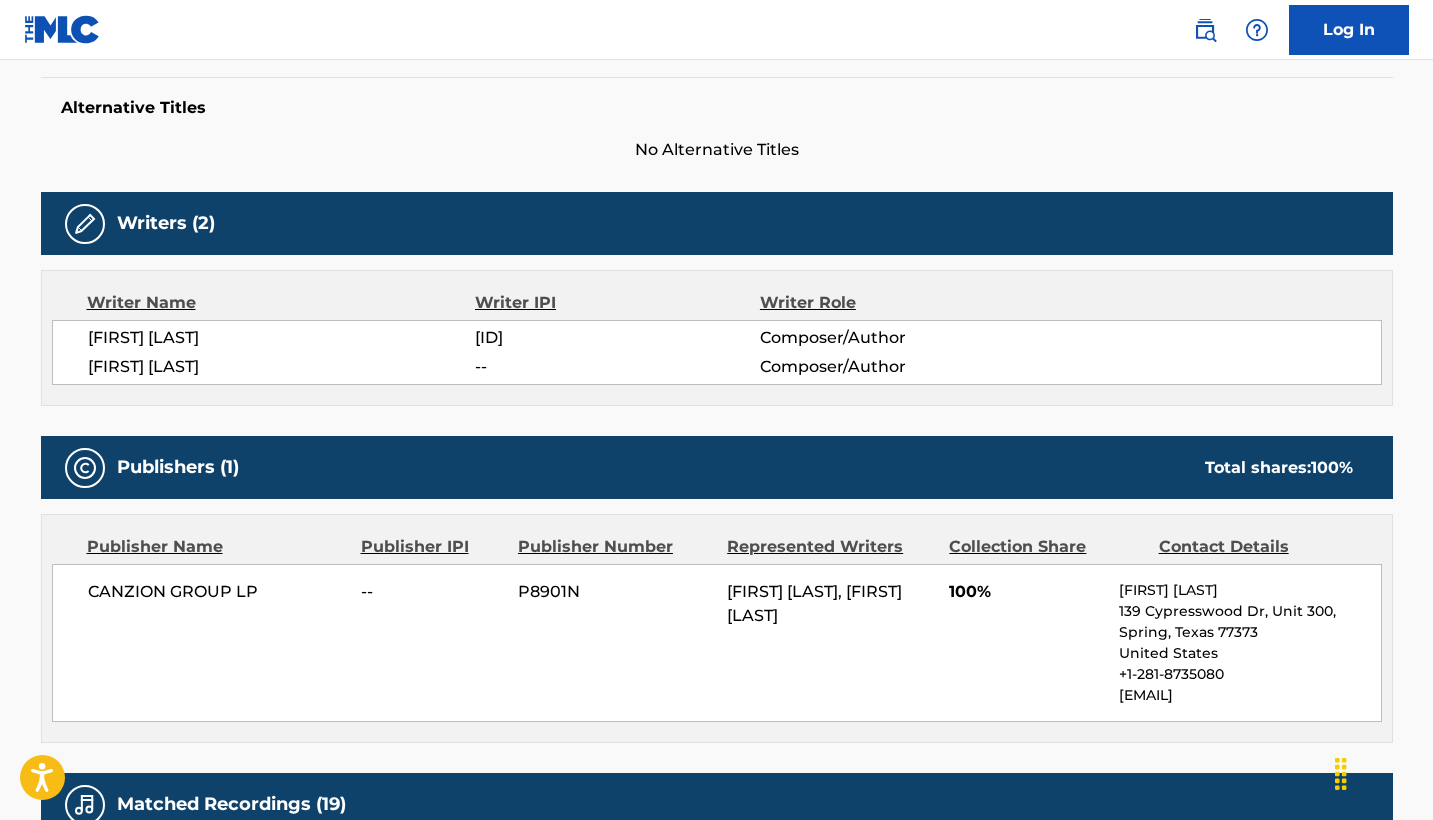 scroll, scrollTop: 530, scrollLeft: 0, axis: vertical 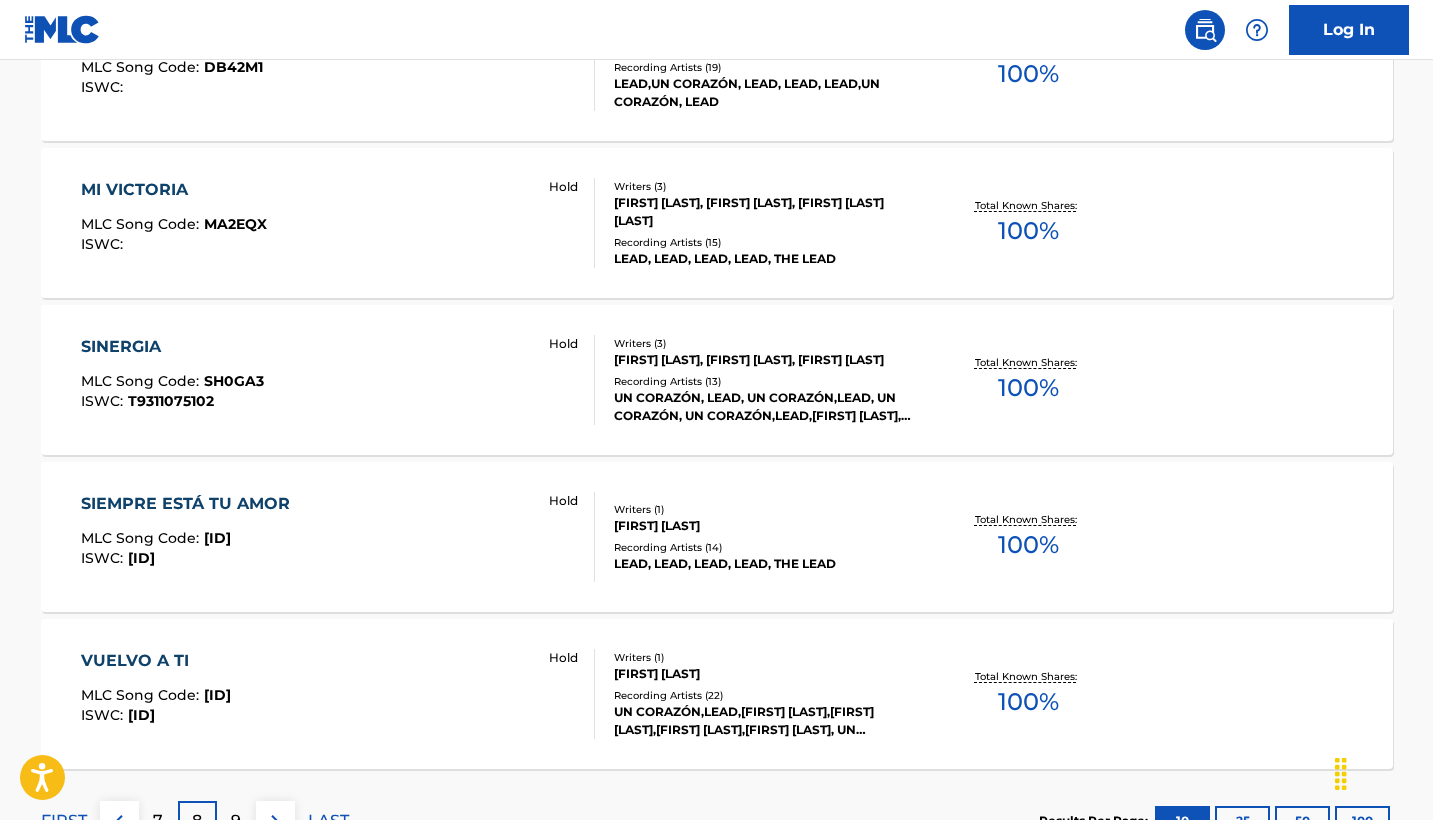 click on "MI VICTORIA MLC Song Code : MA2EQX ISWC :   Hold" at bounding box center (338, 223) 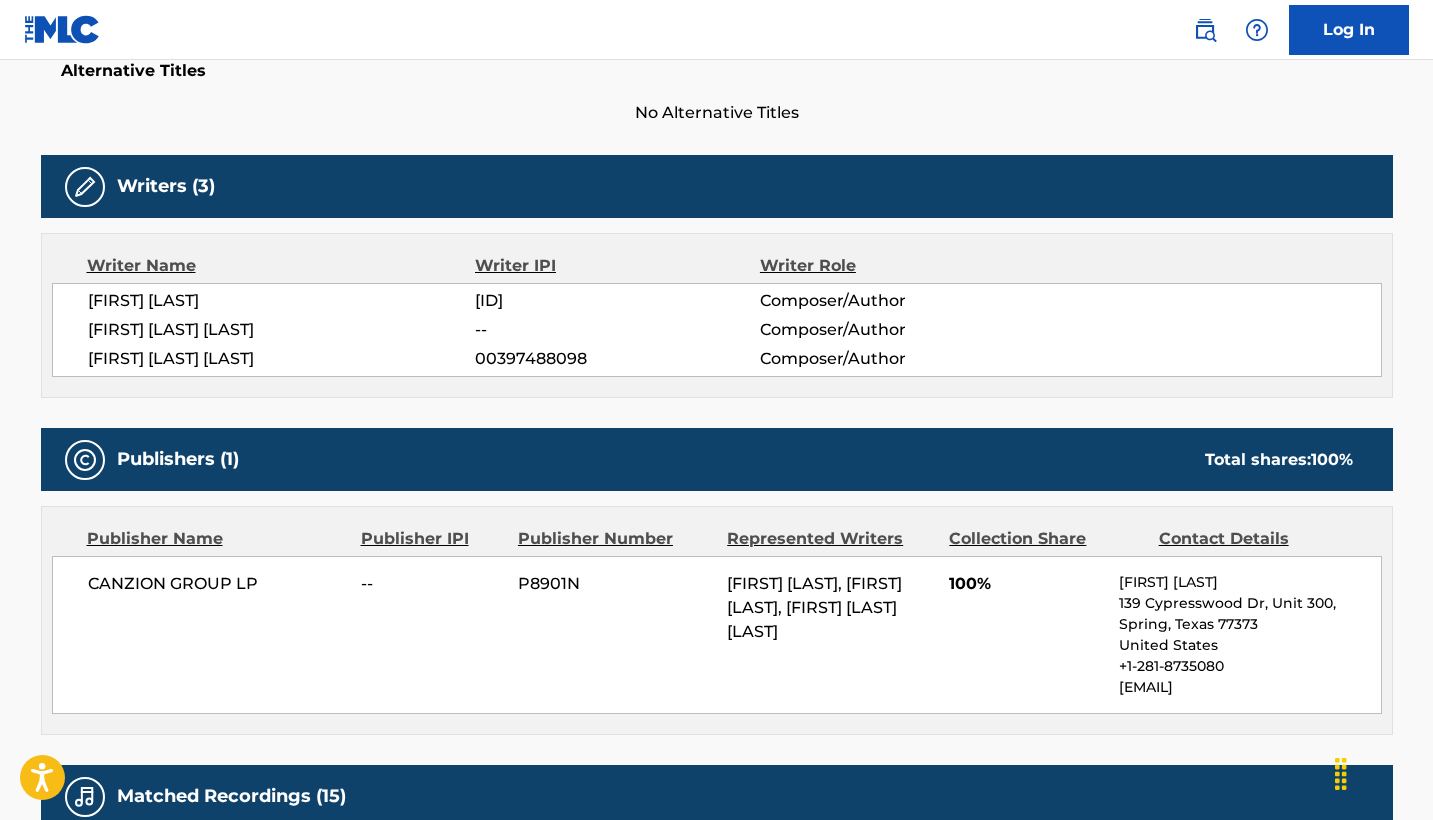 scroll, scrollTop: 551, scrollLeft: 0, axis: vertical 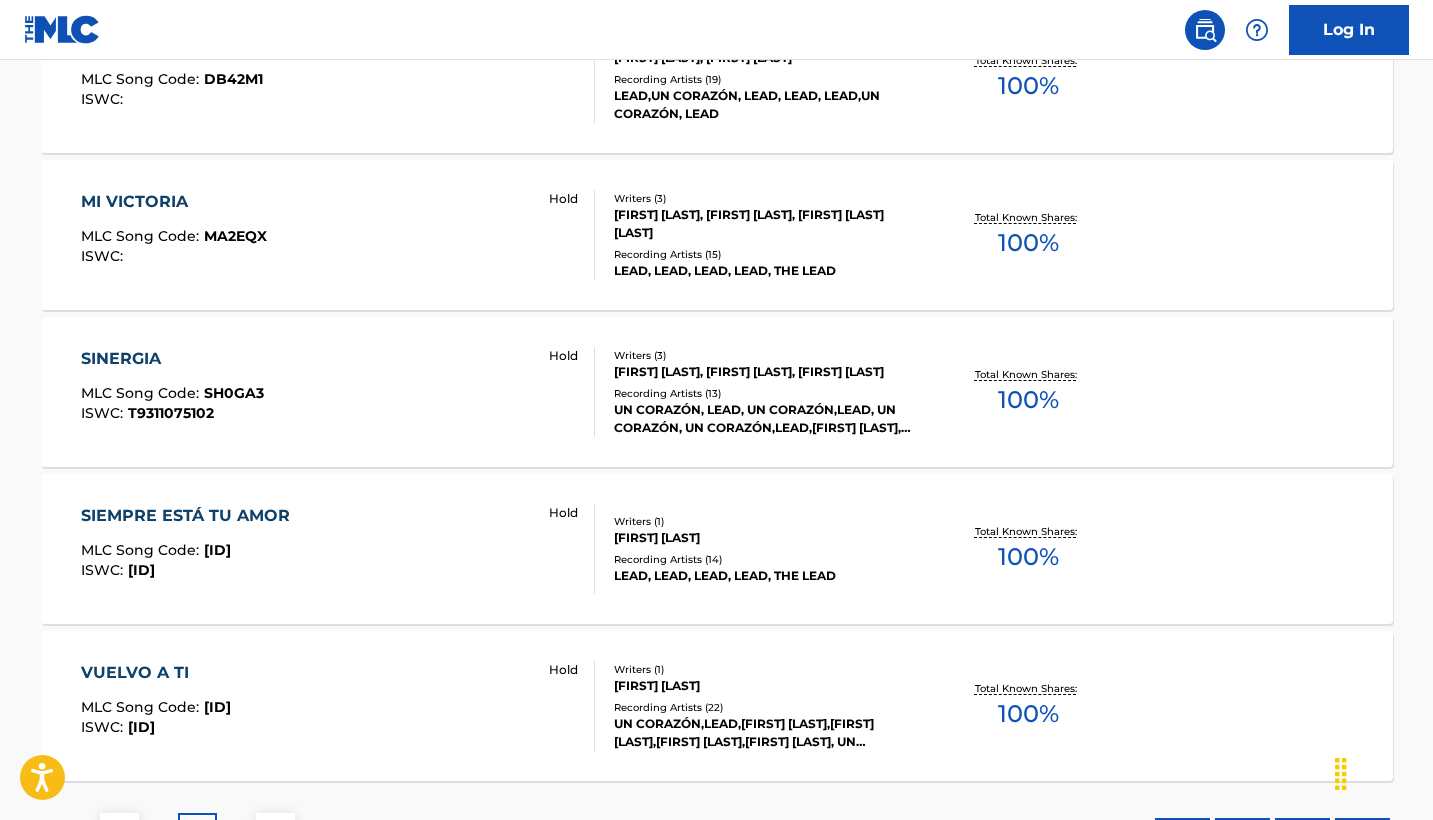 click on "SINERGIA" at bounding box center (172, 359) 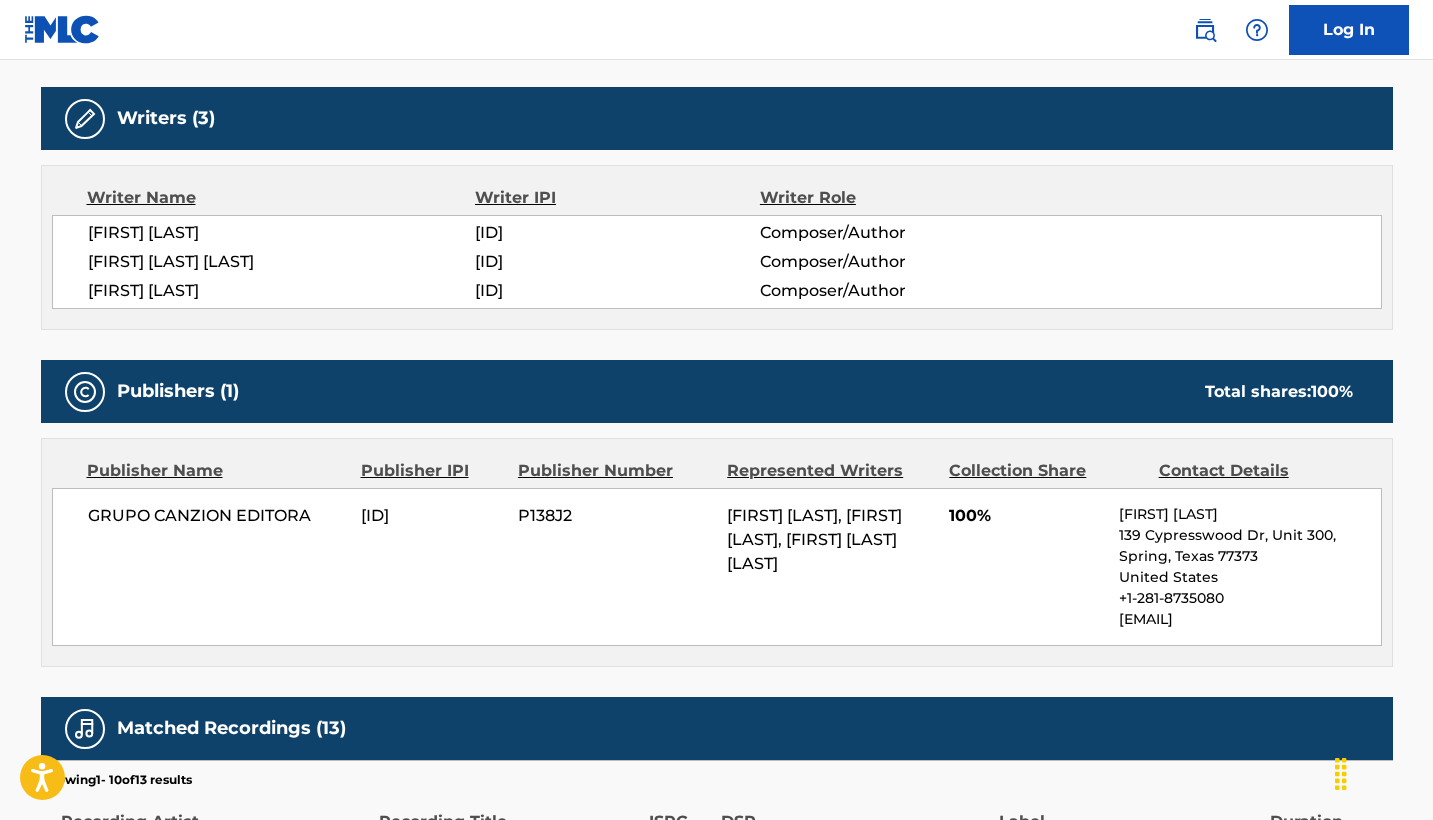 scroll, scrollTop: 612, scrollLeft: 0, axis: vertical 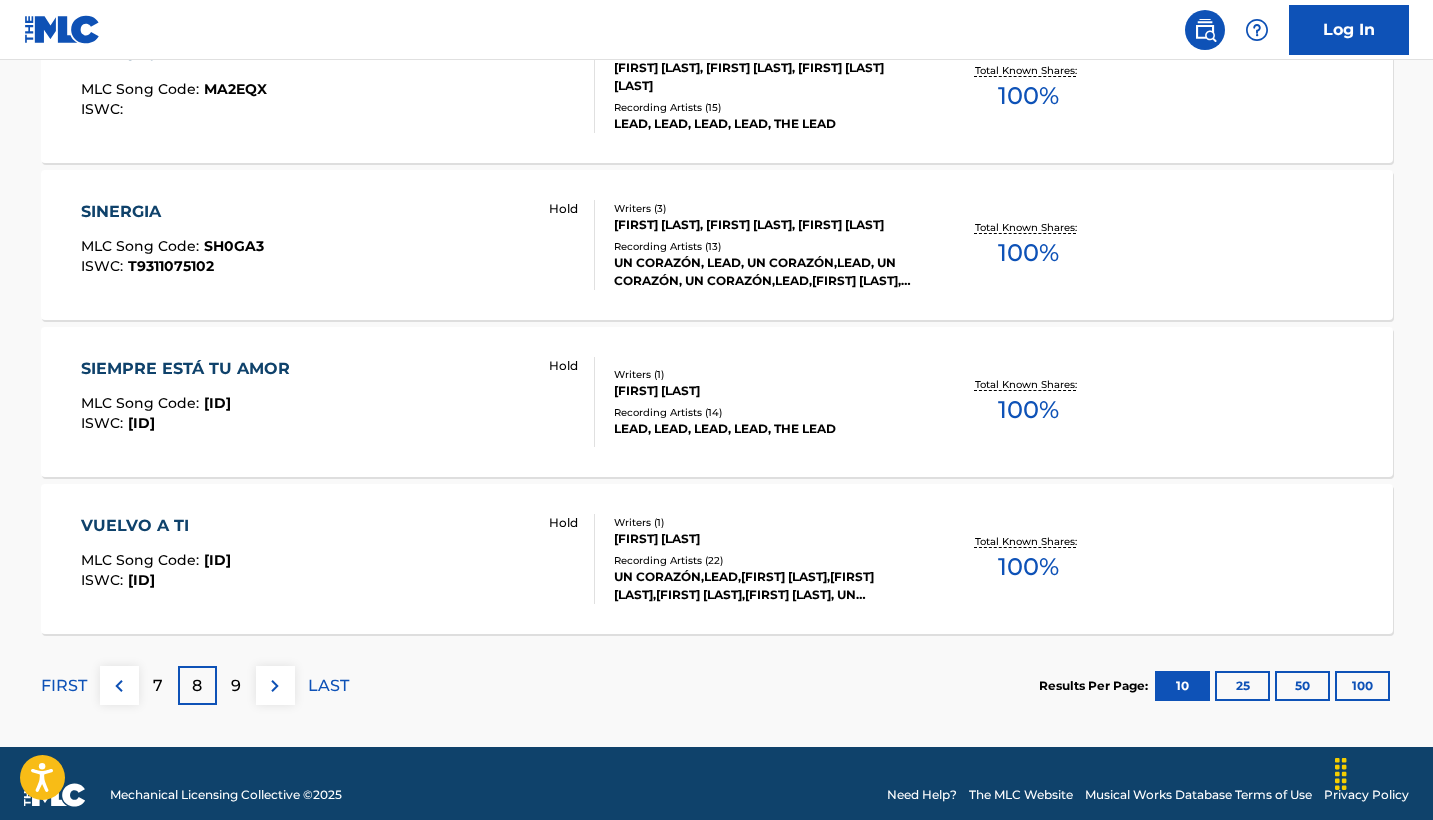 click on "SIEMPRE ESTÁ TU AMOR MLC Song Code : SH0F74 ISWC : T9284326789   Hold" at bounding box center [338, 402] 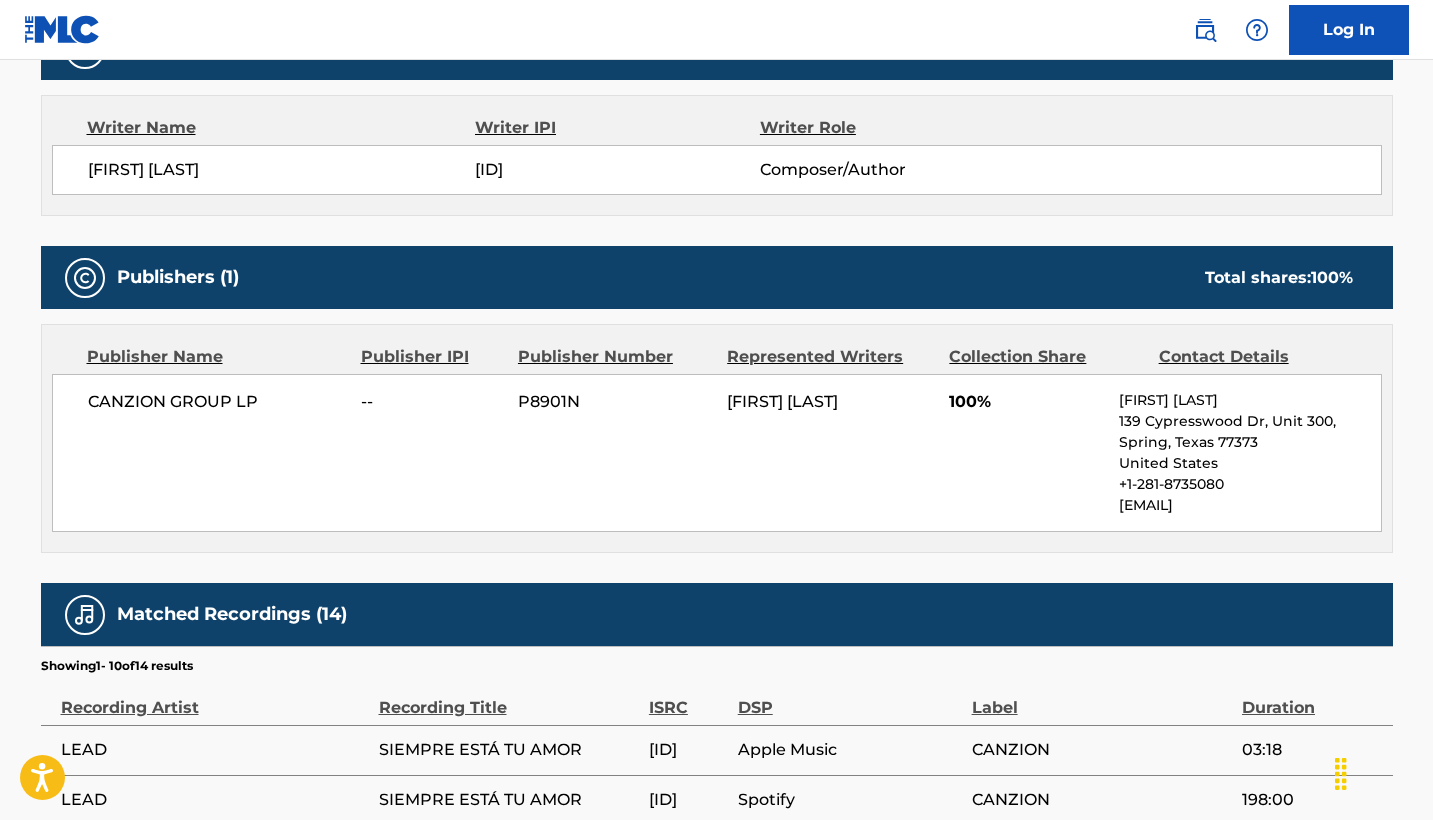 scroll, scrollTop: 680, scrollLeft: 0, axis: vertical 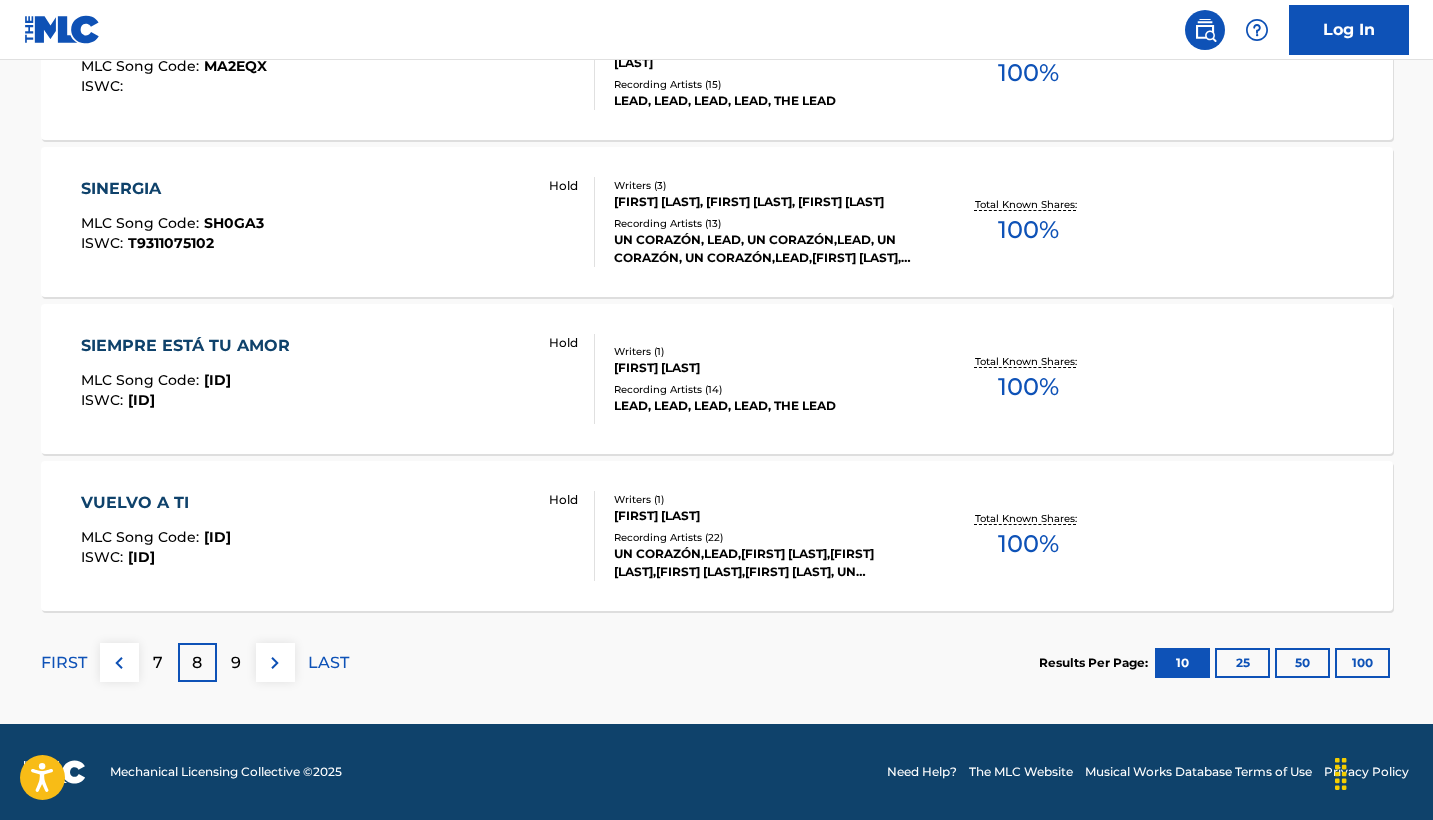 click on "VUELVO A TI MLC Song Code : VB8GM7 ISWC : T9311075500   Hold" at bounding box center [338, 536] 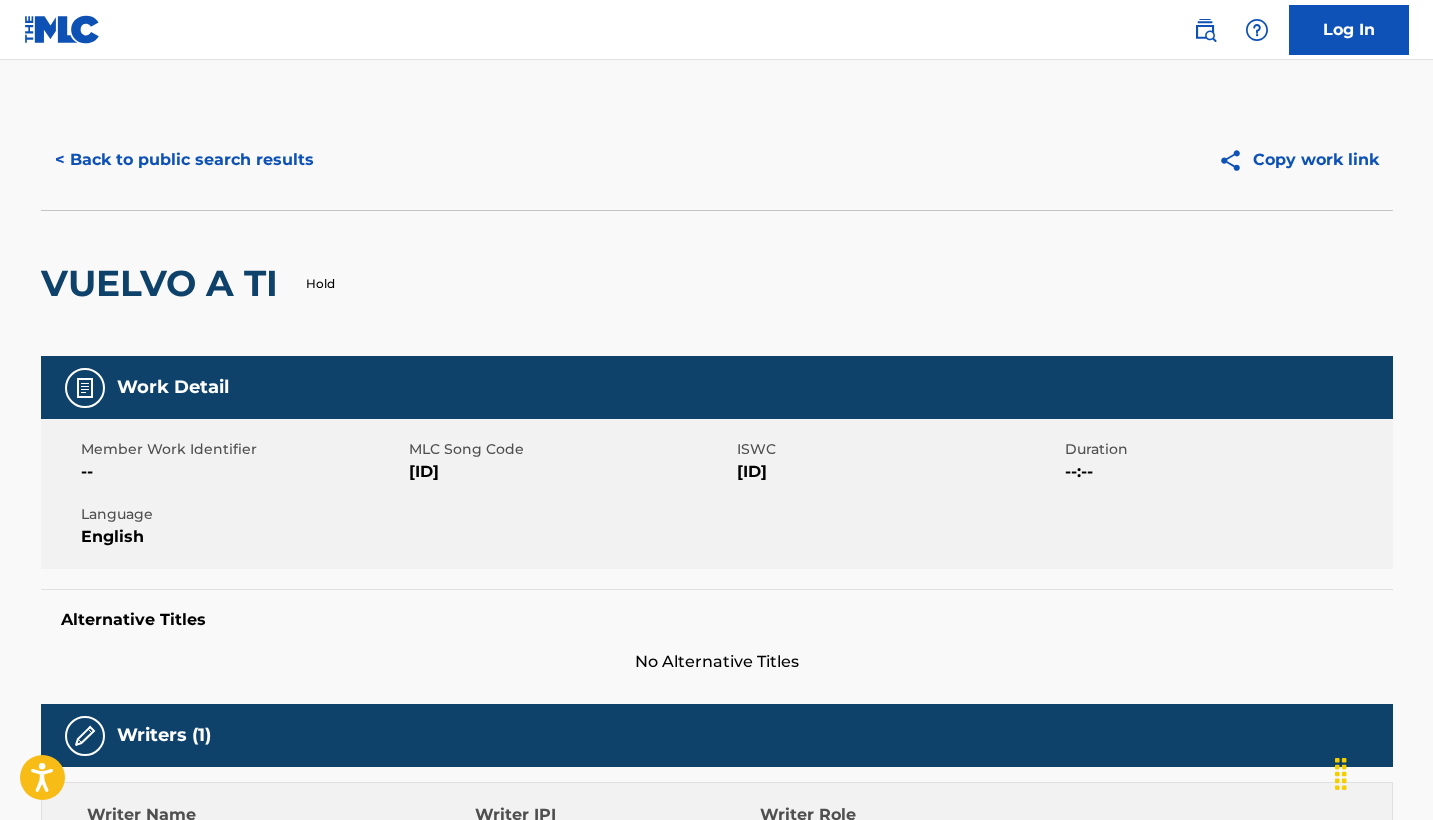 scroll, scrollTop: 0, scrollLeft: 0, axis: both 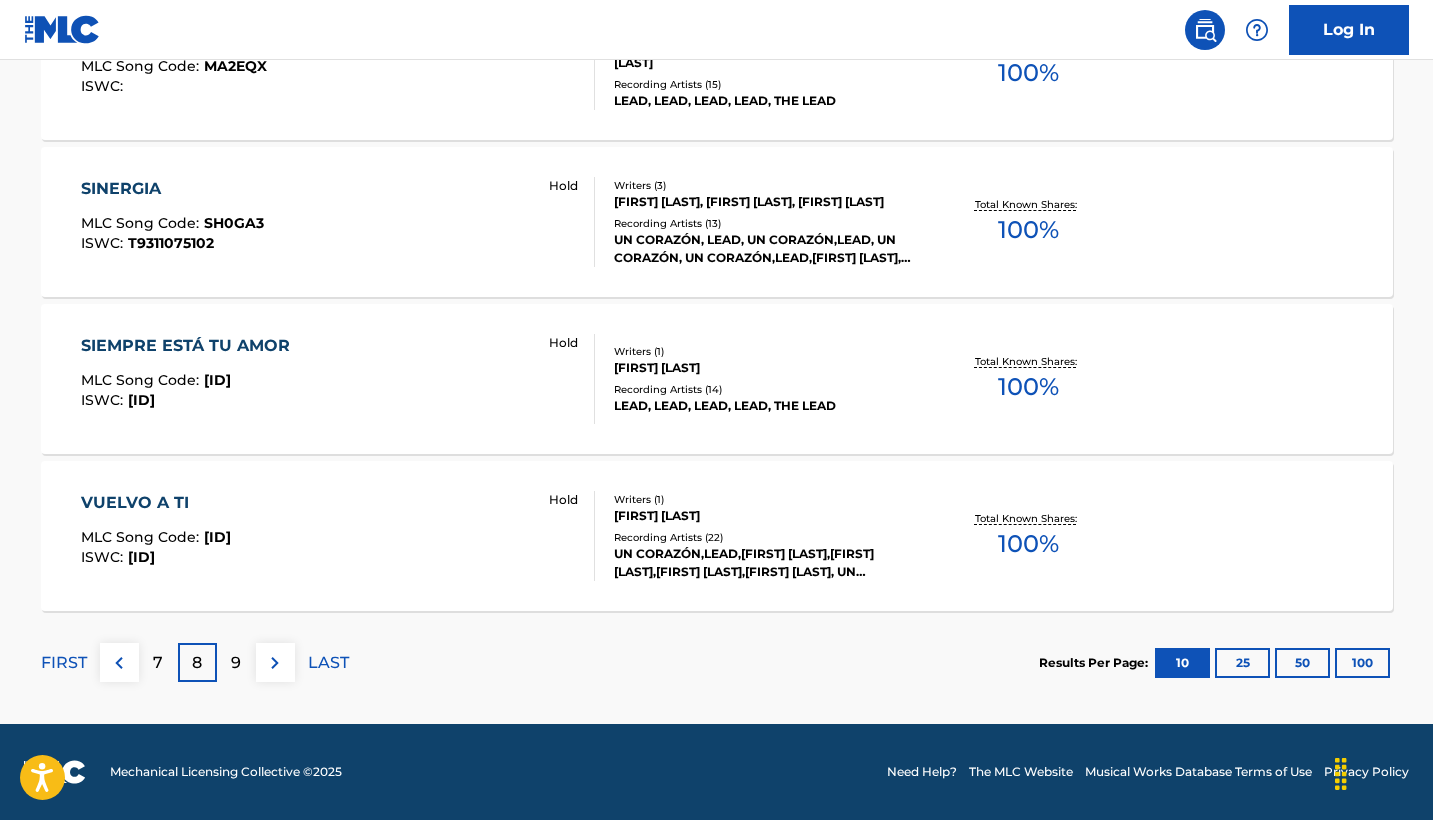 click on "9" at bounding box center (236, 662) 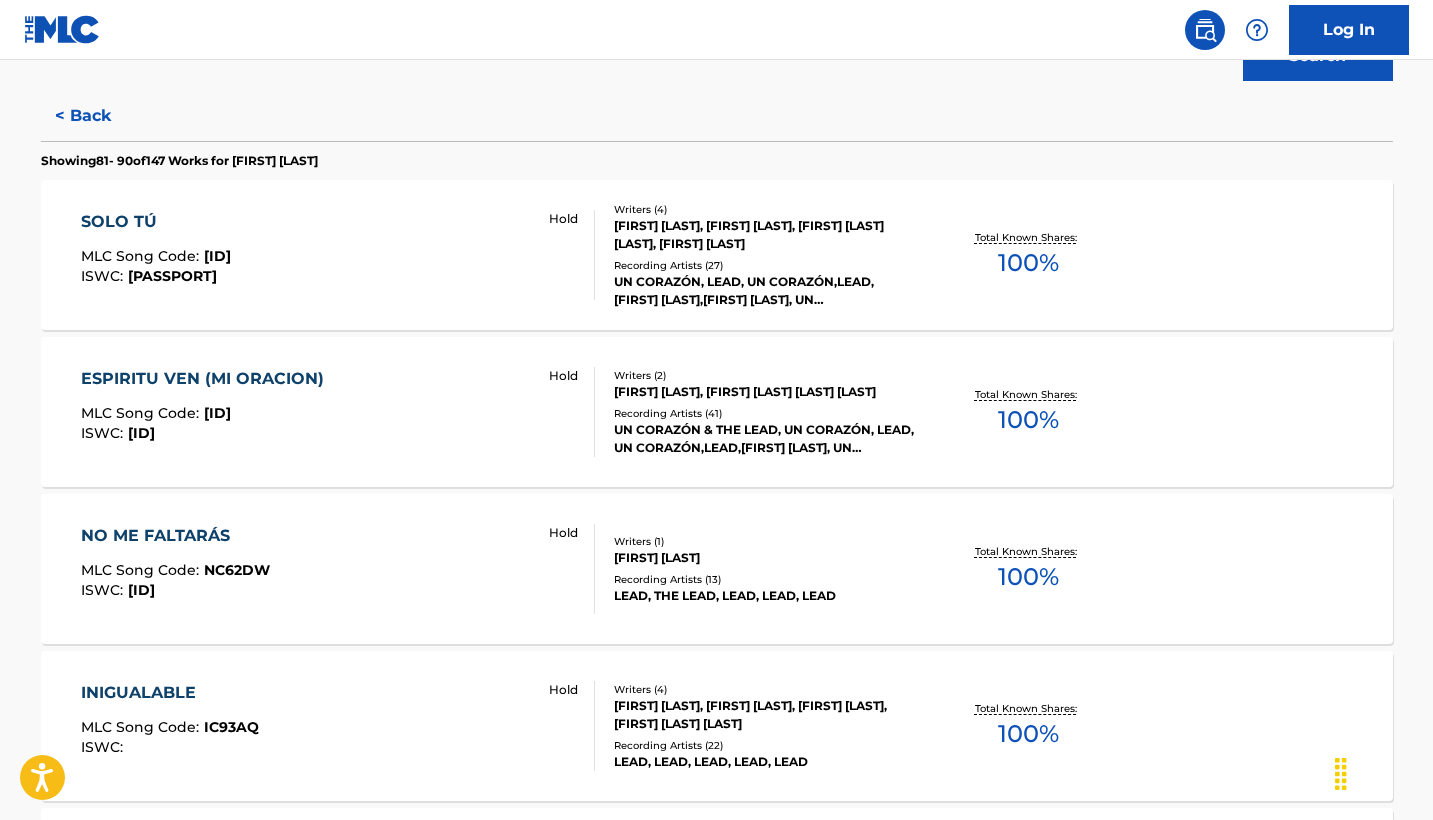scroll, scrollTop: 500, scrollLeft: 0, axis: vertical 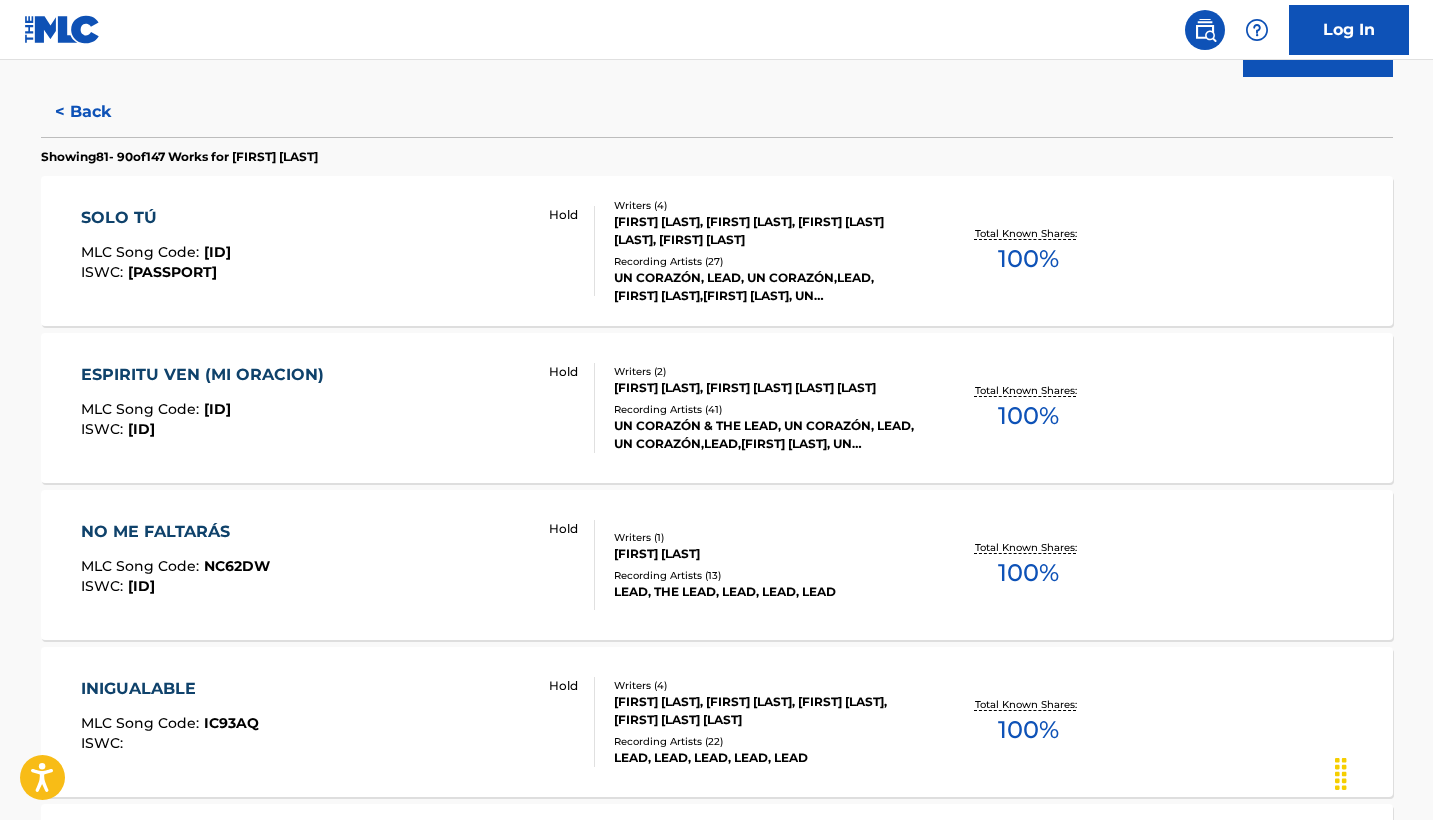 click on "SOLO TÚ MLC Song Code : SH0F53 ISWC : T9311075000   Hold" at bounding box center [338, 251] 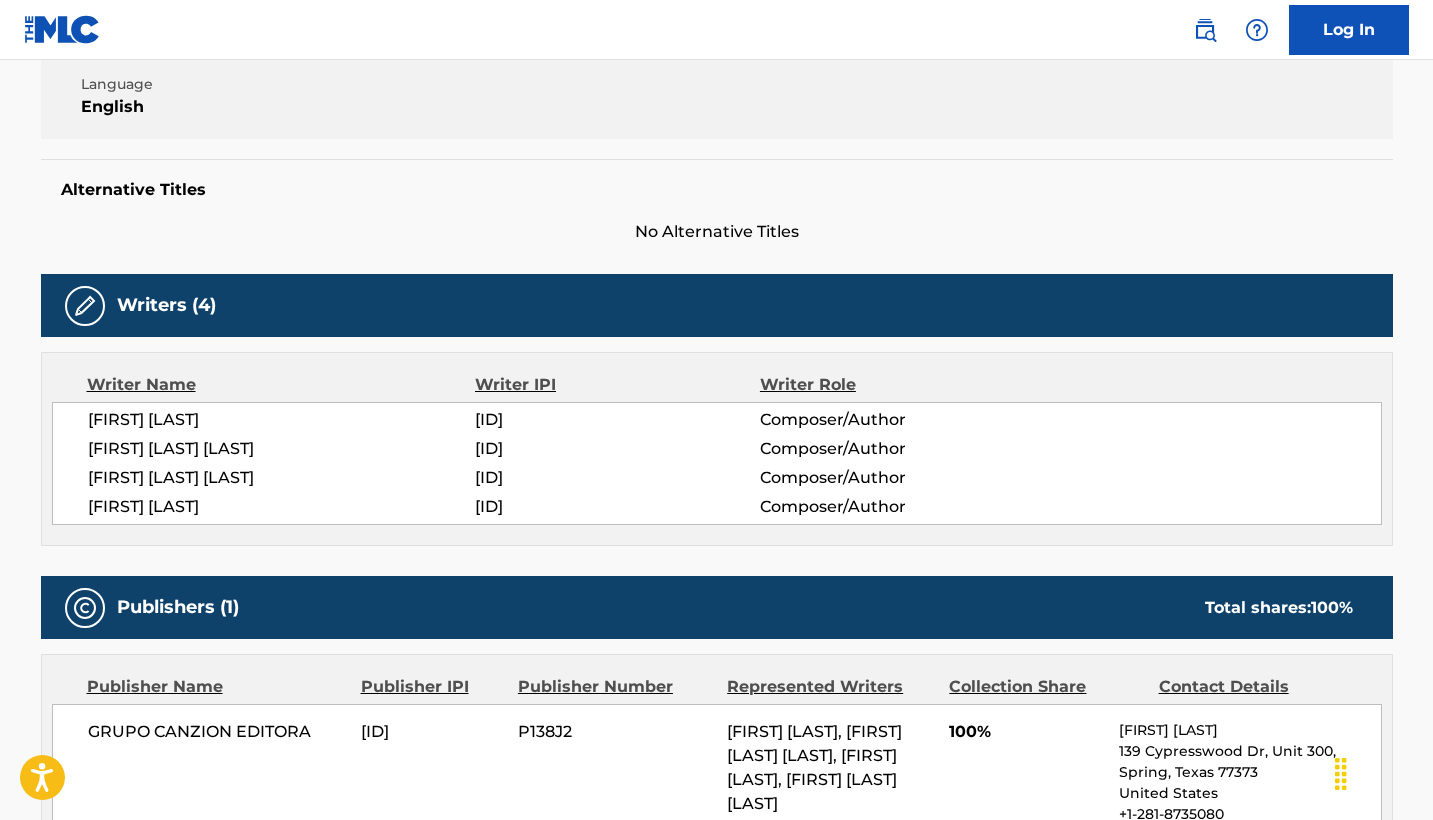 scroll, scrollTop: 489, scrollLeft: 0, axis: vertical 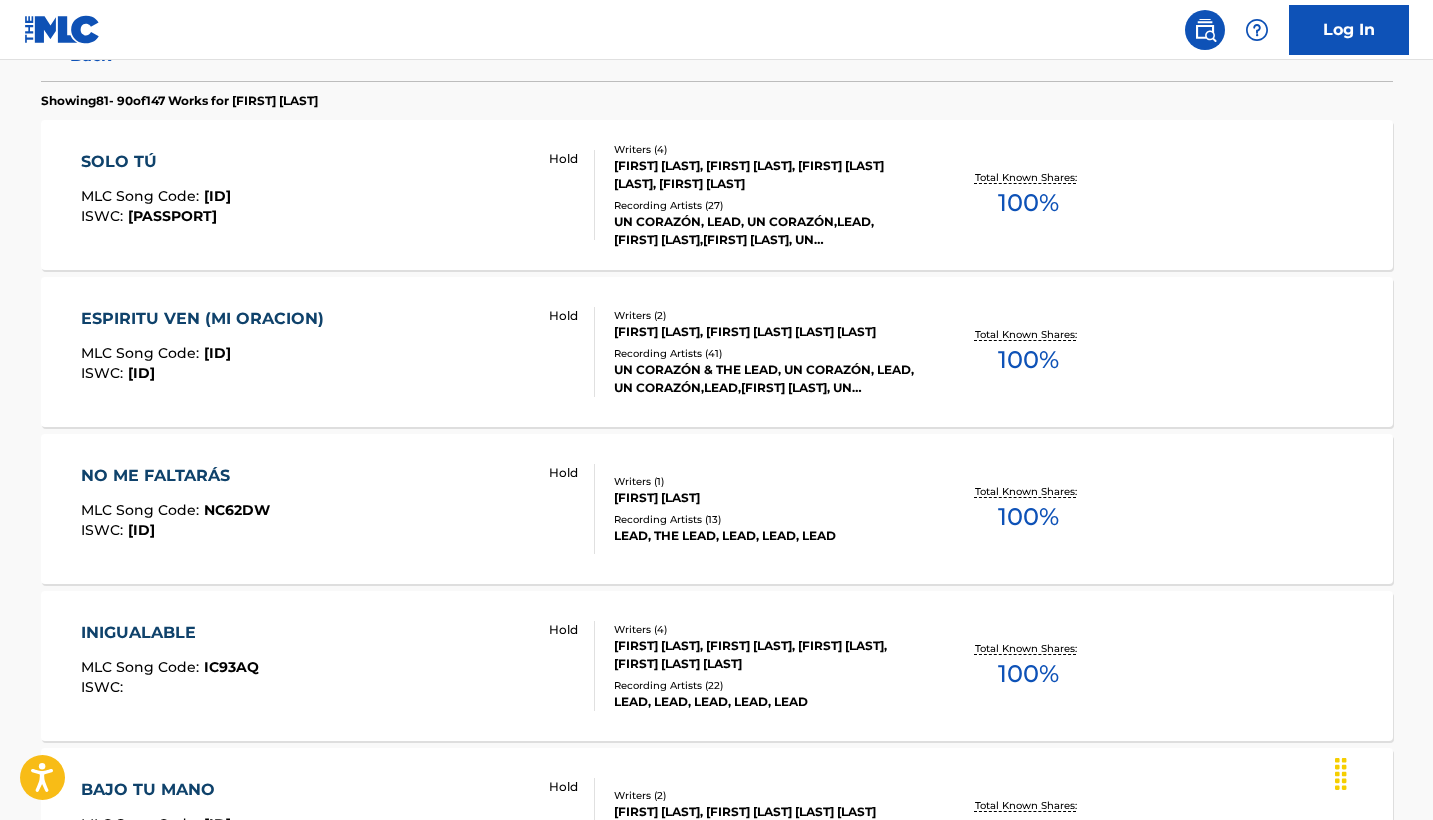 click on "ESPIRITU VEN (MI ORACION) MLC Song Code : EB3LC2 ISWC : T9311074687   Hold" at bounding box center (338, 352) 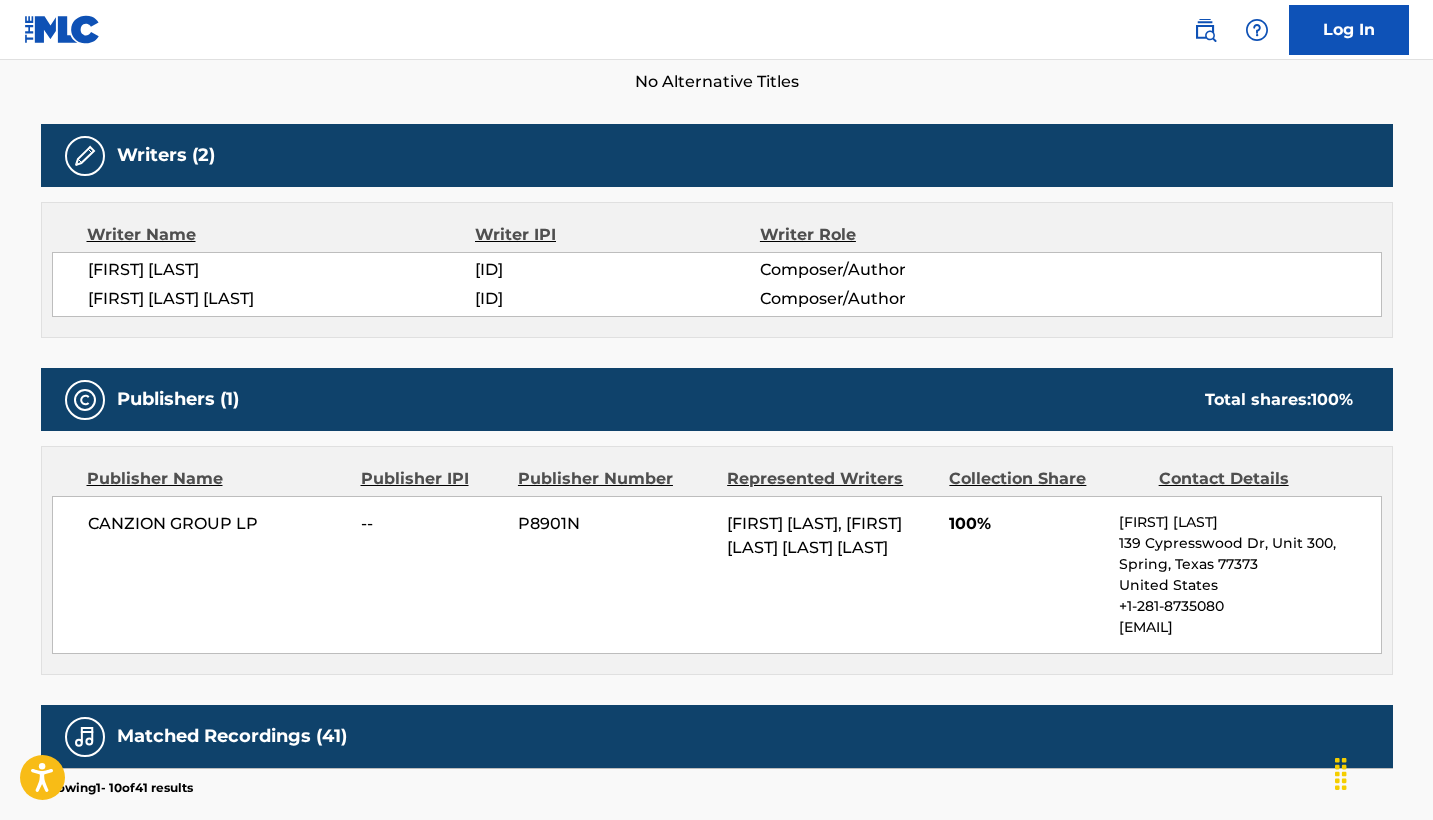 scroll, scrollTop: 589, scrollLeft: 0, axis: vertical 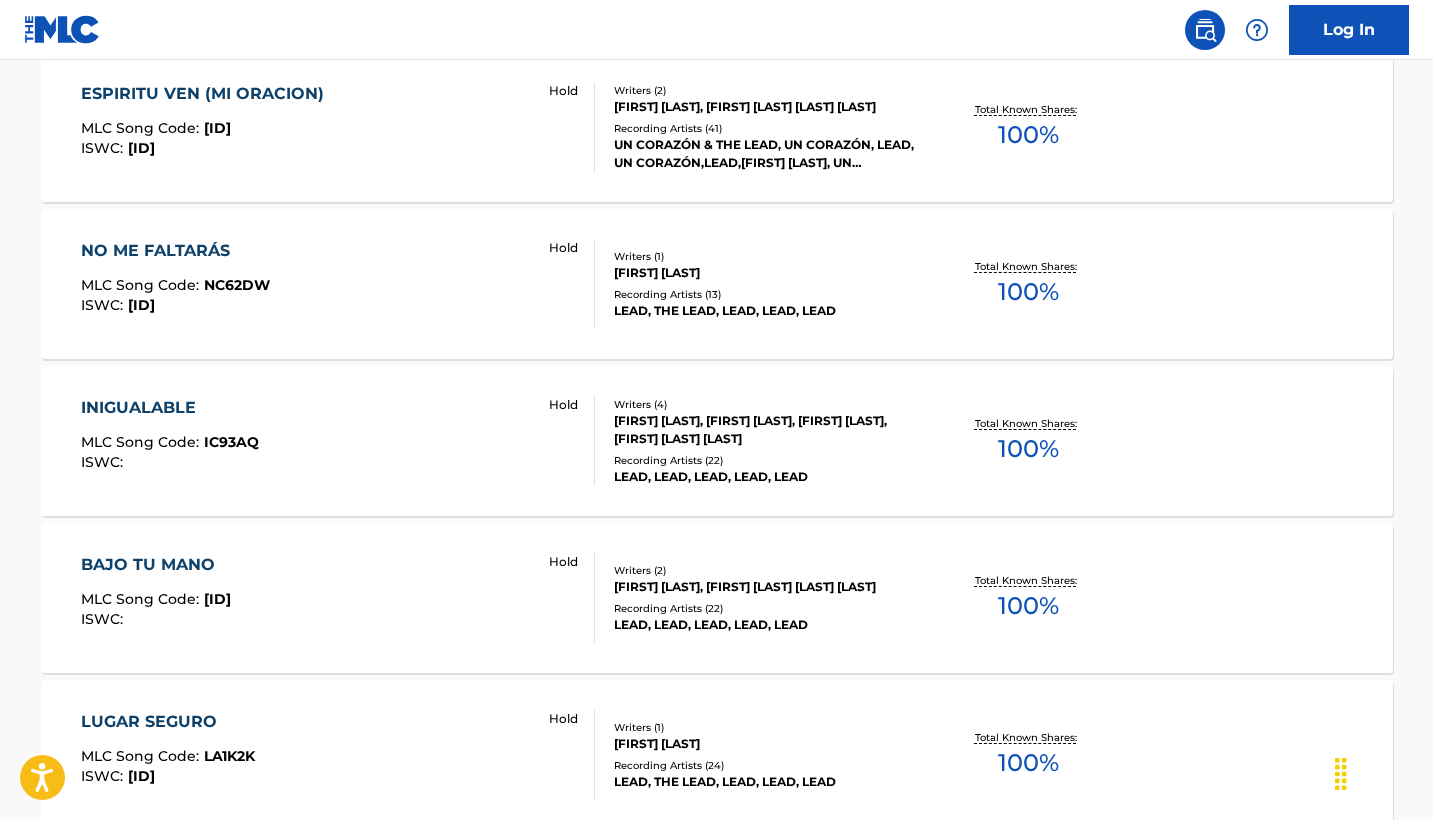 click on "NO ME FALTARÁS MLC Song Code : NC62DW ISWC : T9275264421   Hold" at bounding box center [338, 284] 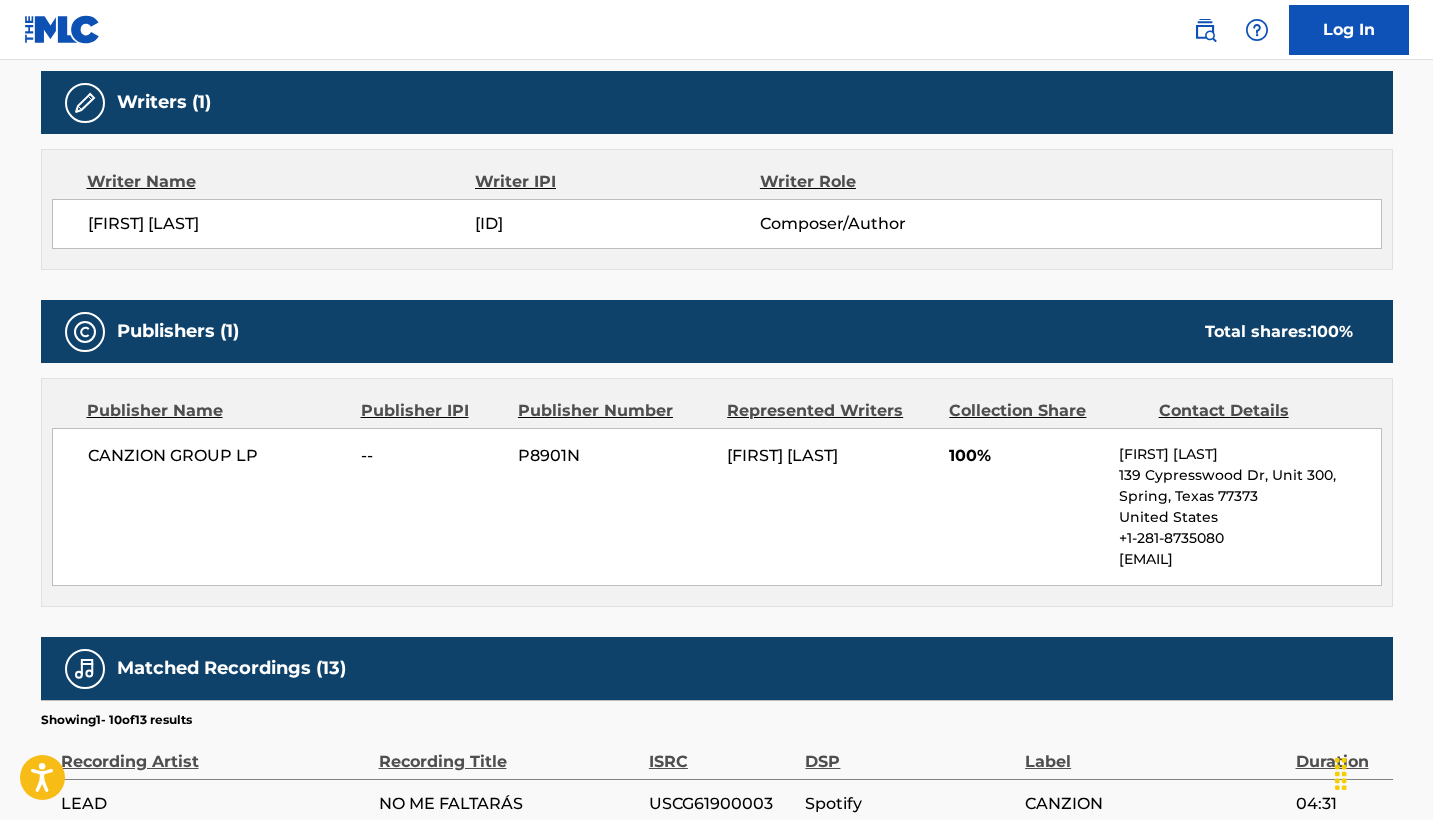 scroll, scrollTop: 645, scrollLeft: 0, axis: vertical 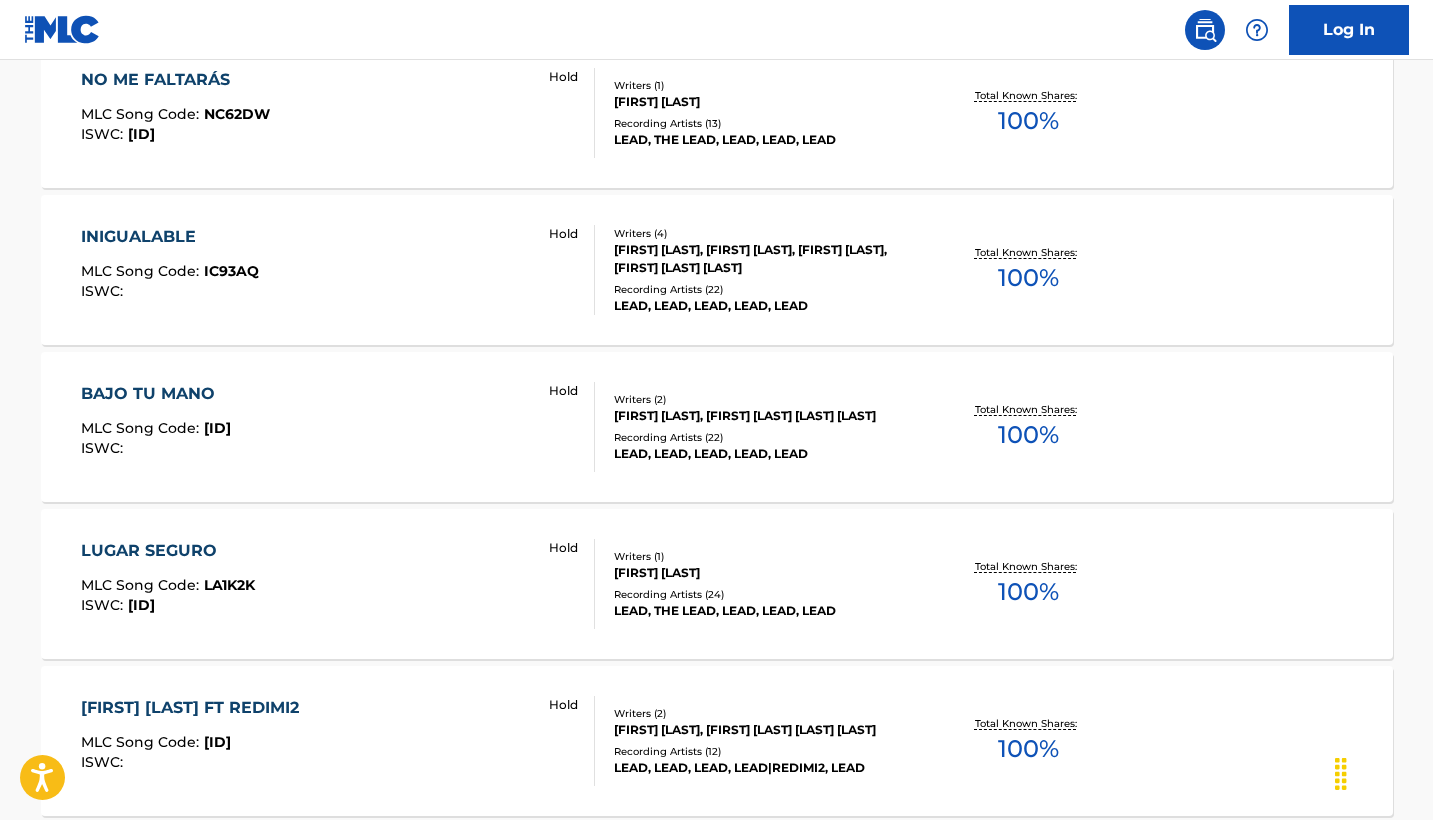 click on "INIGUALABLE MLC Song Code : IC93AQ ISWC :   Hold" at bounding box center (338, 270) 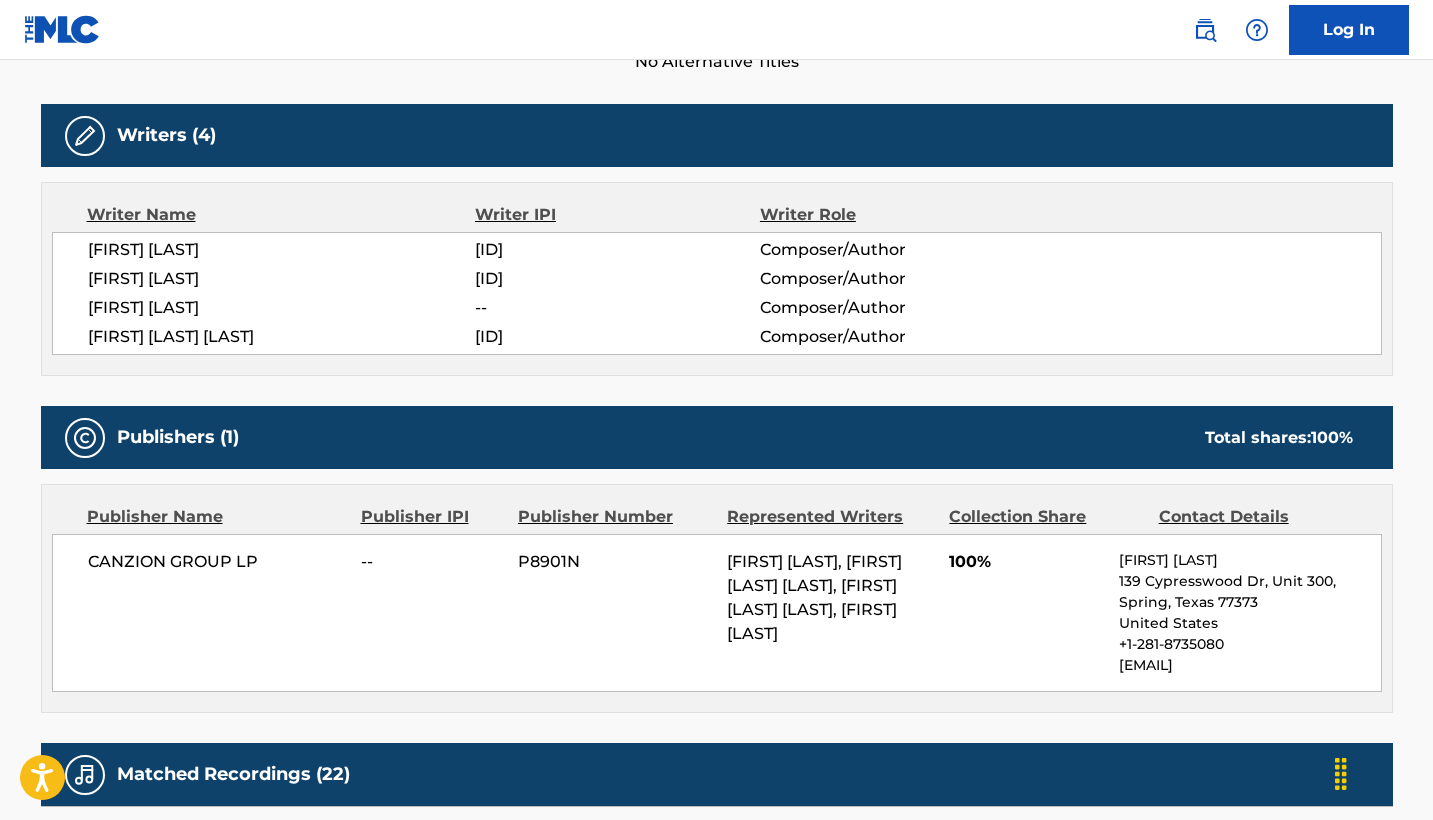 scroll, scrollTop: 599, scrollLeft: 0, axis: vertical 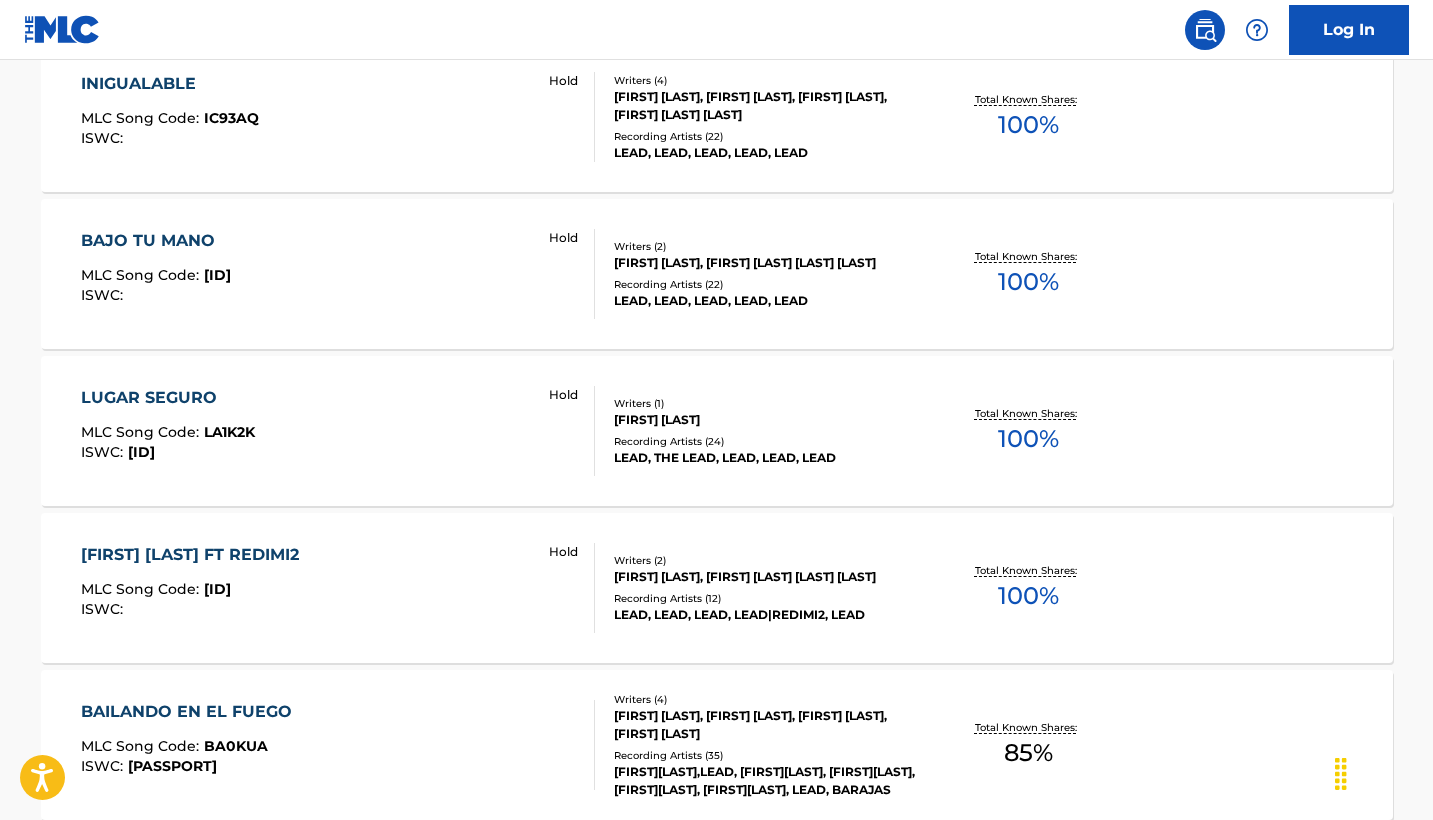click on "BAJO TU MANO MLC Song Code : BA0VW7 ISWC :   Hold" at bounding box center [338, 274] 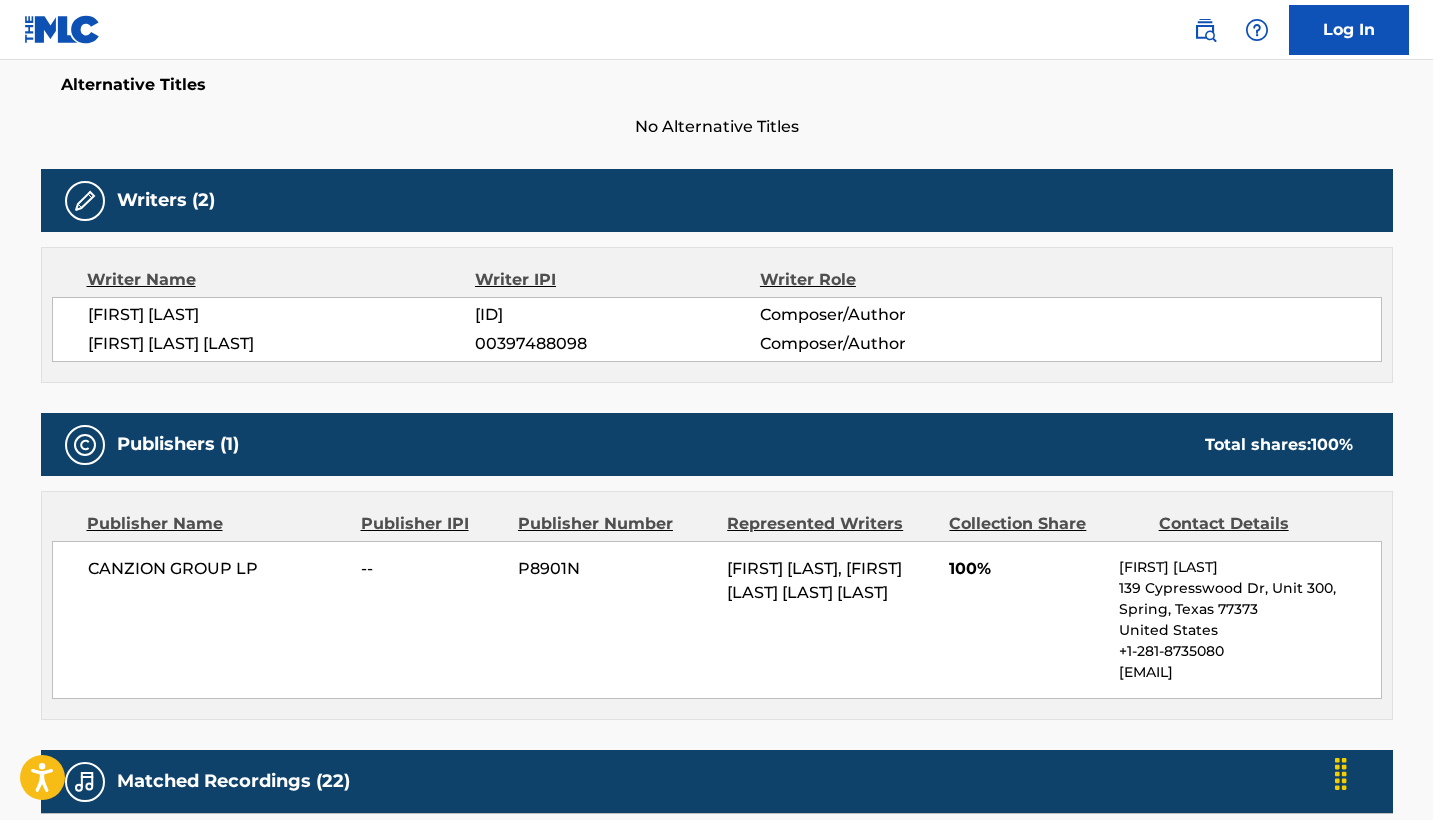 scroll, scrollTop: 528, scrollLeft: 0, axis: vertical 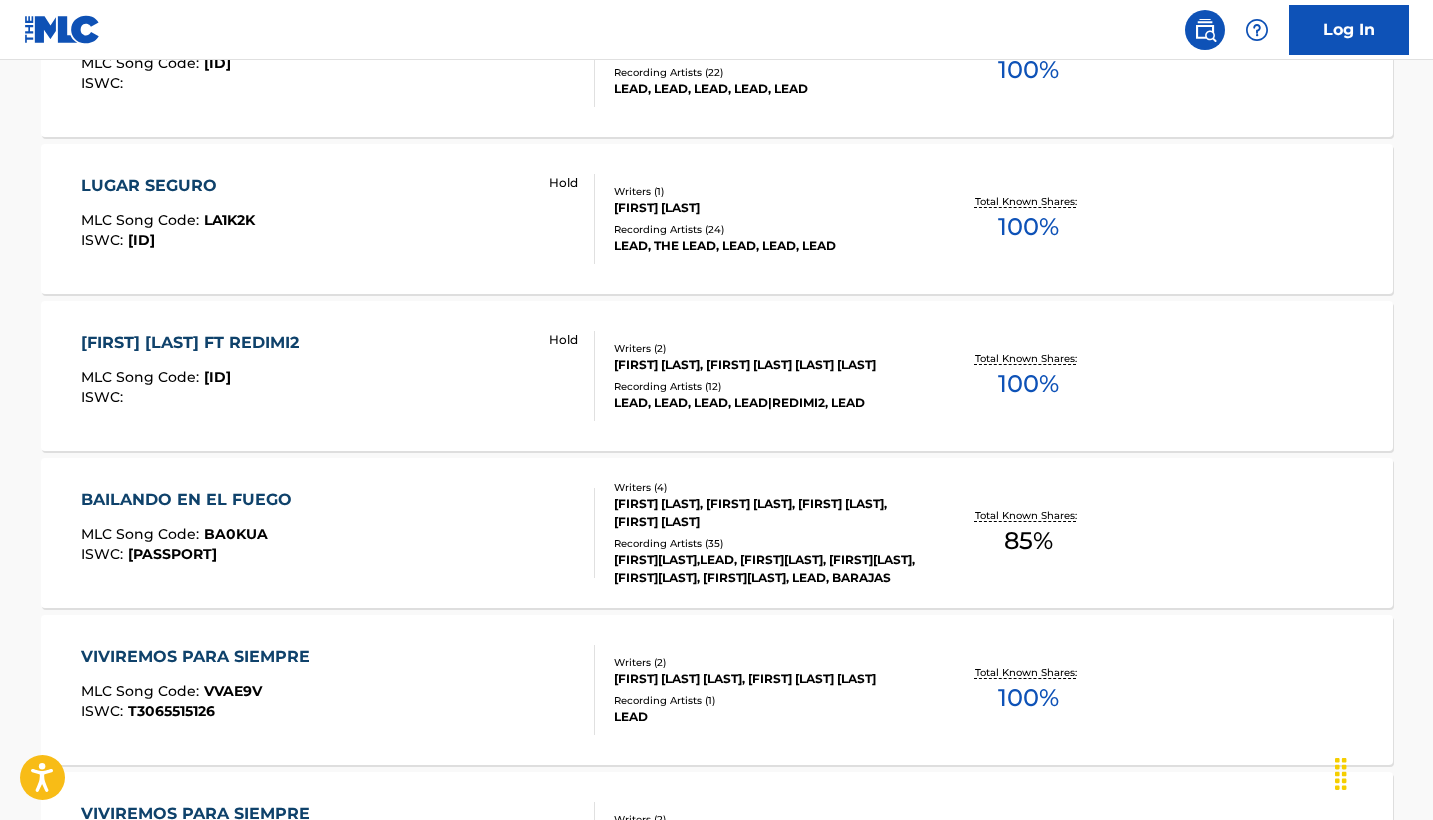 click on "LUGAR SEGURO MLC Song Code : LA1K2K ISWC : T3013376739   Hold" at bounding box center (338, 219) 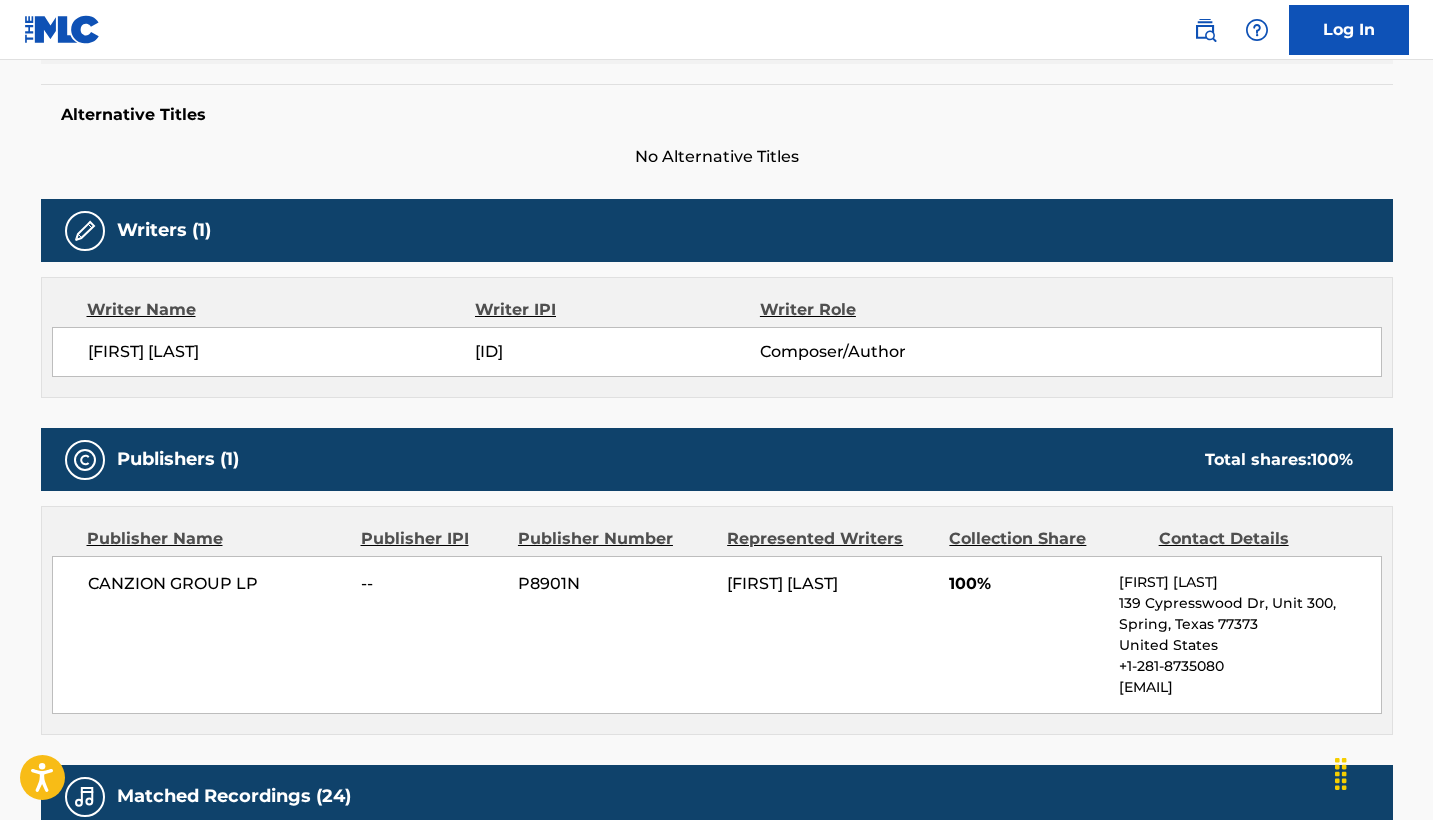 scroll, scrollTop: 467, scrollLeft: 0, axis: vertical 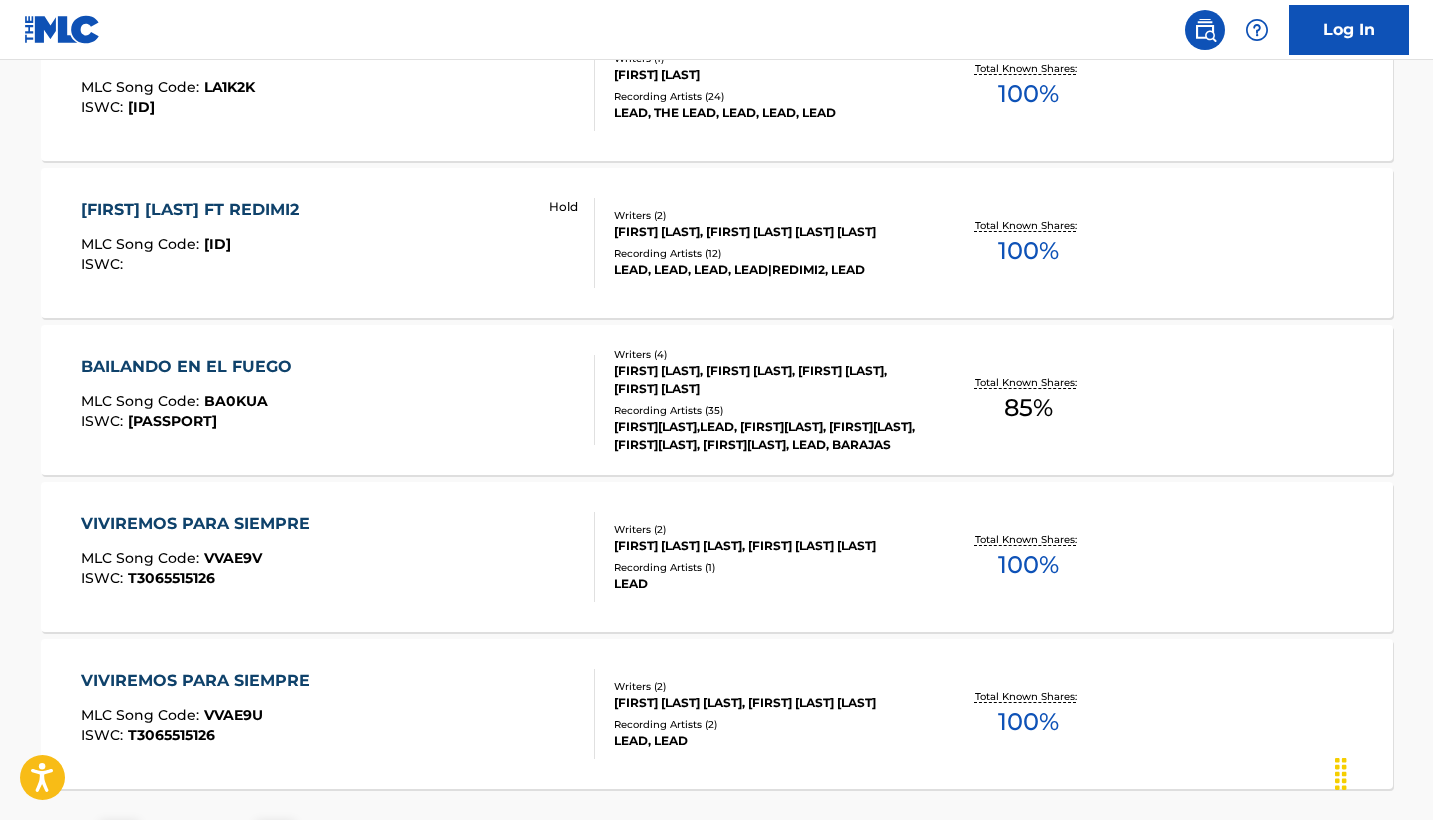 click on "JESÚS GANO FT REDIMI2 MLC Song Code : JC7QKS ISWC :   Hold" at bounding box center (338, 243) 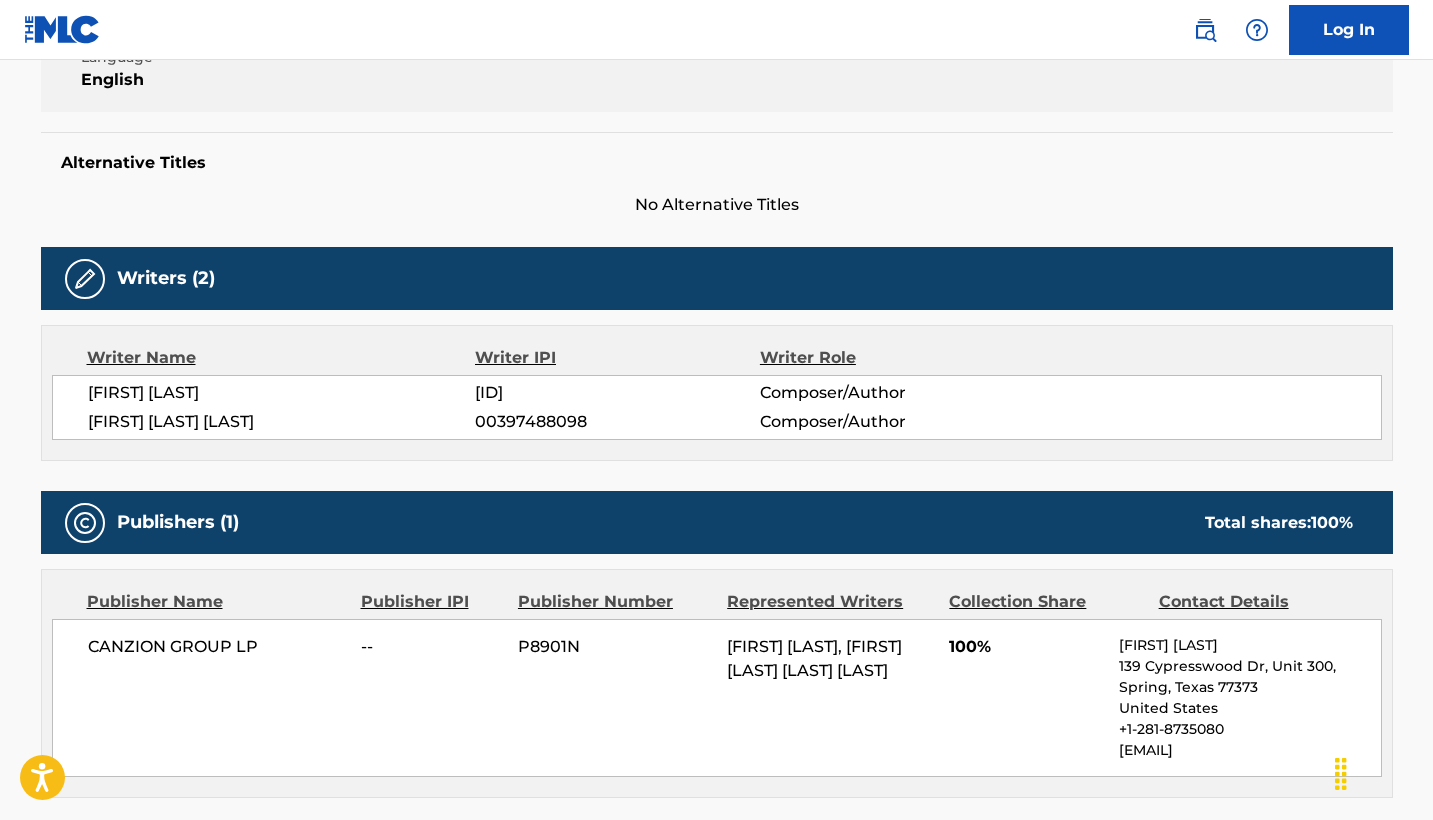 scroll, scrollTop: 497, scrollLeft: 0, axis: vertical 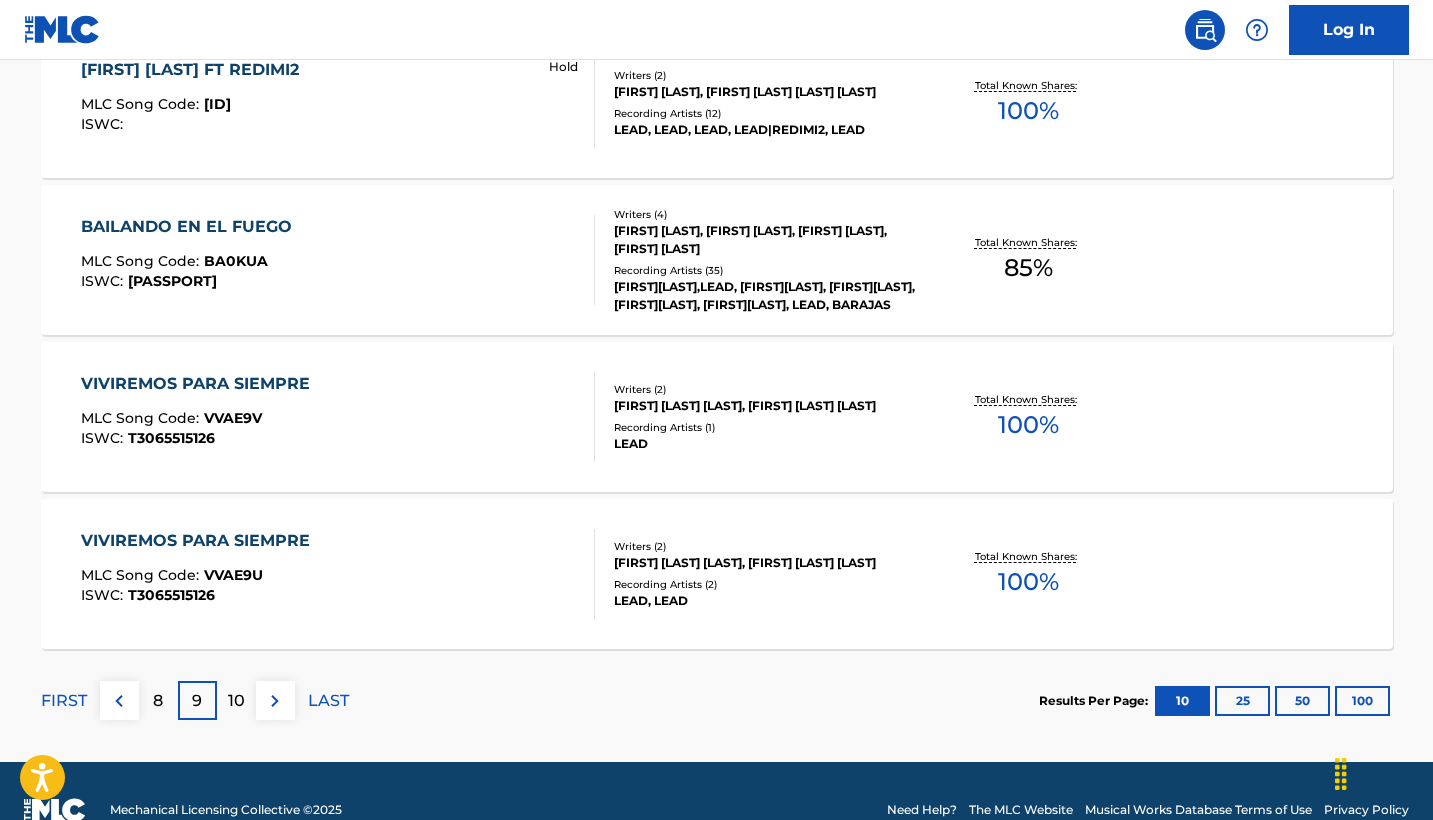 click on "BAILANDO EN EL FUEGO MLC Song Code : BA0KUA ISWC : T3004392518" at bounding box center (338, 260) 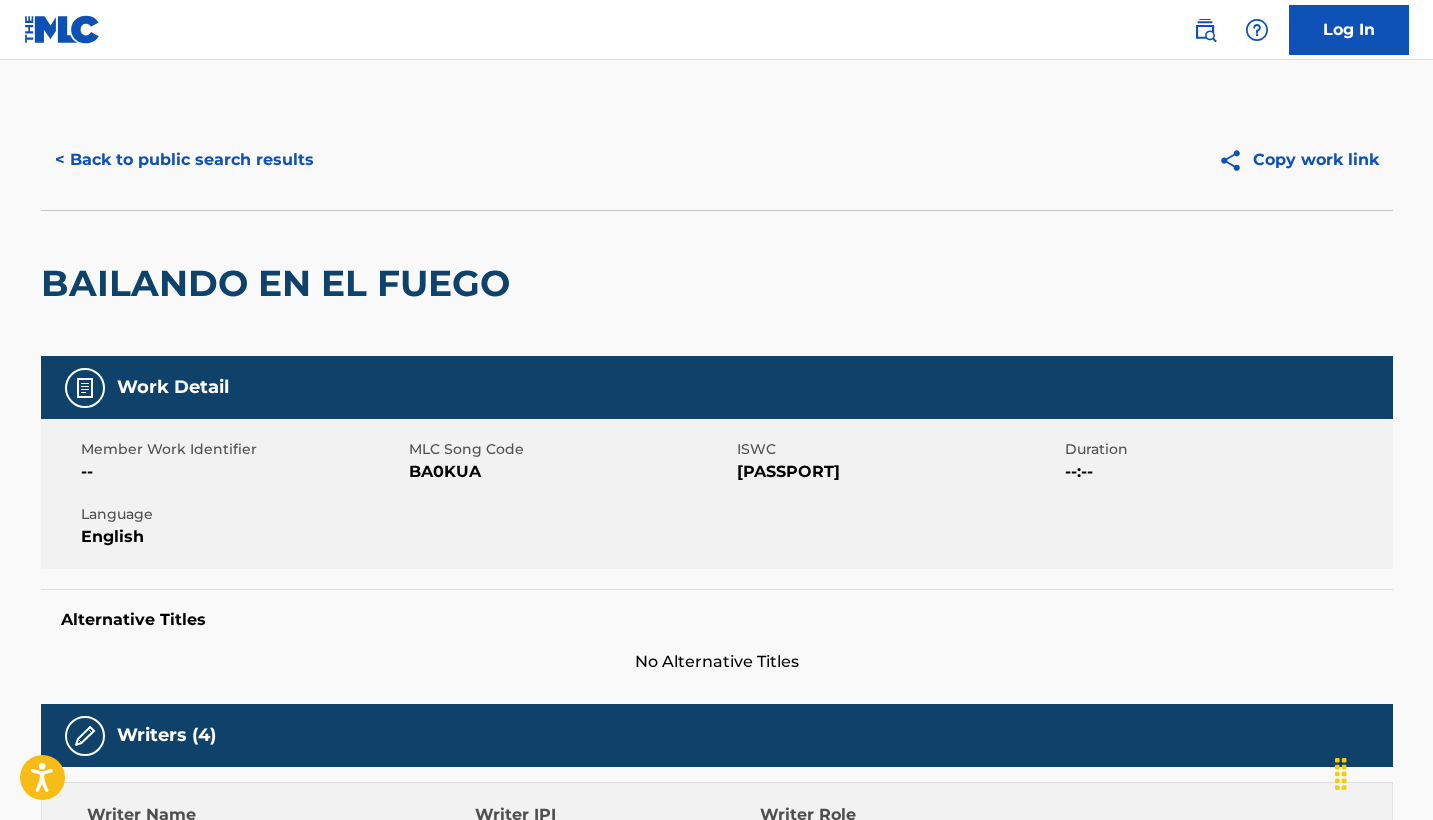 scroll, scrollTop: 0, scrollLeft: 0, axis: both 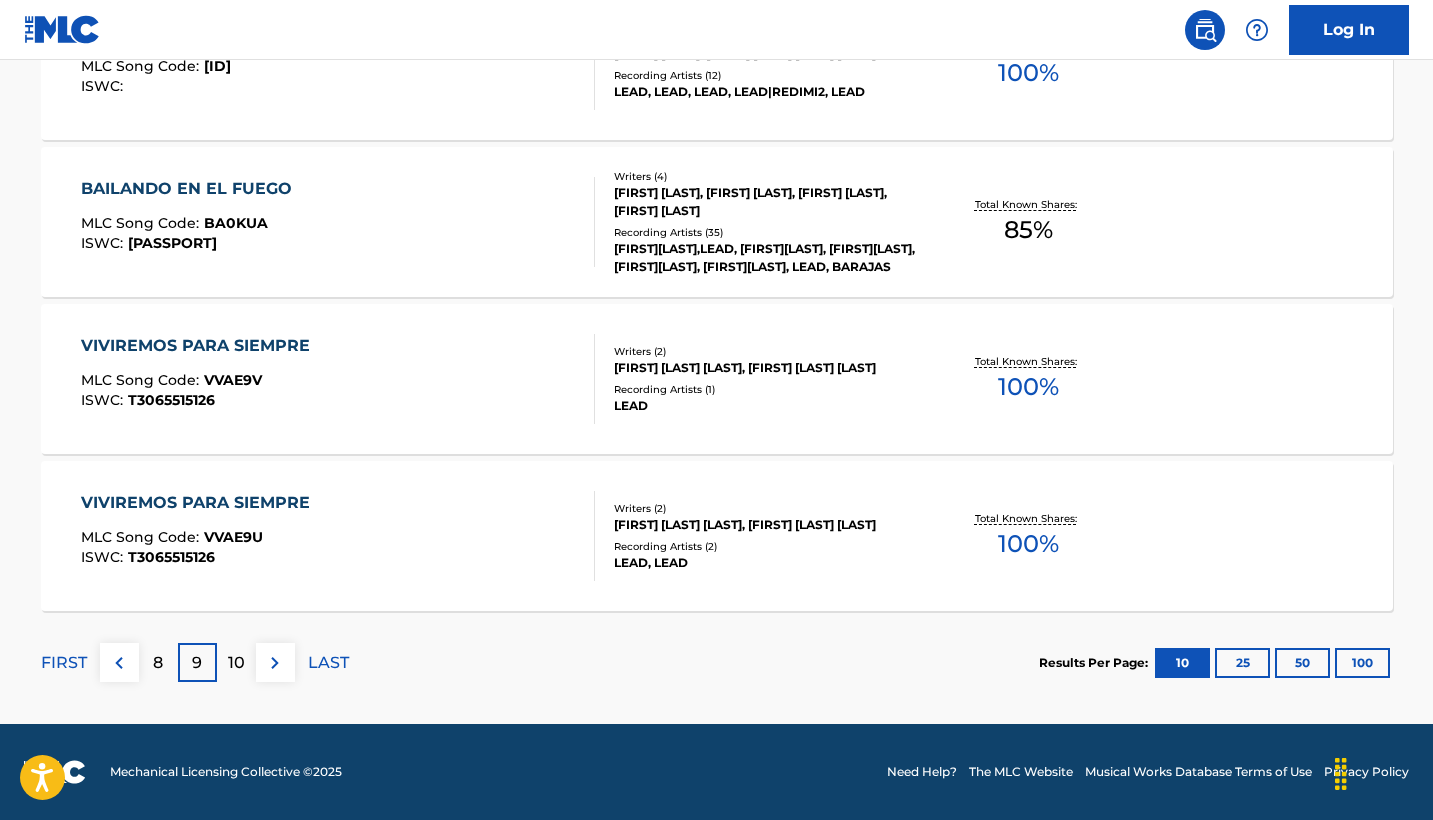 click on "VIVIREMOS PARA SIEMPRE" at bounding box center [200, 346] 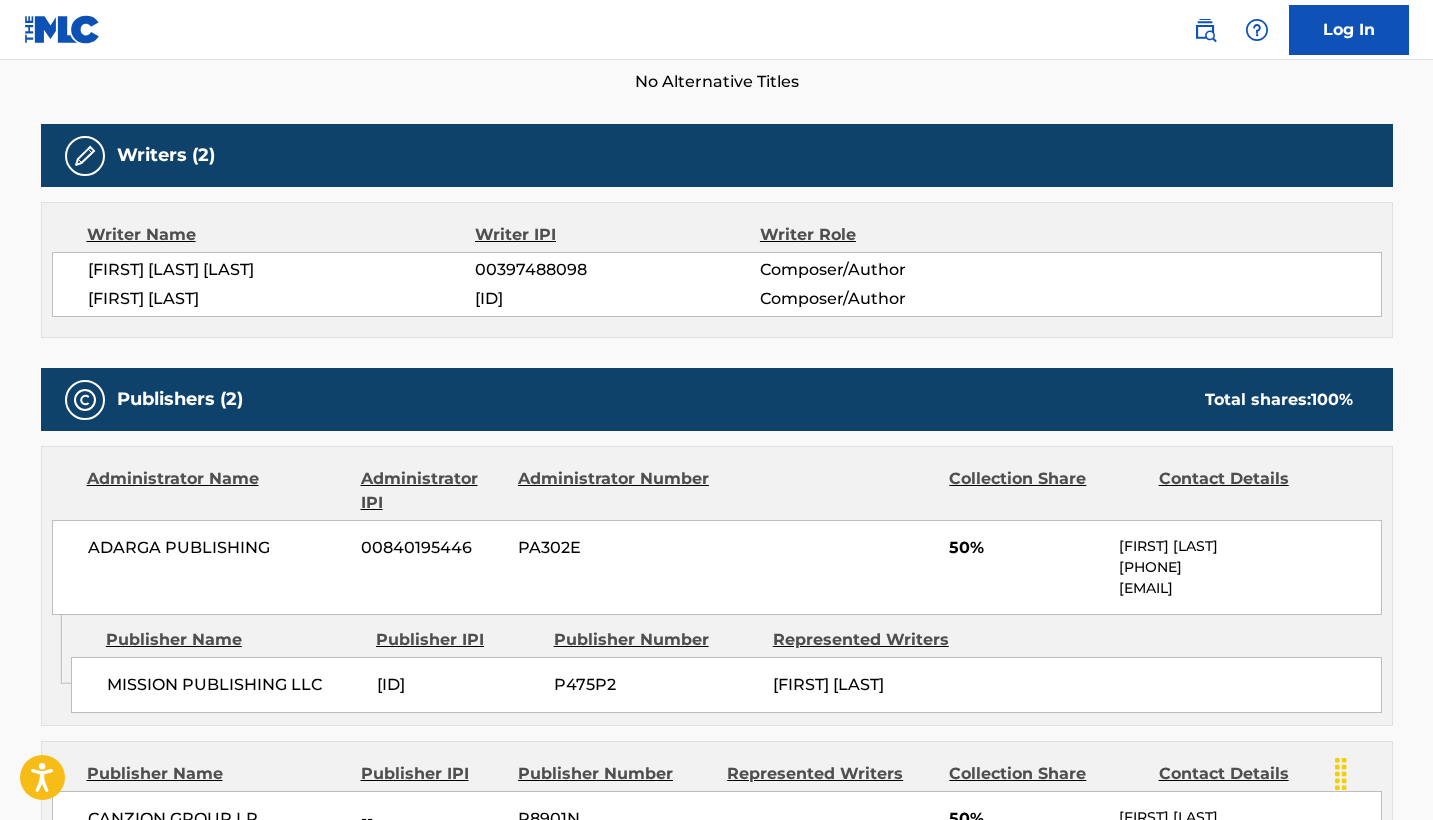 scroll, scrollTop: 582, scrollLeft: 0, axis: vertical 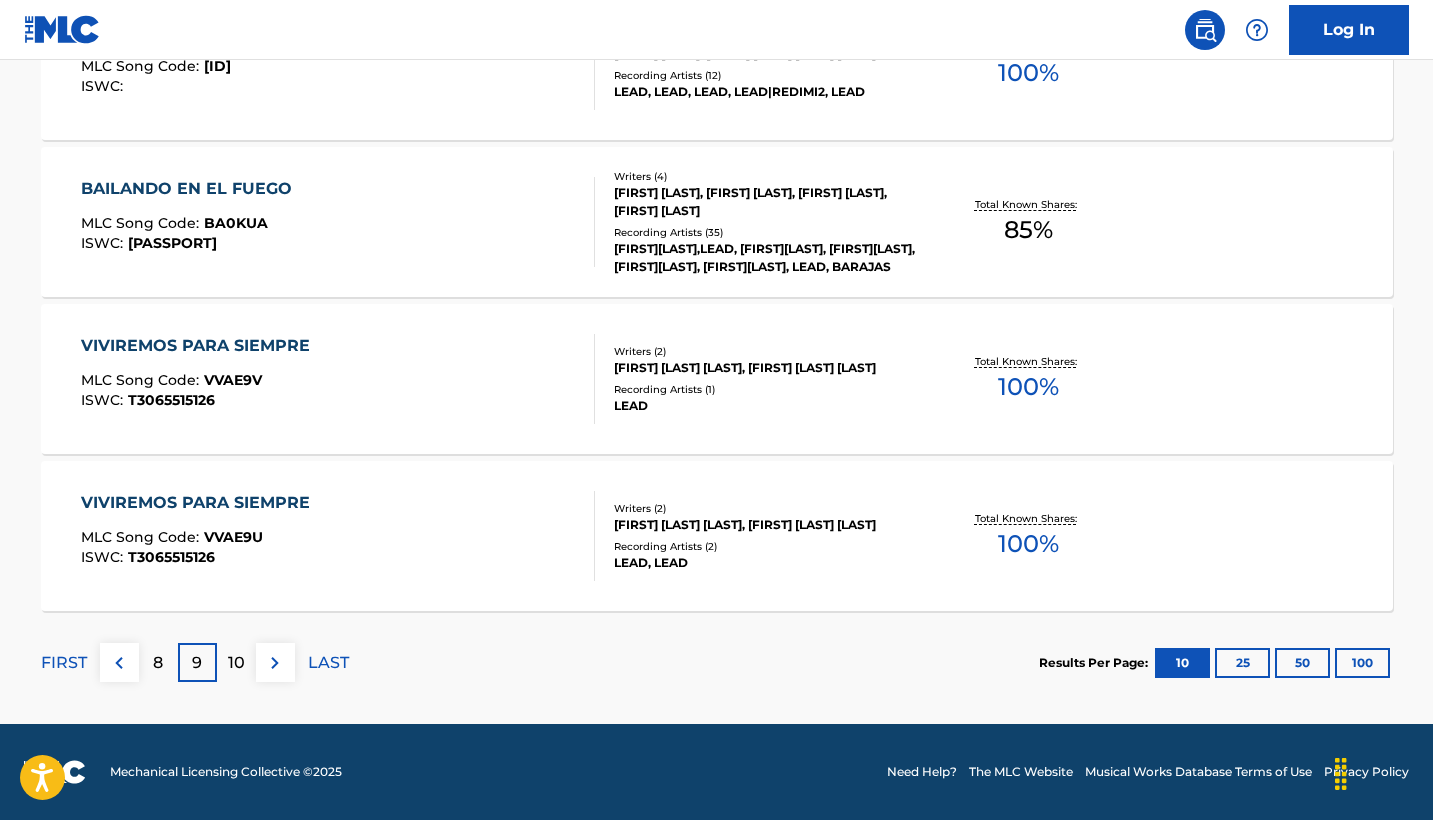 click on "10" at bounding box center [236, 663] 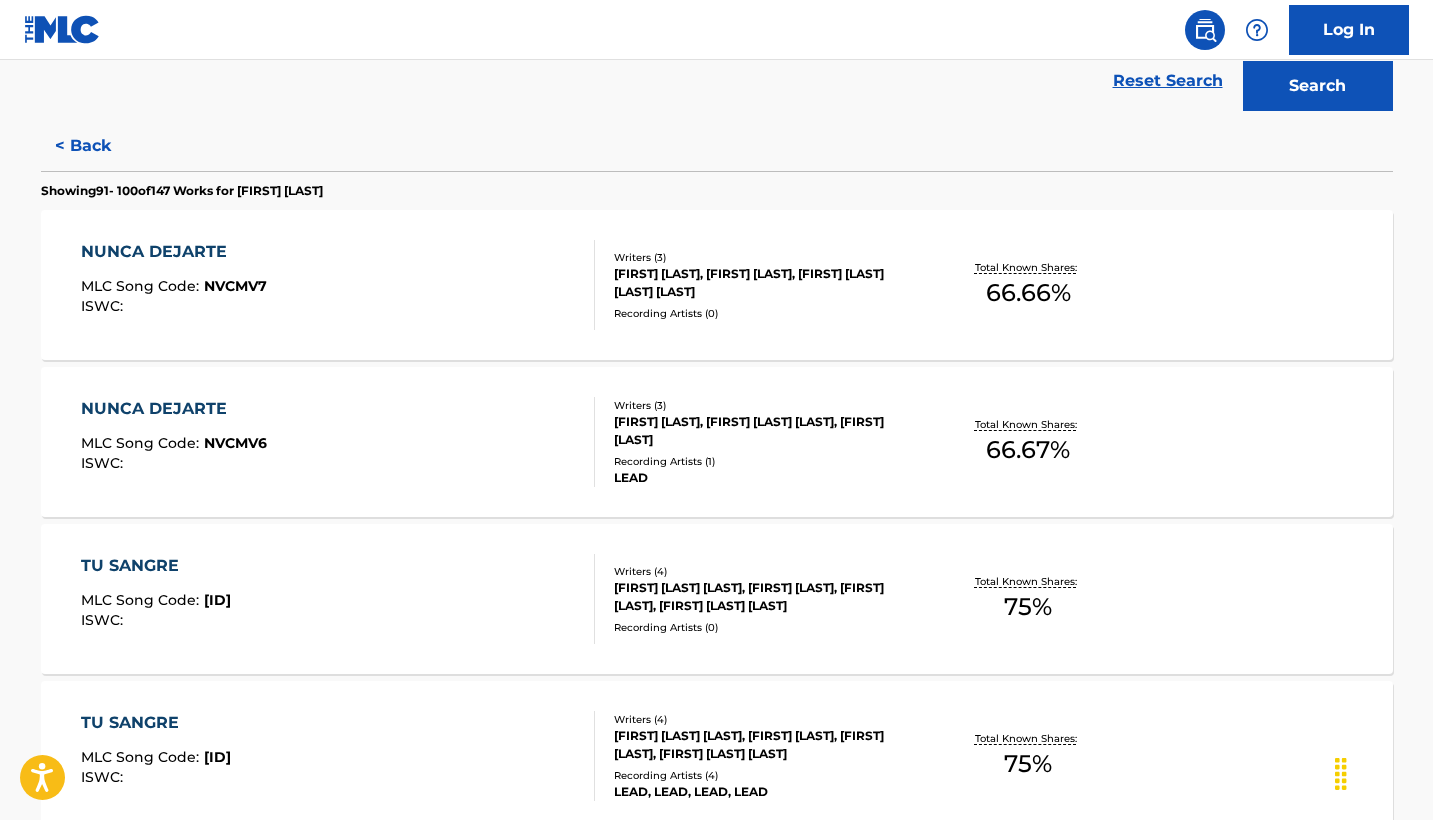 scroll, scrollTop: 474, scrollLeft: 0, axis: vertical 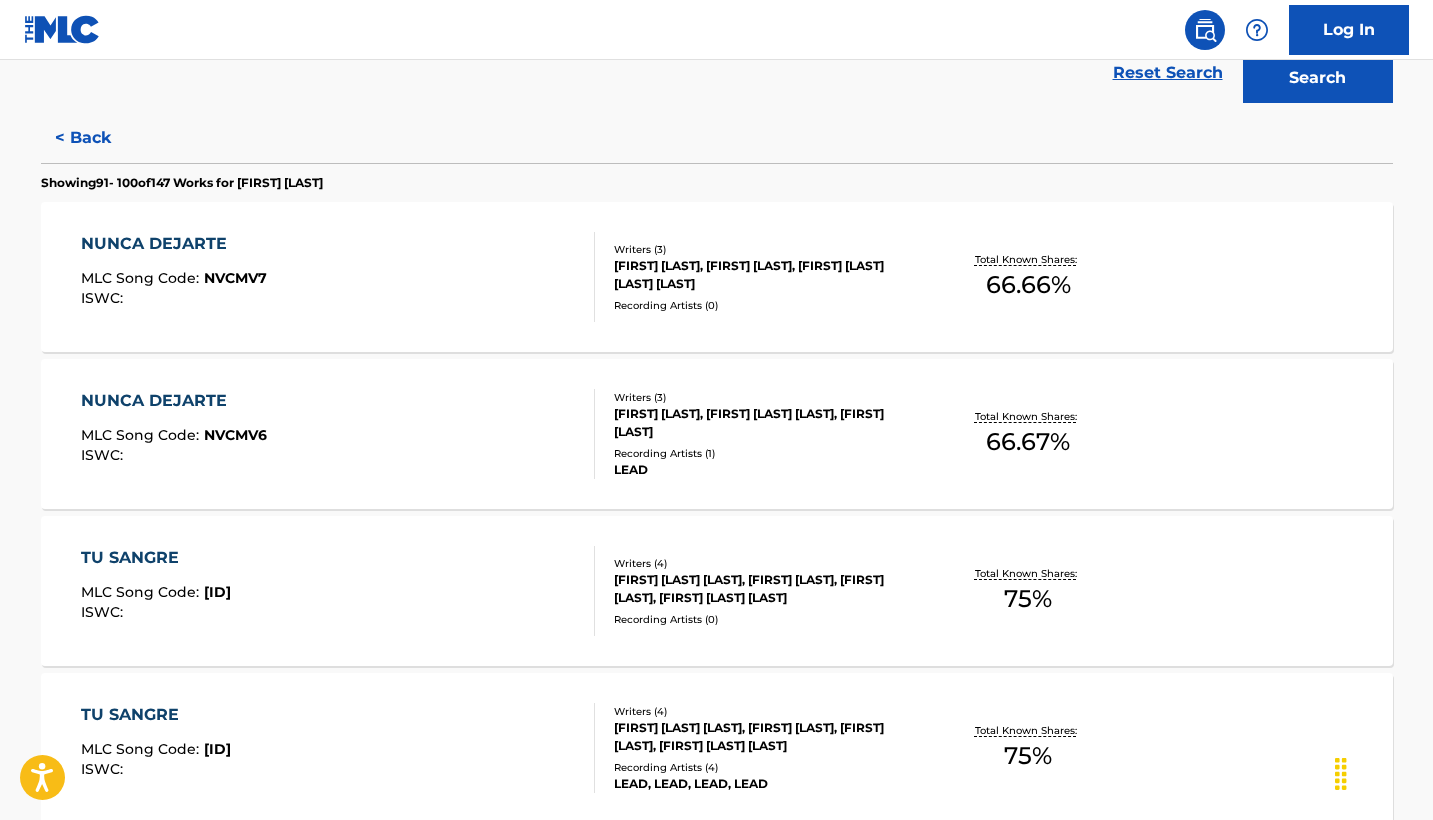 click on "NUNCA DEJARTE MLC Song Code : NVCMV7 ISWC :" at bounding box center (338, 277) 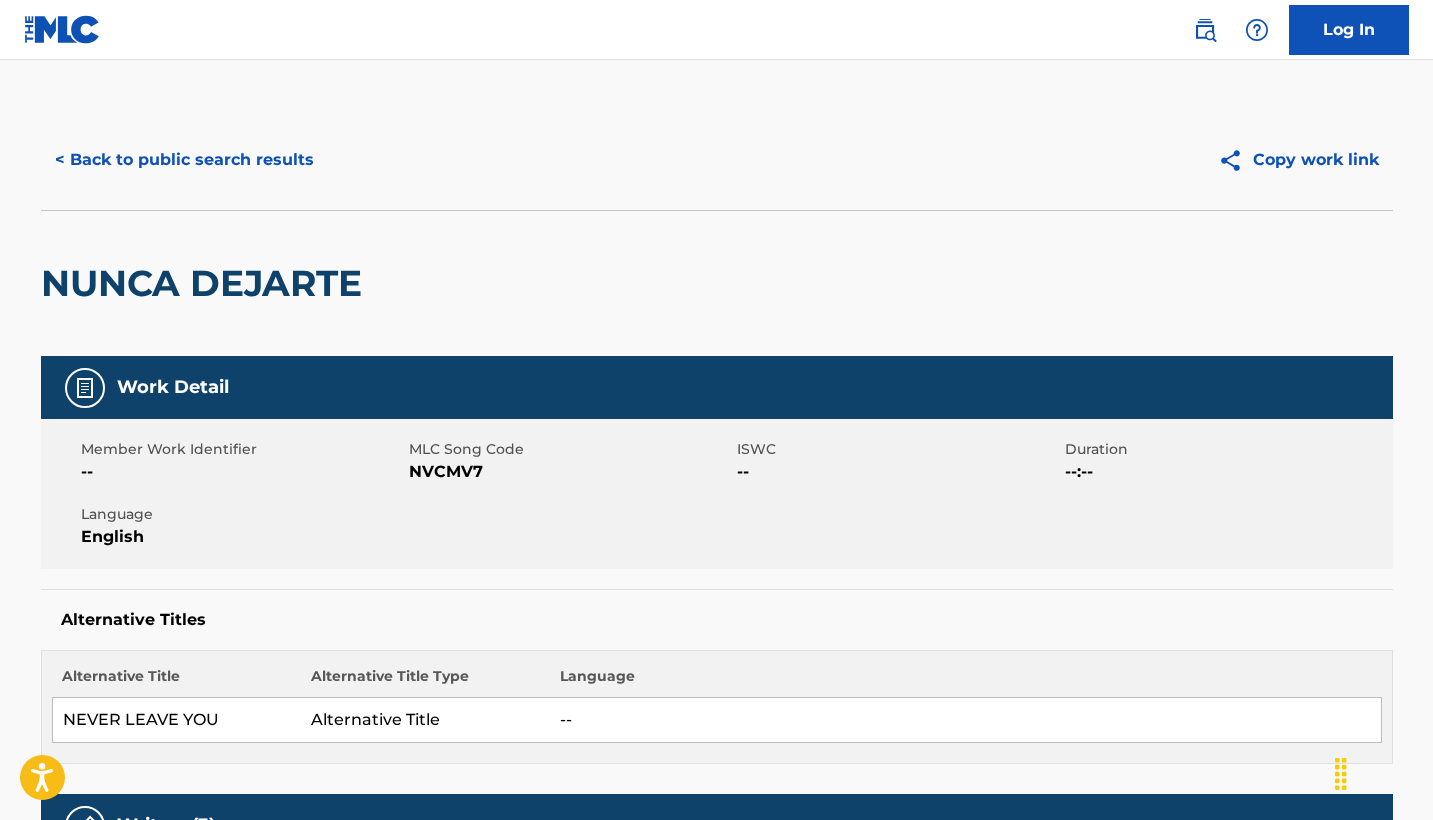 scroll, scrollTop: 0, scrollLeft: 0, axis: both 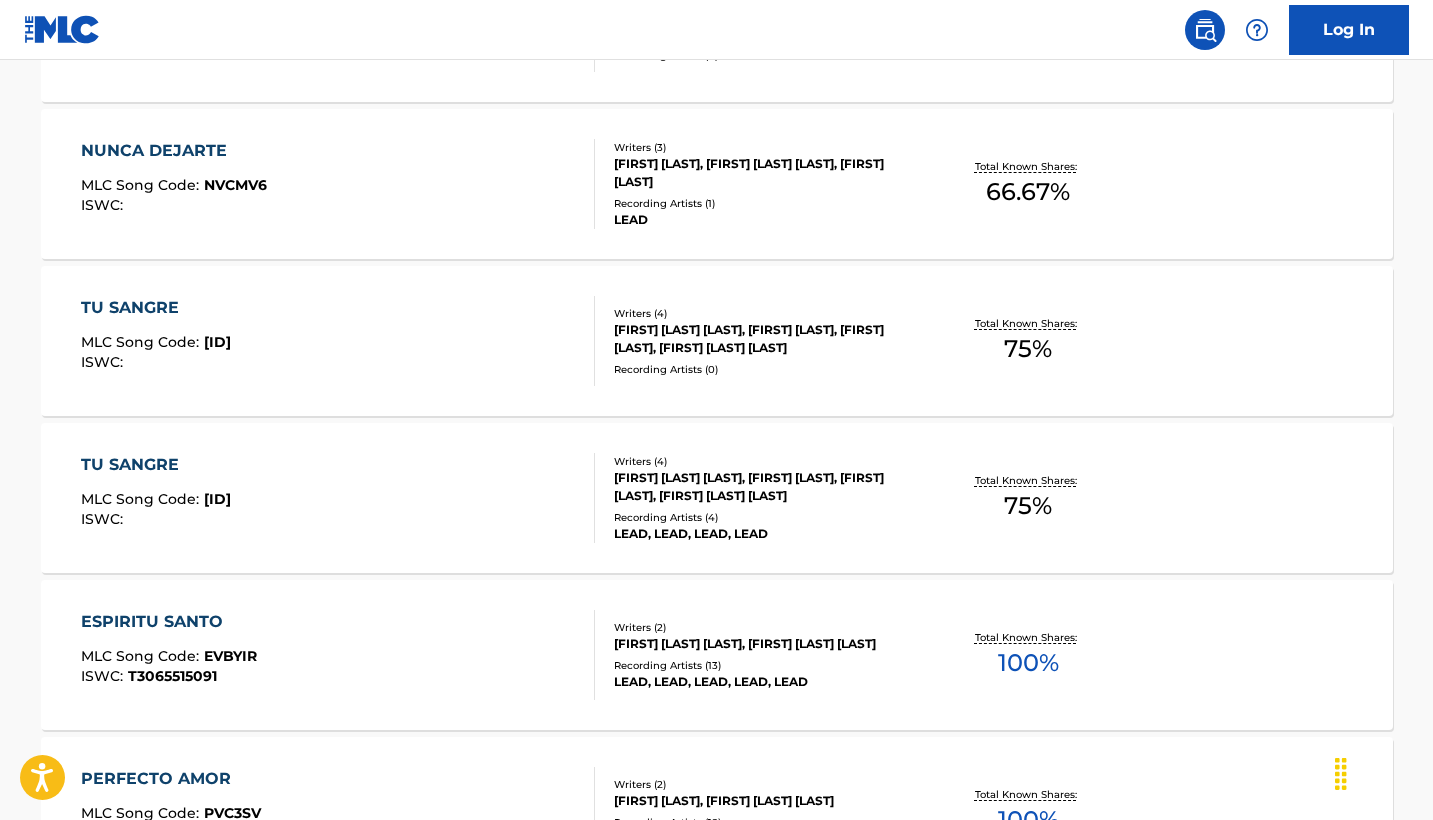 click on "TU SANGRE" at bounding box center [156, 308] 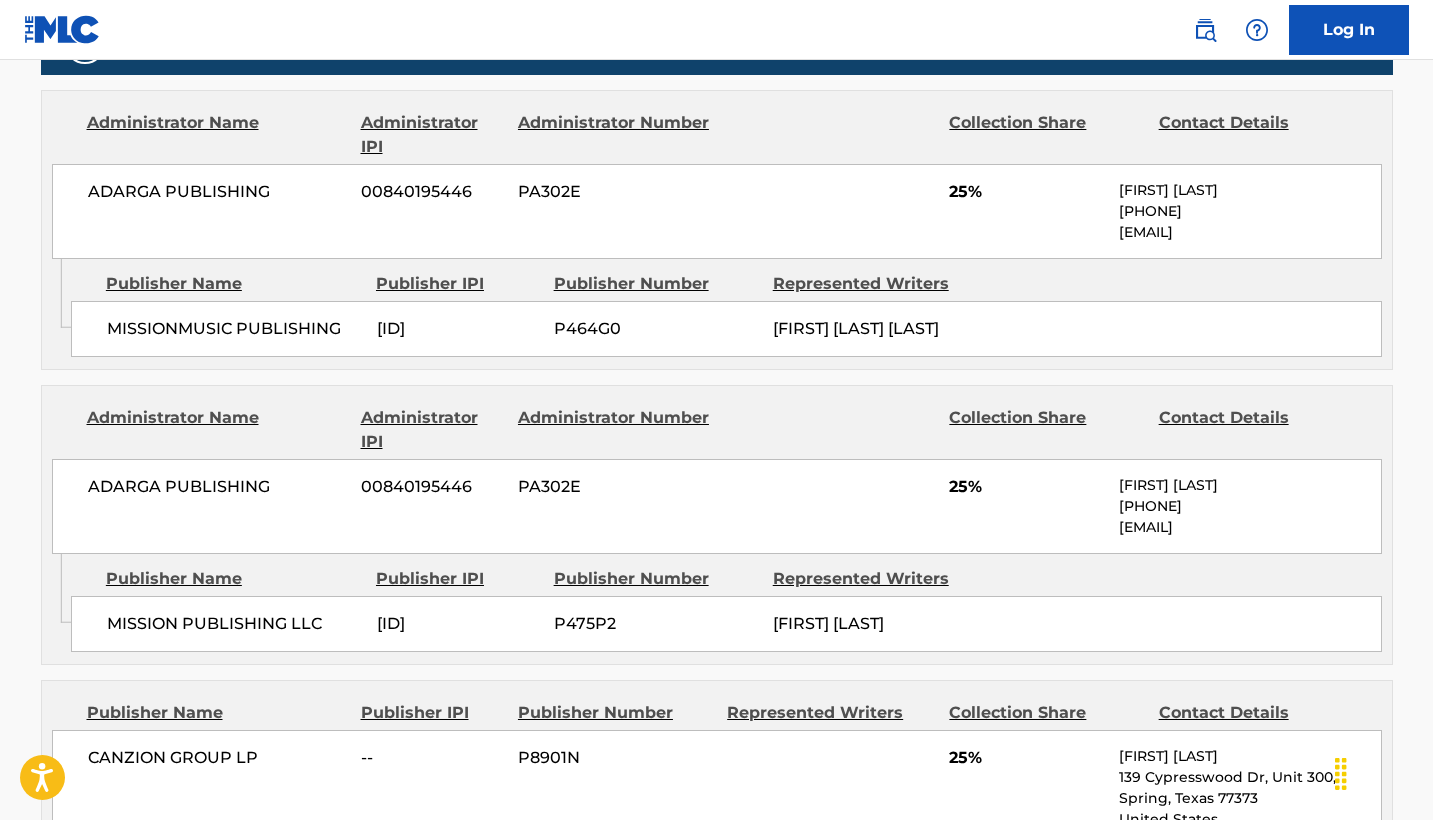 scroll, scrollTop: 996, scrollLeft: 0, axis: vertical 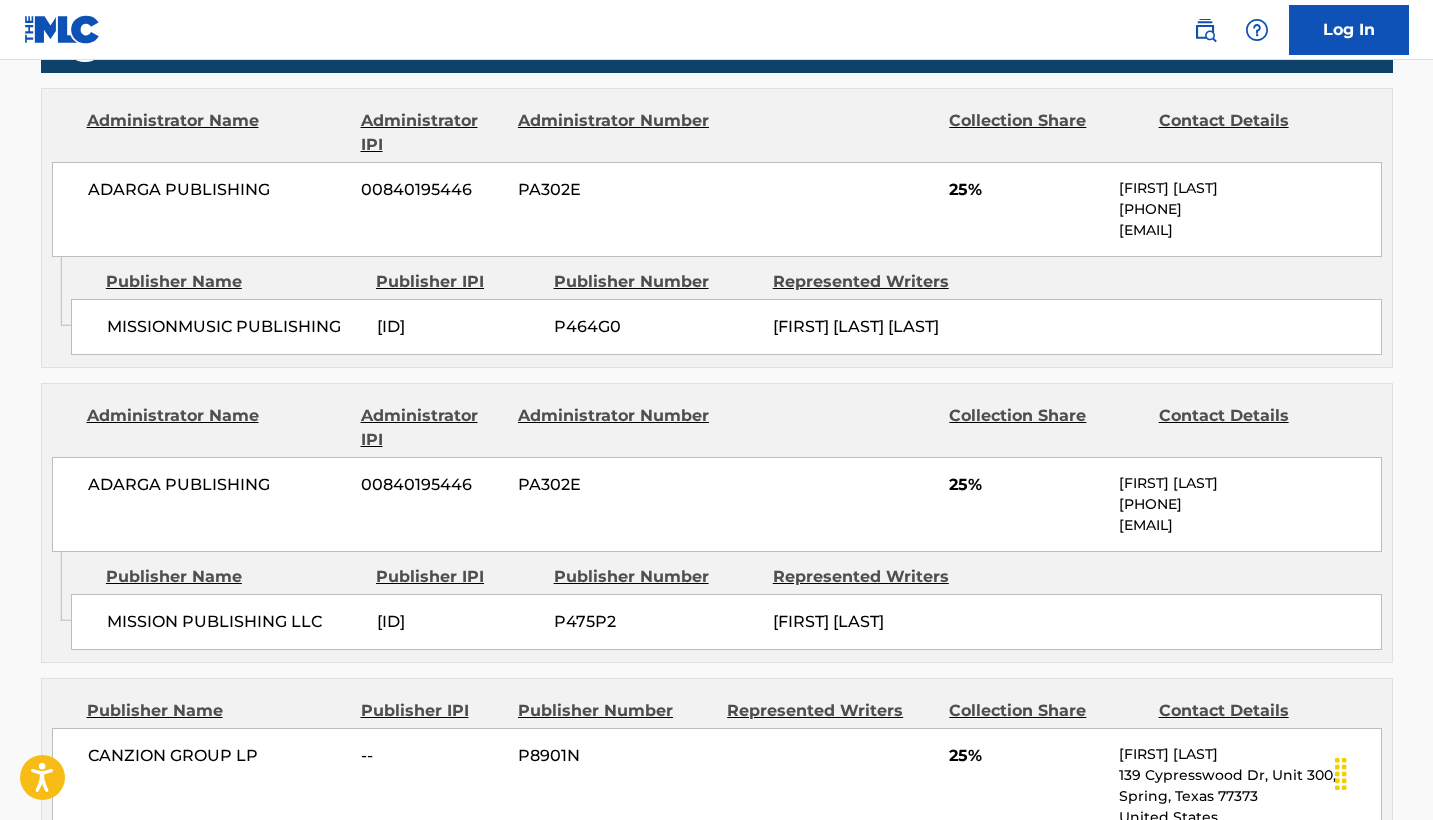 drag, startPoint x: 897, startPoint y: 355, endPoint x: 771, endPoint y: 312, distance: 133.13527 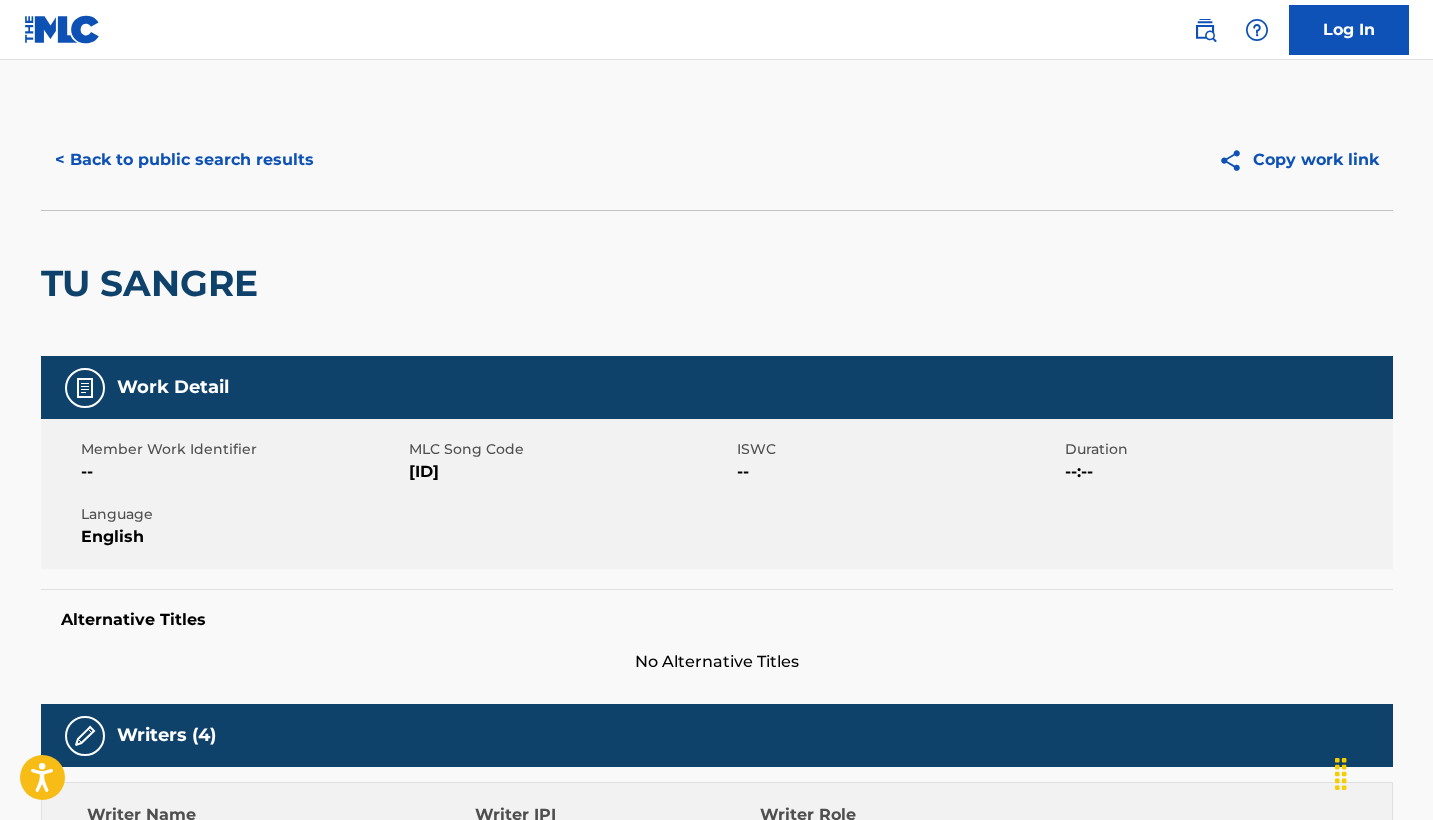 scroll, scrollTop: 0, scrollLeft: 0, axis: both 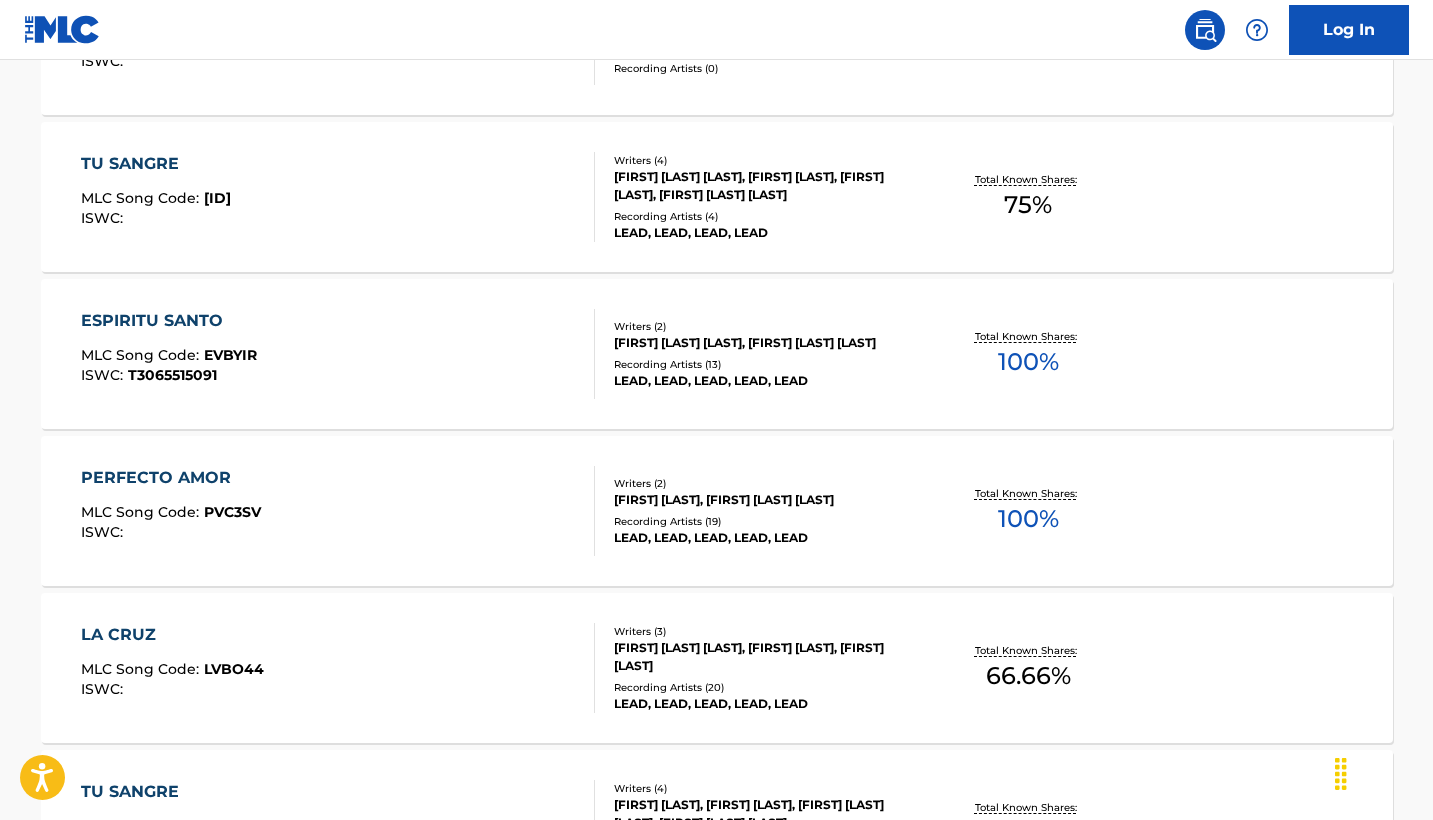 click on "ESPIRITU SANTO MLC Song Code : EVBYIR ISWC : T3065515091" at bounding box center [338, 354] 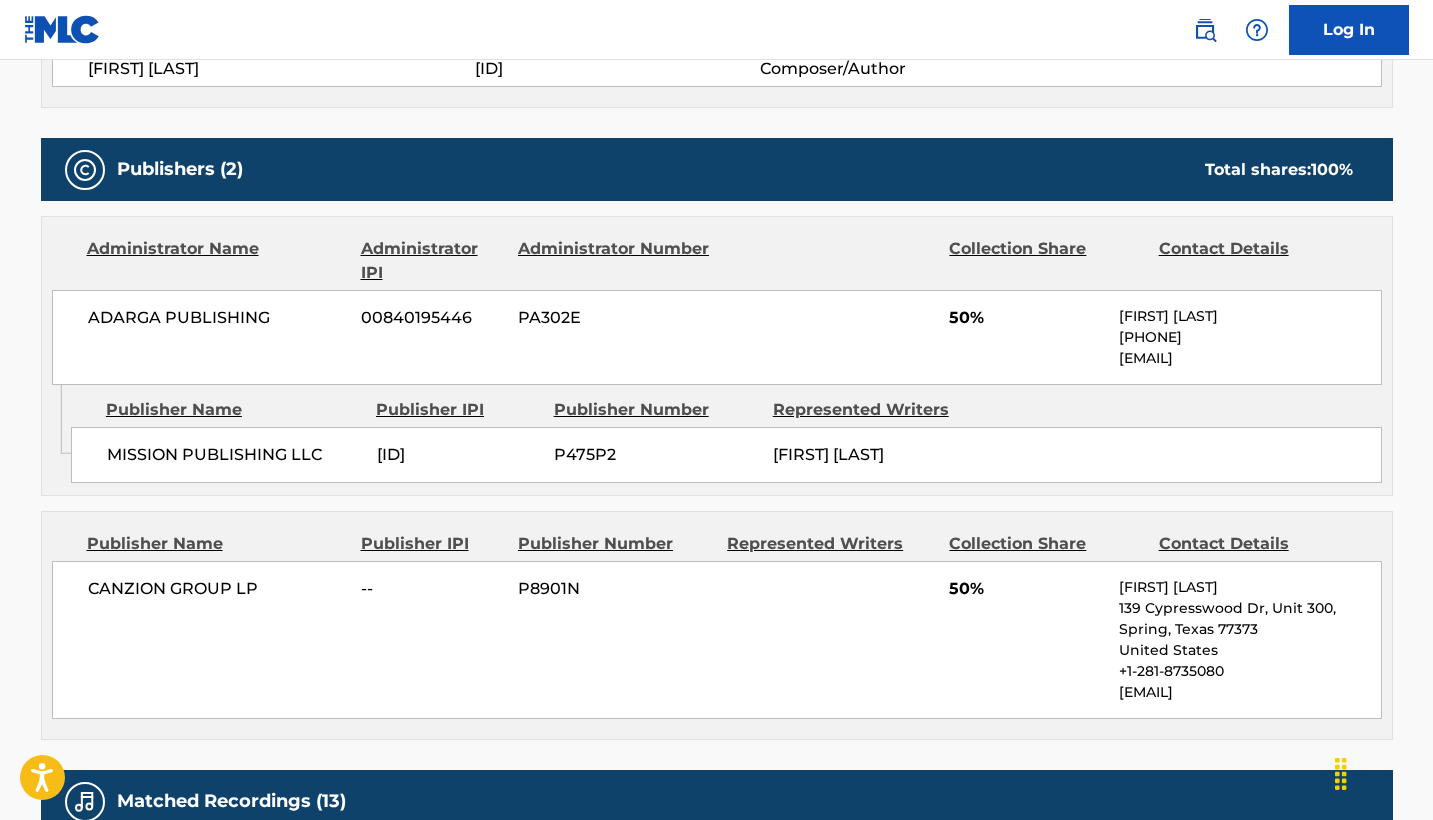 scroll, scrollTop: 902, scrollLeft: 0, axis: vertical 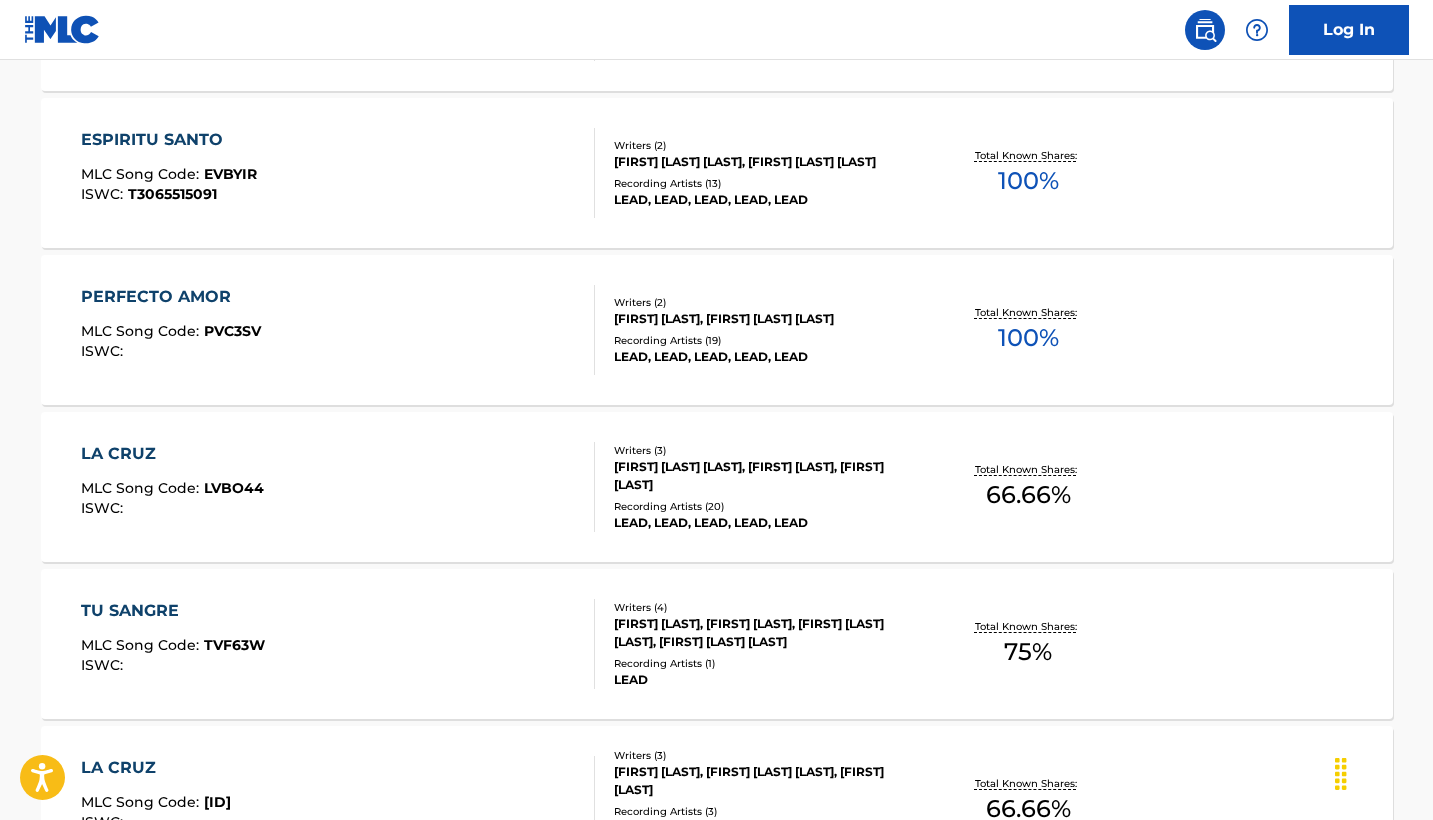 click on "PERFECTO AMOR MLC Song Code : PVC3SV ISWC :" at bounding box center [338, 330] 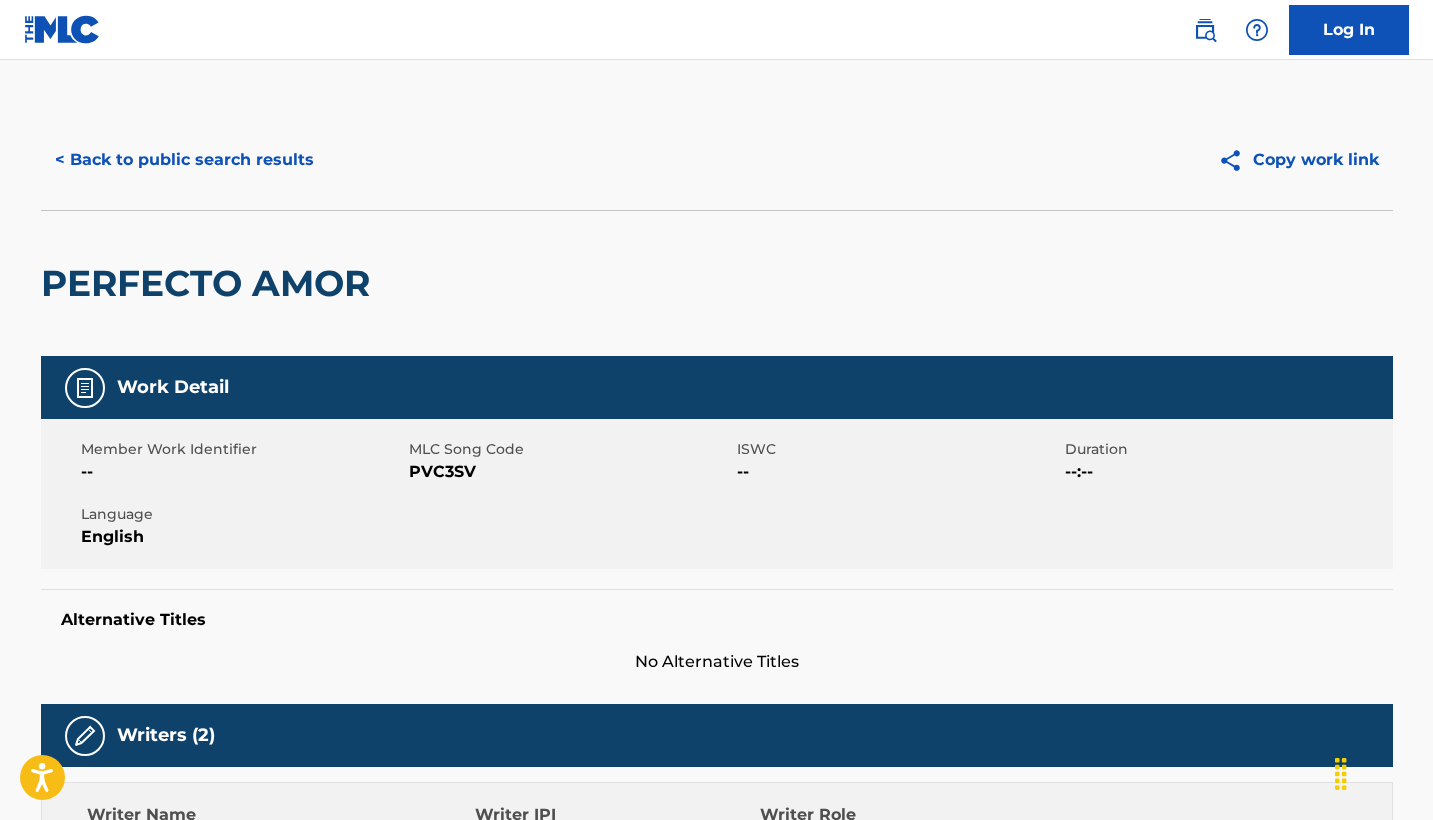 scroll, scrollTop: 0, scrollLeft: 0, axis: both 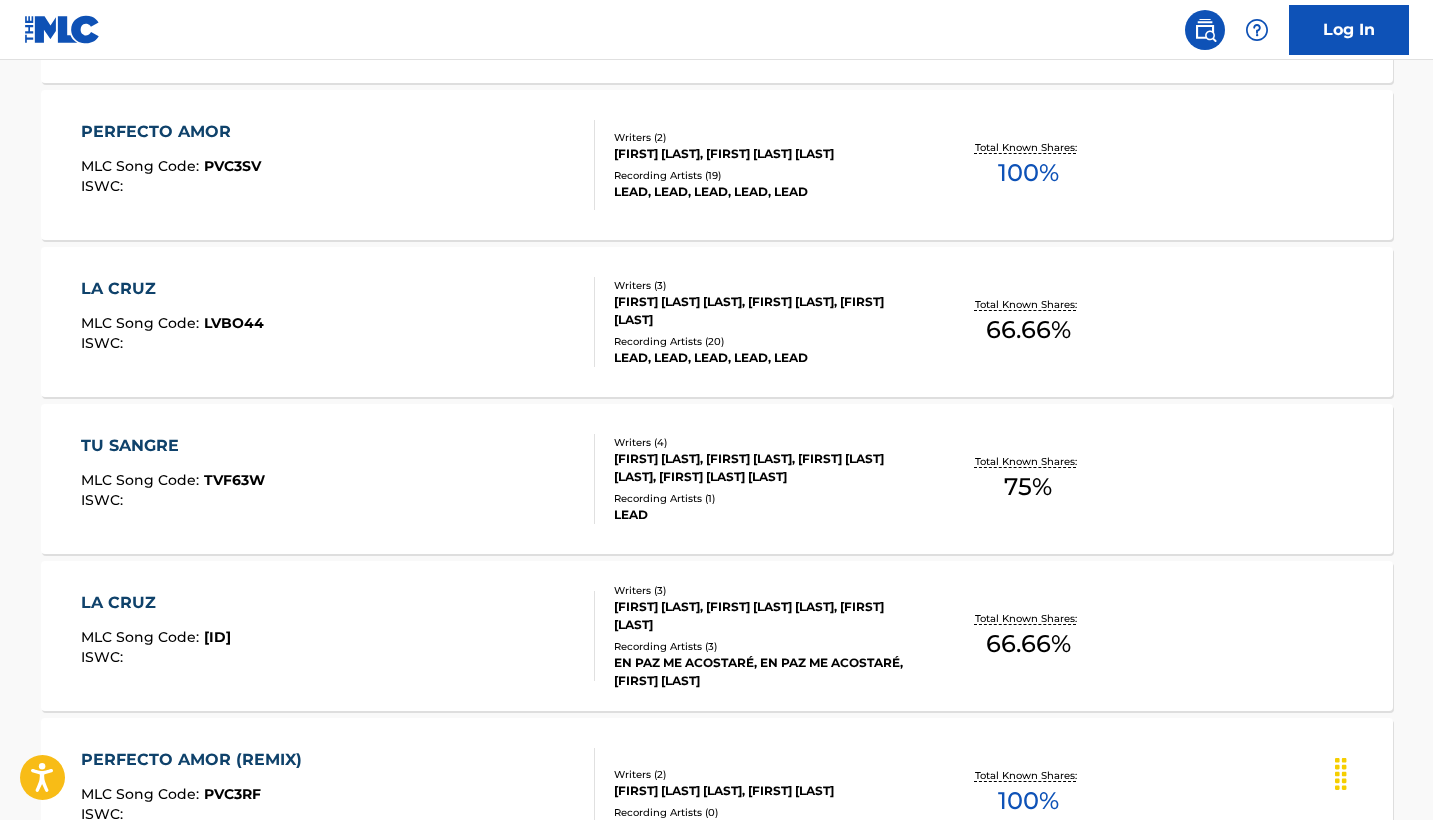 click on "LA CRUZ MLC Song Code : LVBO44 ISWC :" at bounding box center (338, 322) 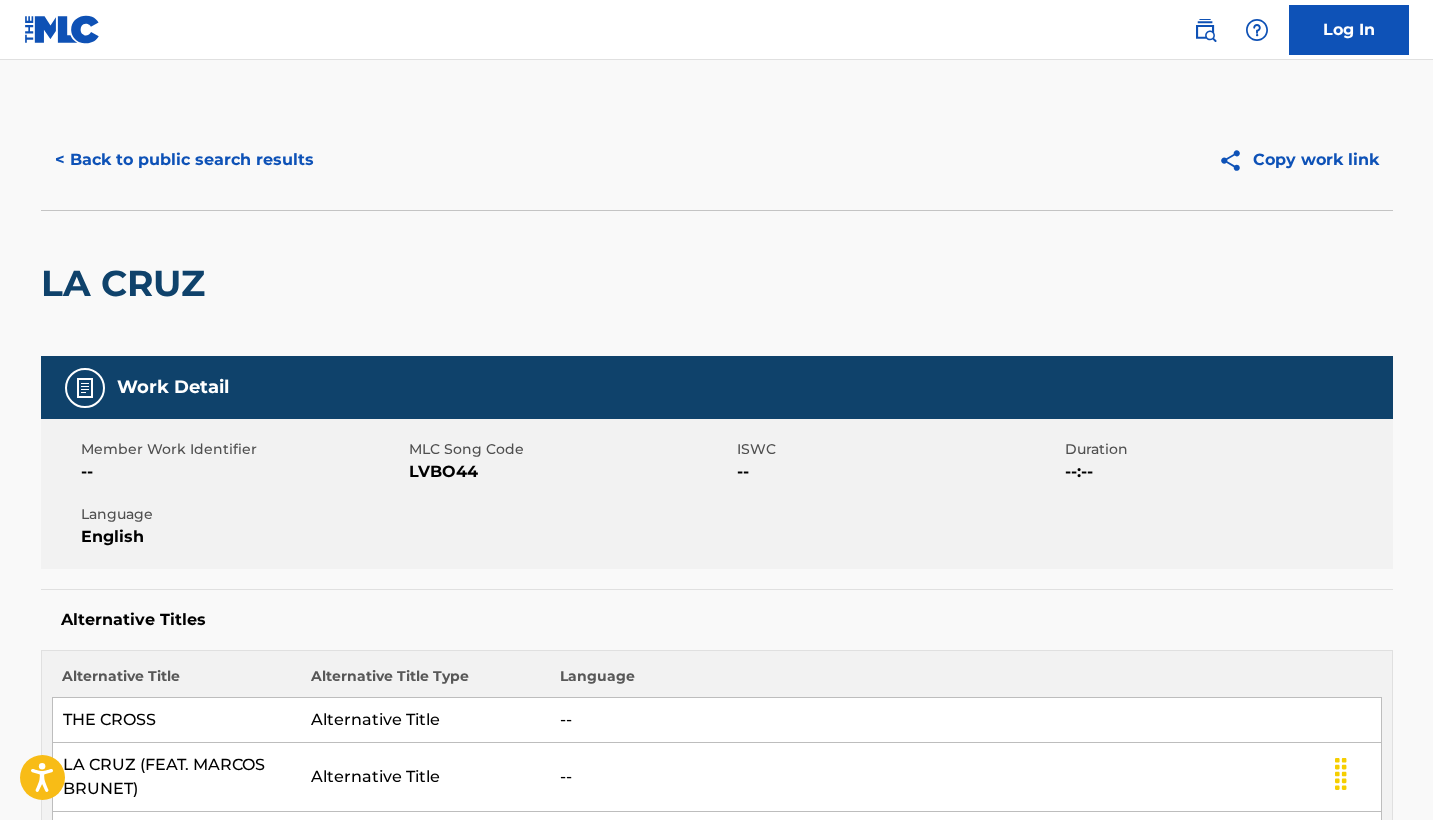 scroll, scrollTop: 0, scrollLeft: 0, axis: both 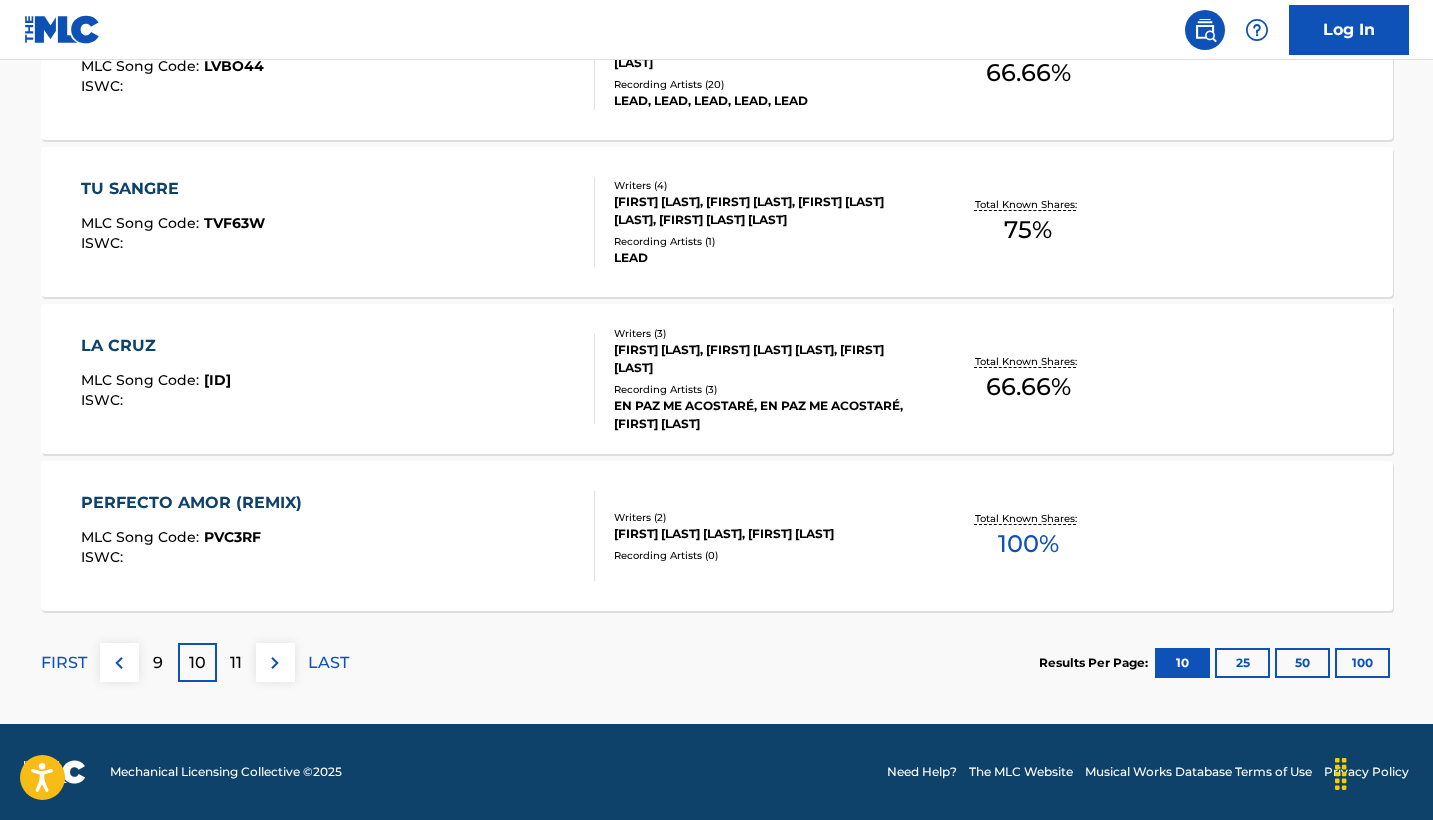 click on "11" at bounding box center (236, 663) 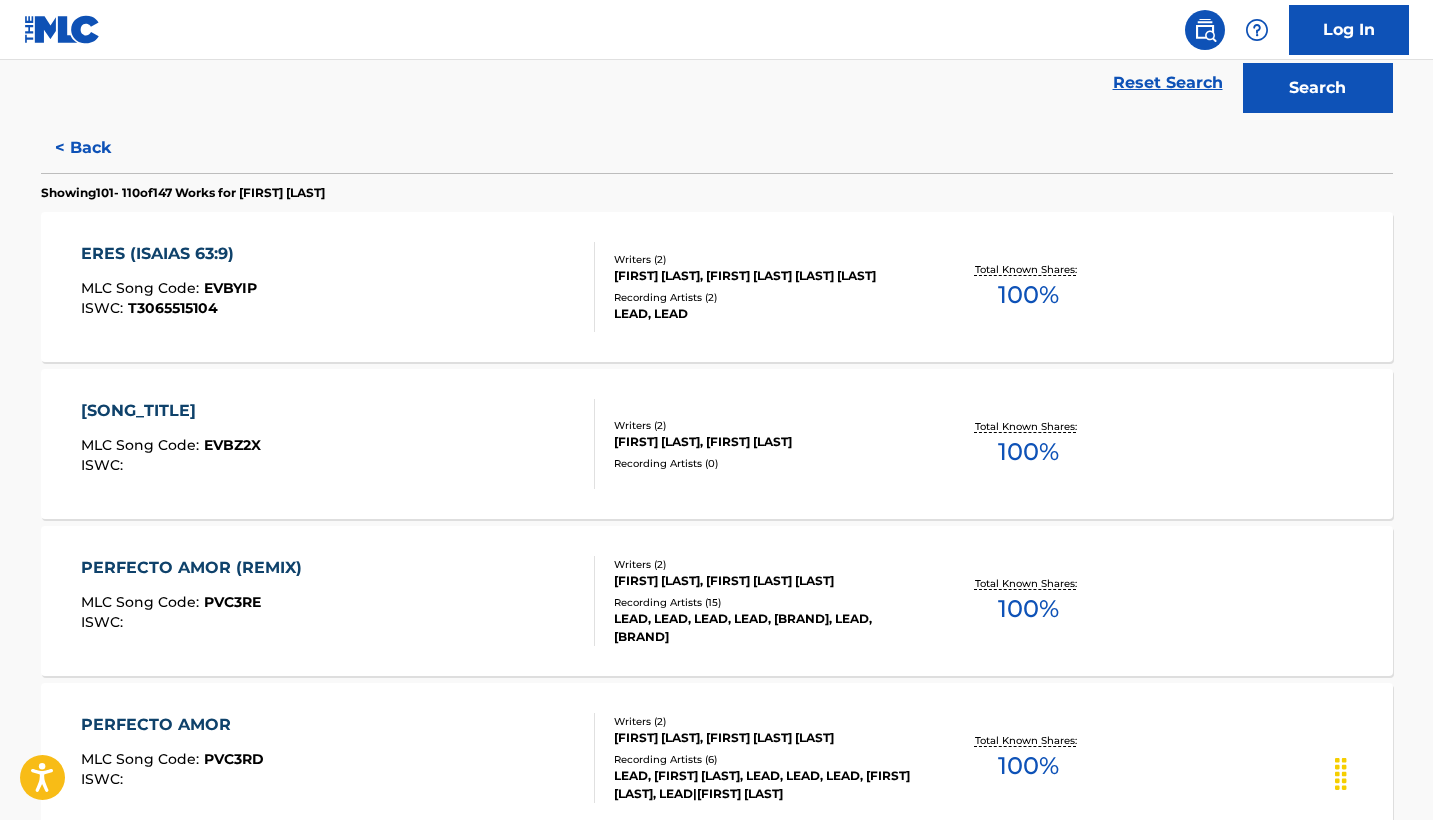 scroll, scrollTop: 469, scrollLeft: 0, axis: vertical 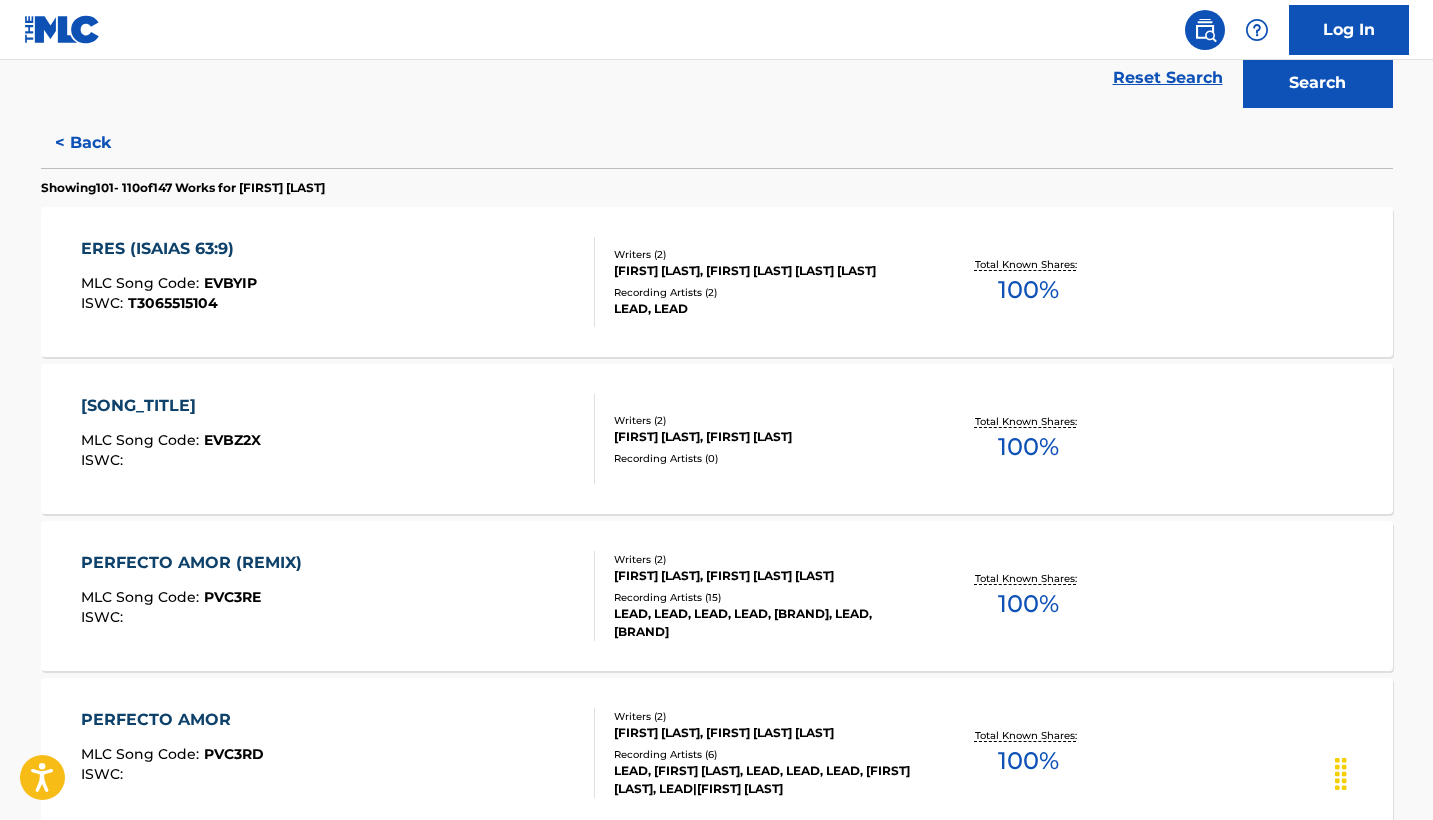 click on "ERES (ISAIAS 63:9)" at bounding box center [169, 249] 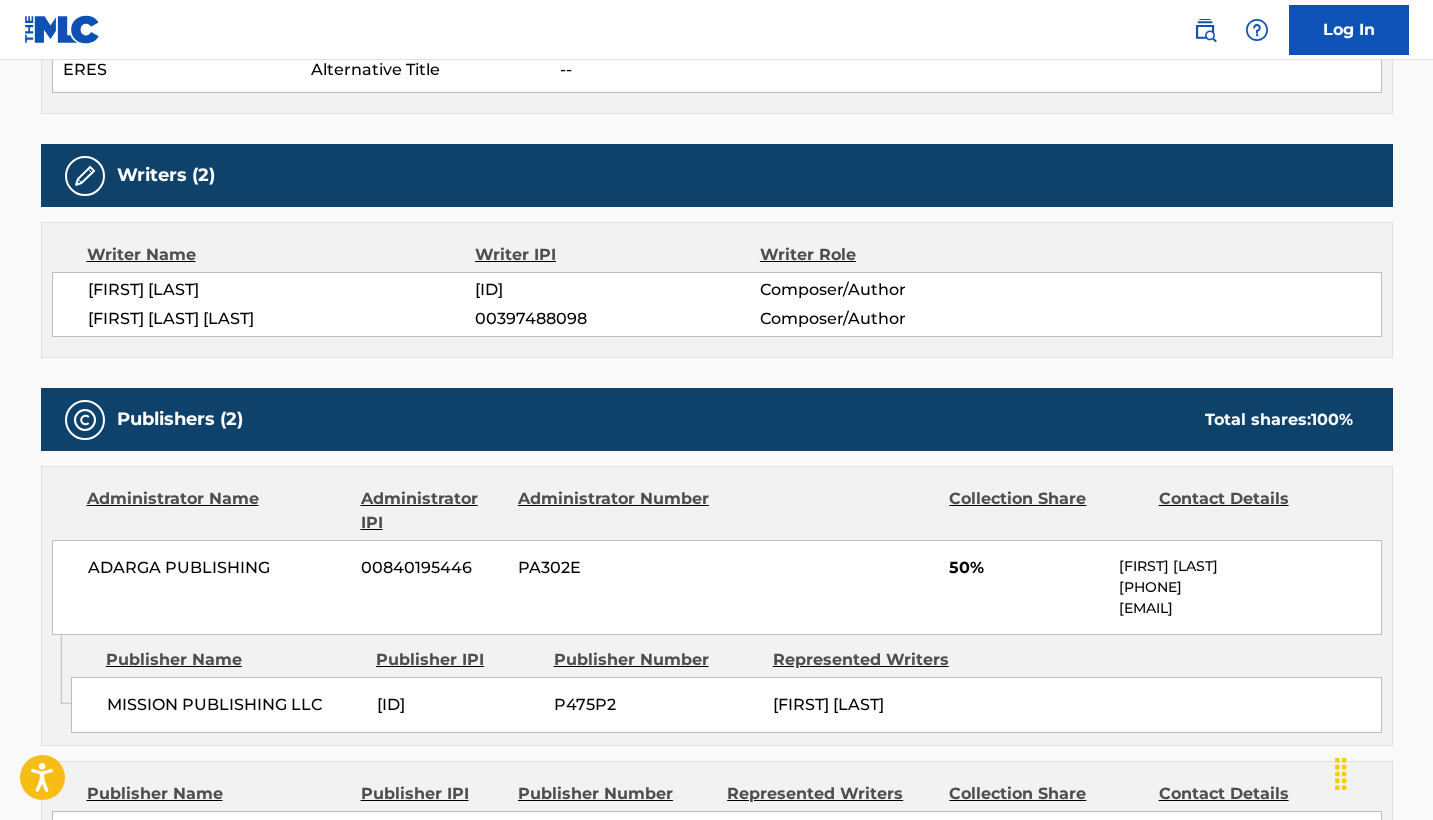 scroll, scrollTop: 806, scrollLeft: 0, axis: vertical 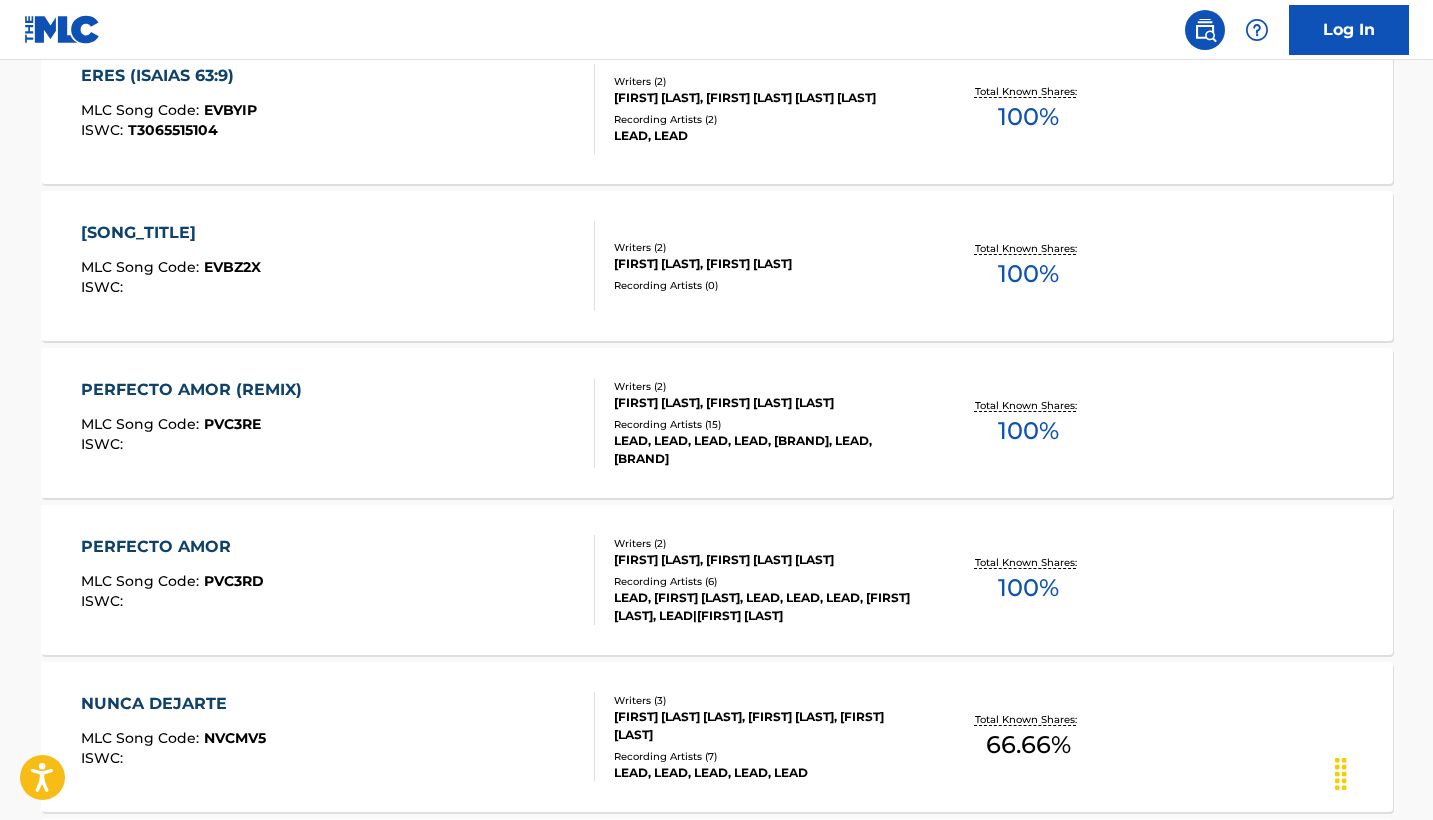 click on "ENVÍAME A MÍ MLC Song Code : EVBZ2X ISWC :" at bounding box center [338, 266] 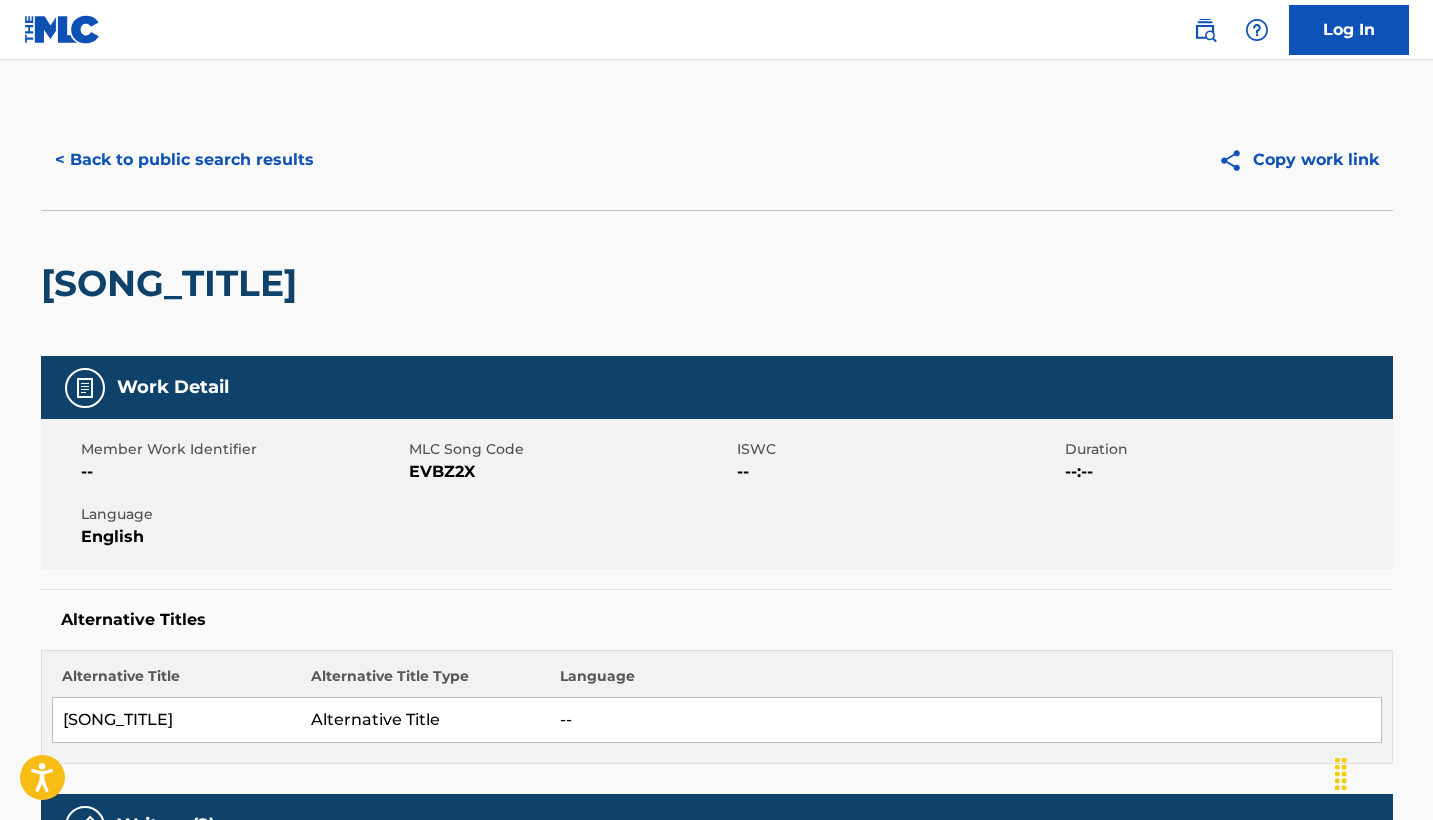 scroll, scrollTop: 0, scrollLeft: 0, axis: both 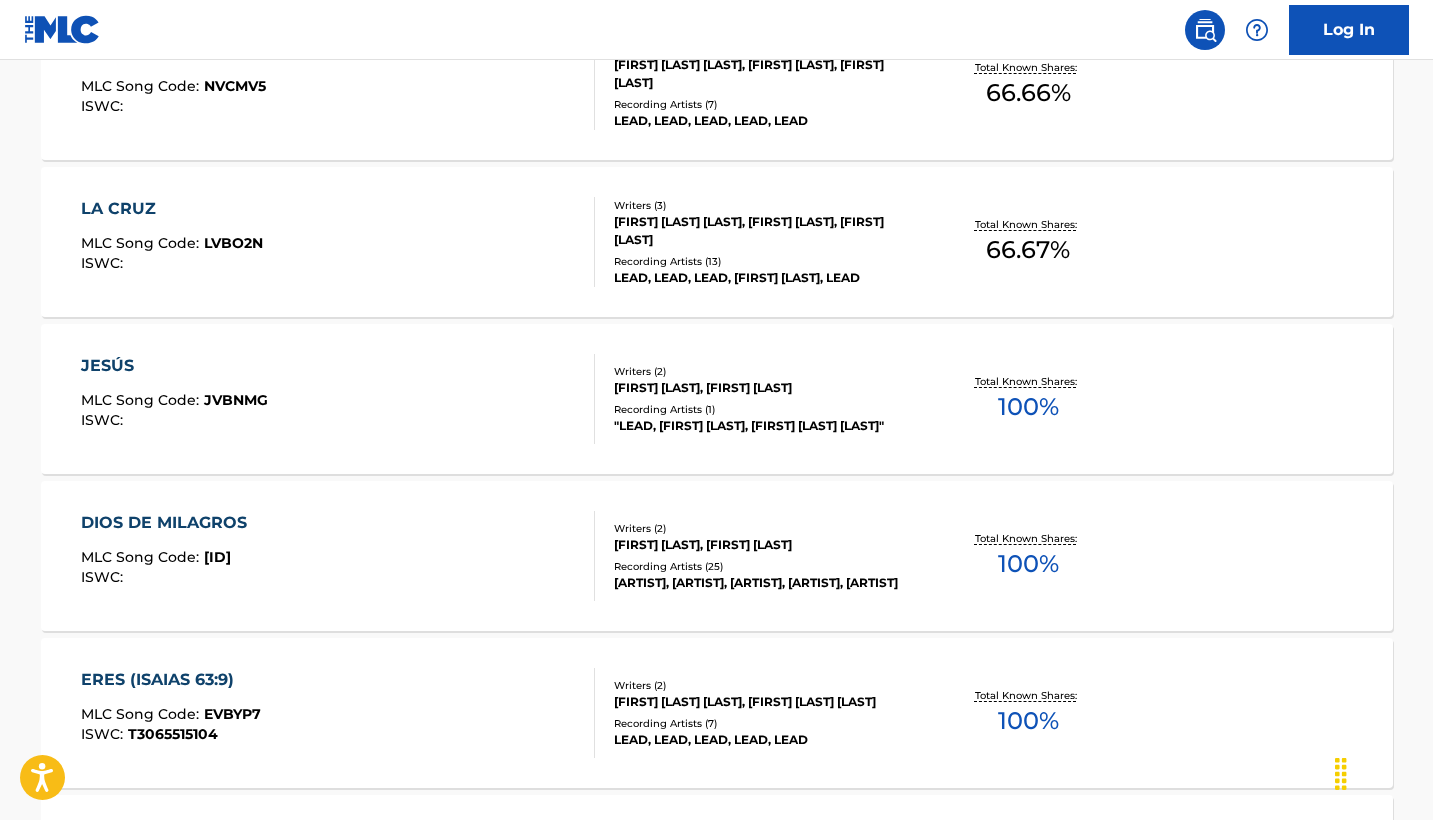click on "JESÚS MLC Song Code : JVBNMG ISWC :" at bounding box center [338, 399] 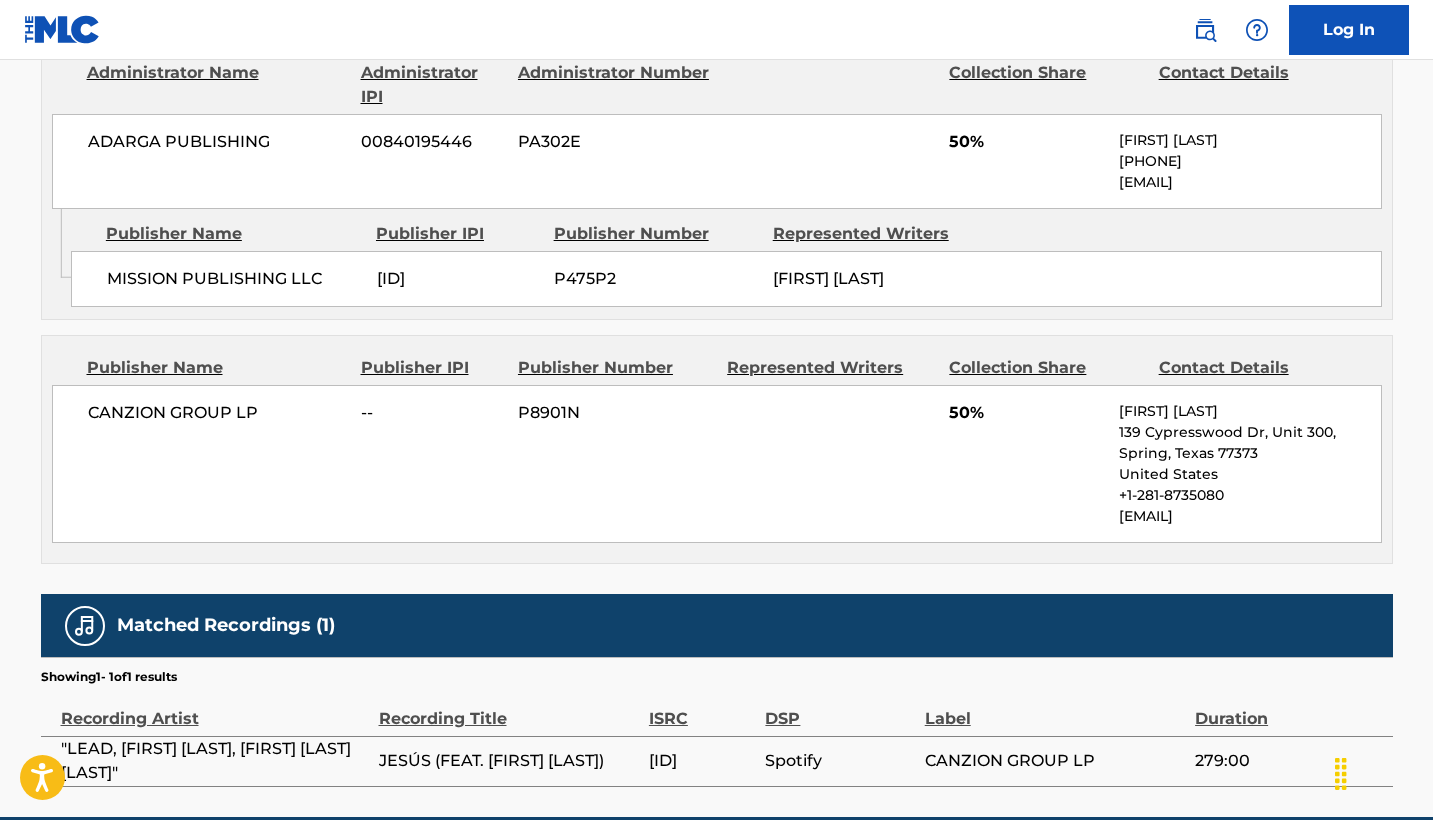 scroll, scrollTop: 1135, scrollLeft: 0, axis: vertical 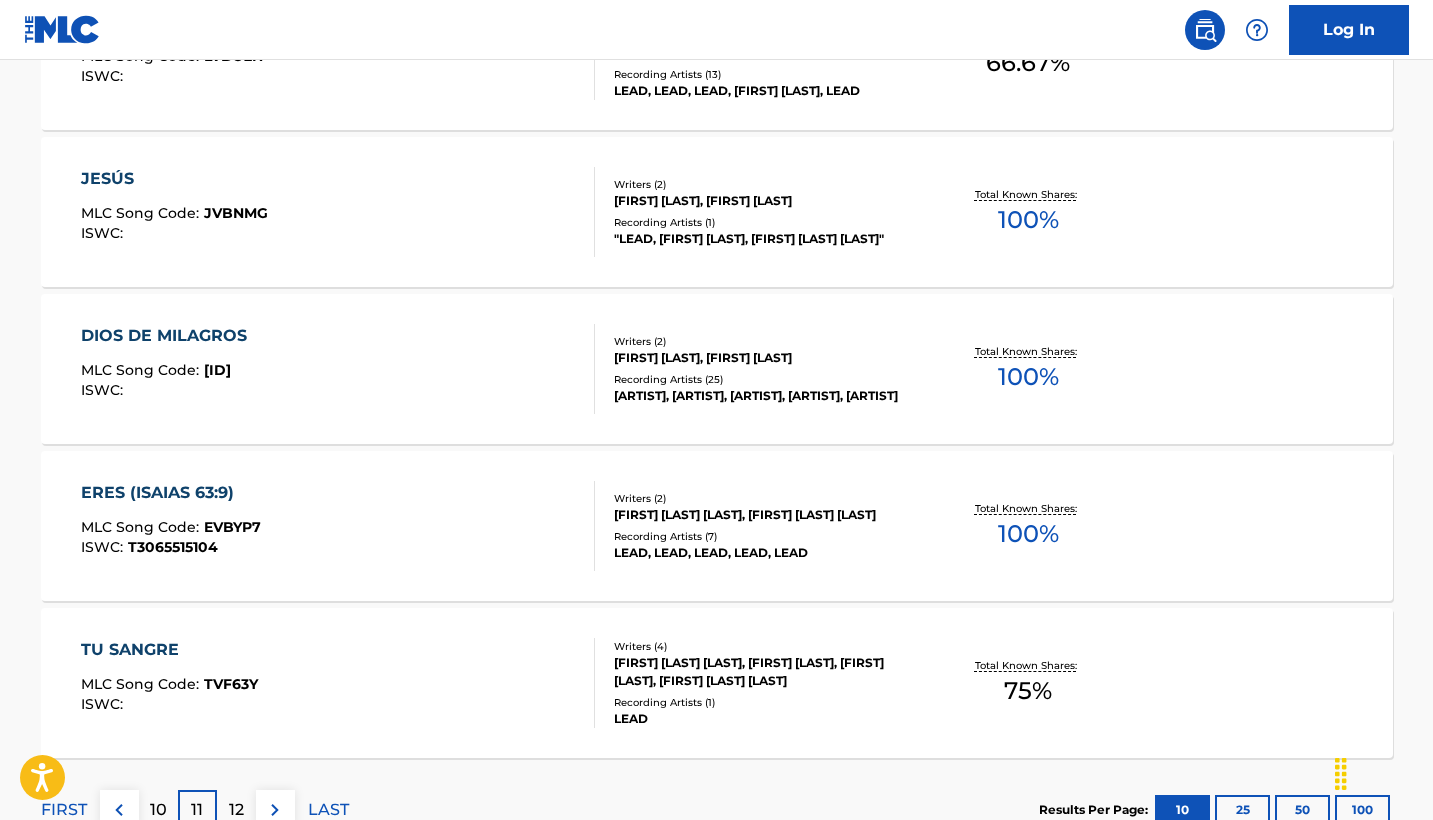 click on "DIOS DE MILAGROS" at bounding box center [169, 336] 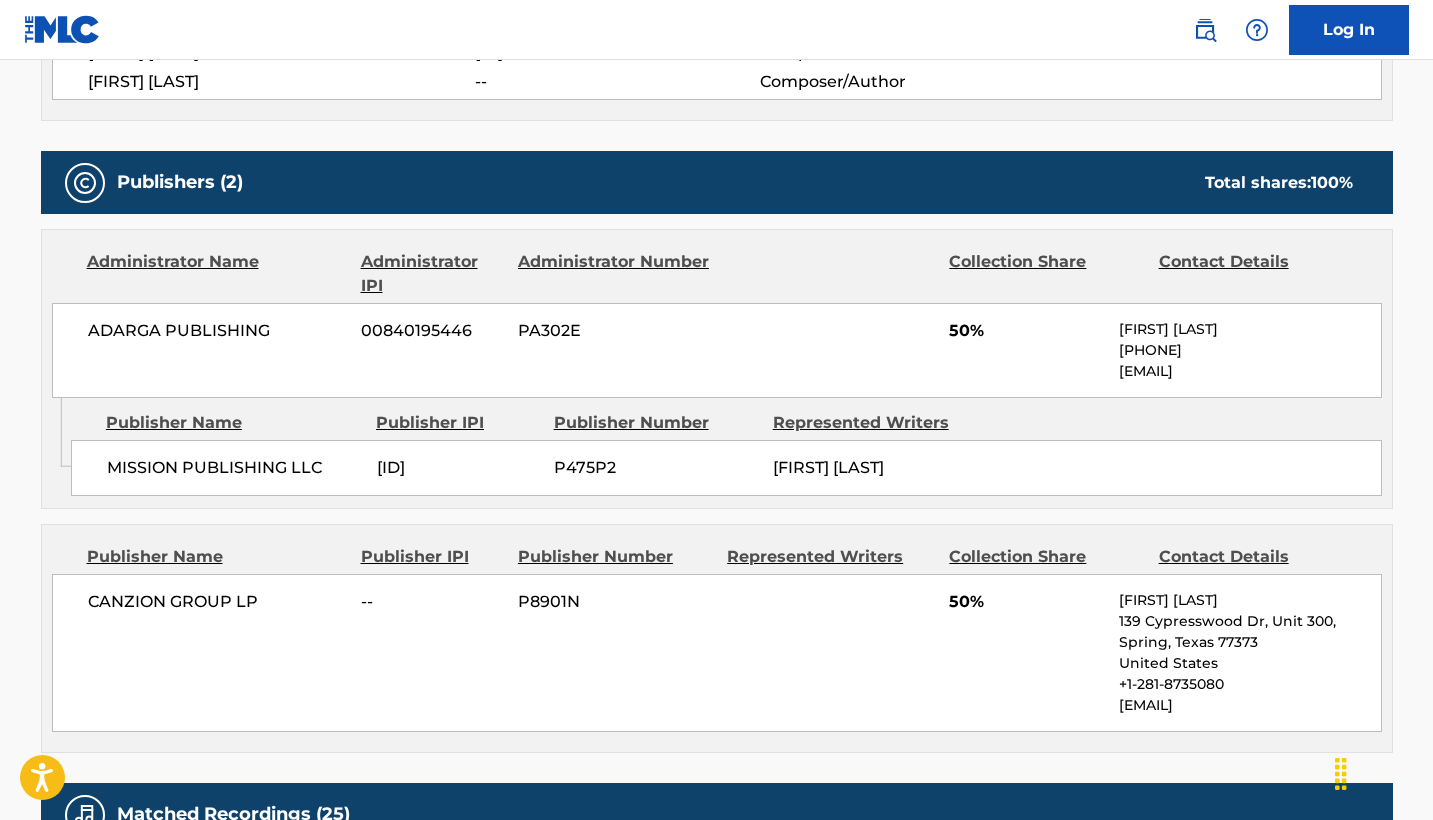 scroll, scrollTop: 816, scrollLeft: 0, axis: vertical 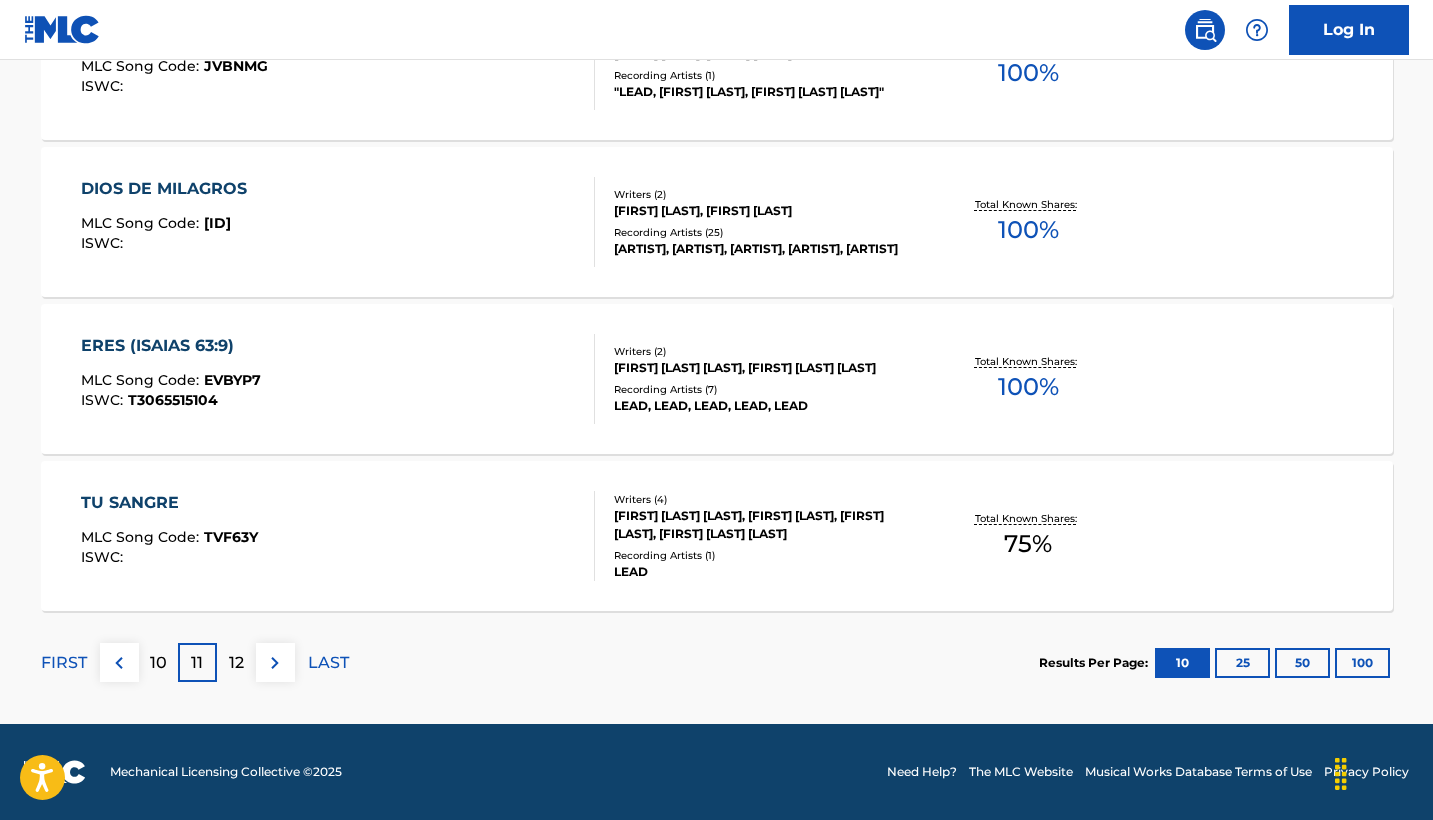 click on "ERES (ISAIAS 63:9)" at bounding box center (171, 346) 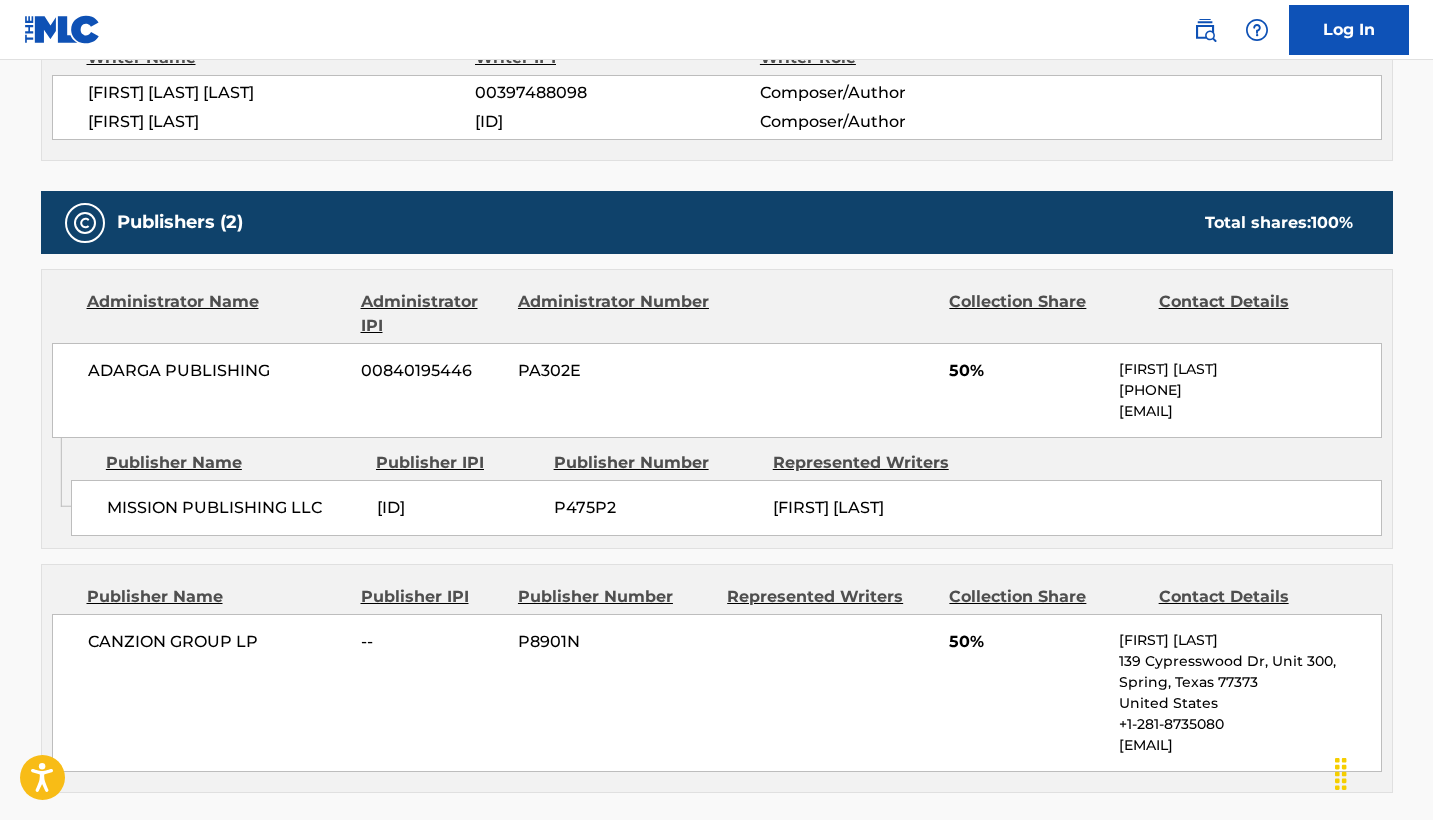 scroll, scrollTop: 996, scrollLeft: 0, axis: vertical 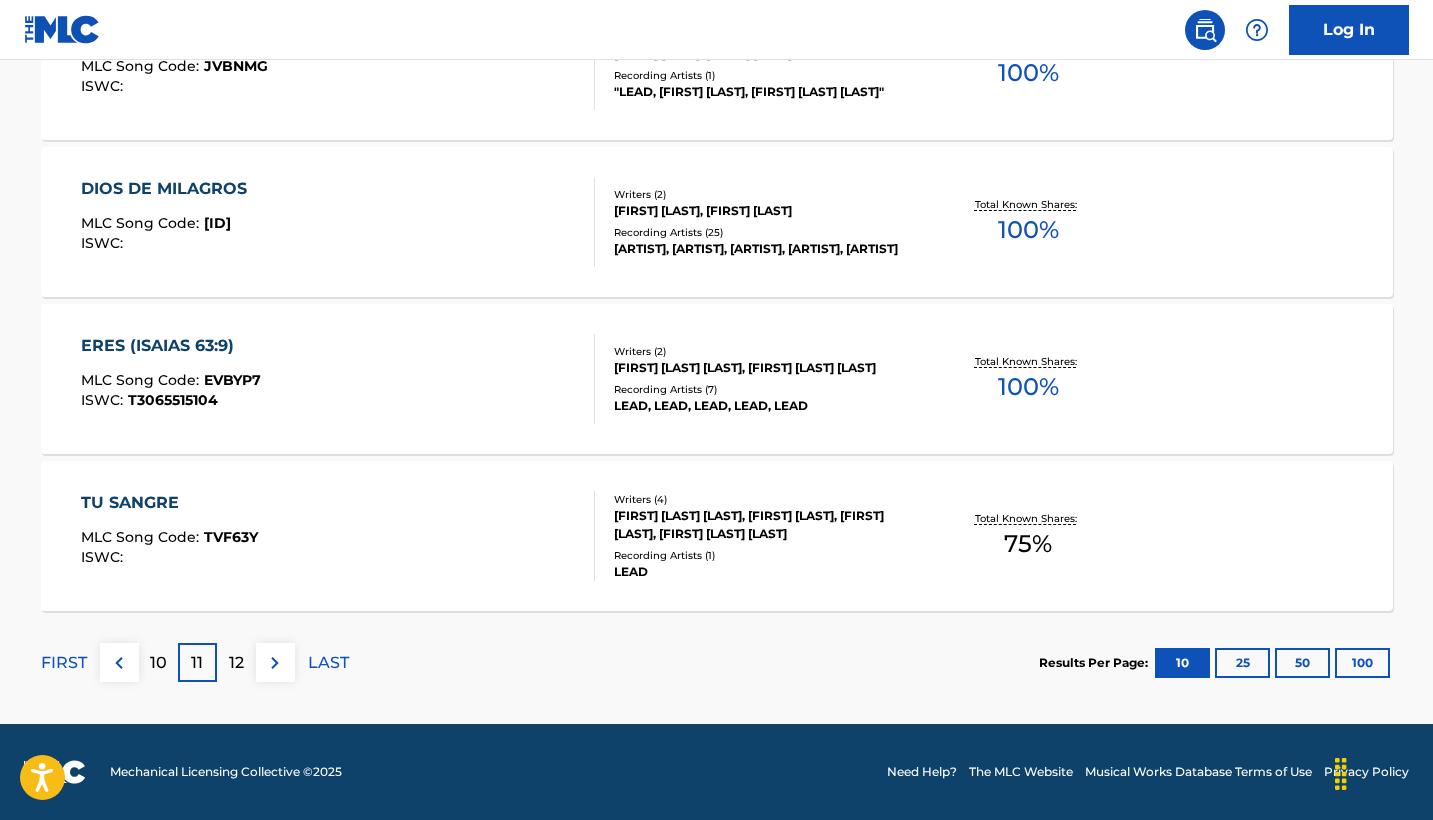 click on "12" at bounding box center [236, 662] 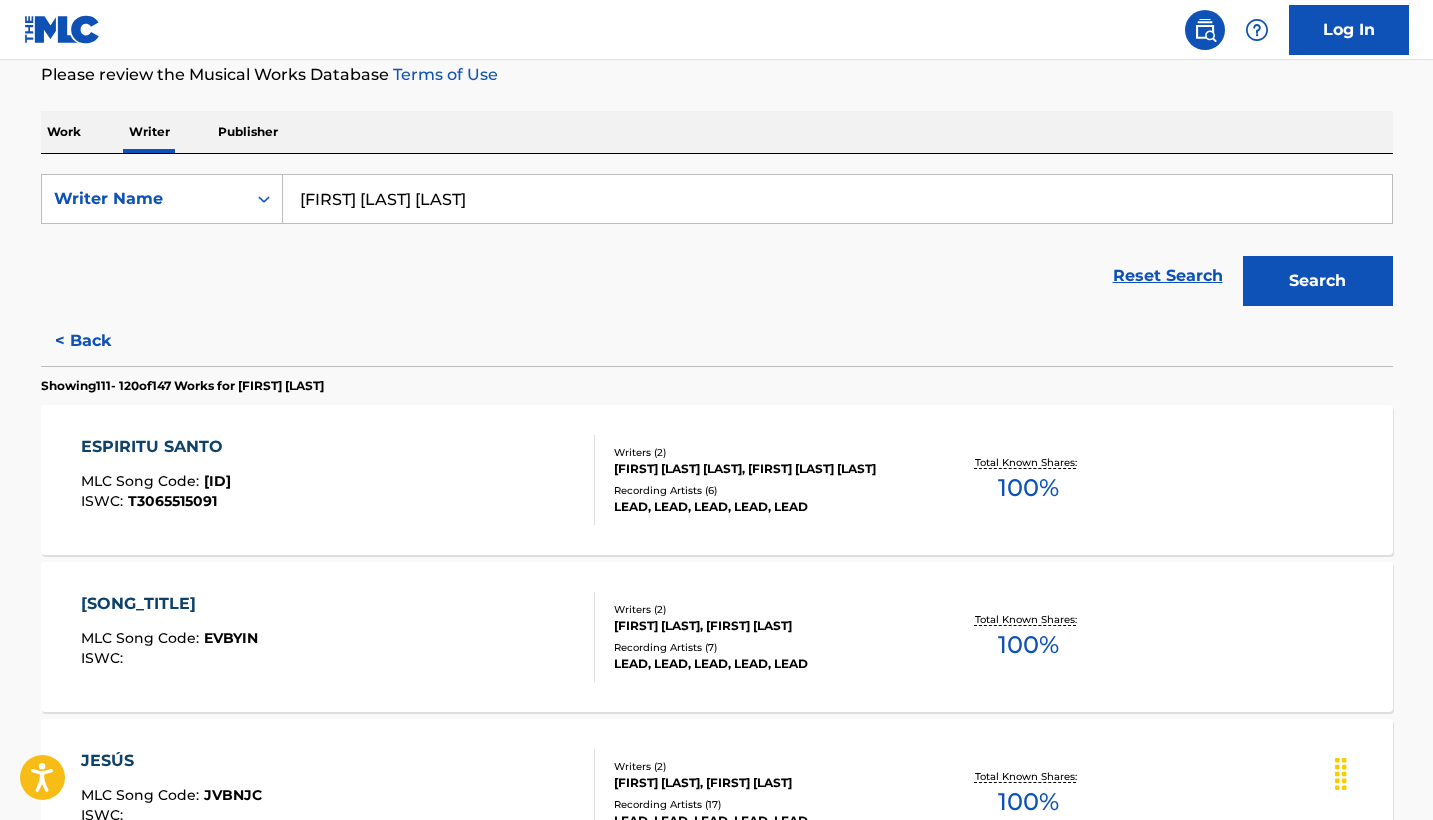 scroll, scrollTop: 272, scrollLeft: 0, axis: vertical 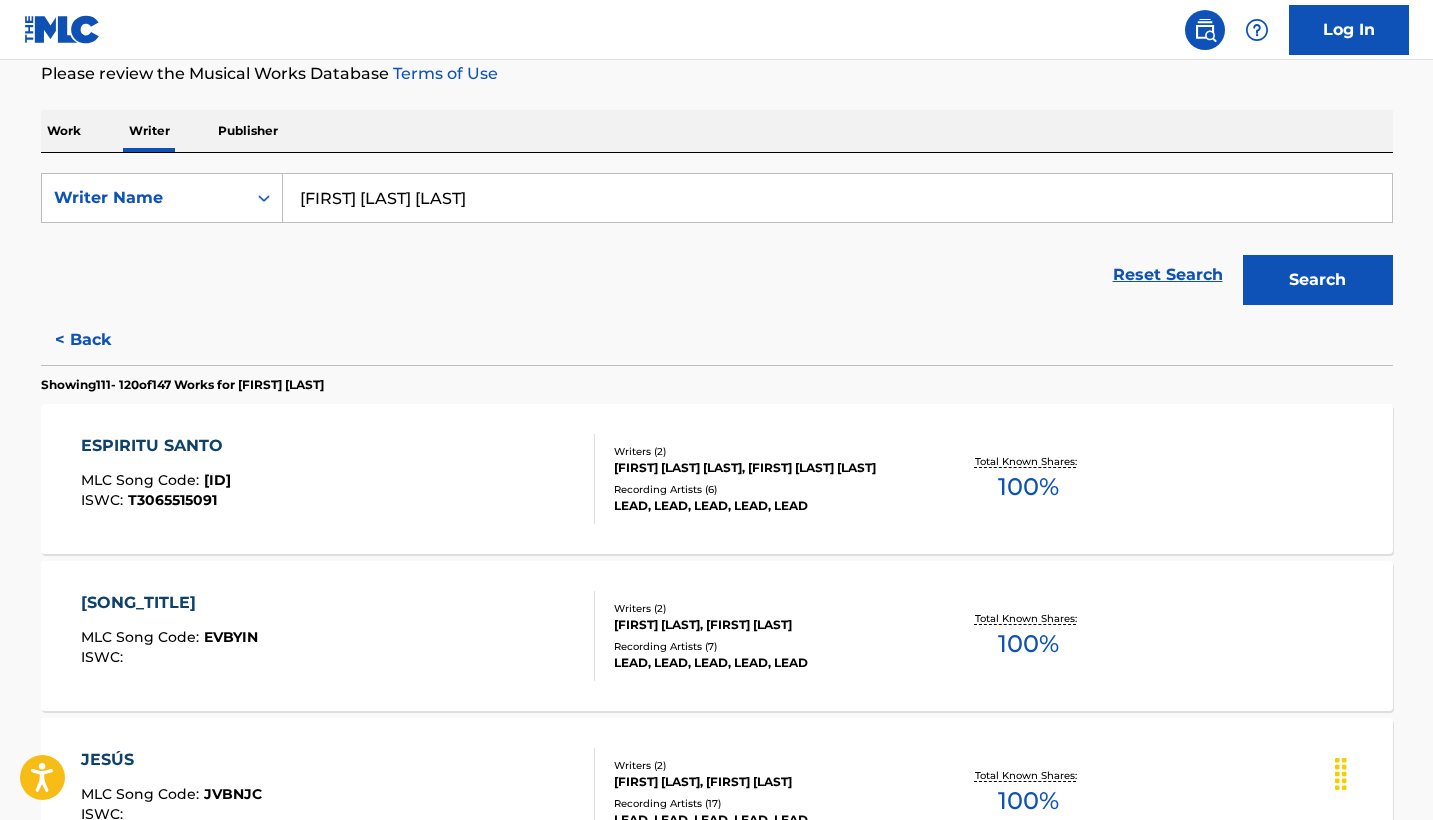 click on "ESPIRITU SANTO" at bounding box center (157, 446) 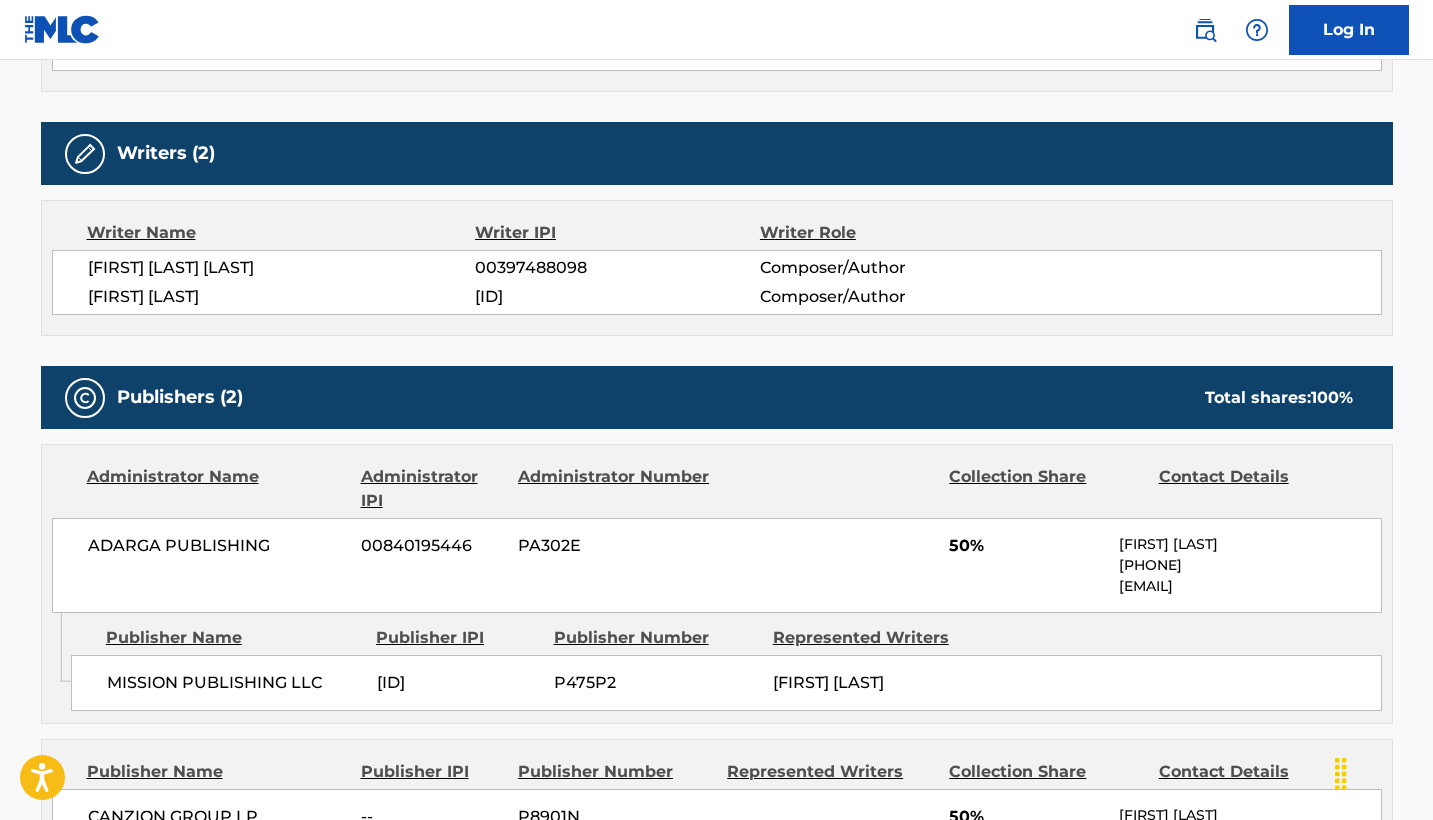 scroll, scrollTop: 673, scrollLeft: 0, axis: vertical 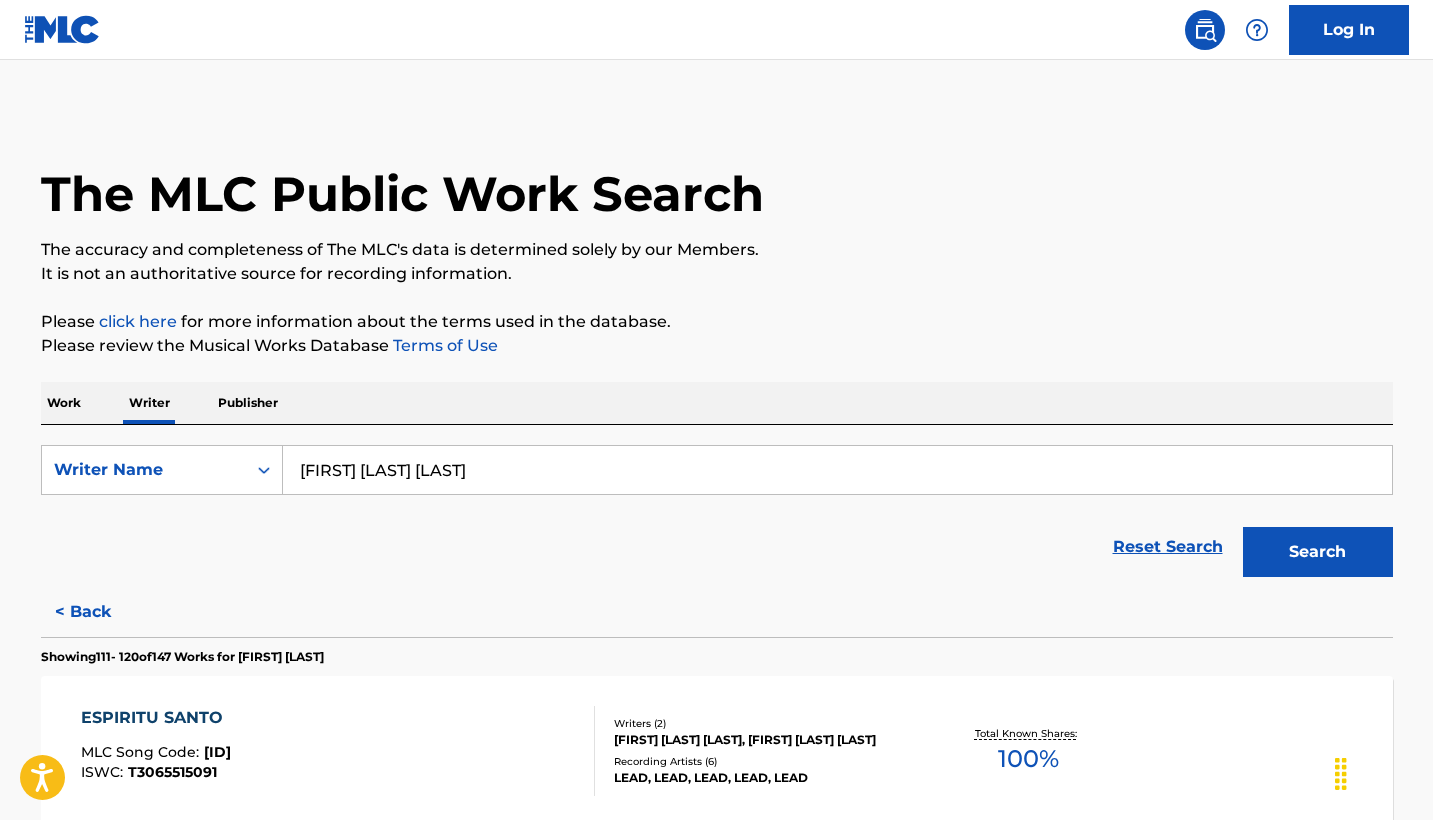click on "Log In" at bounding box center (716, 30) 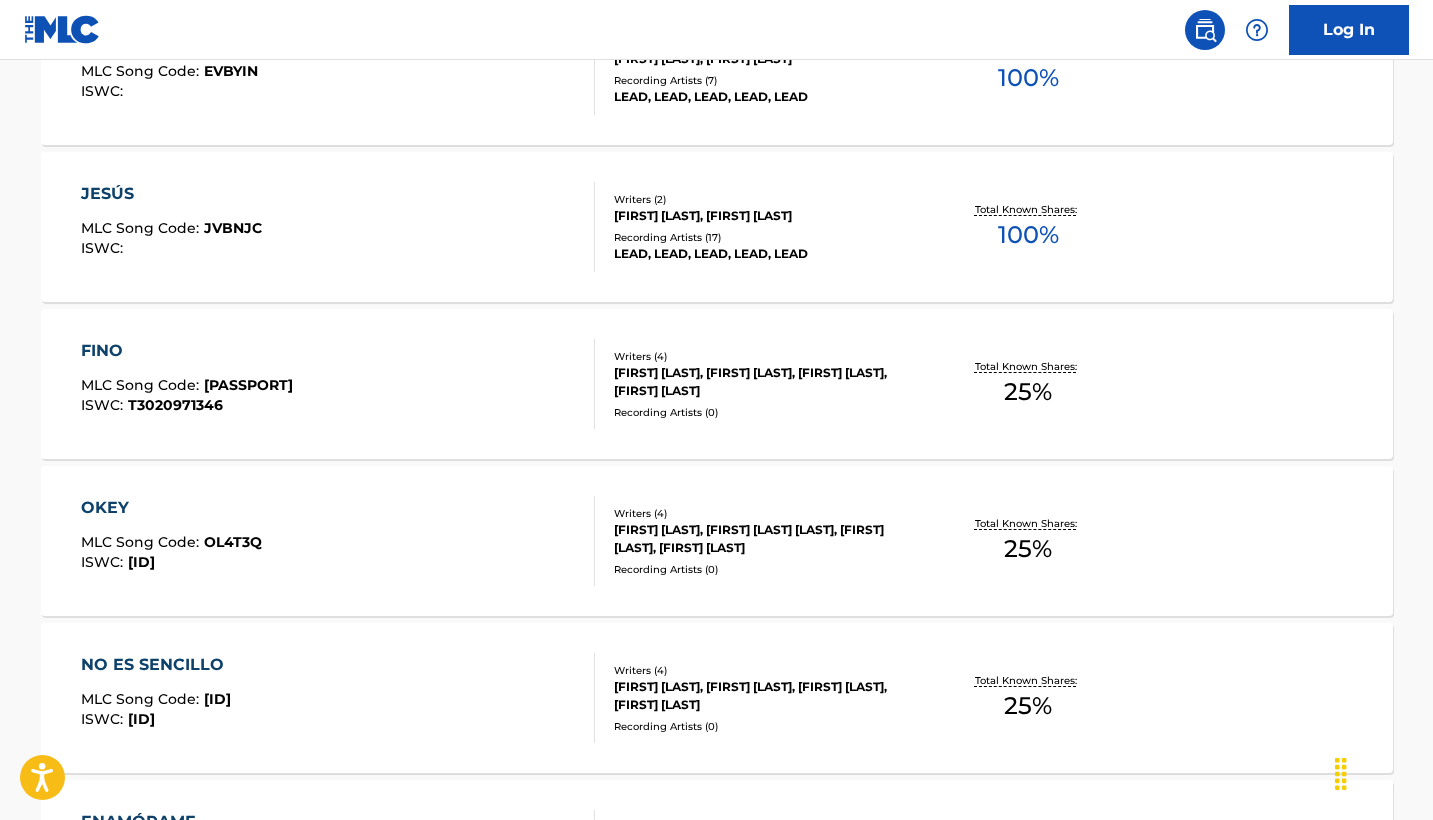 scroll, scrollTop: 842, scrollLeft: 0, axis: vertical 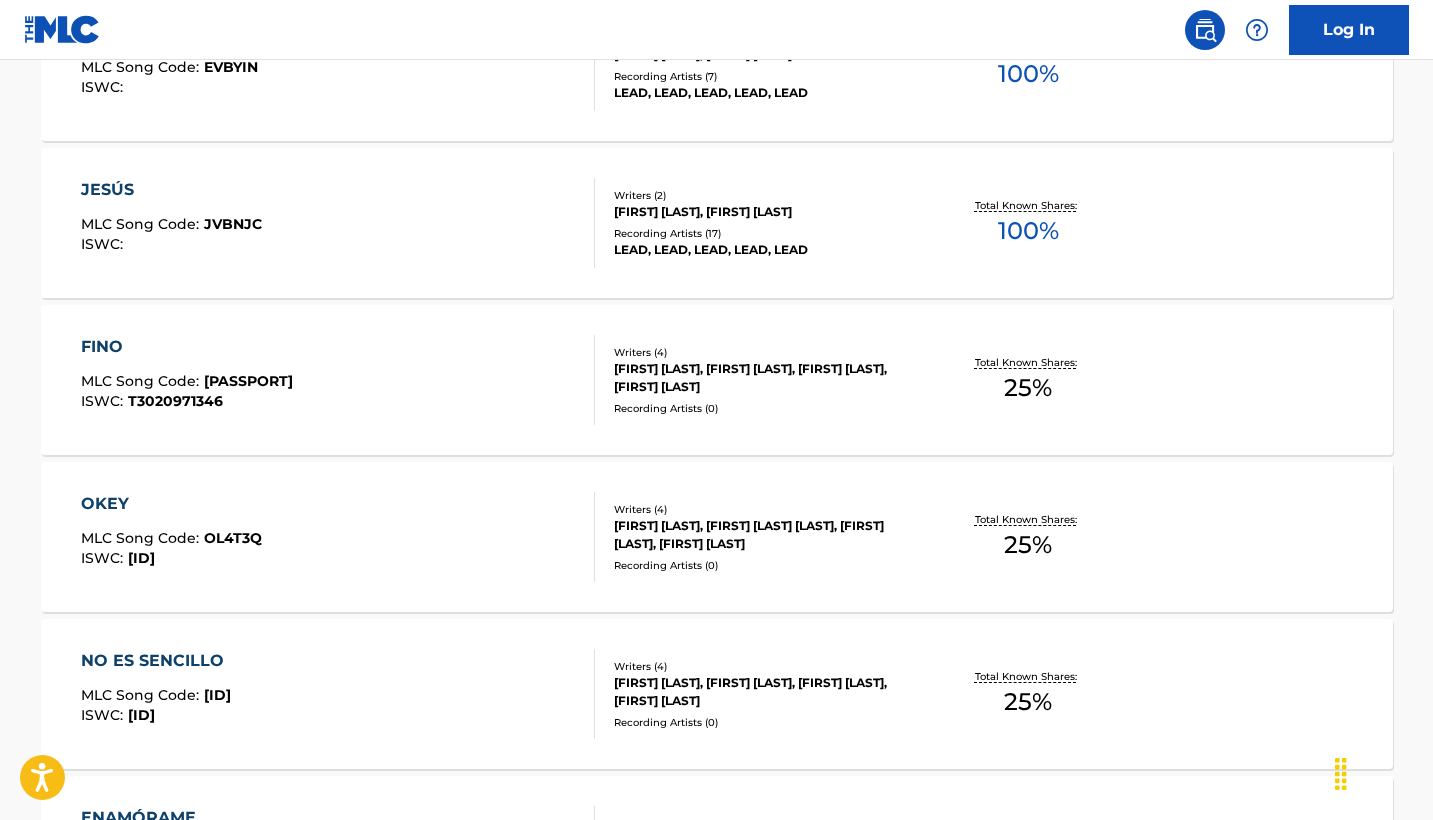 click on "FINO" at bounding box center [187, 347] 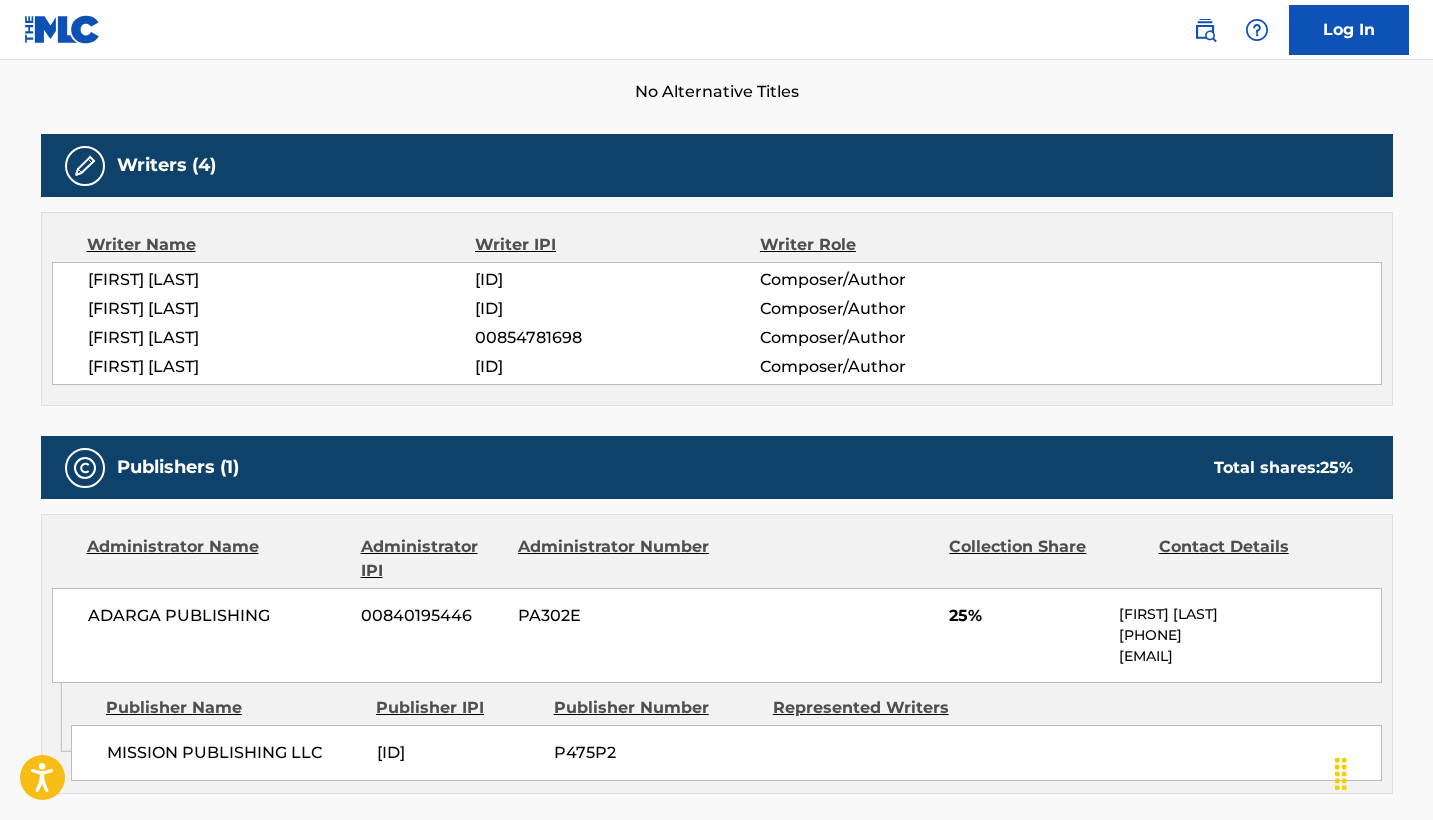 scroll, scrollTop: 568, scrollLeft: 0, axis: vertical 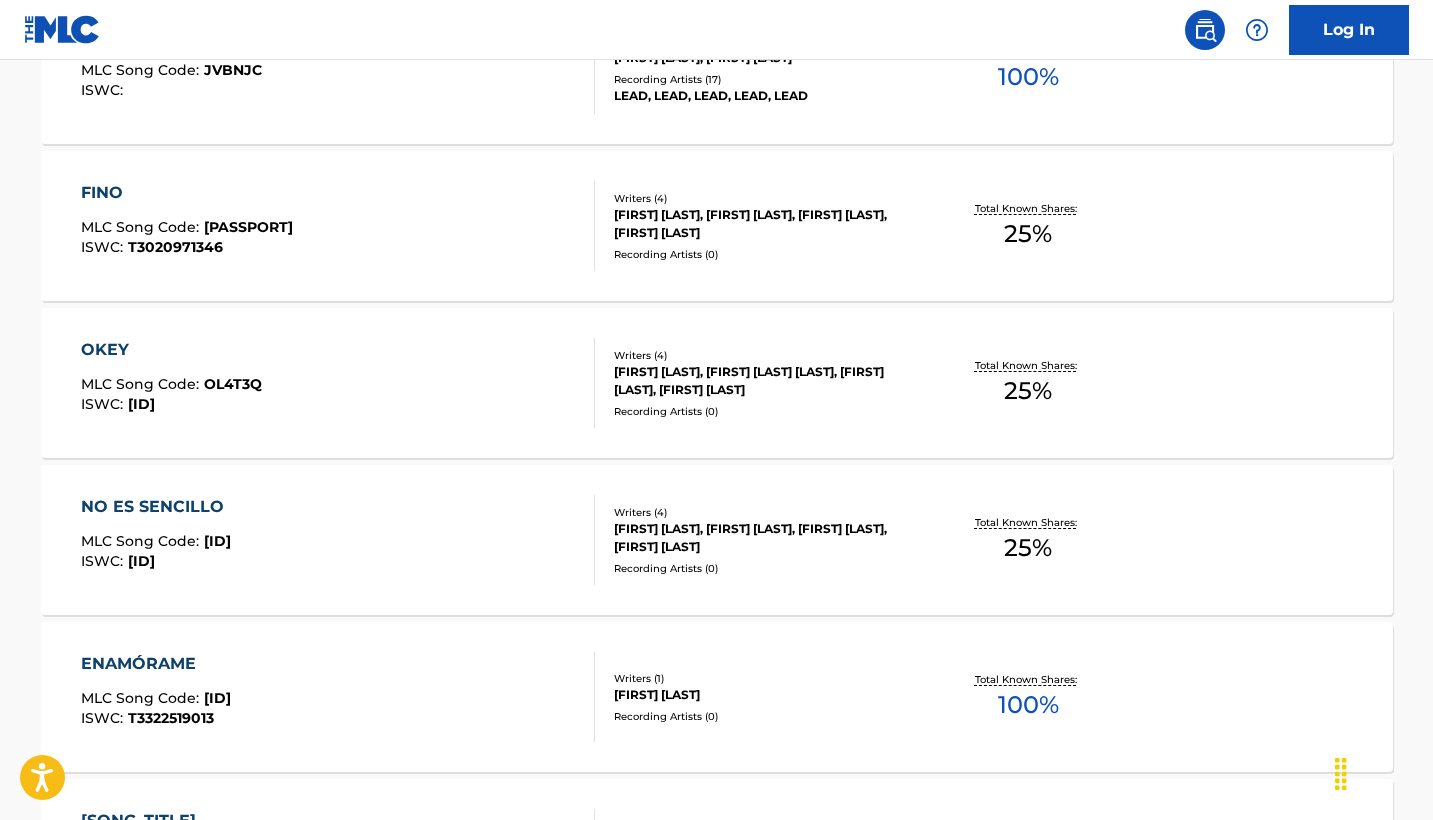 click on "OKEY MLC Song Code : OL4T3Q ISWC : T3020971540" at bounding box center (338, 383) 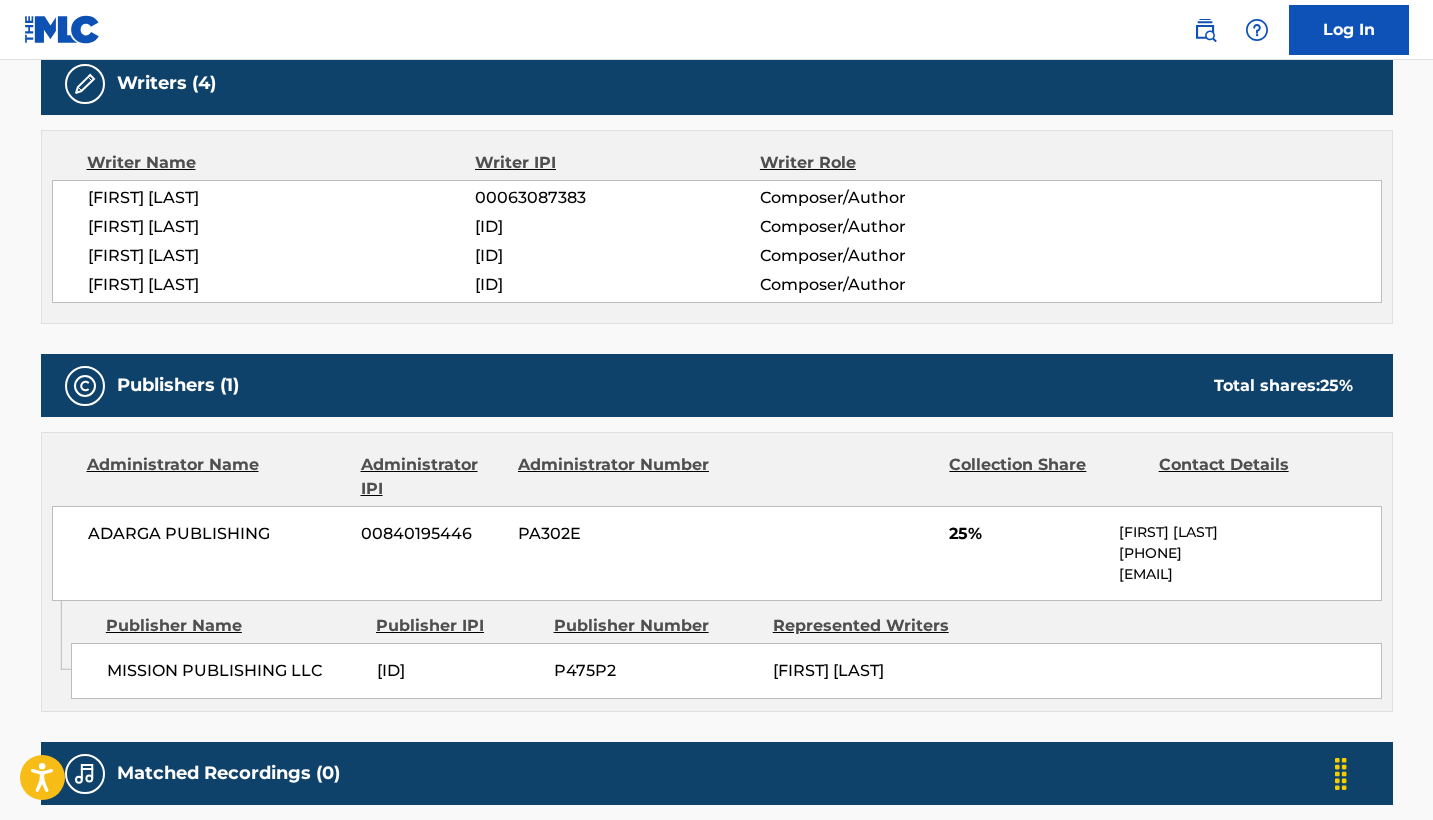 scroll, scrollTop: 663, scrollLeft: 0, axis: vertical 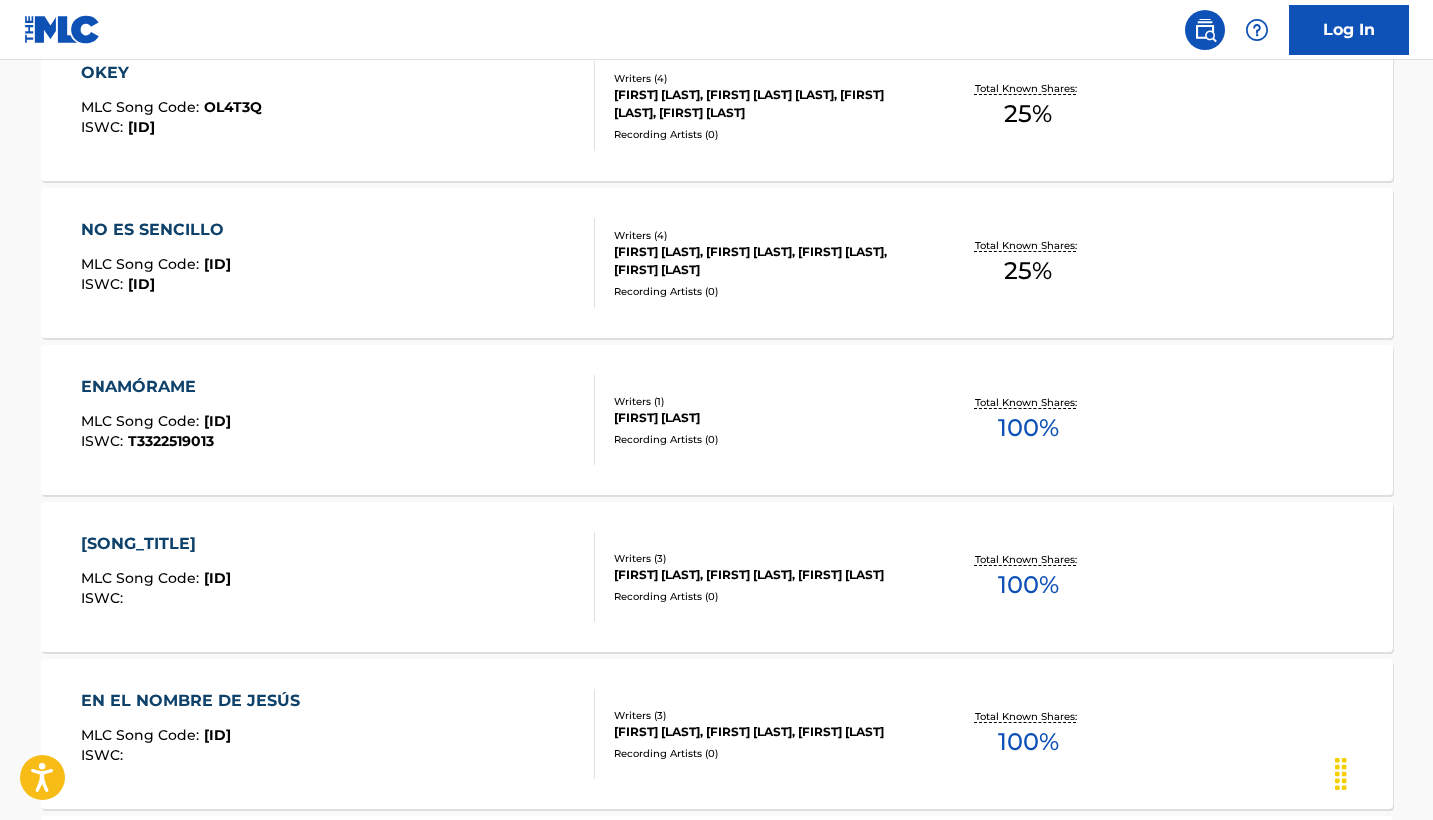 click on "NO ES SENCILLO MLC Song Code : N98HWN ISWC : T3020971211" at bounding box center [338, 263] 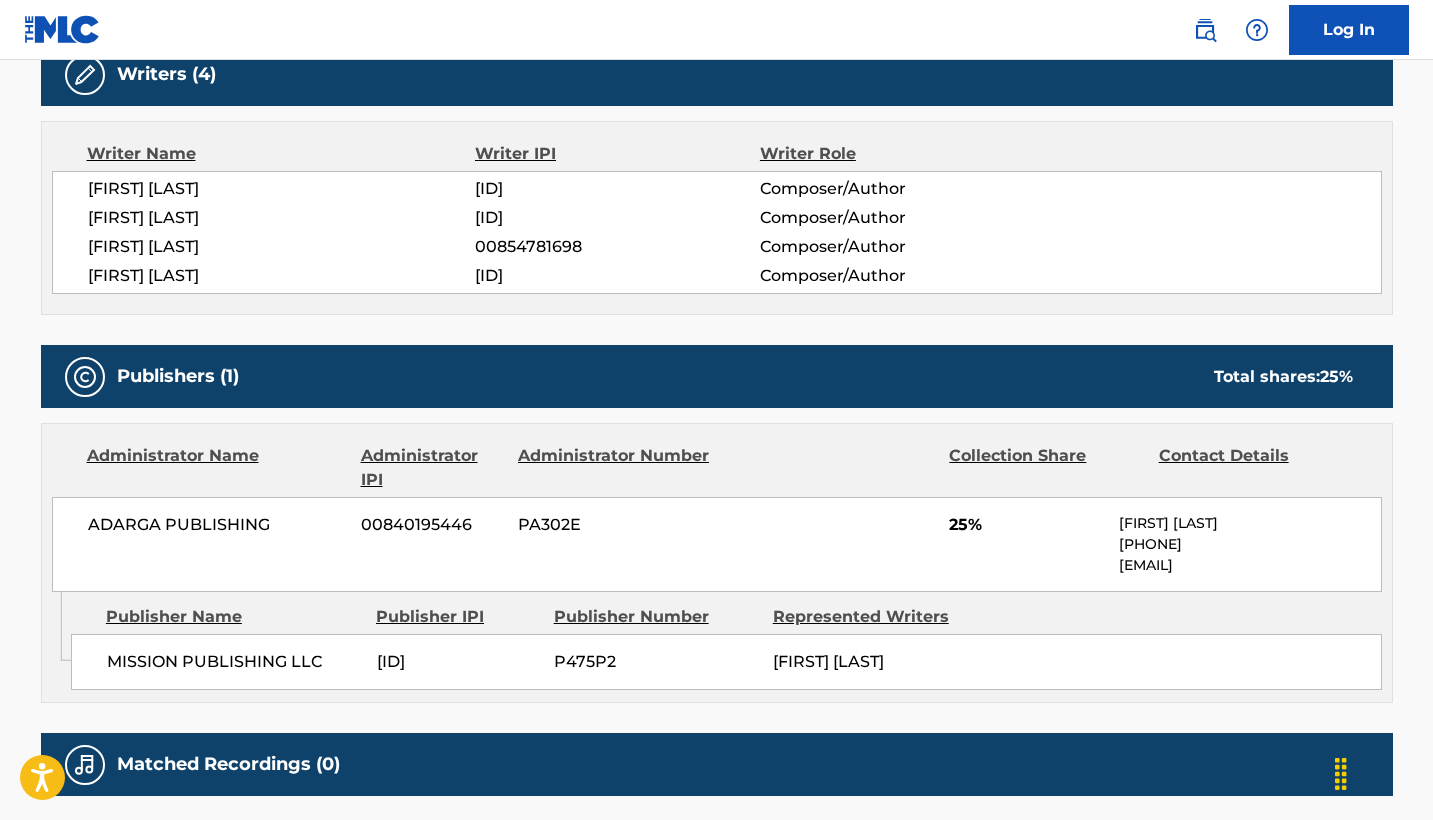scroll, scrollTop: 660, scrollLeft: 0, axis: vertical 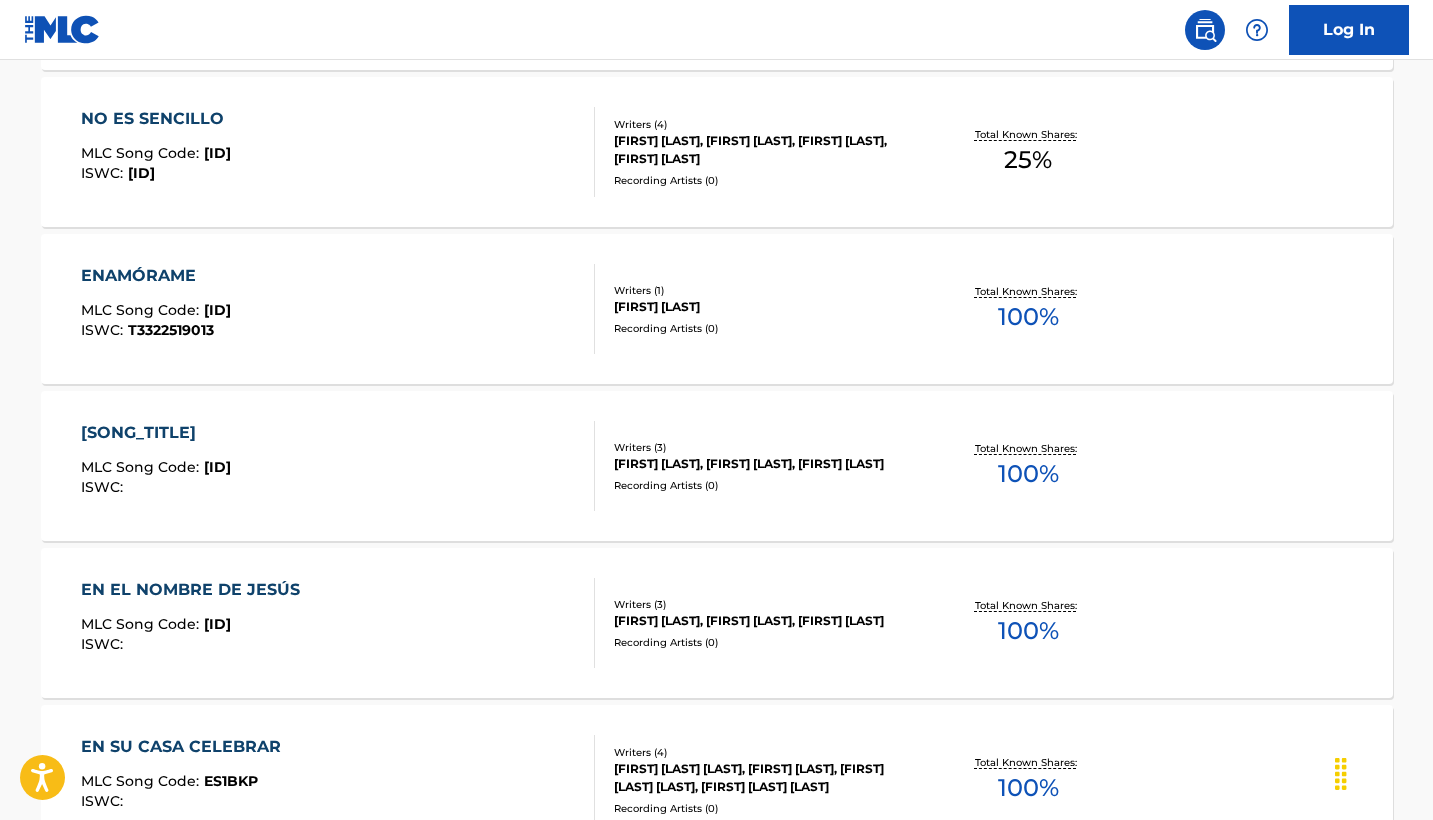 click on "ENAMÓRAME MLC Song Code : ES1QBW ISWC : T3322519013" at bounding box center (338, 309) 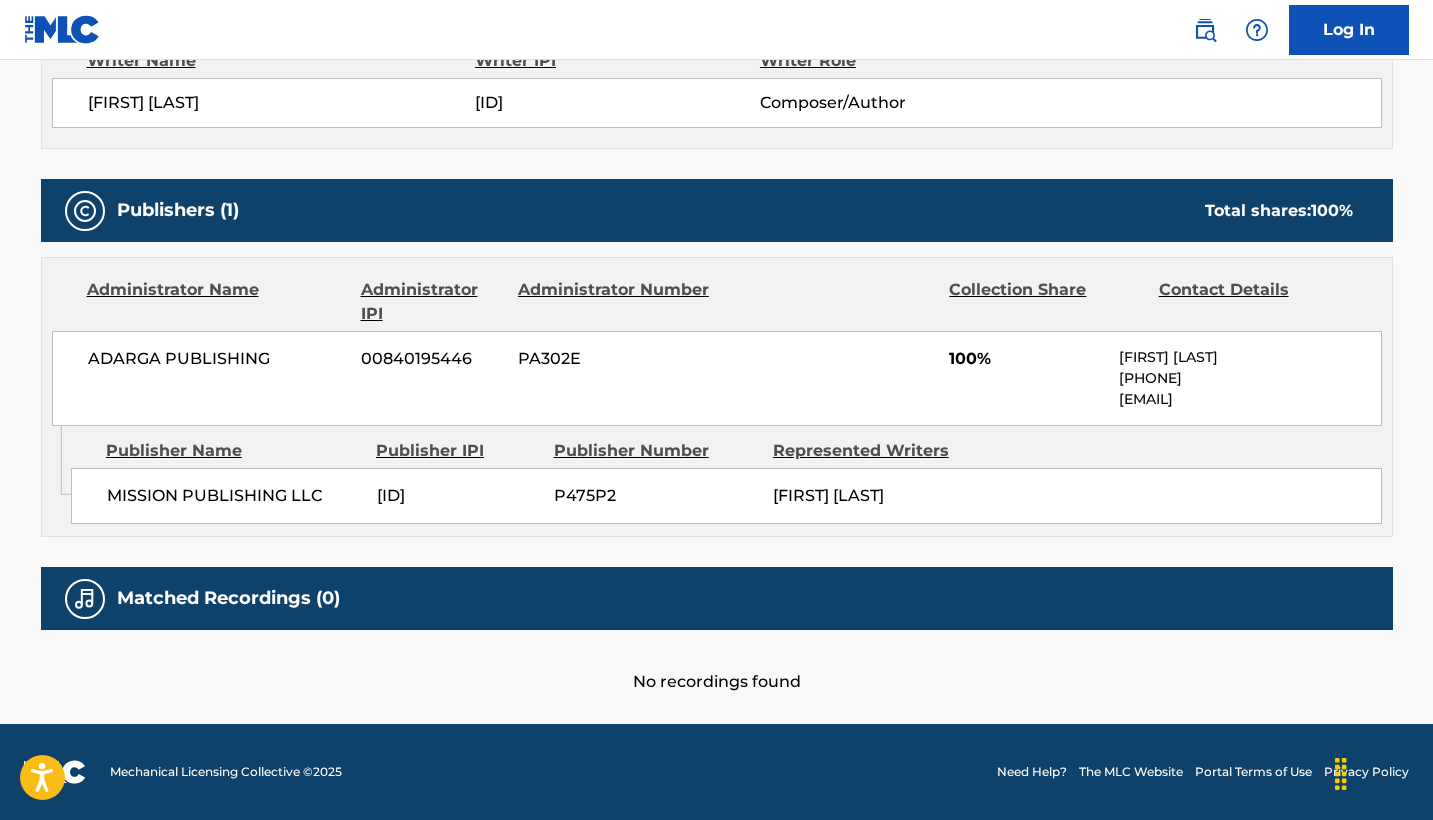 scroll, scrollTop: 771, scrollLeft: 0, axis: vertical 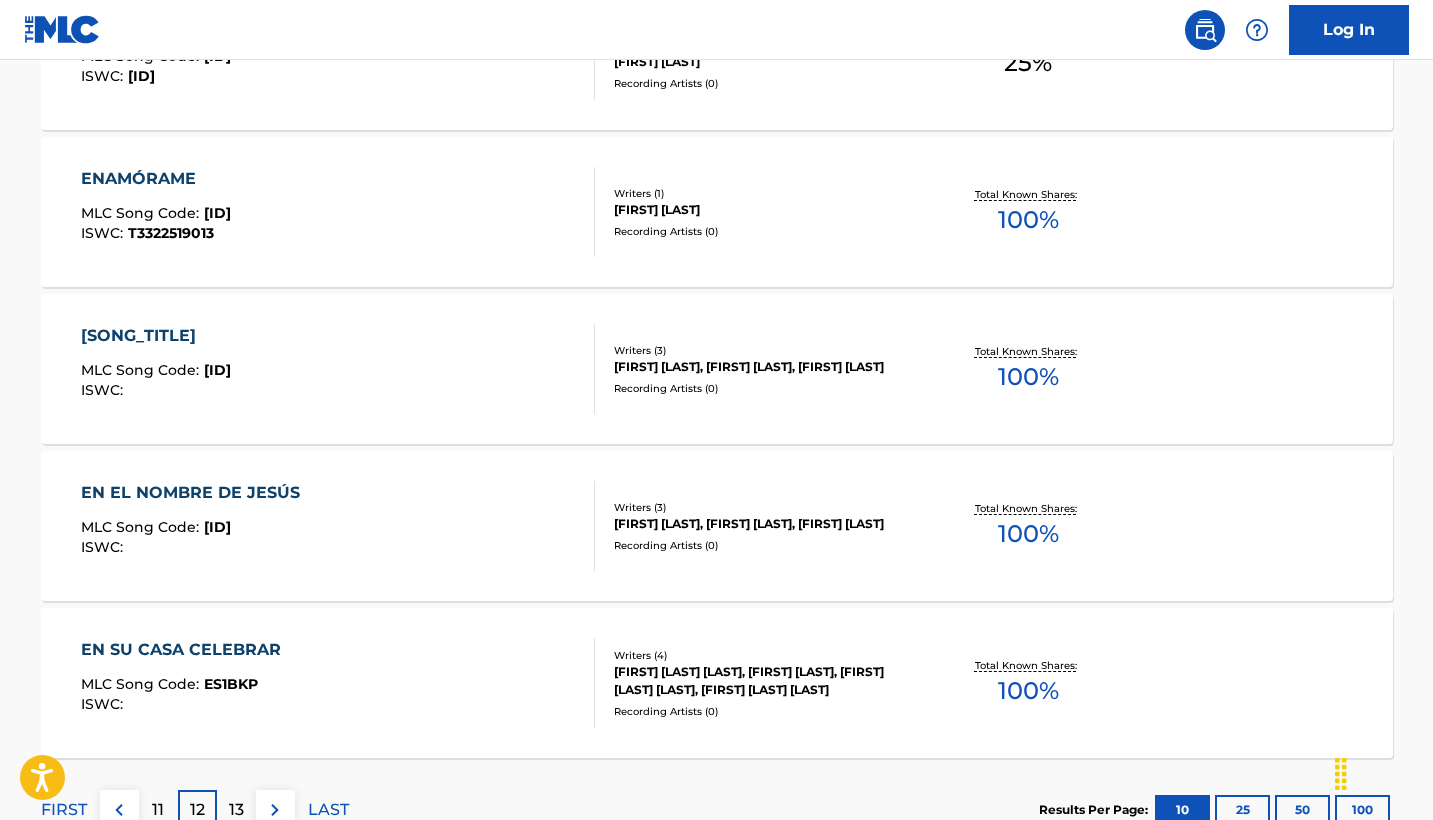 click on "ERES BUENO MLC Song Code : ES1P6H ISWC :" at bounding box center [338, 369] 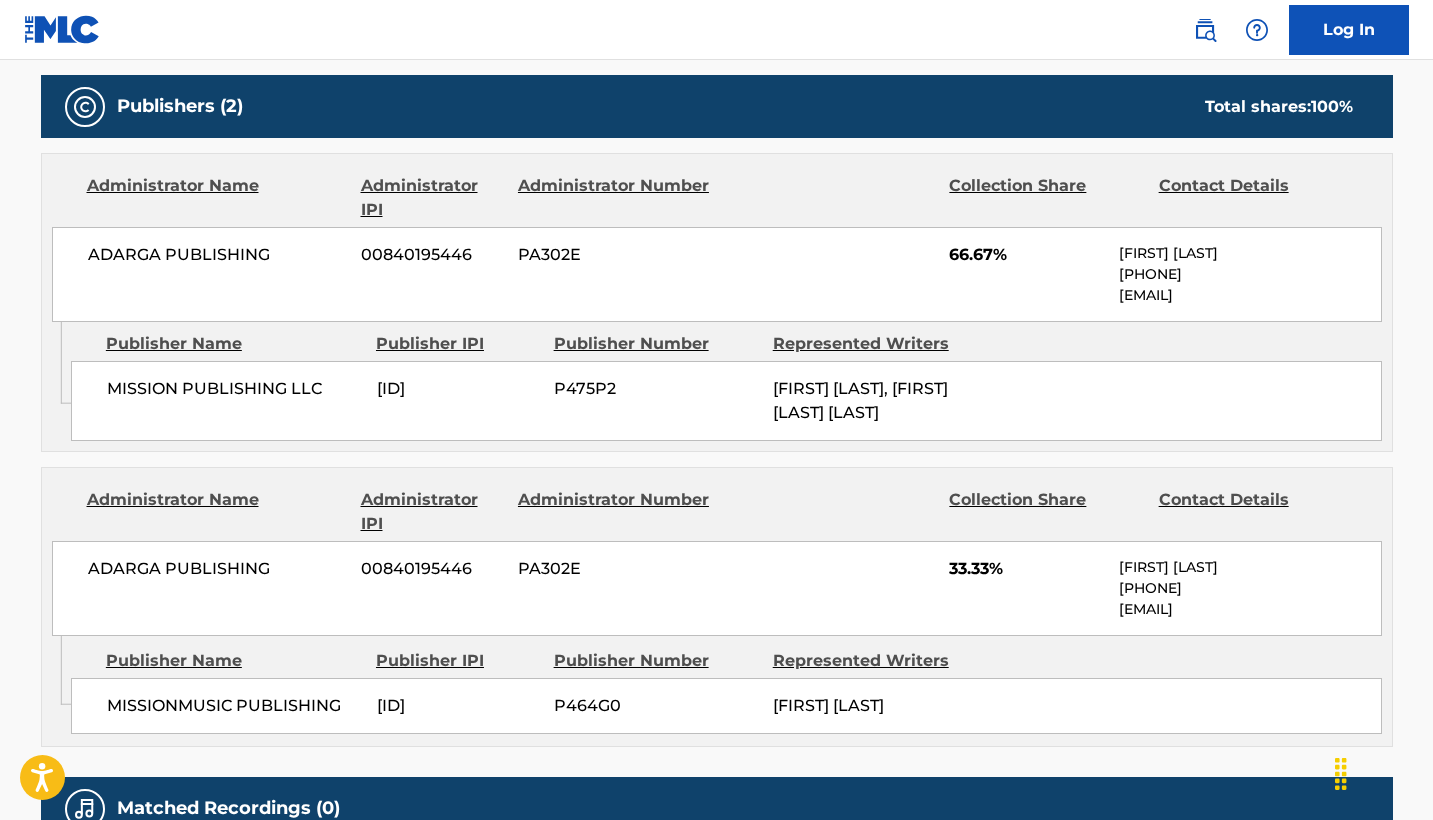 scroll, scrollTop: 904, scrollLeft: 0, axis: vertical 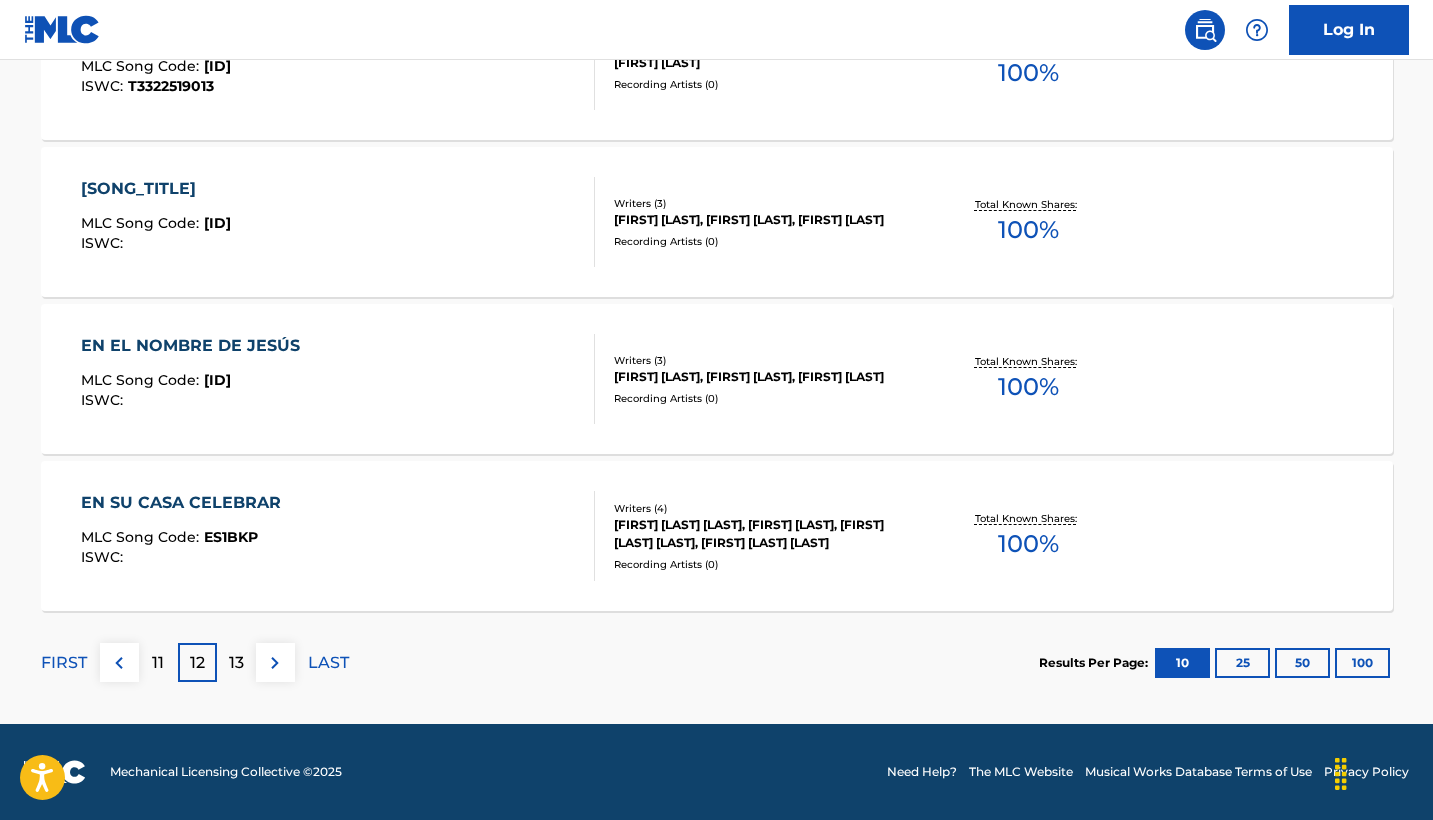 click on "EN EL NOMBRE DE JESÚS MLC Song Code : ES1I0F ISWC :" at bounding box center [338, 379] 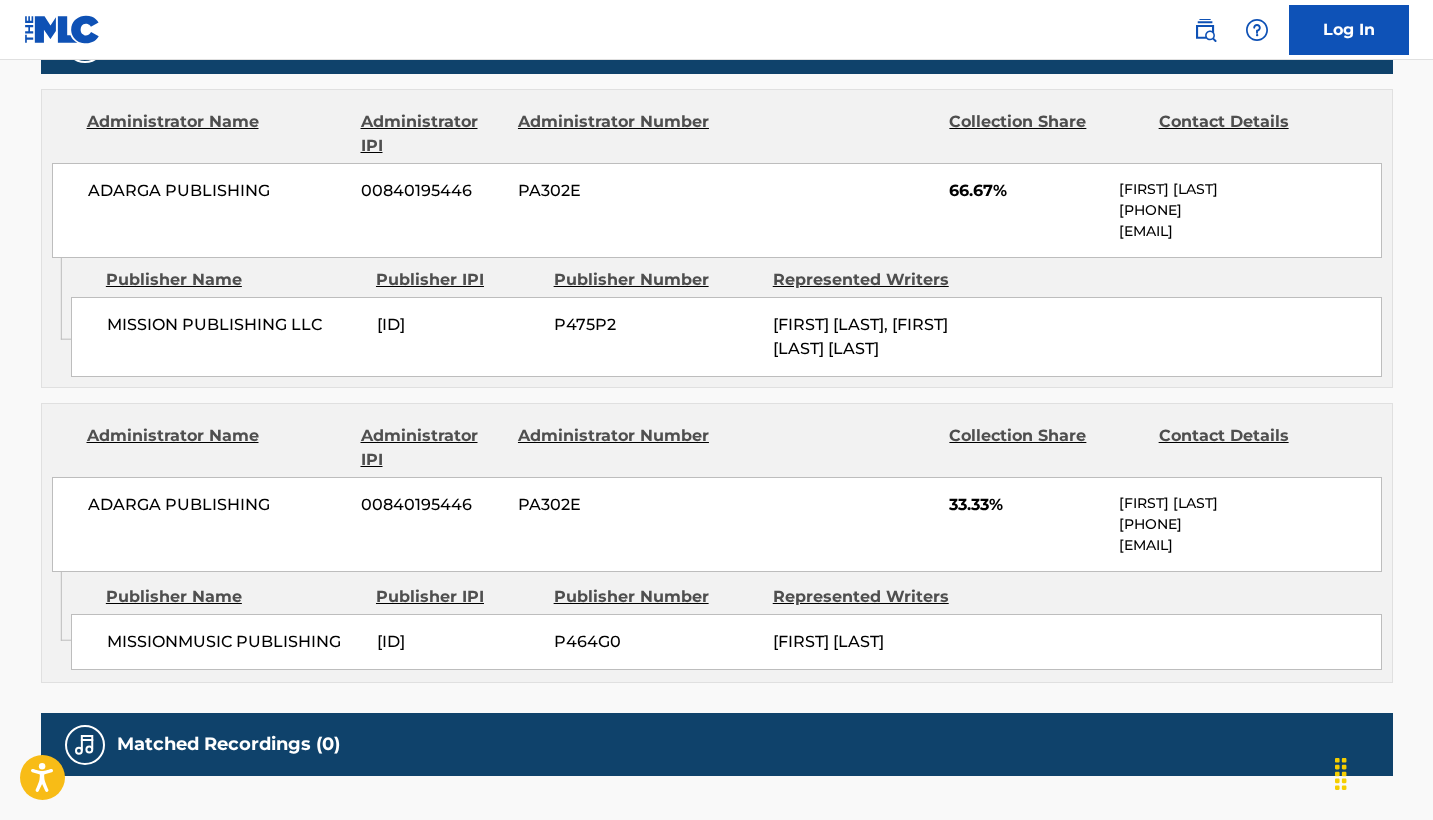 scroll, scrollTop: 963, scrollLeft: 0, axis: vertical 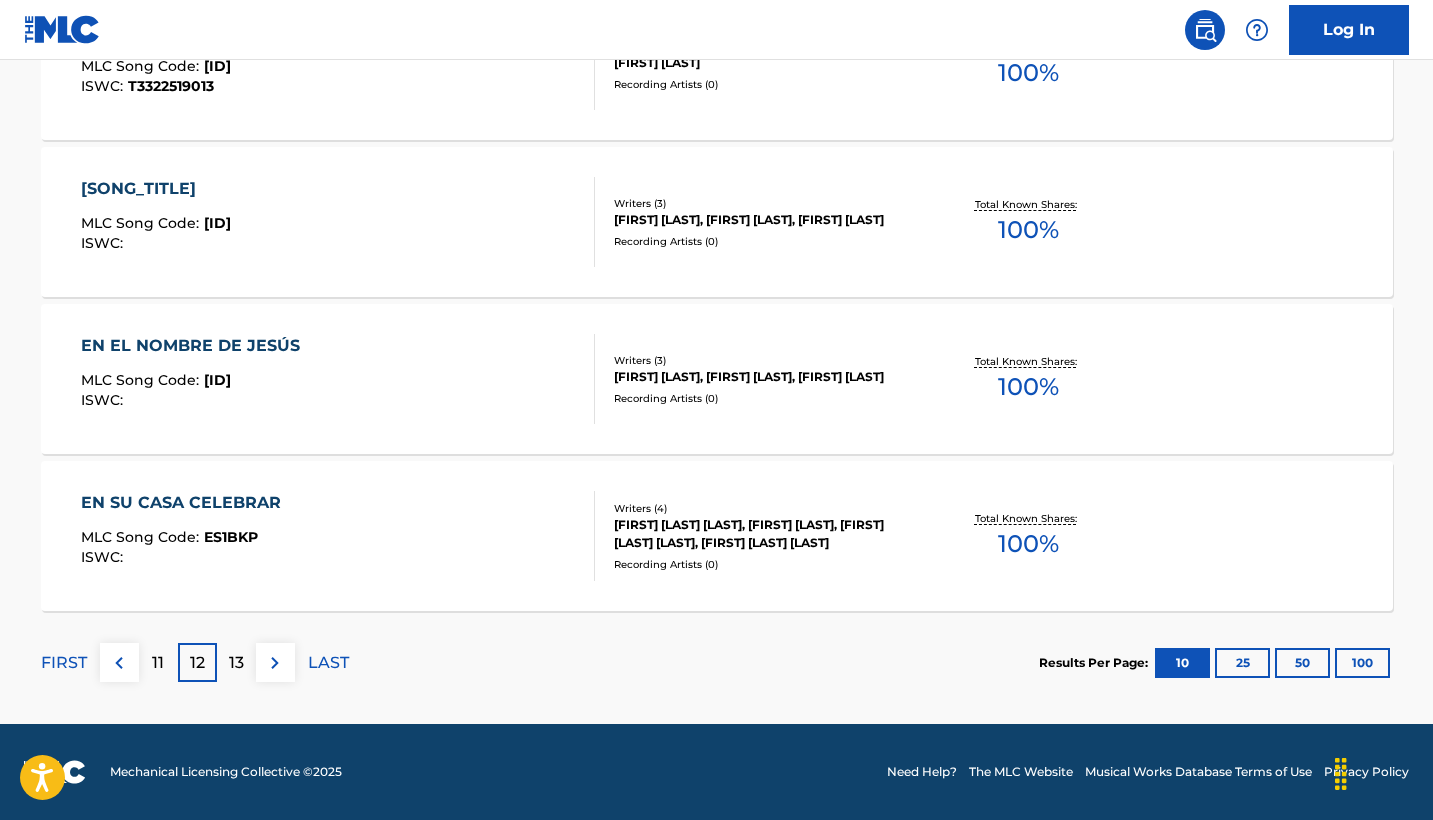 click on "EN SU CASA CELEBRAR MLC Song Code : ES1BKP ISWC :" at bounding box center [338, 536] 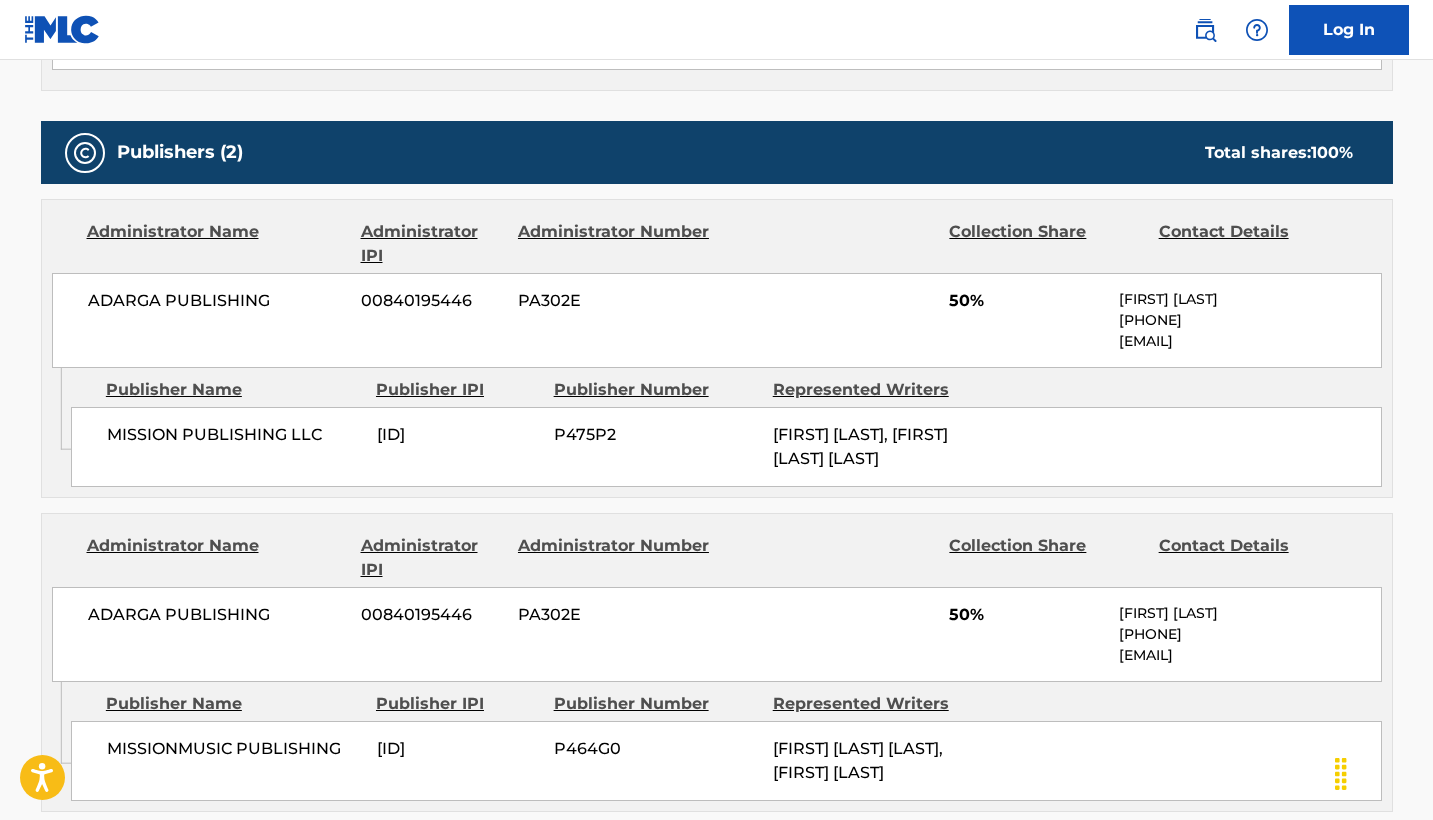 scroll, scrollTop: 886, scrollLeft: 0, axis: vertical 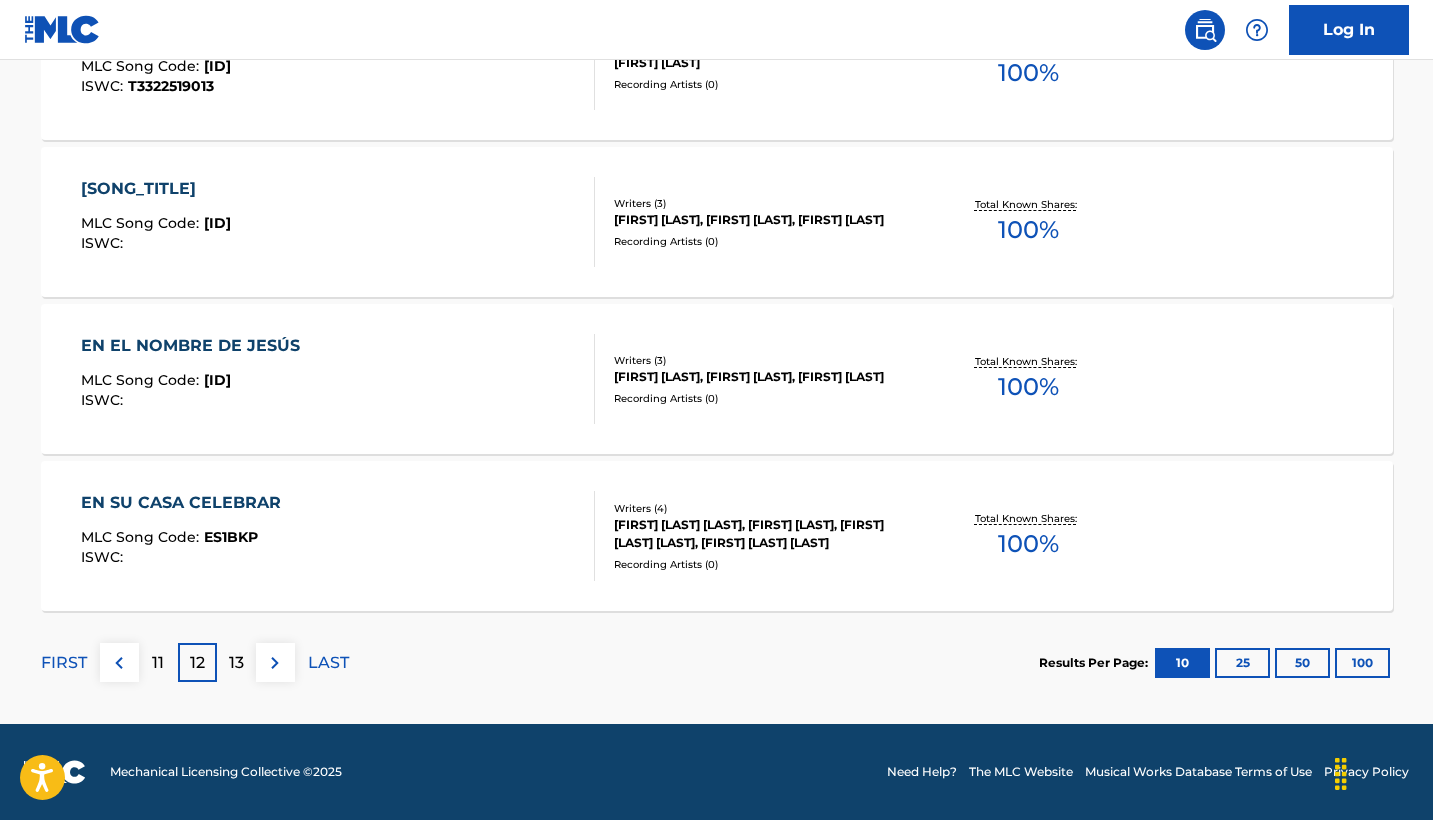 click on "13" at bounding box center [236, 663] 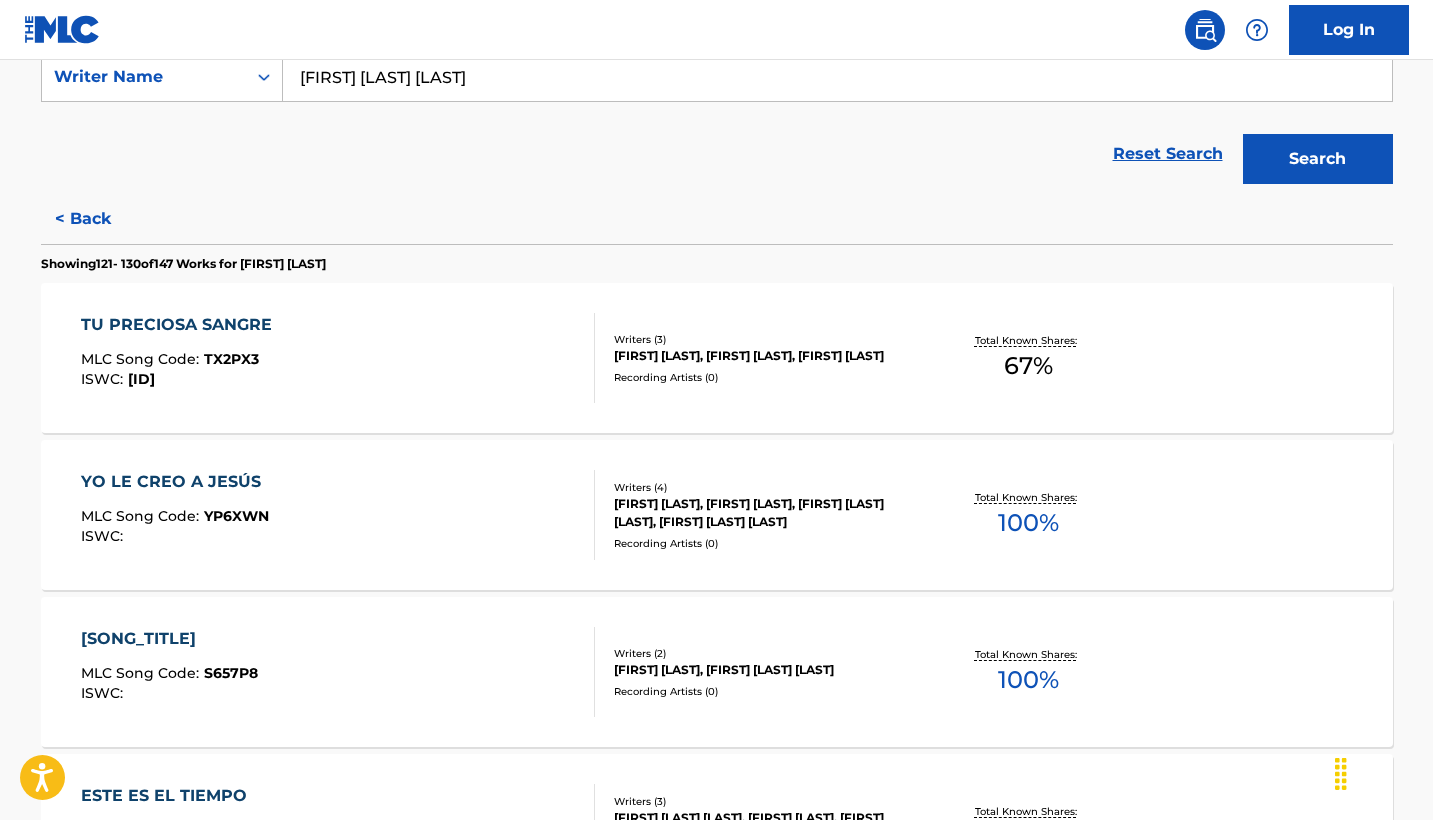 scroll, scrollTop: 403, scrollLeft: 0, axis: vertical 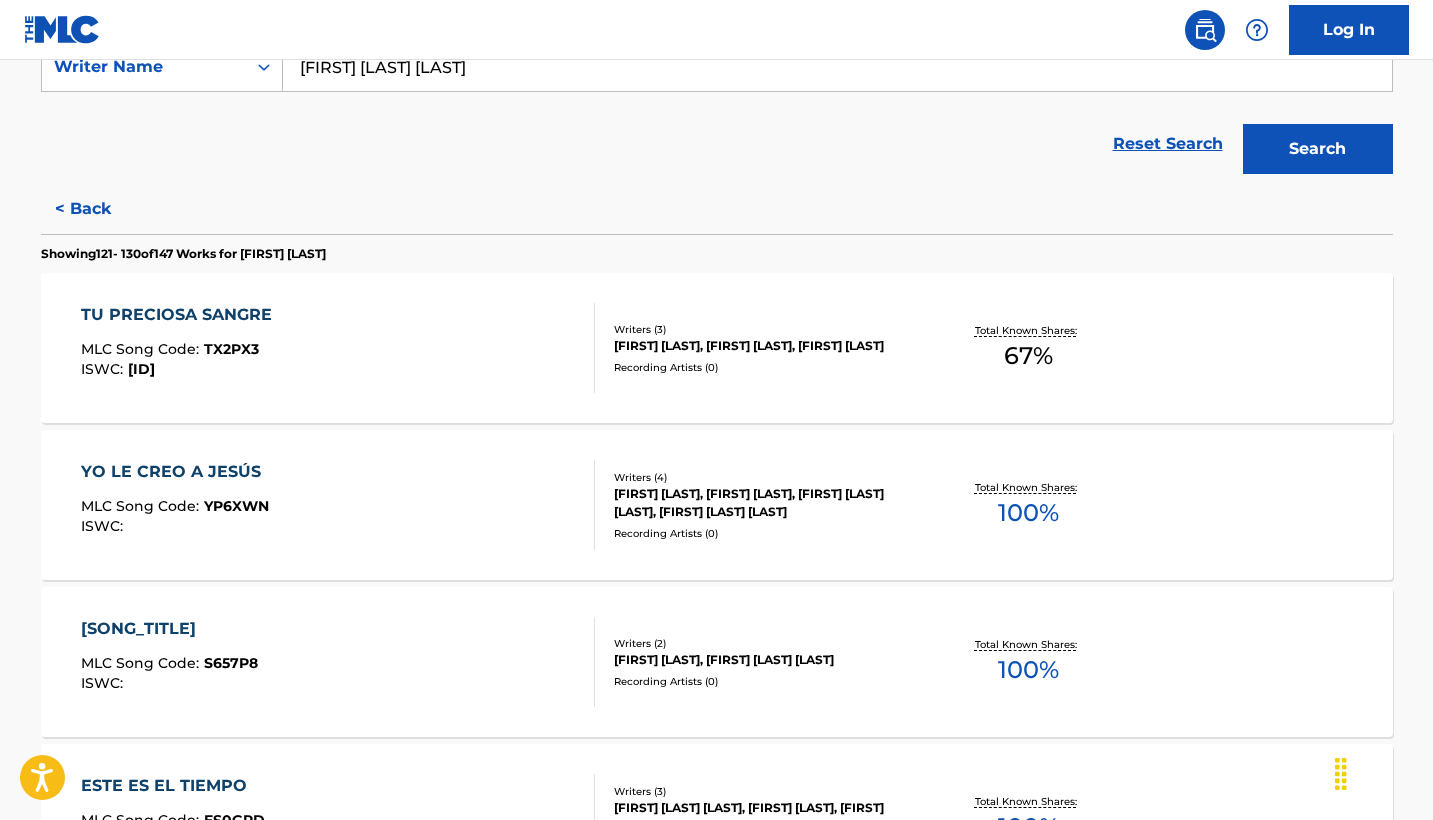 click on "TU PRECIOSA SANGRE MLC Song Code : TX2PX3 ISWC : T3319575587" at bounding box center (338, 348) 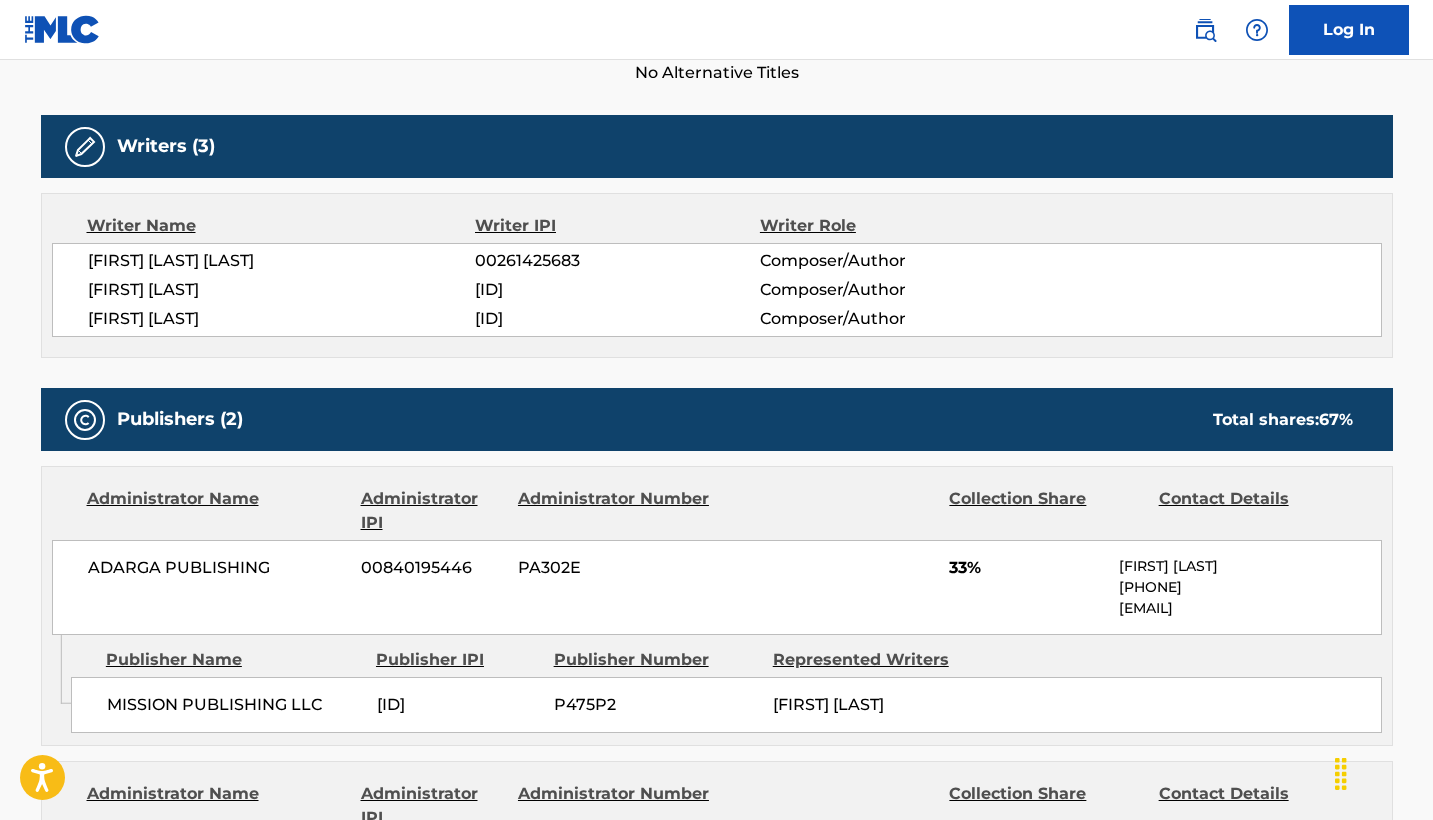 scroll, scrollTop: 587, scrollLeft: 0, axis: vertical 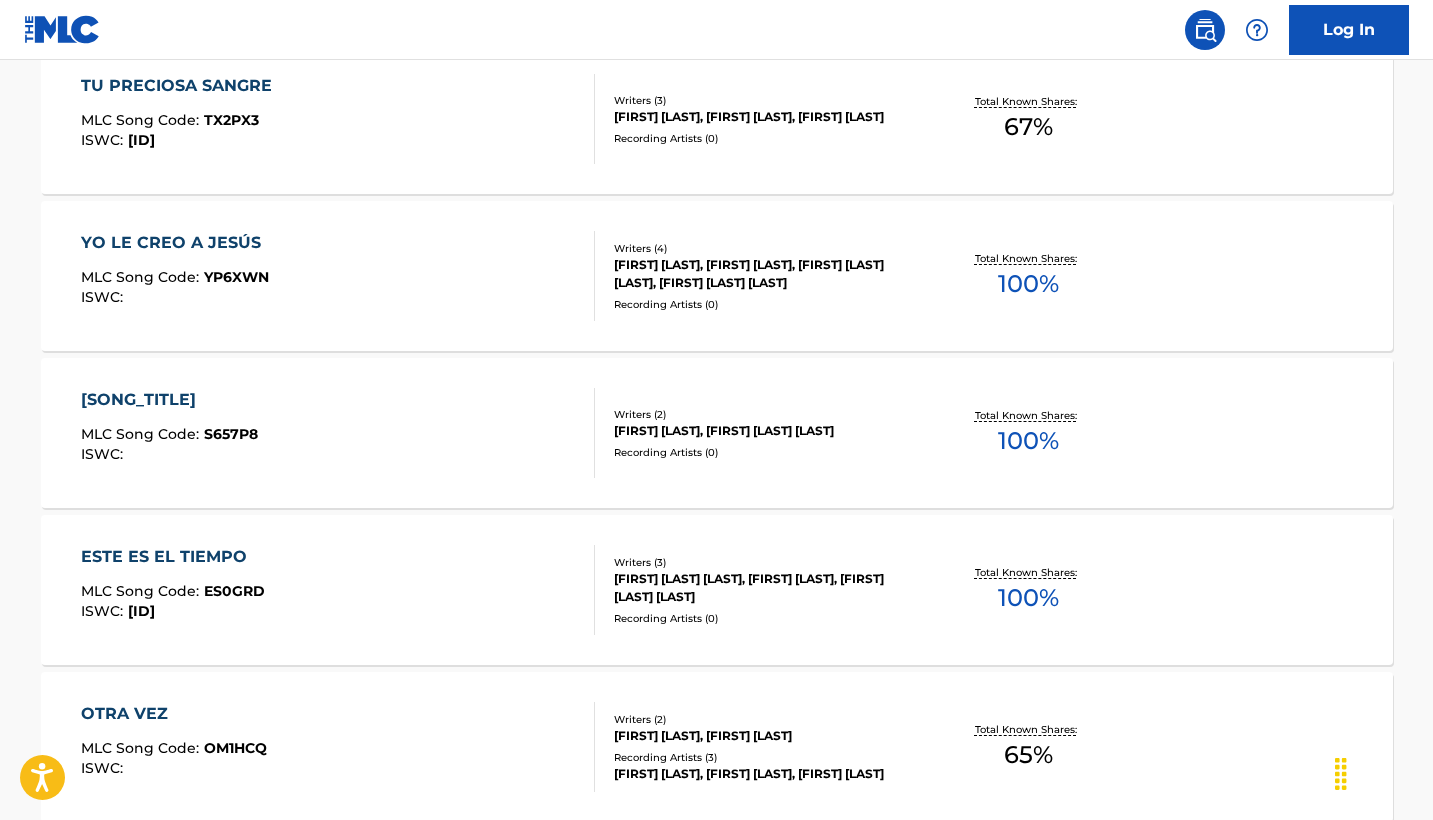 click on "YO LE CREO A JESÚS MLC Song Code : YP6XWN ISWC :" at bounding box center [176, 276] 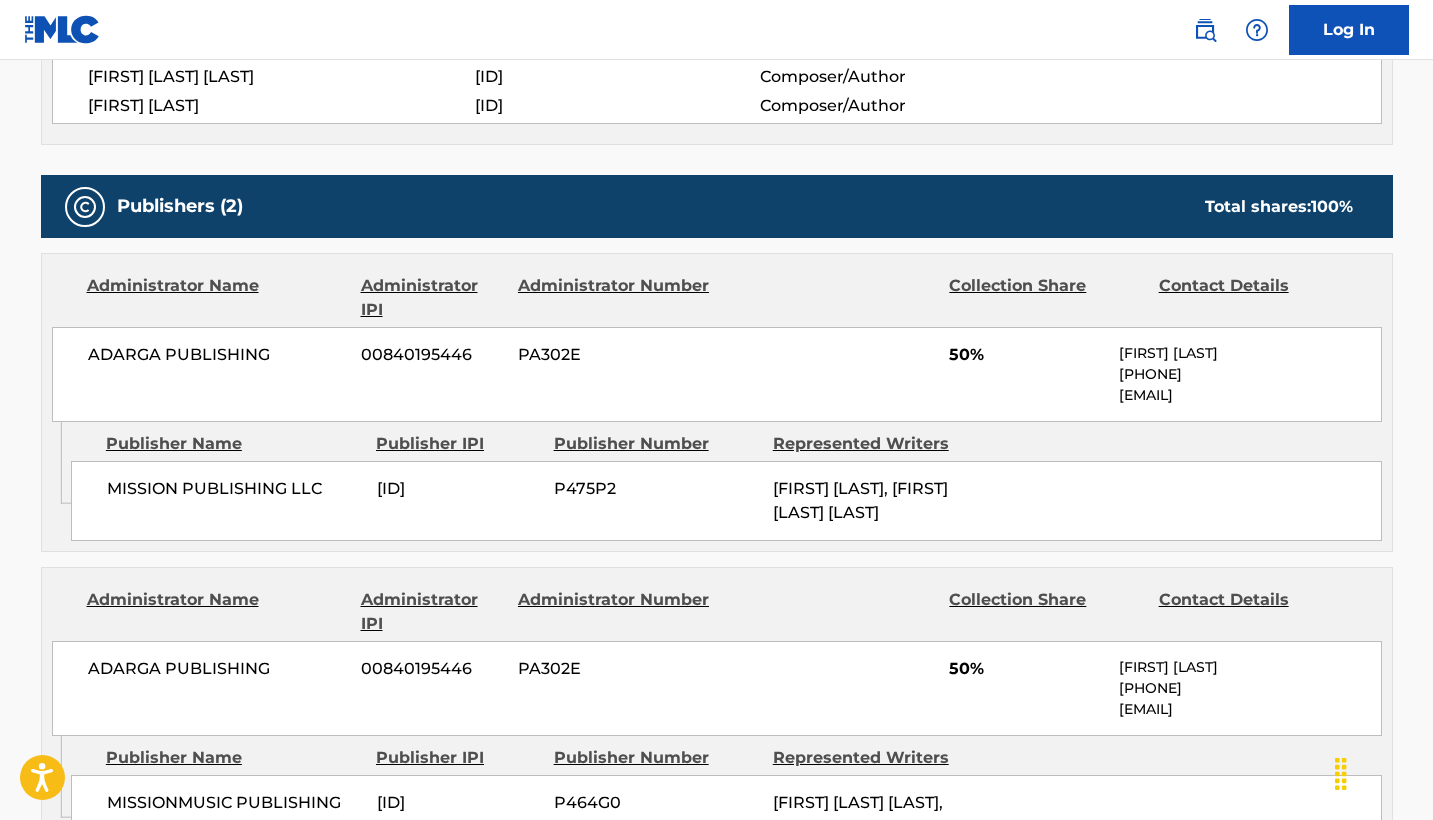 scroll, scrollTop: 892, scrollLeft: 0, axis: vertical 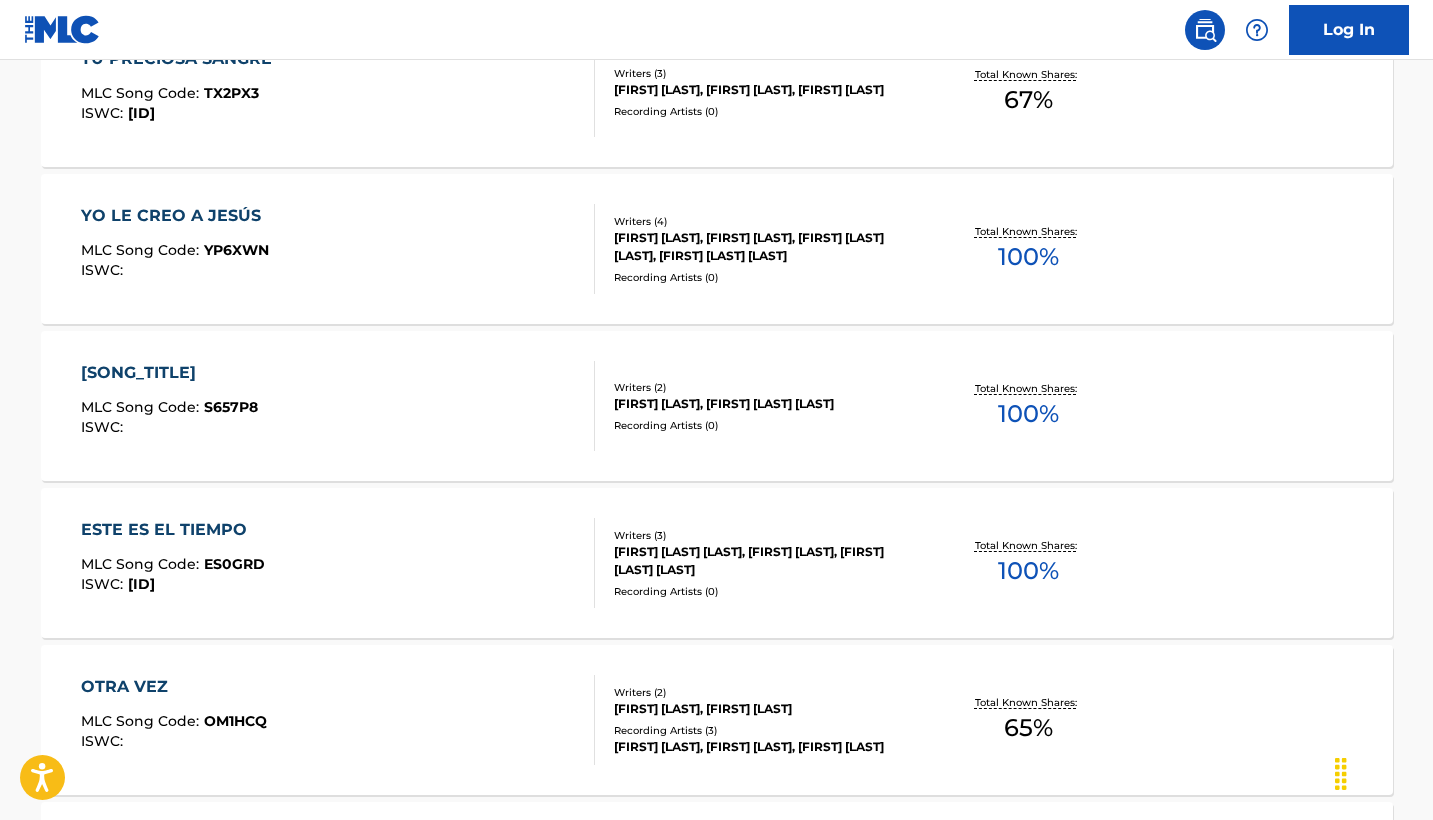 click on "SOLO CRISTO MLC Song Code : S657P8 ISWC :" at bounding box center (338, 406) 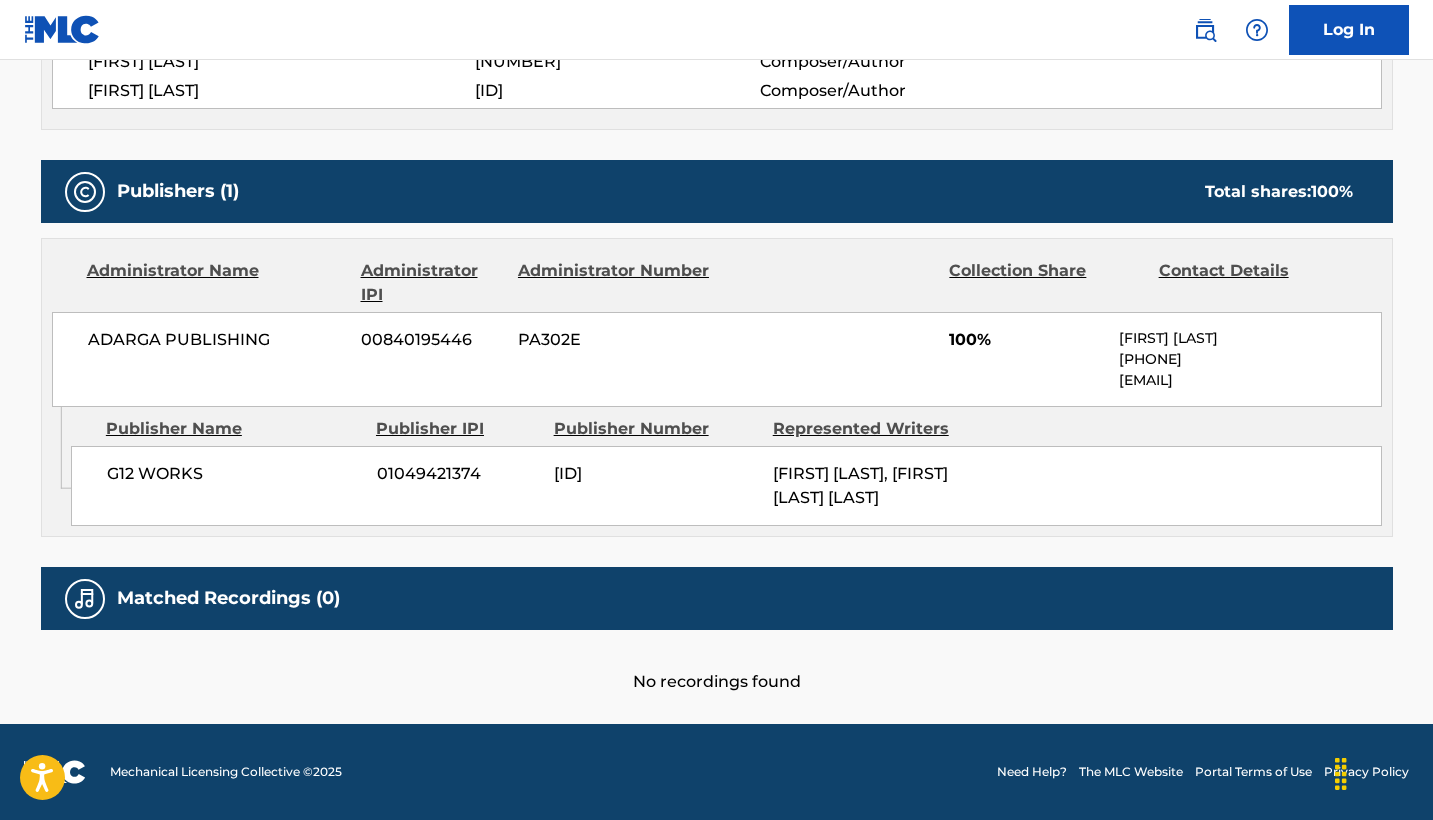 scroll, scrollTop: 809, scrollLeft: 0, axis: vertical 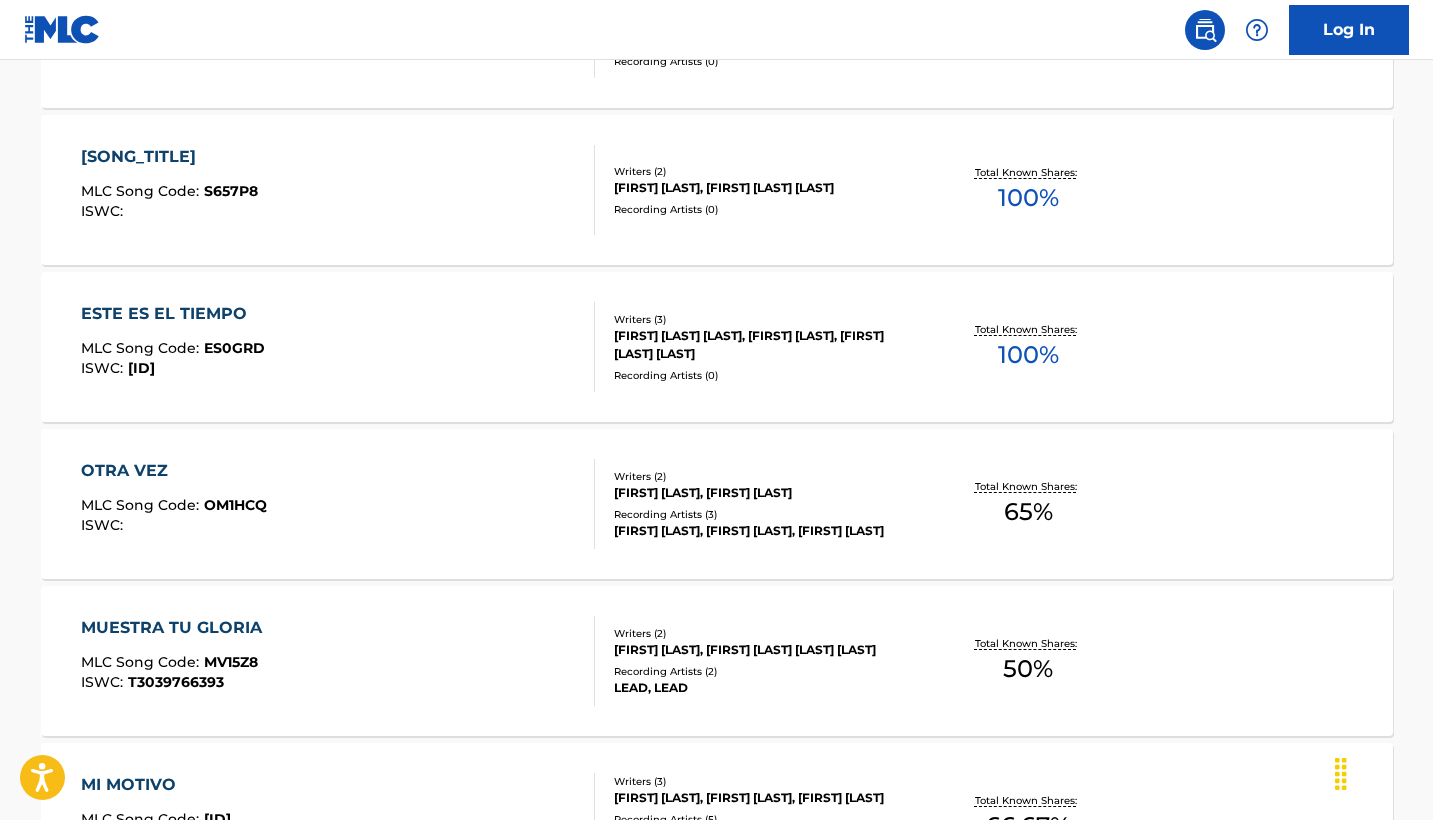 click on "ESTE ES EL TIEMPO MLC Song Code : ES0GRD ISWC : T3314542291" at bounding box center [338, 347] 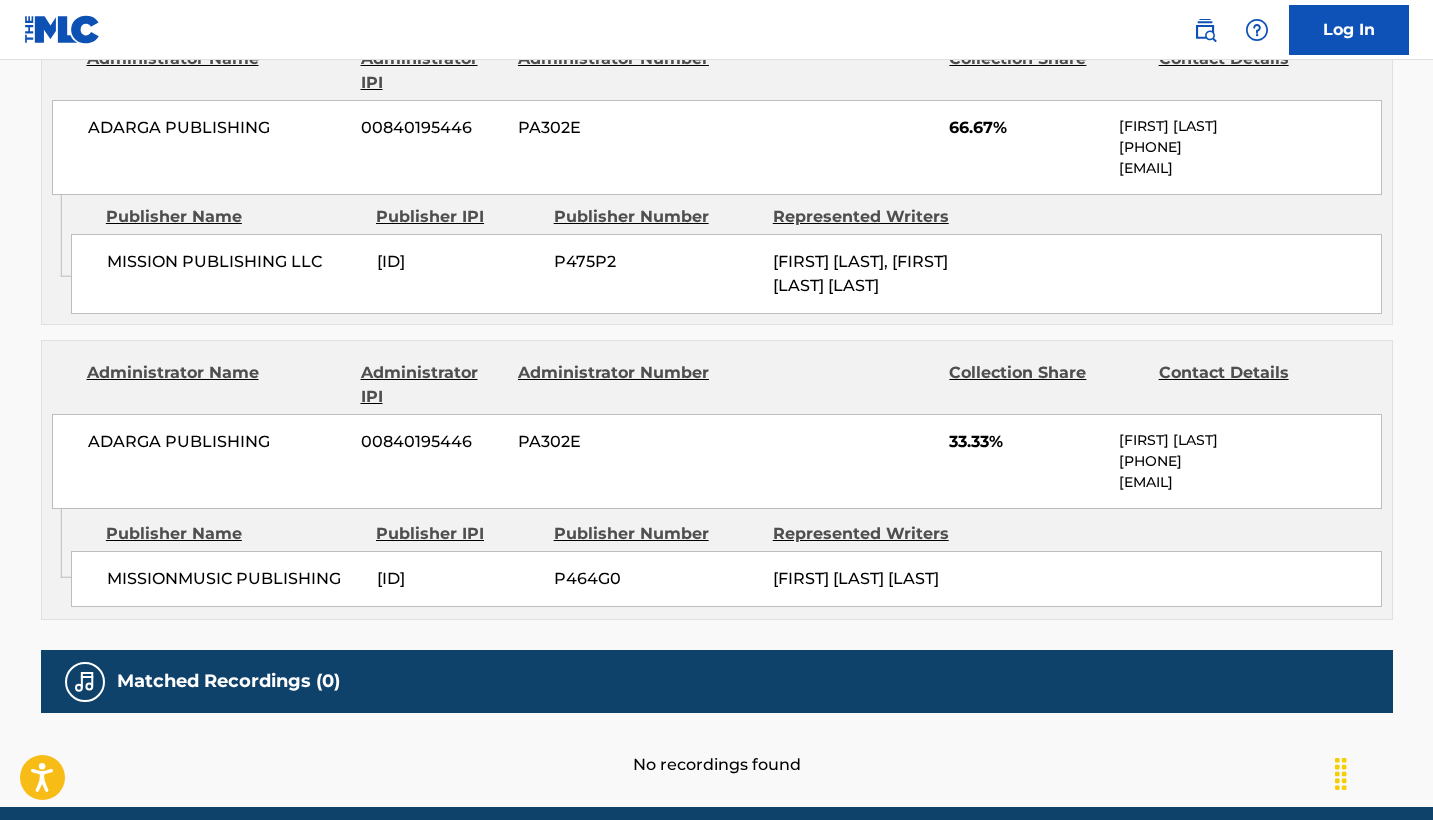 scroll, scrollTop: 1038, scrollLeft: 0, axis: vertical 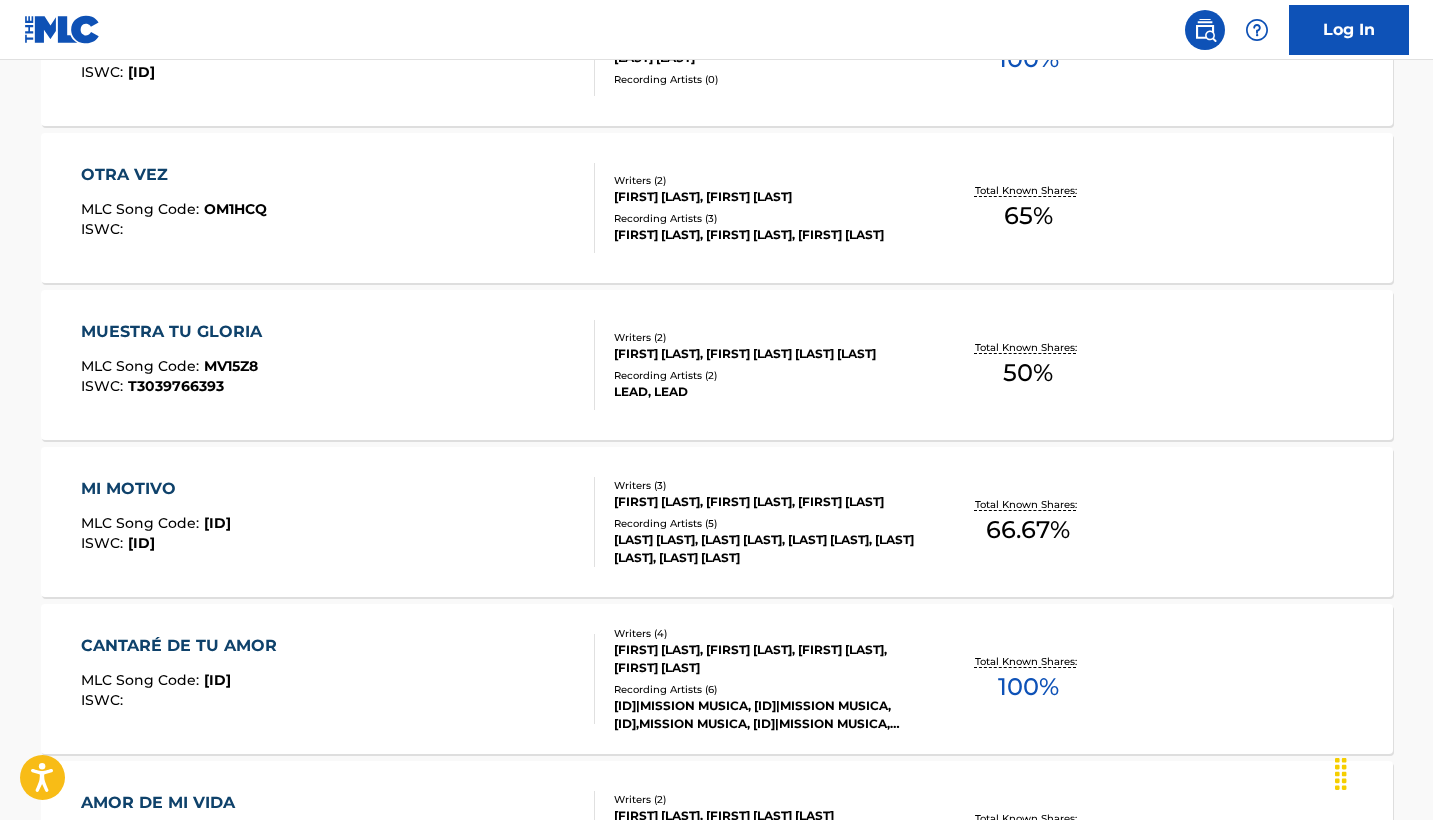 click on "OTRA VEZ MLC Song Code : OM1HCQ ISWC :" at bounding box center [338, 208] 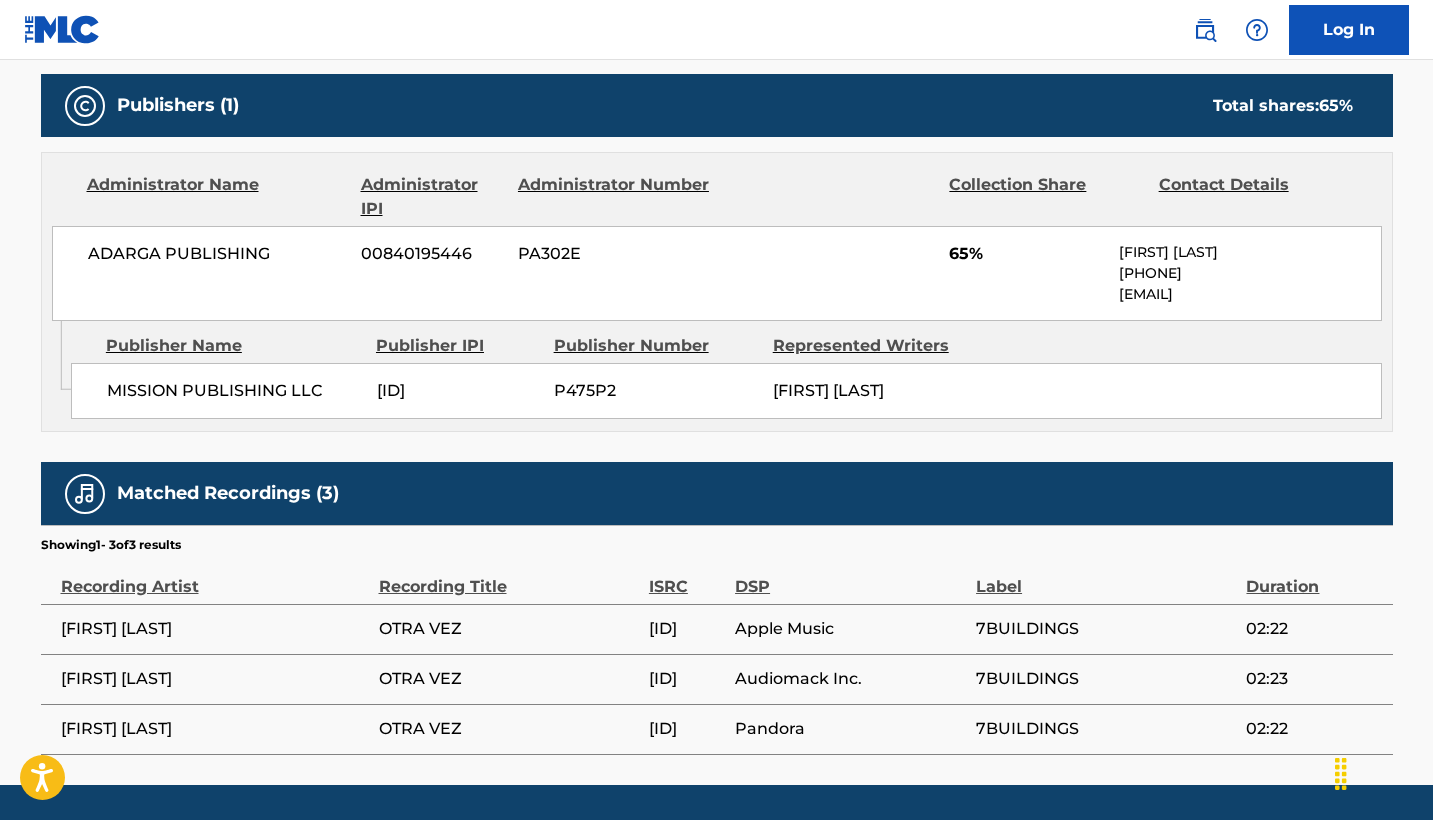 scroll, scrollTop: 836, scrollLeft: 0, axis: vertical 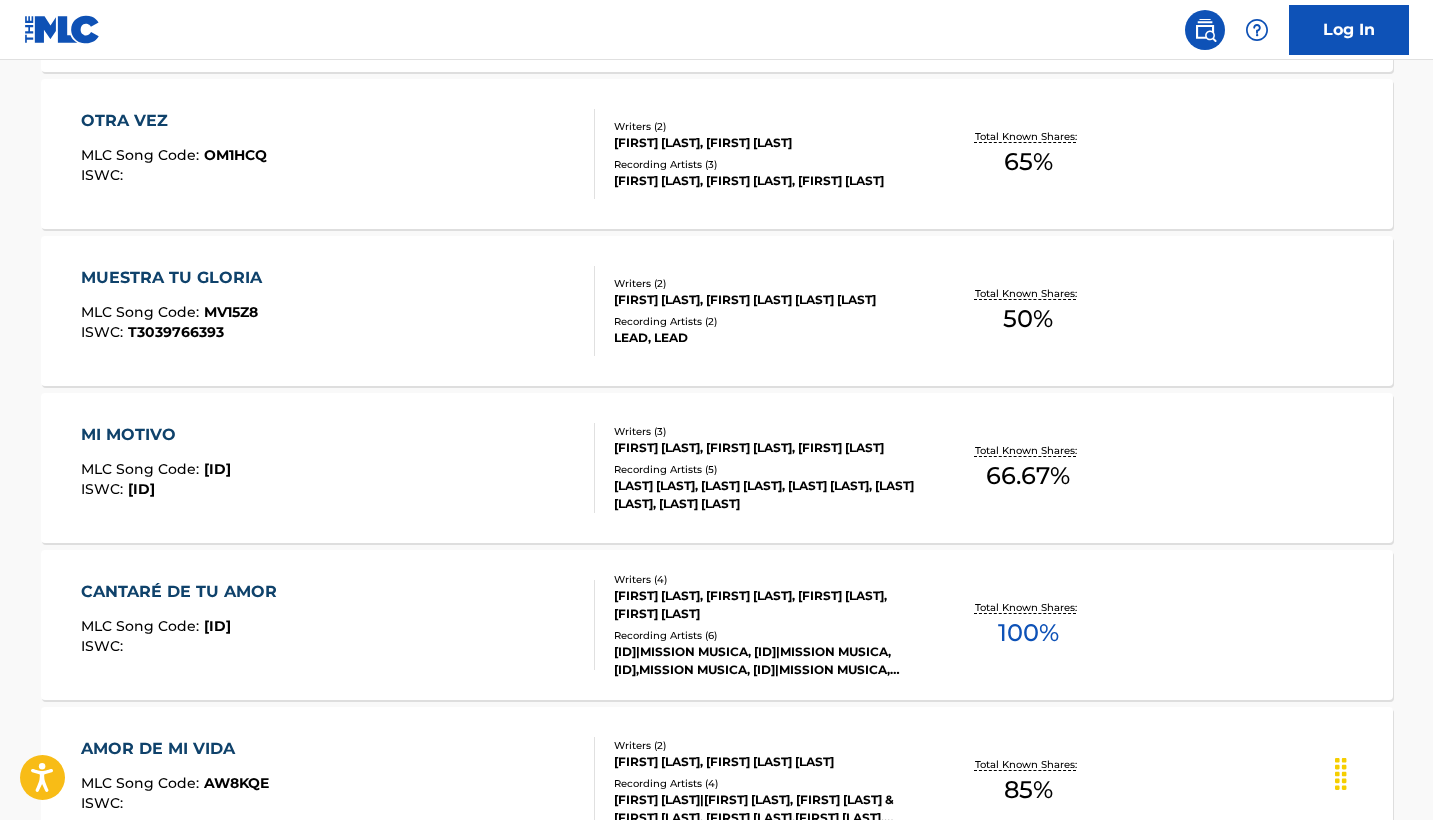 click on "MUESTRA TU GLORIA" at bounding box center (176, 278) 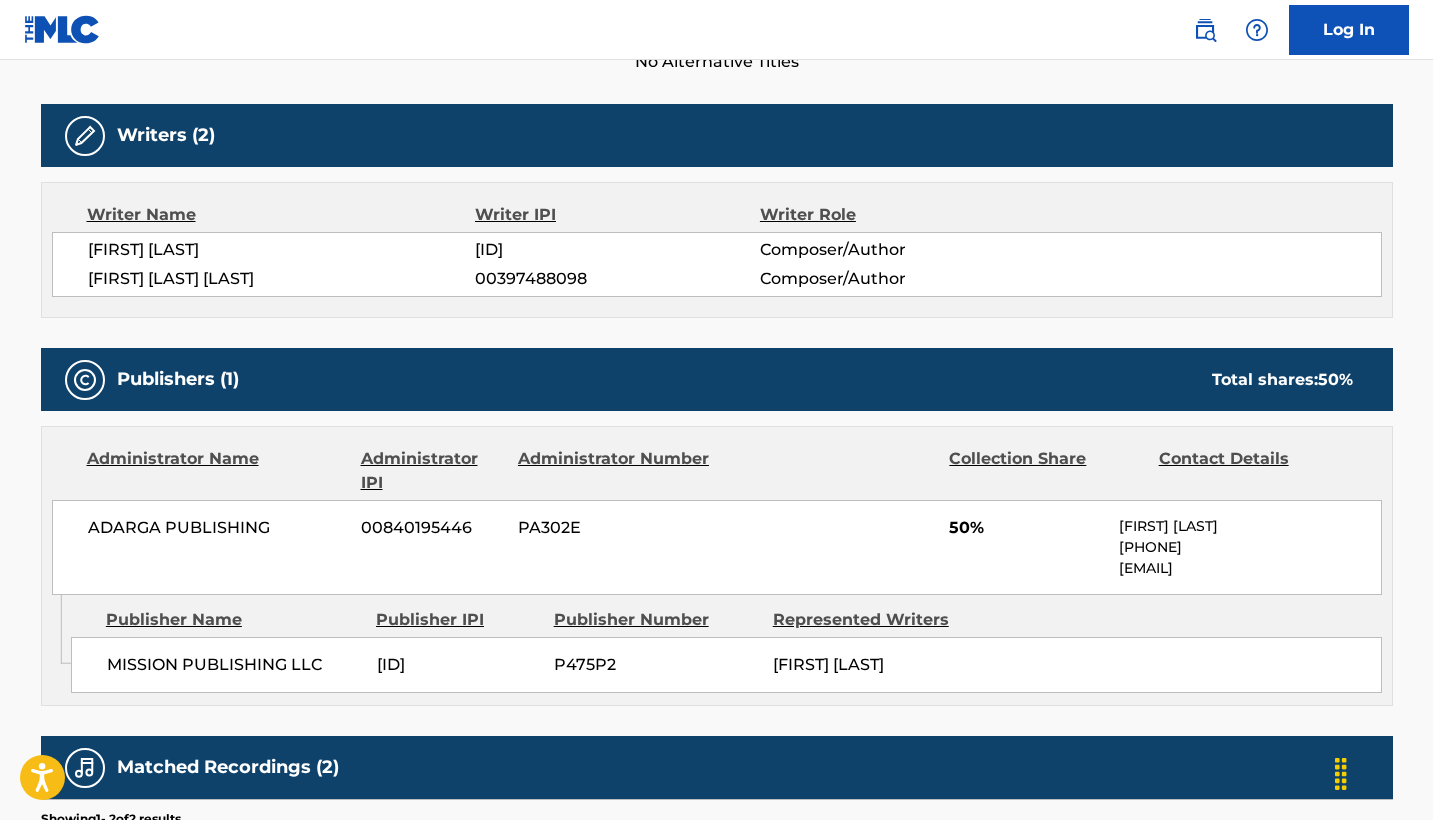 scroll, scrollTop: 571, scrollLeft: 0, axis: vertical 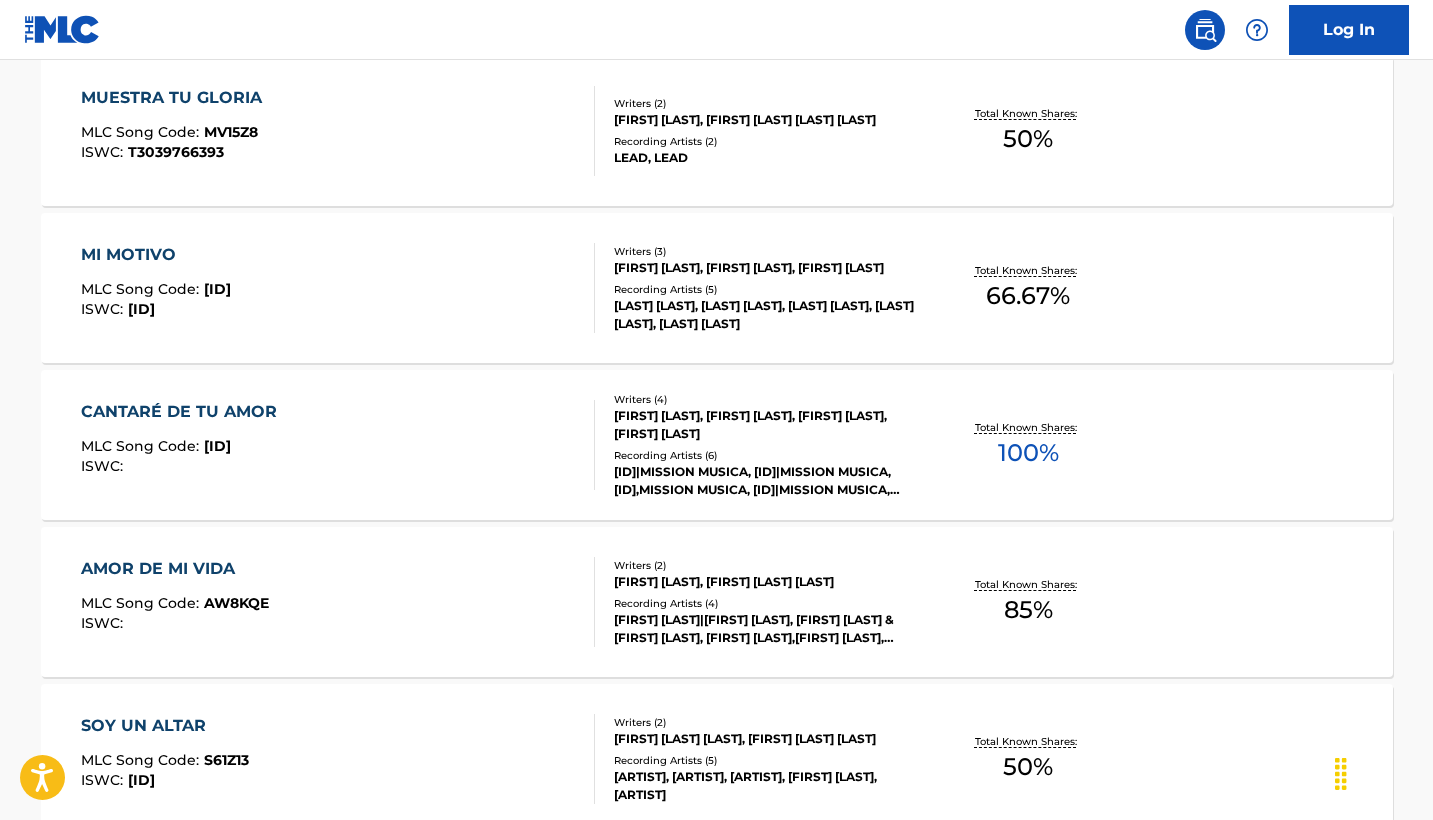 click on "MI MOTIVO" at bounding box center [156, 255] 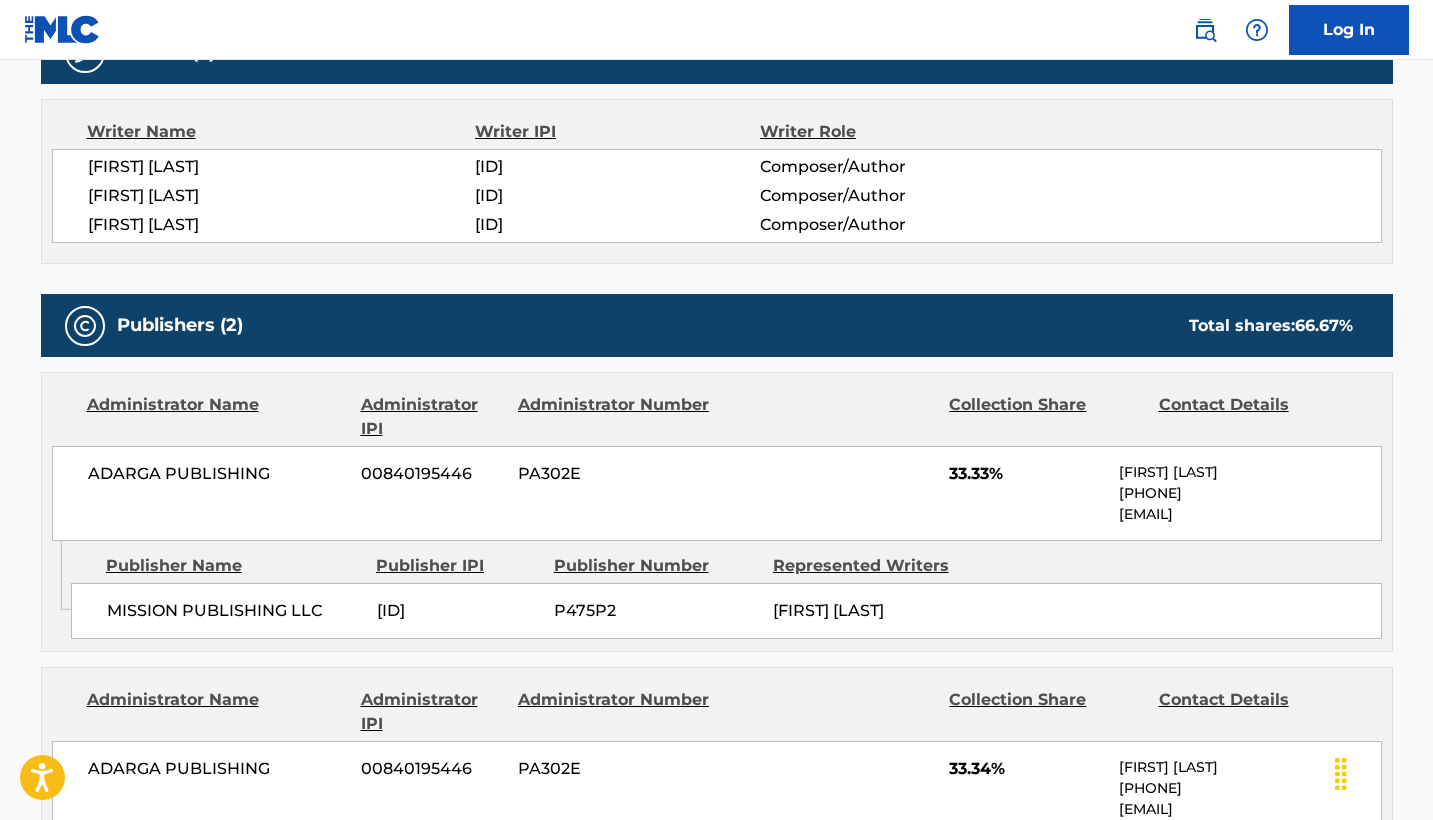 scroll, scrollTop: 704, scrollLeft: 0, axis: vertical 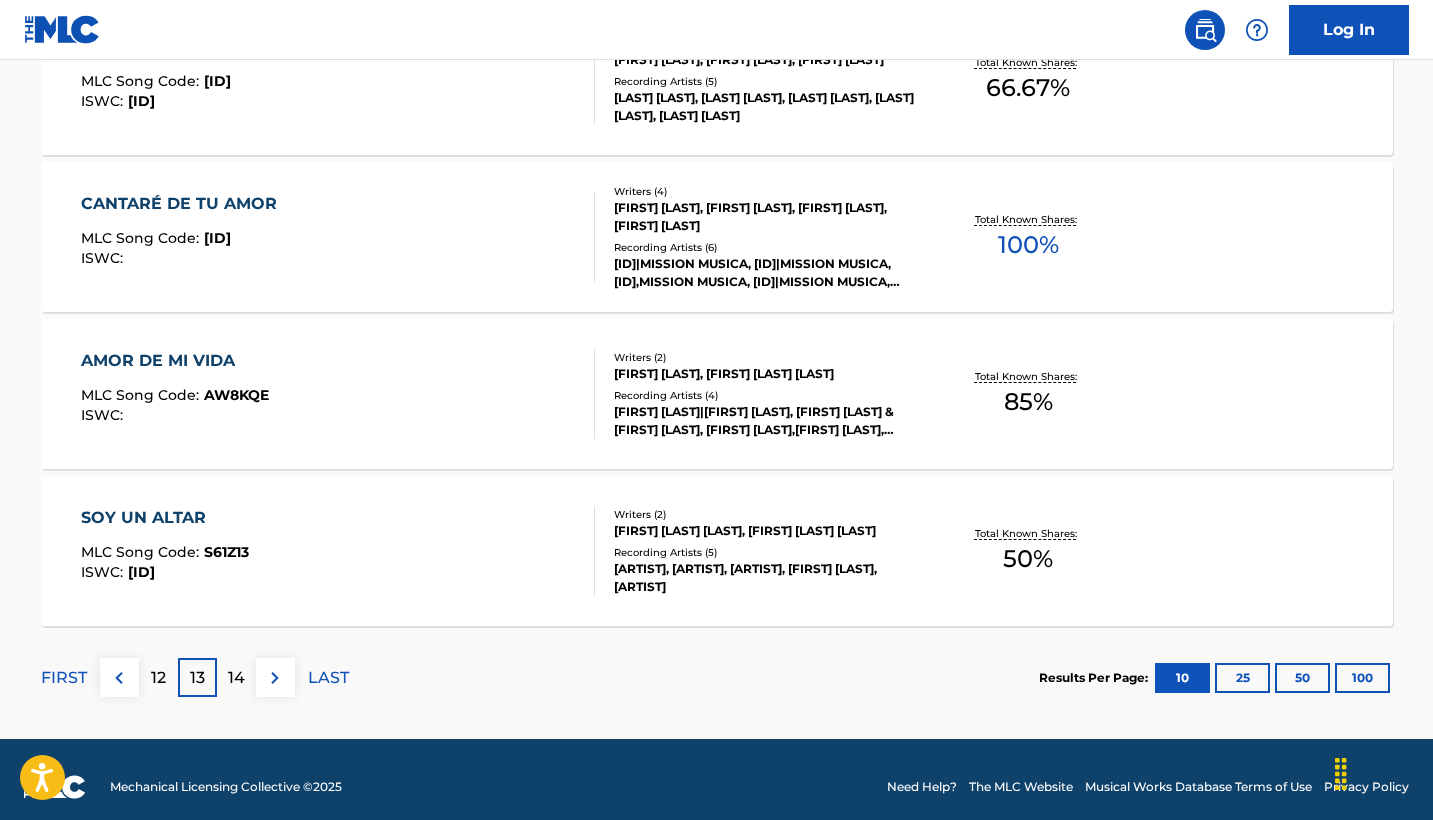 click on "CANTARÉ DE TU AMOR MLC Song Code : CK8TBE ISWC :" at bounding box center [338, 237] 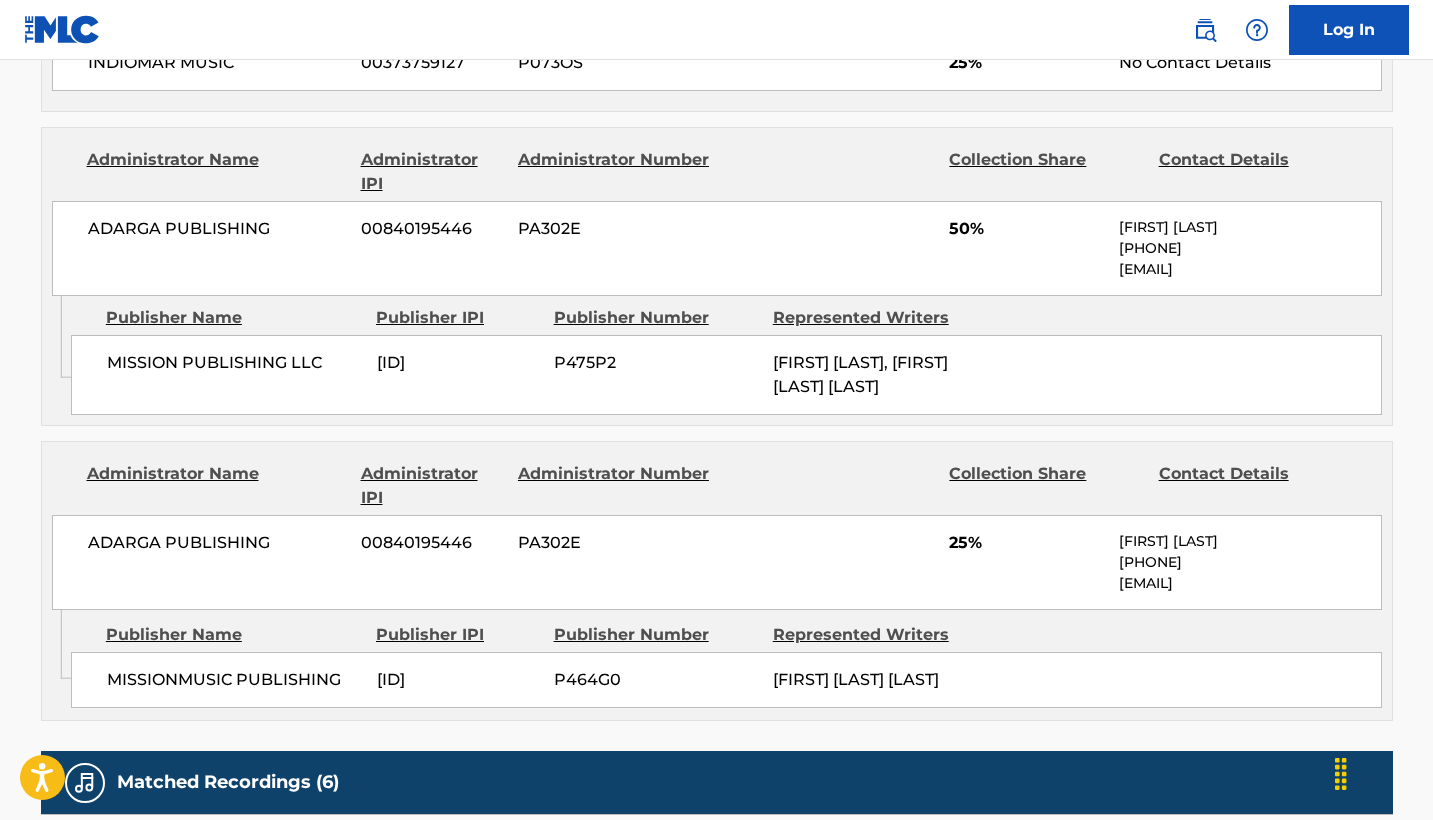 scroll, scrollTop: 1058, scrollLeft: 0, axis: vertical 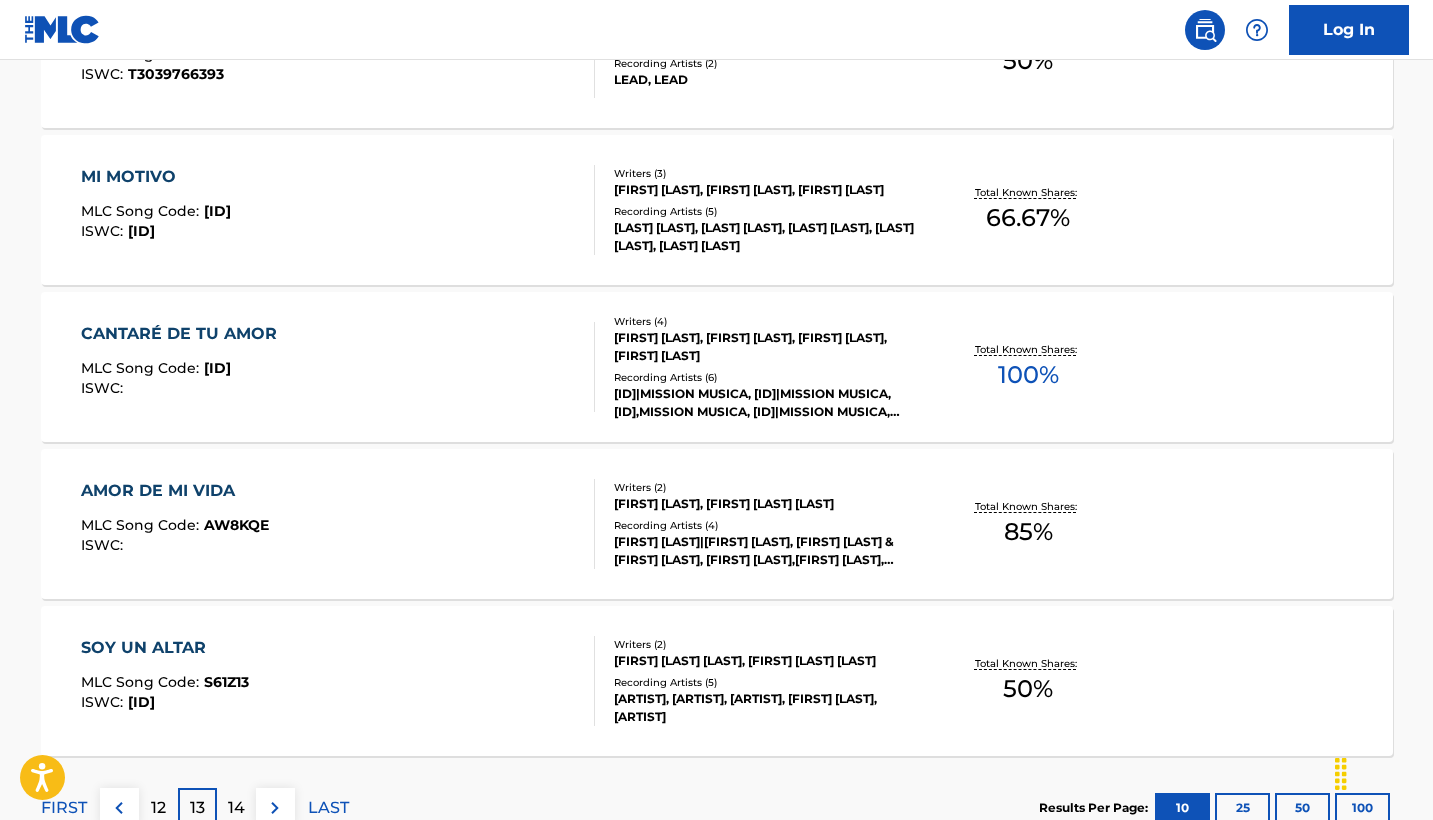 click on "AMOR DE MI VIDA MLC Song Code : AW8KQE ISWC :" at bounding box center (338, 524) 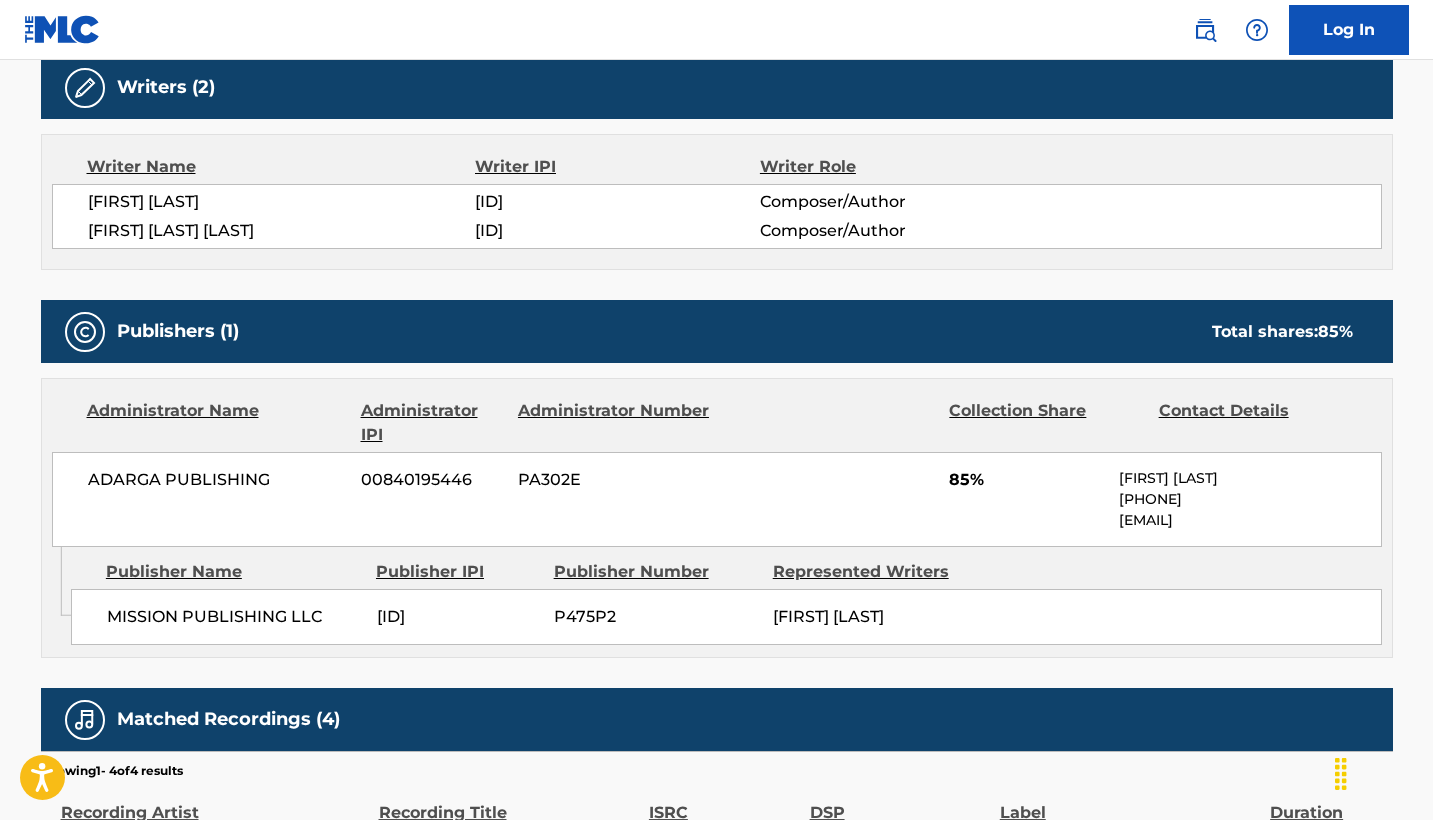 scroll, scrollTop: 634, scrollLeft: 0, axis: vertical 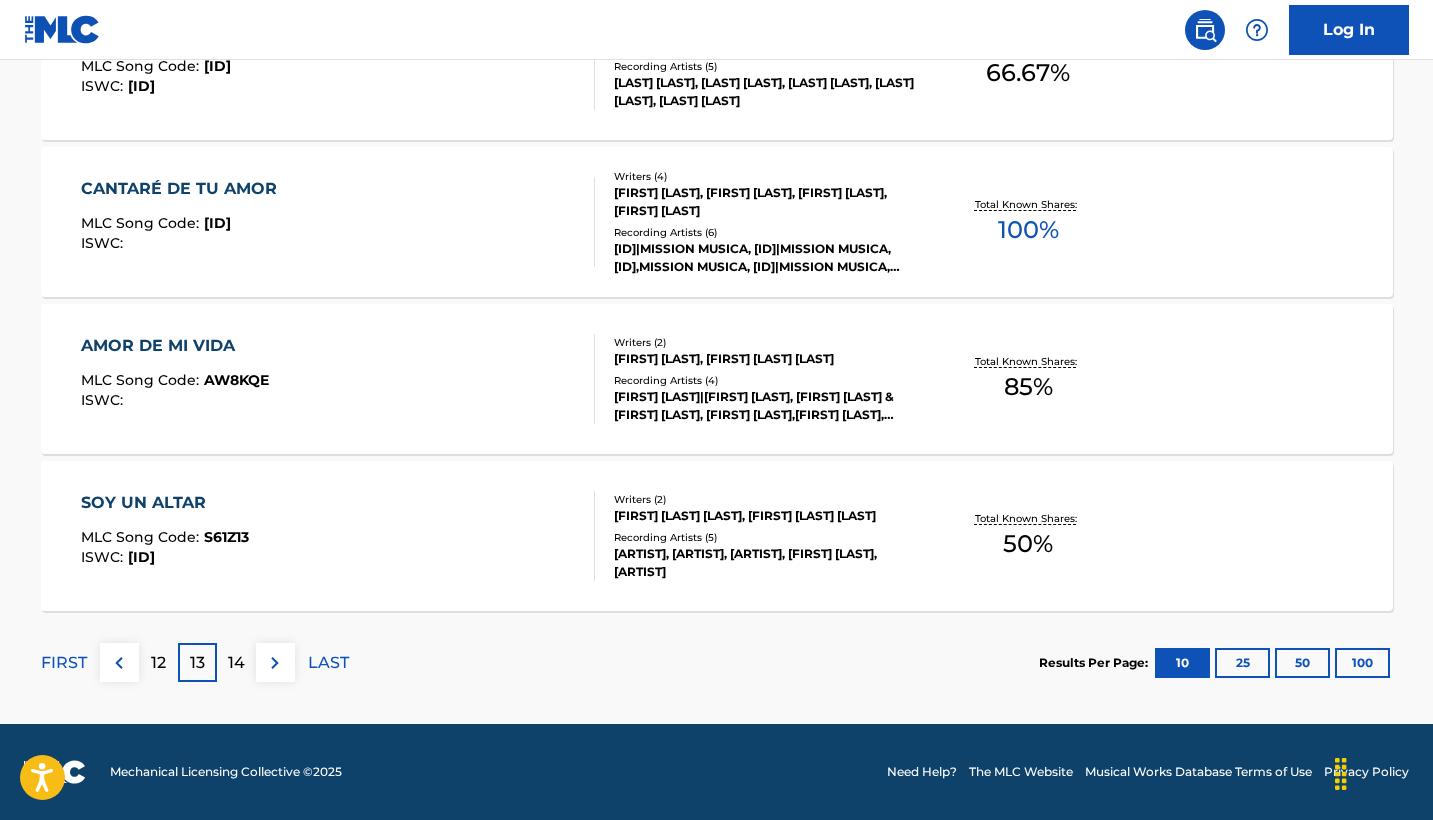 click on "SOY UN ALTAR" at bounding box center [165, 503] 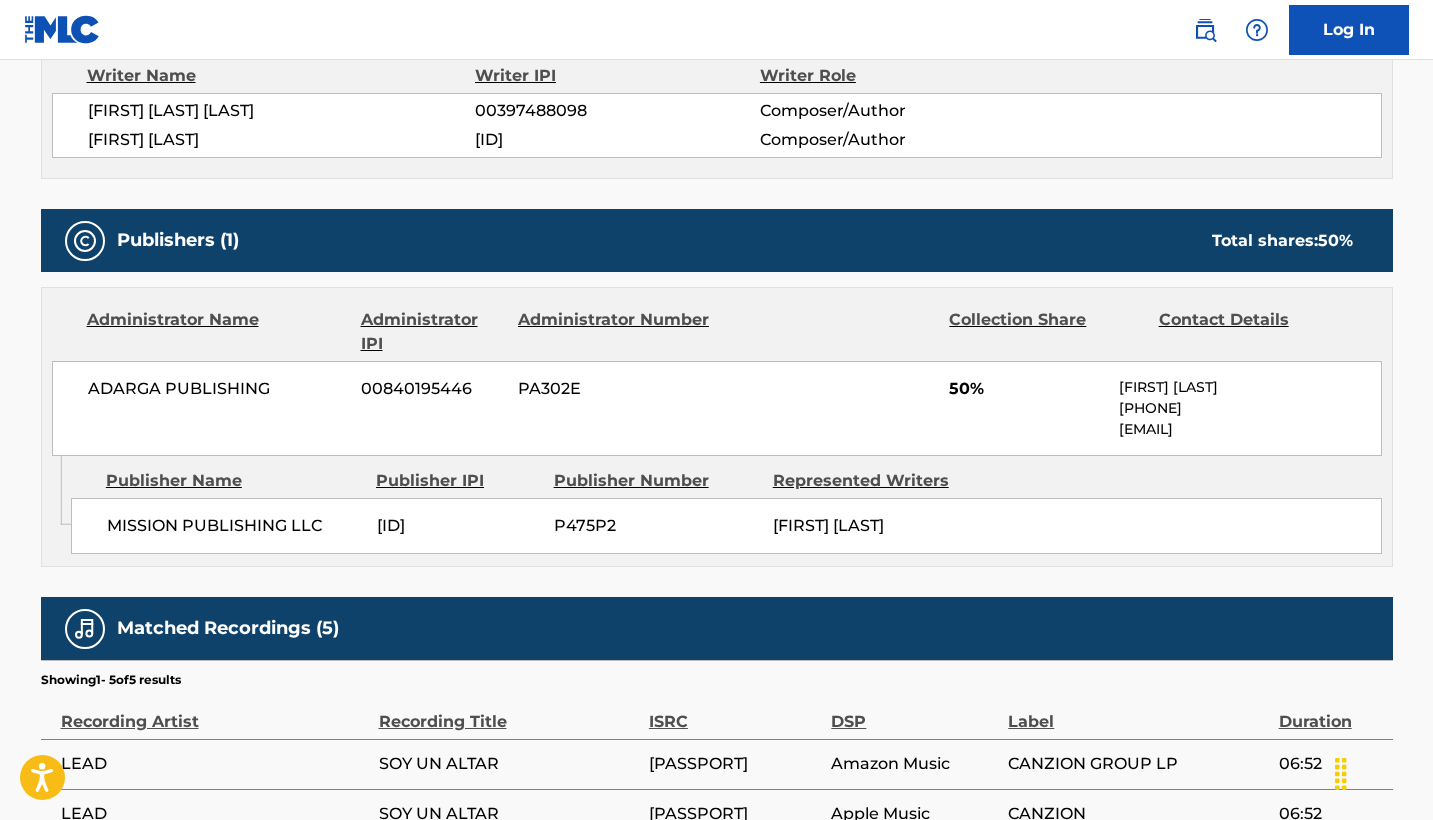 scroll, scrollTop: 742, scrollLeft: 0, axis: vertical 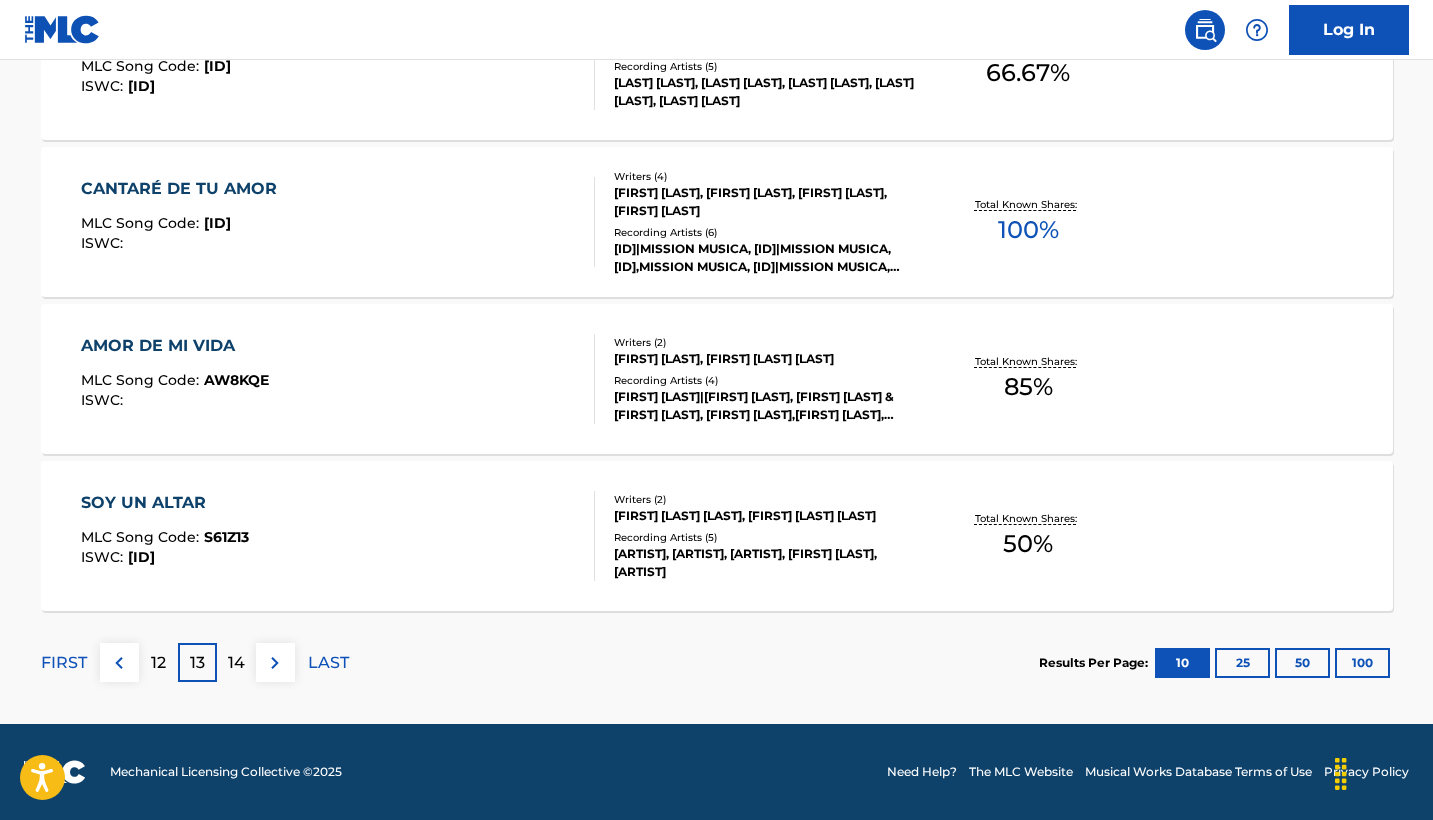 click on "14" at bounding box center [236, 663] 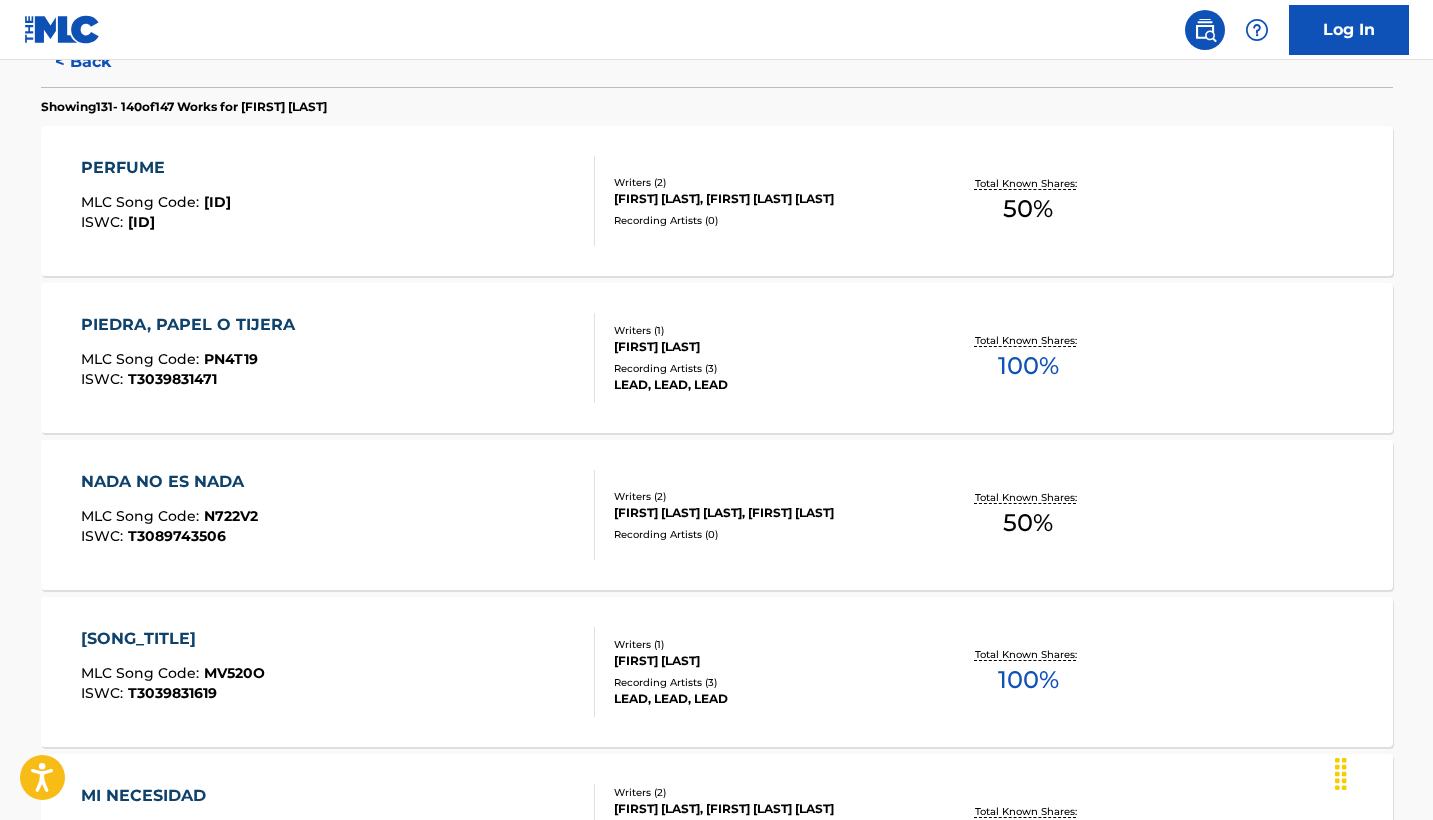 scroll, scrollTop: 559, scrollLeft: 0, axis: vertical 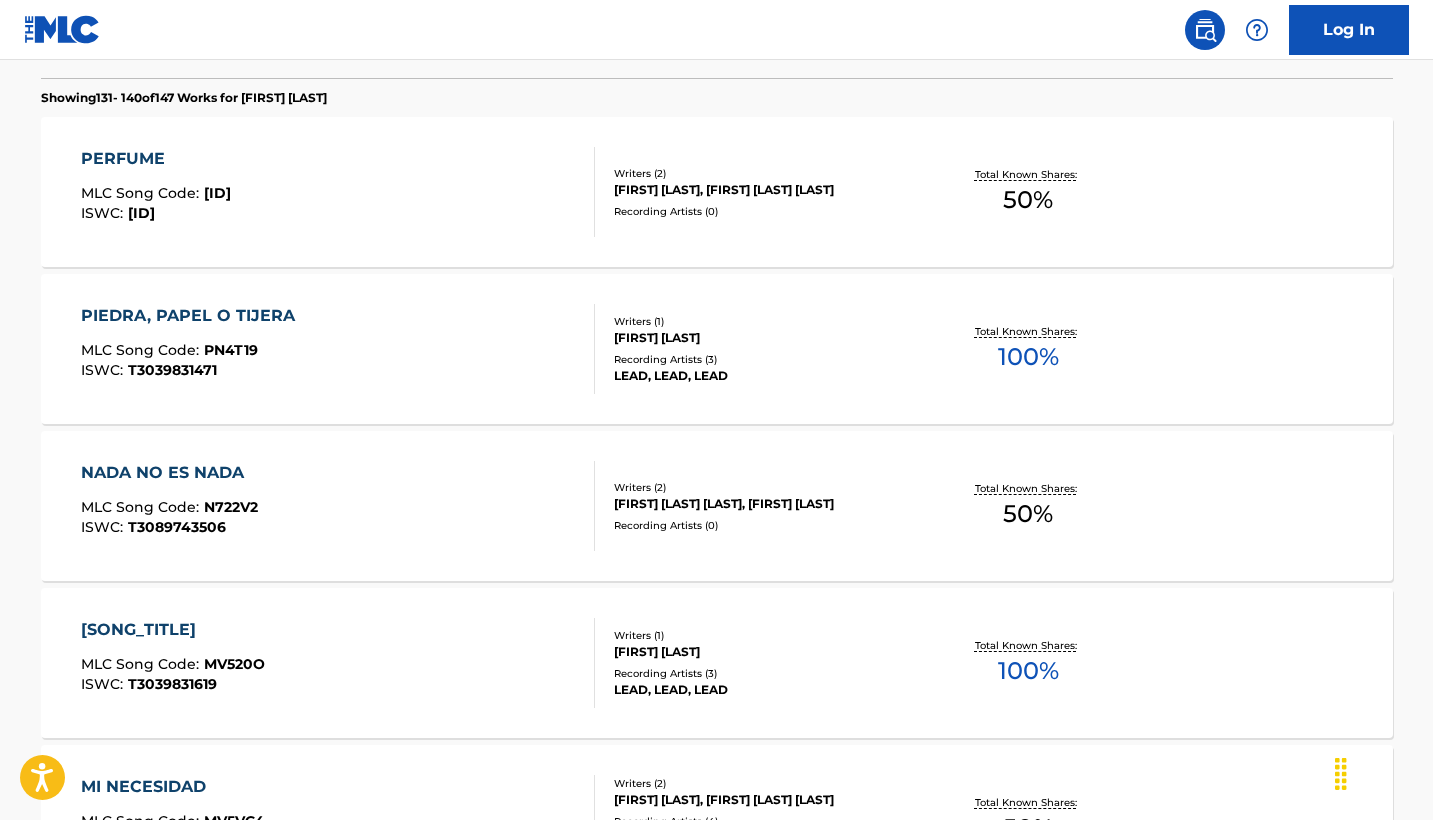 click on "PERFUME MLC Song Code : PN41DN ISWC : T3238672436" at bounding box center (338, 192) 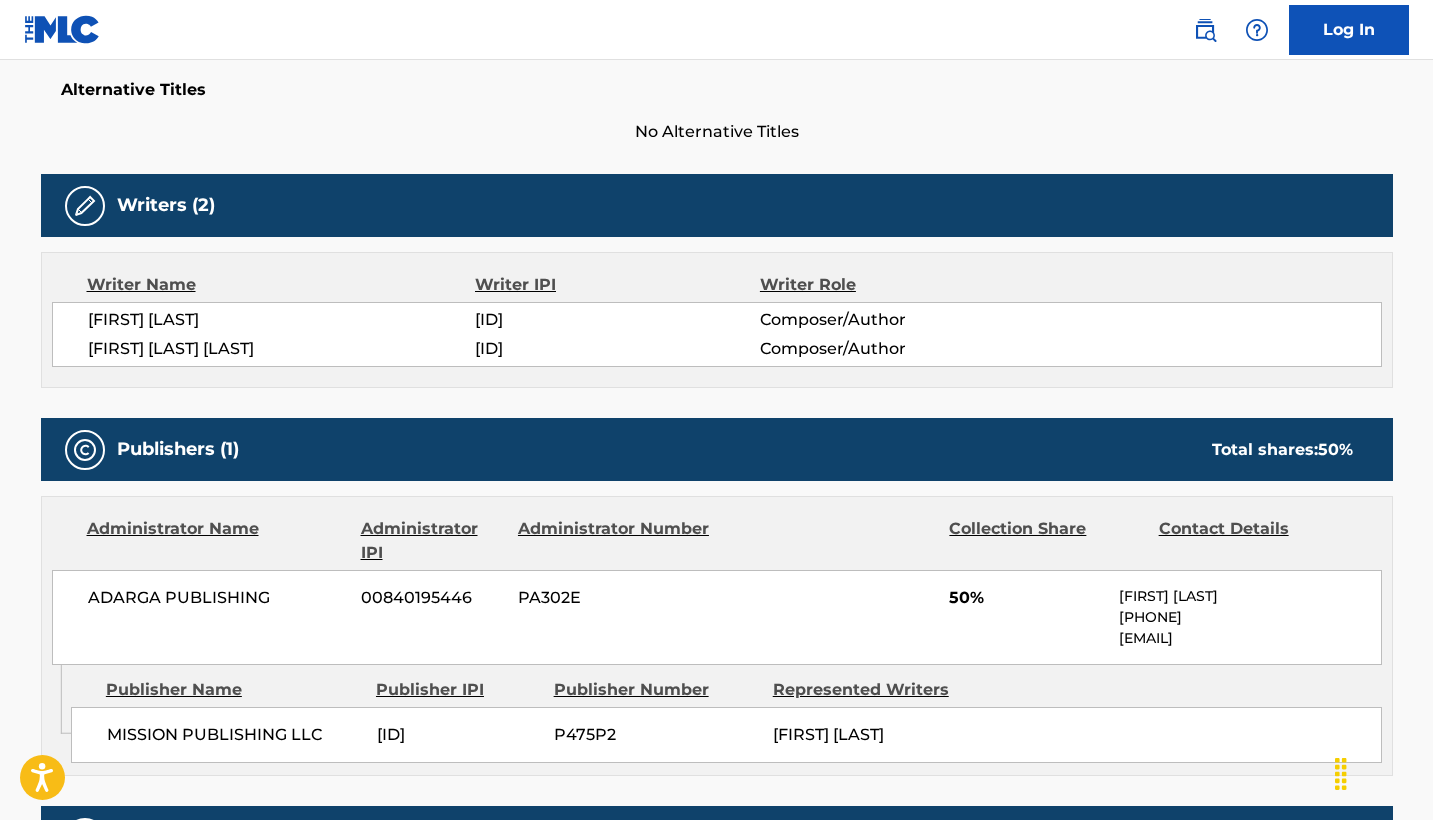scroll, scrollTop: 479, scrollLeft: 0, axis: vertical 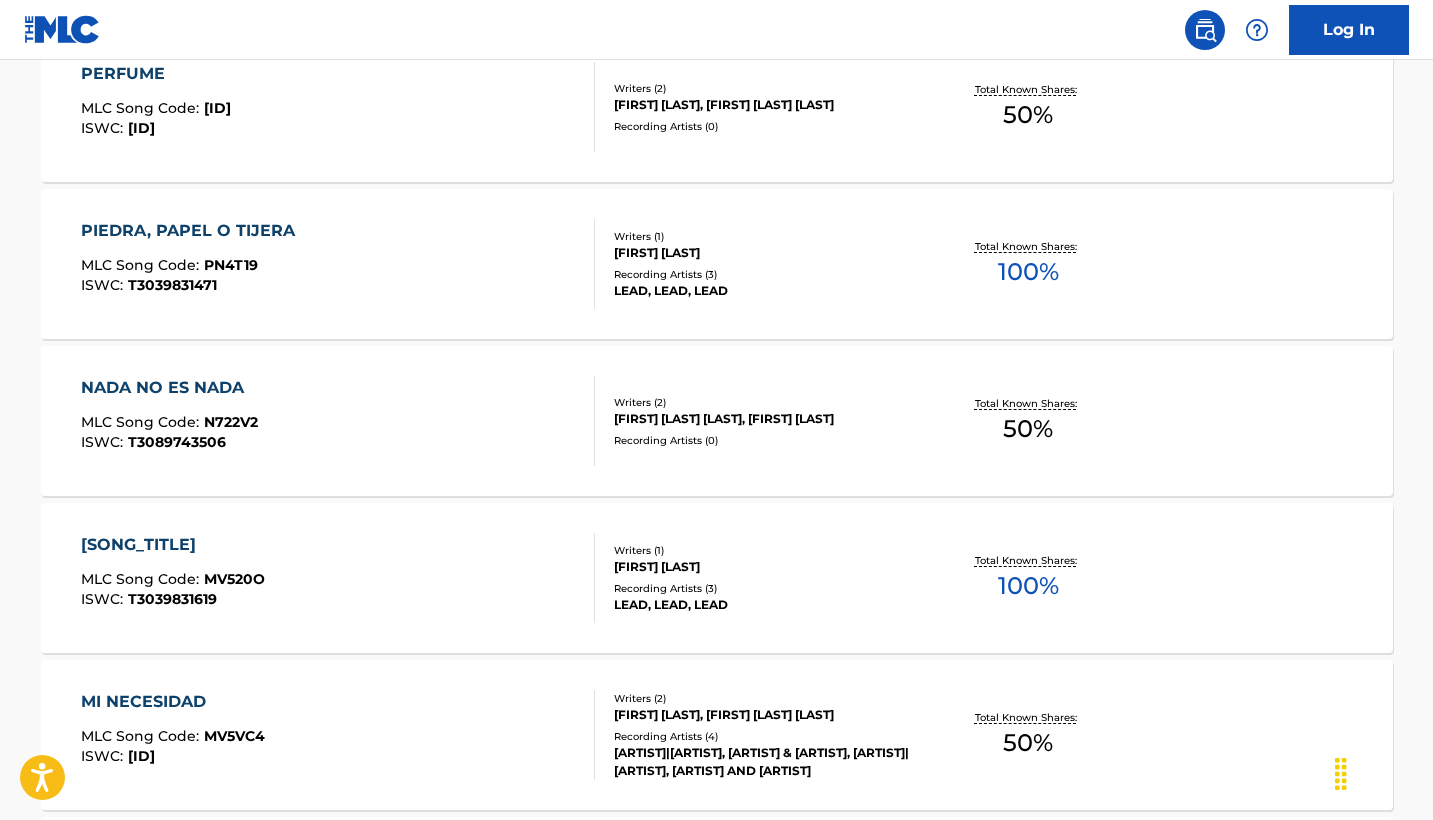 click on "PIEDRA, PAPEL O TIJERA" at bounding box center [193, 231] 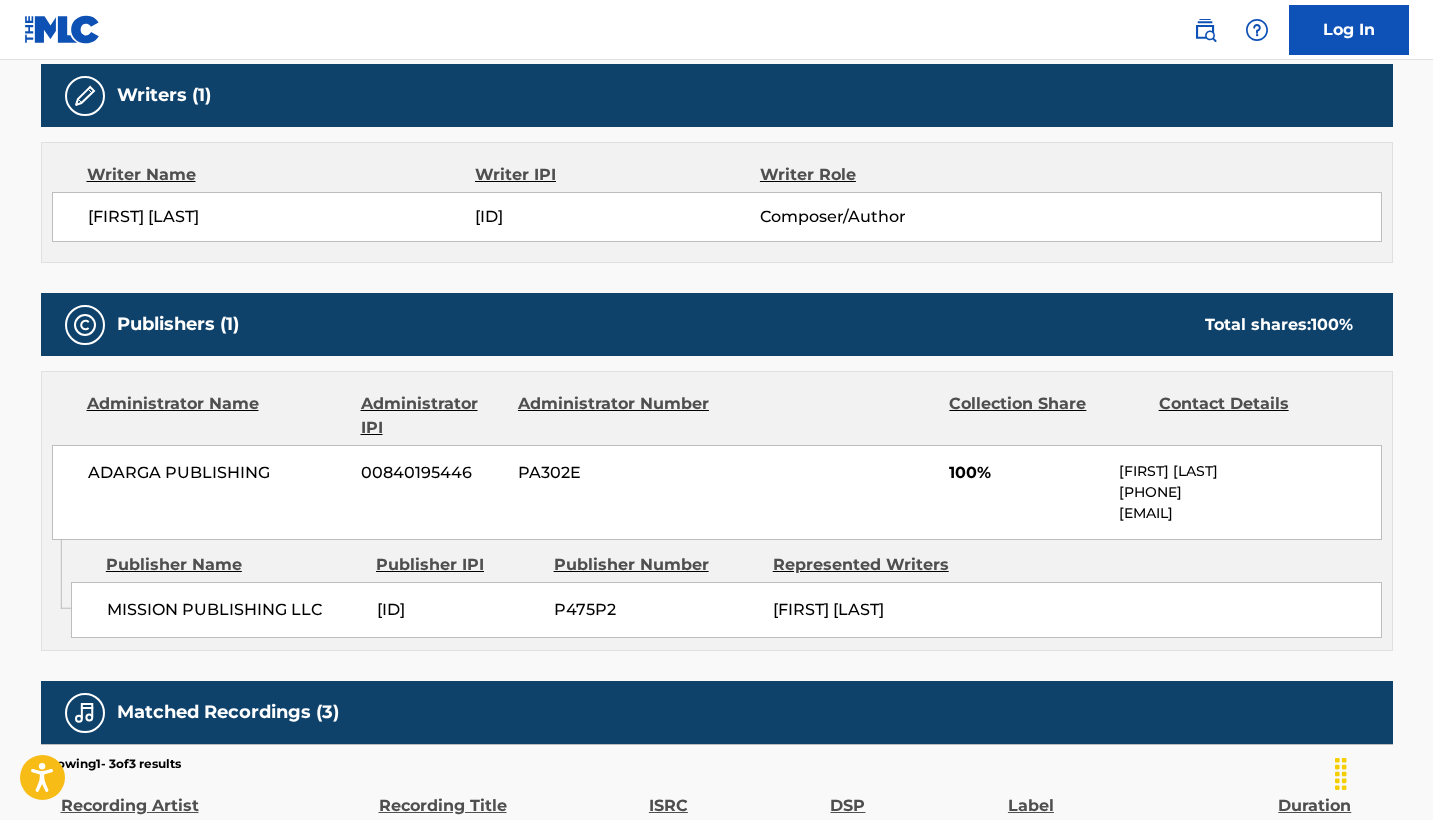 scroll, scrollTop: 642, scrollLeft: 0, axis: vertical 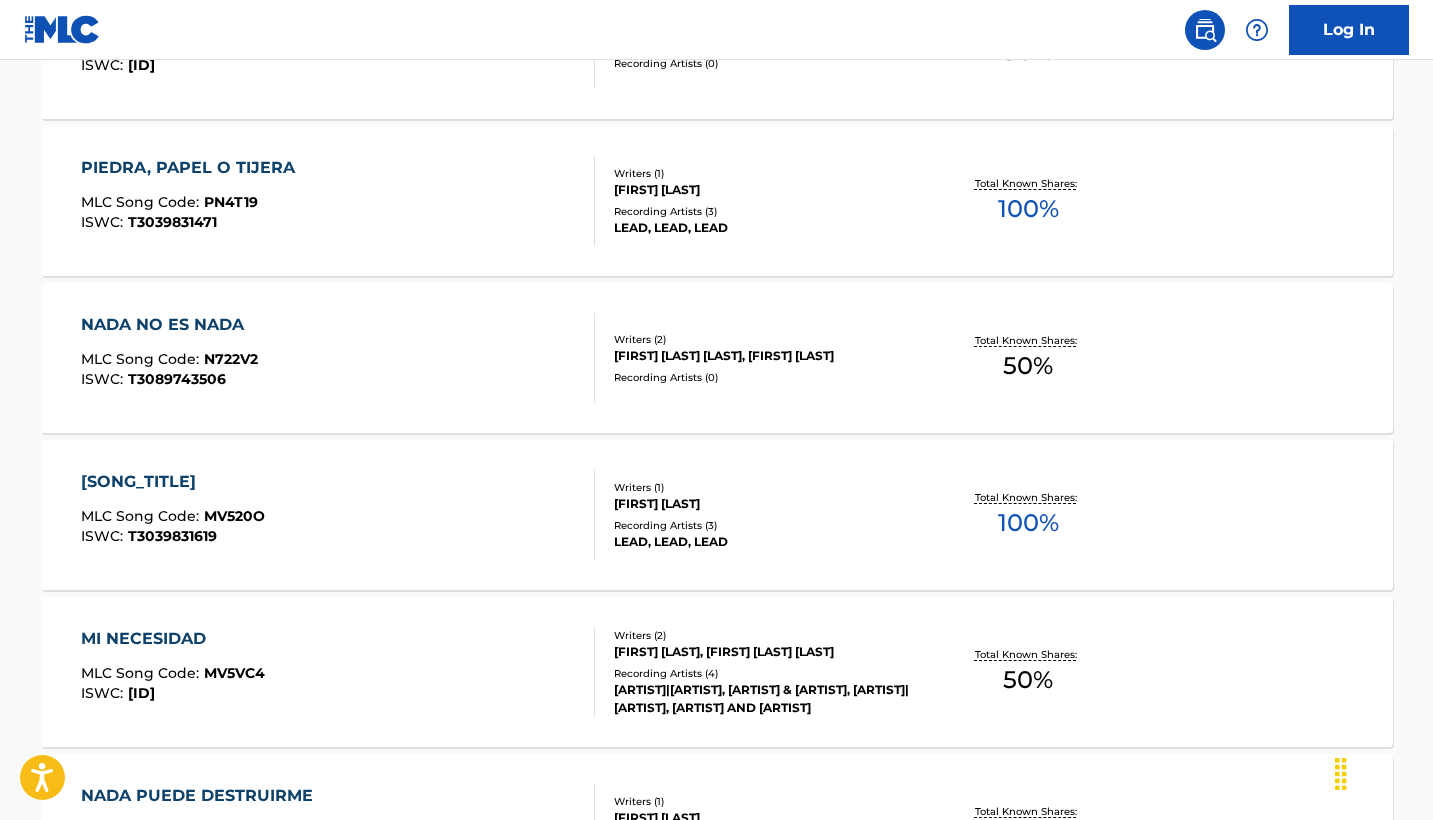click on "NADA NO ES NADA" at bounding box center (169, 325) 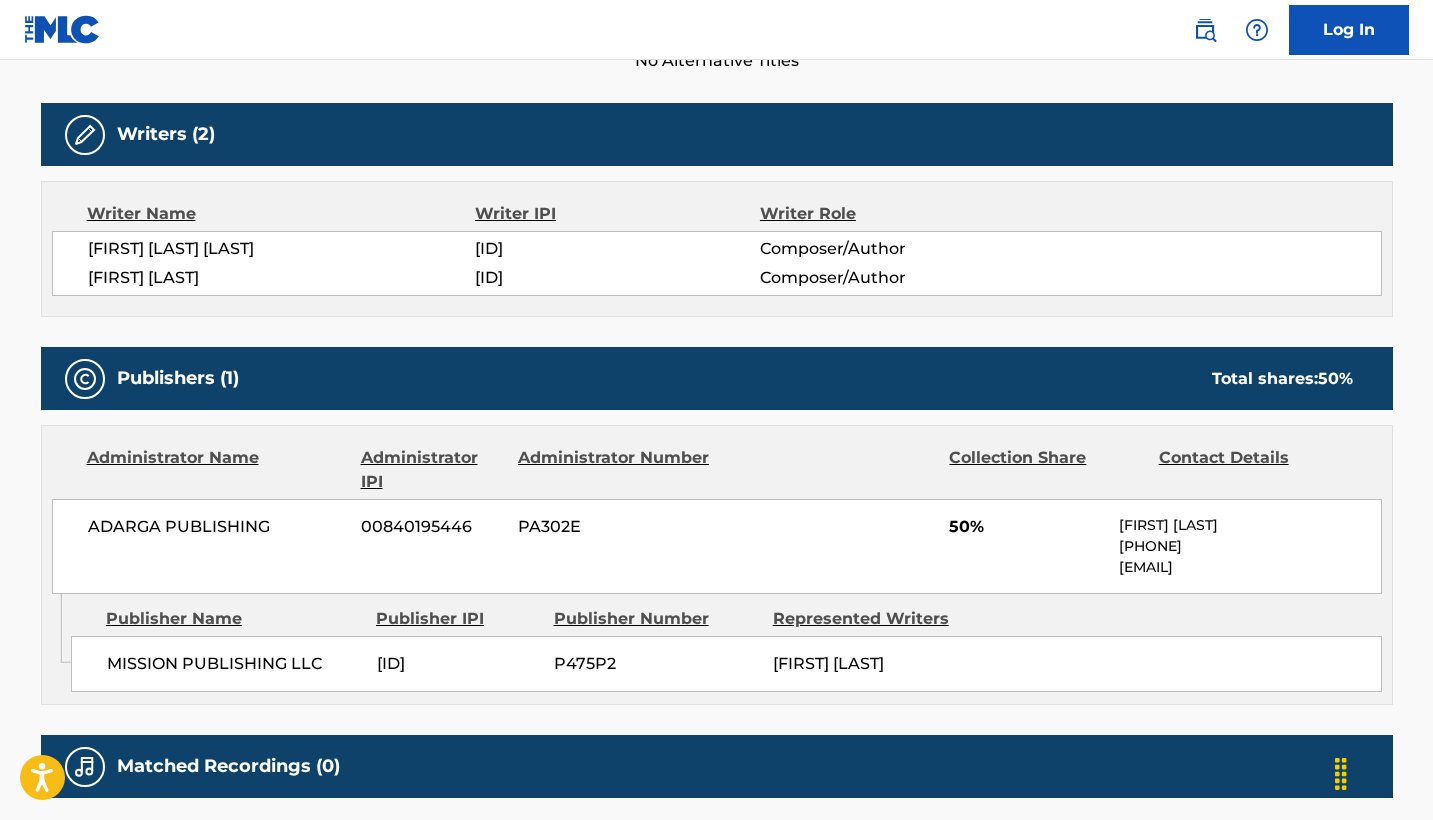 scroll, scrollTop: 615, scrollLeft: 0, axis: vertical 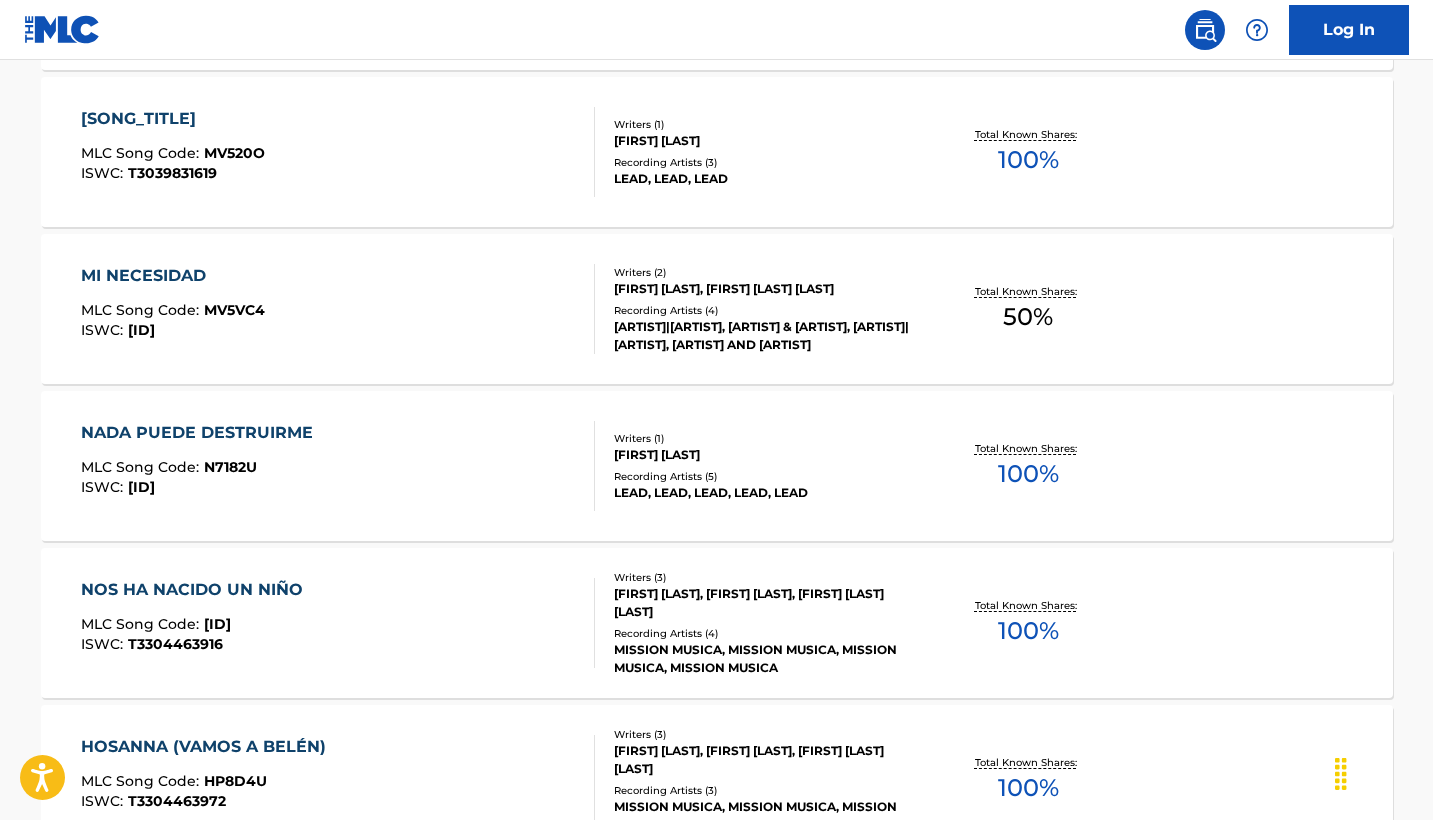 click on "MÁRCAME MLC Song Code : MV520O ISWC : T3039831619" at bounding box center (338, 152) 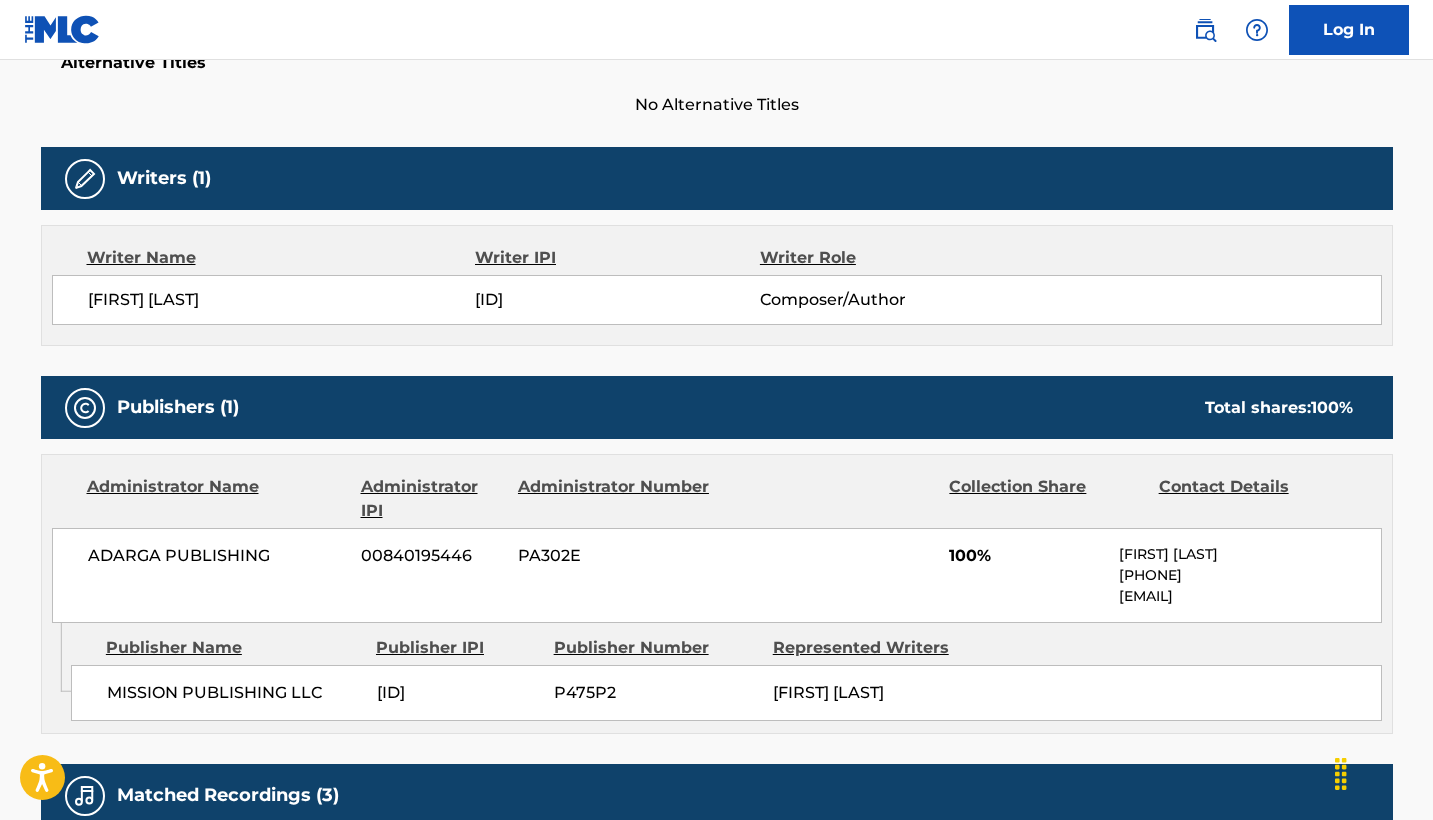 scroll, scrollTop: 572, scrollLeft: 0, axis: vertical 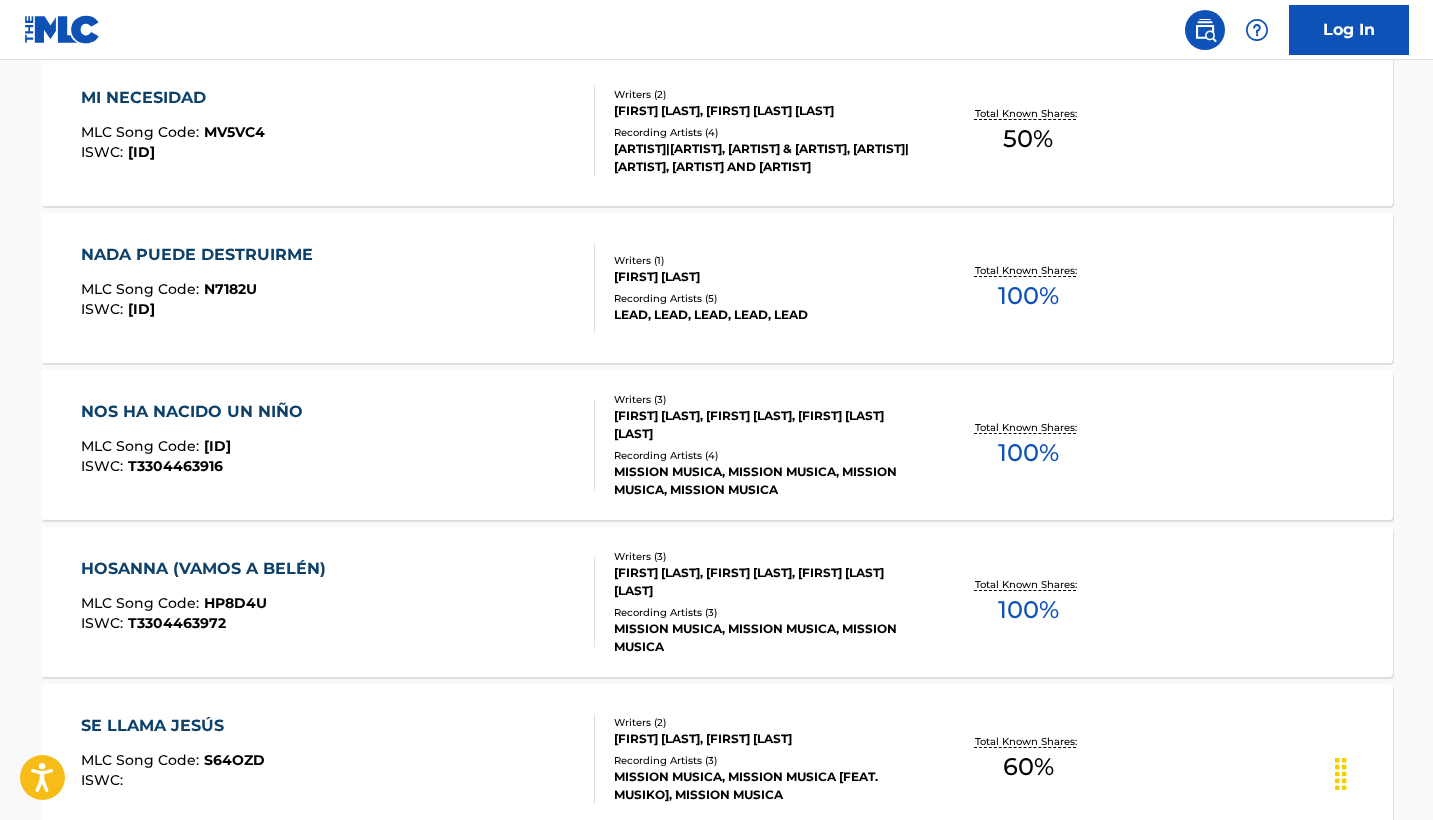click on "MI NECESIDAD MLC Song Code : MV5VC4 ISWC : T3246498437" at bounding box center (338, 131) 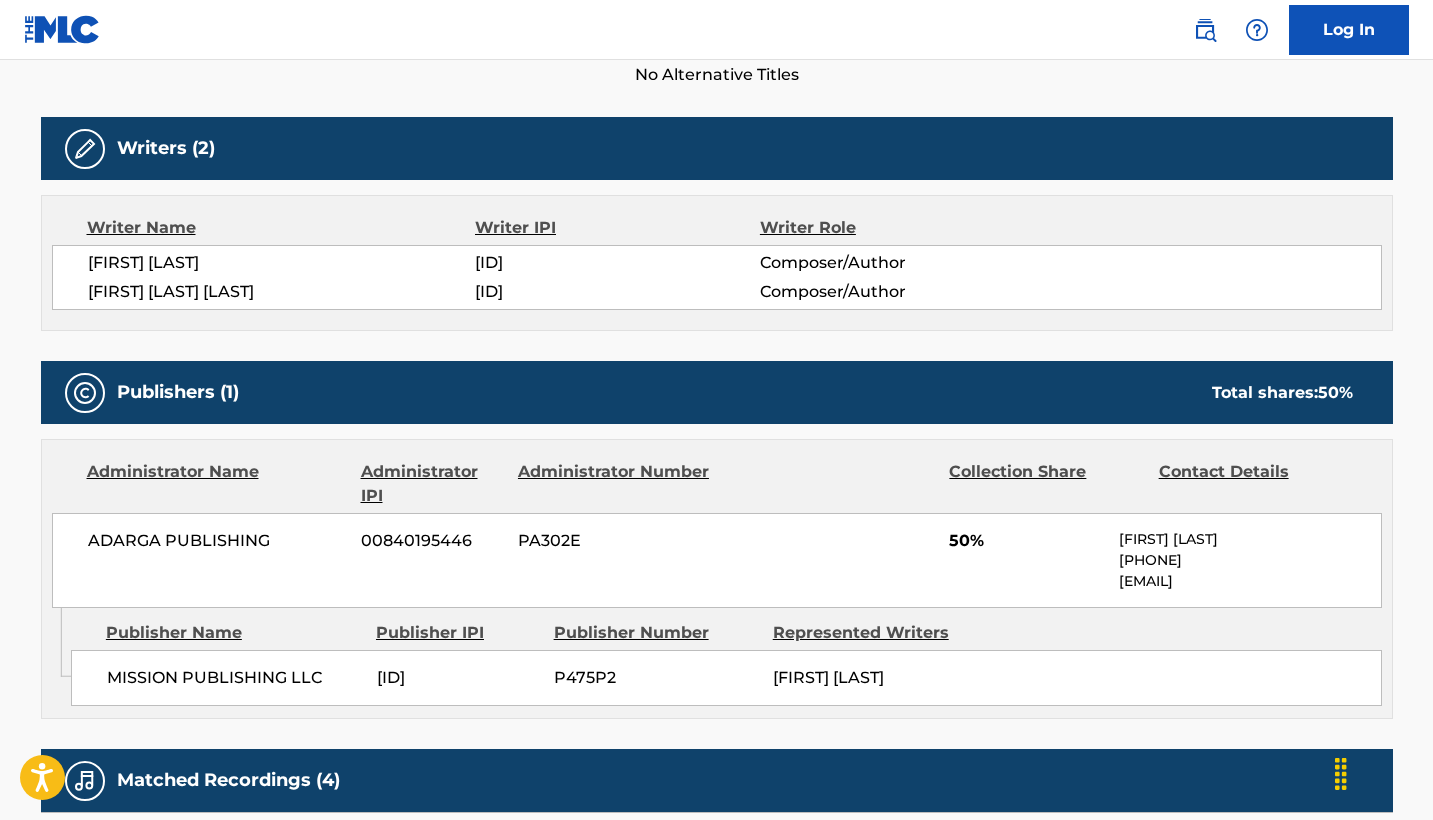 scroll, scrollTop: 615, scrollLeft: 0, axis: vertical 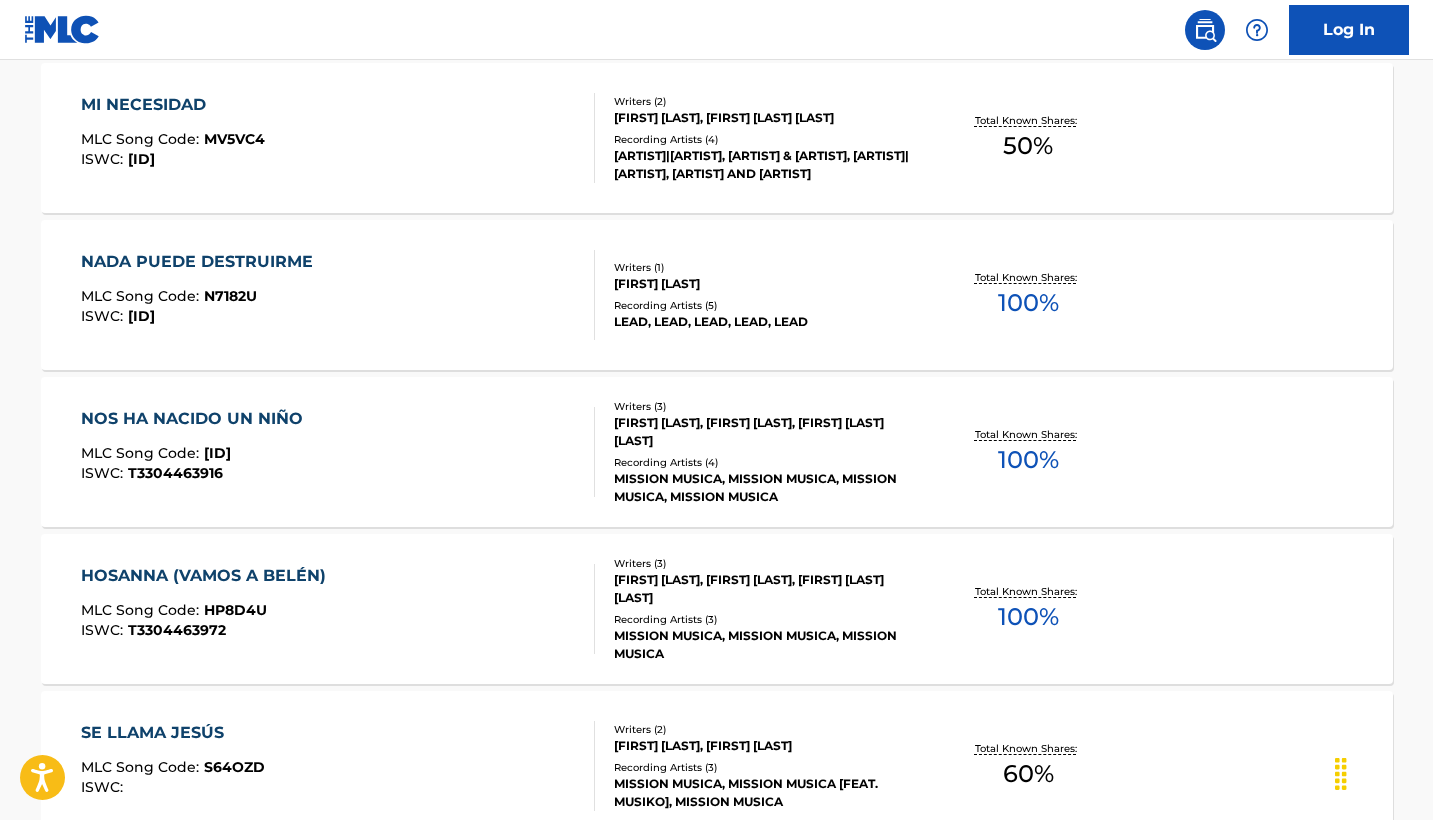 click on "NADA PUEDE DESTRUIRME MLC Song Code : N7182U ISWC : T3039831733" at bounding box center (338, 295) 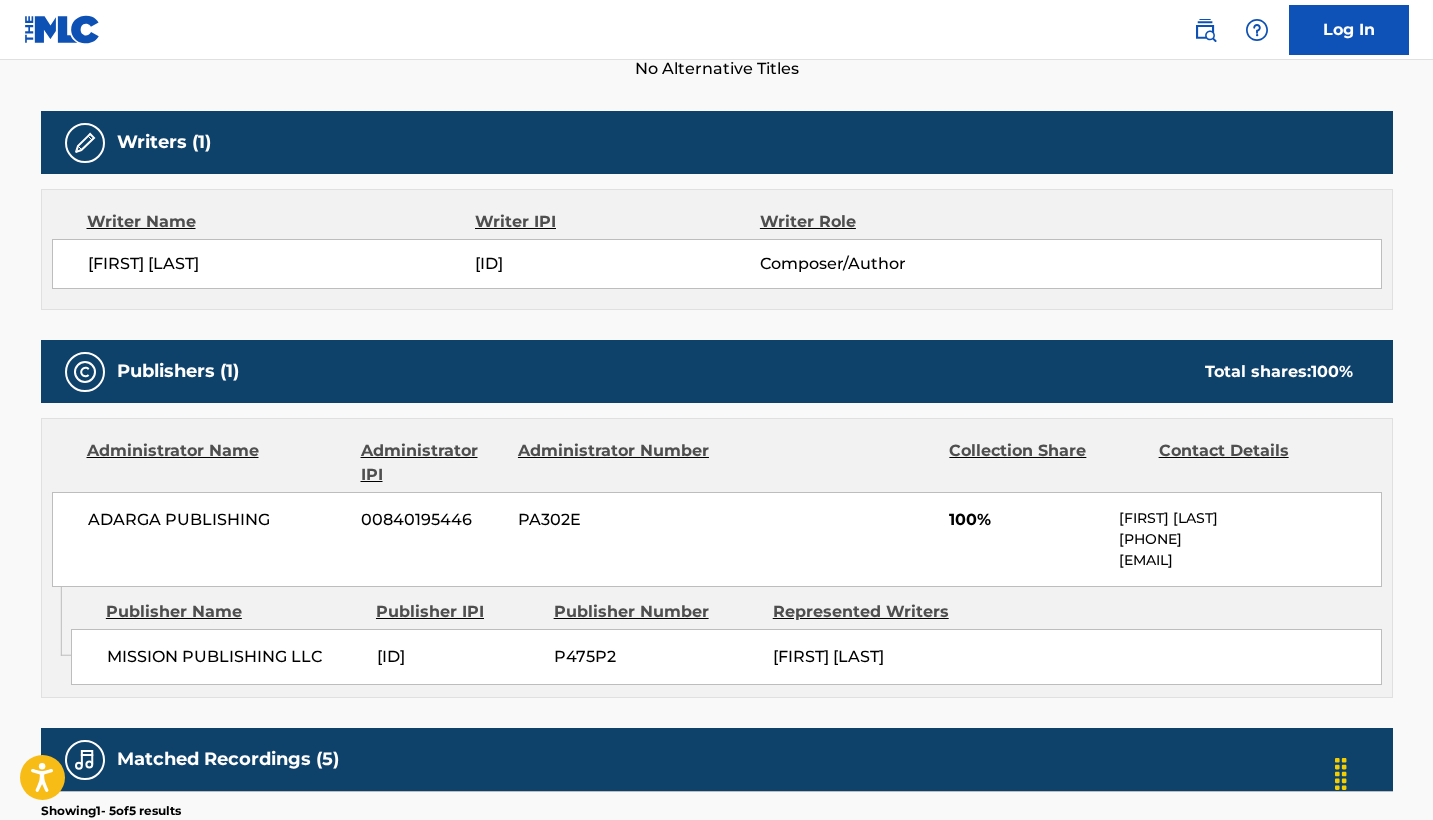 scroll, scrollTop: 539, scrollLeft: 0, axis: vertical 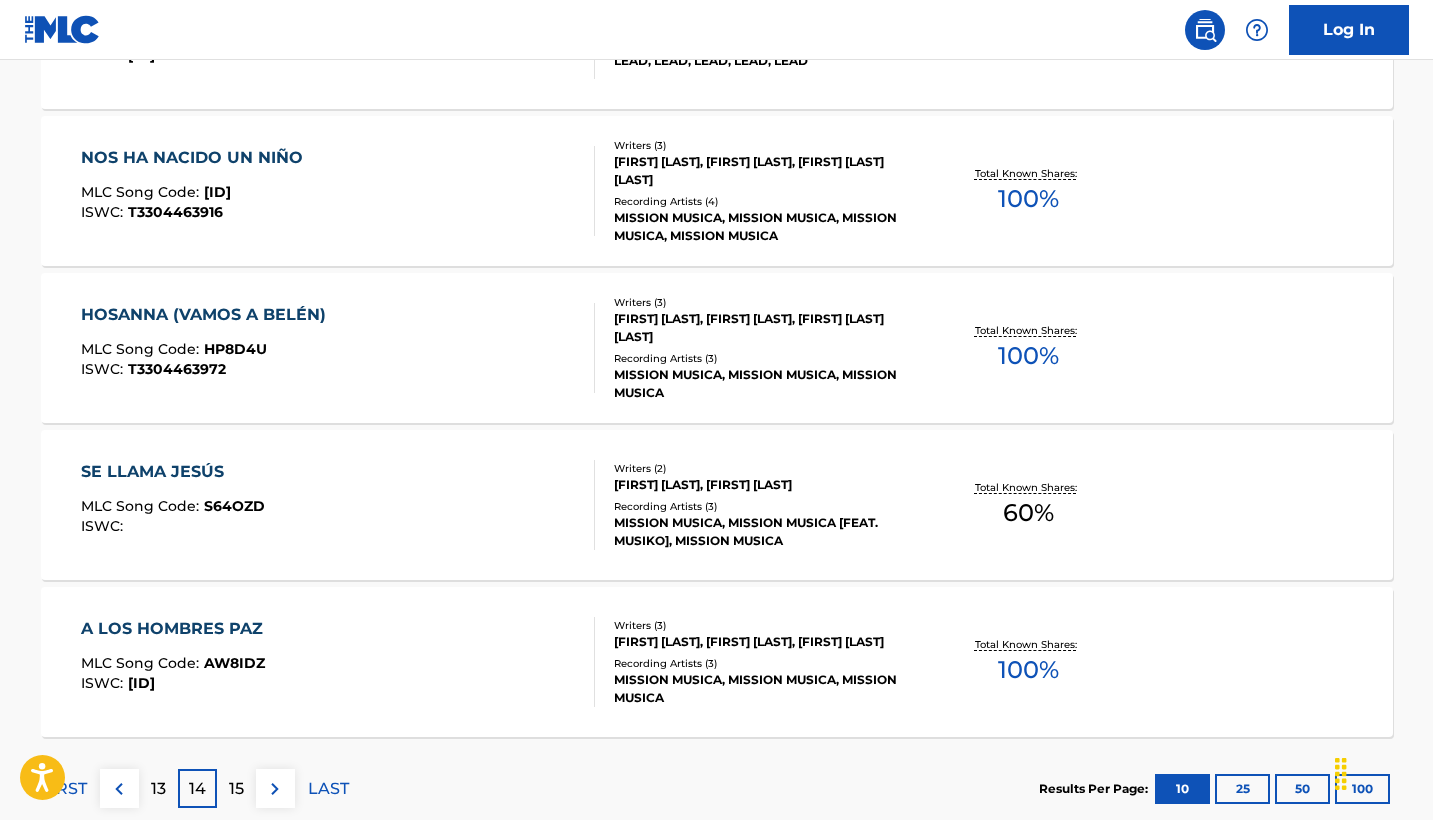 click on "15" at bounding box center [236, 789] 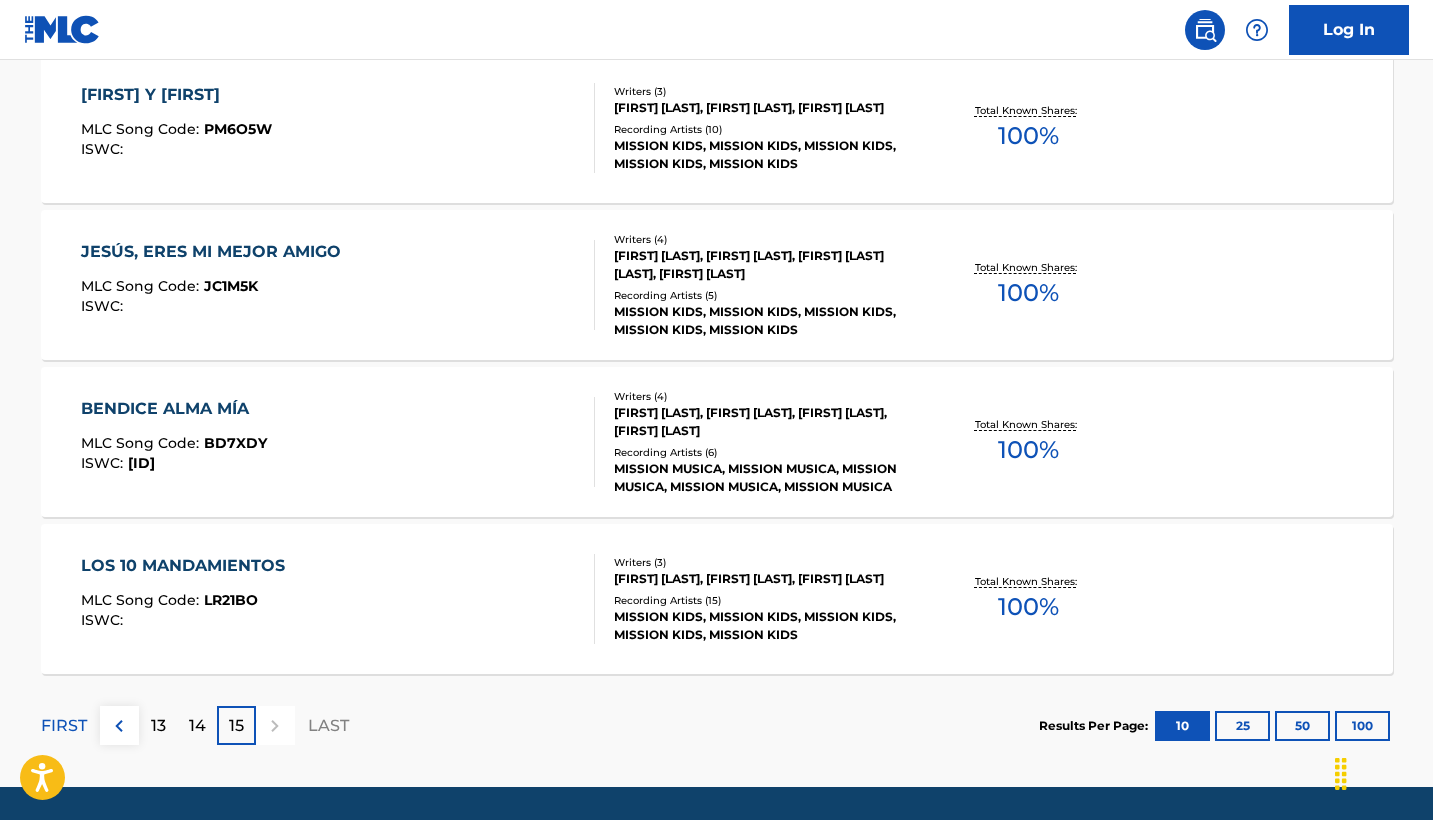 scroll, scrollTop: 1115, scrollLeft: 0, axis: vertical 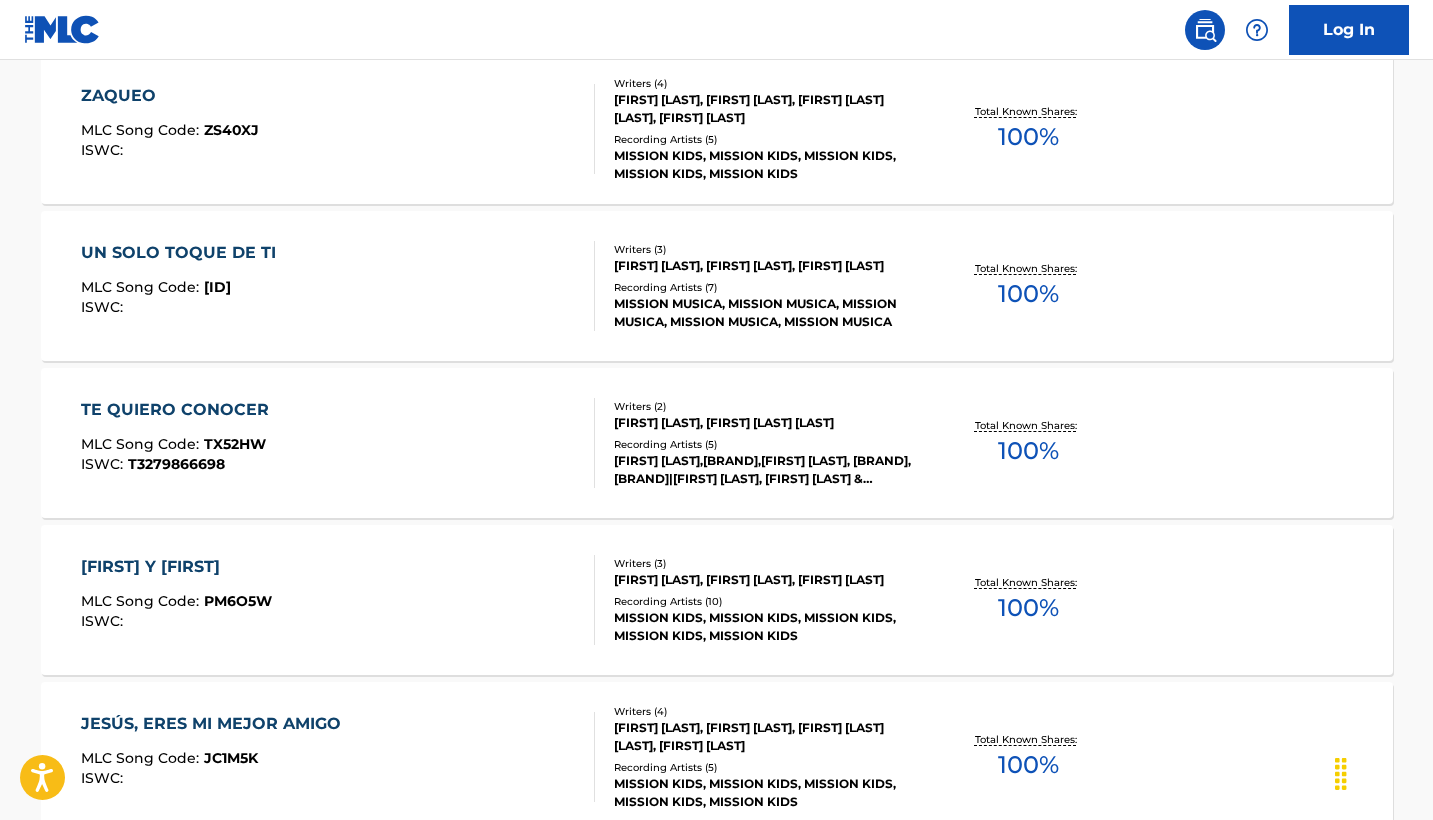 click on "TE QUIERO CONOCER MLC Song Code : TX52HW ISWC : T3279866698" at bounding box center (338, 443) 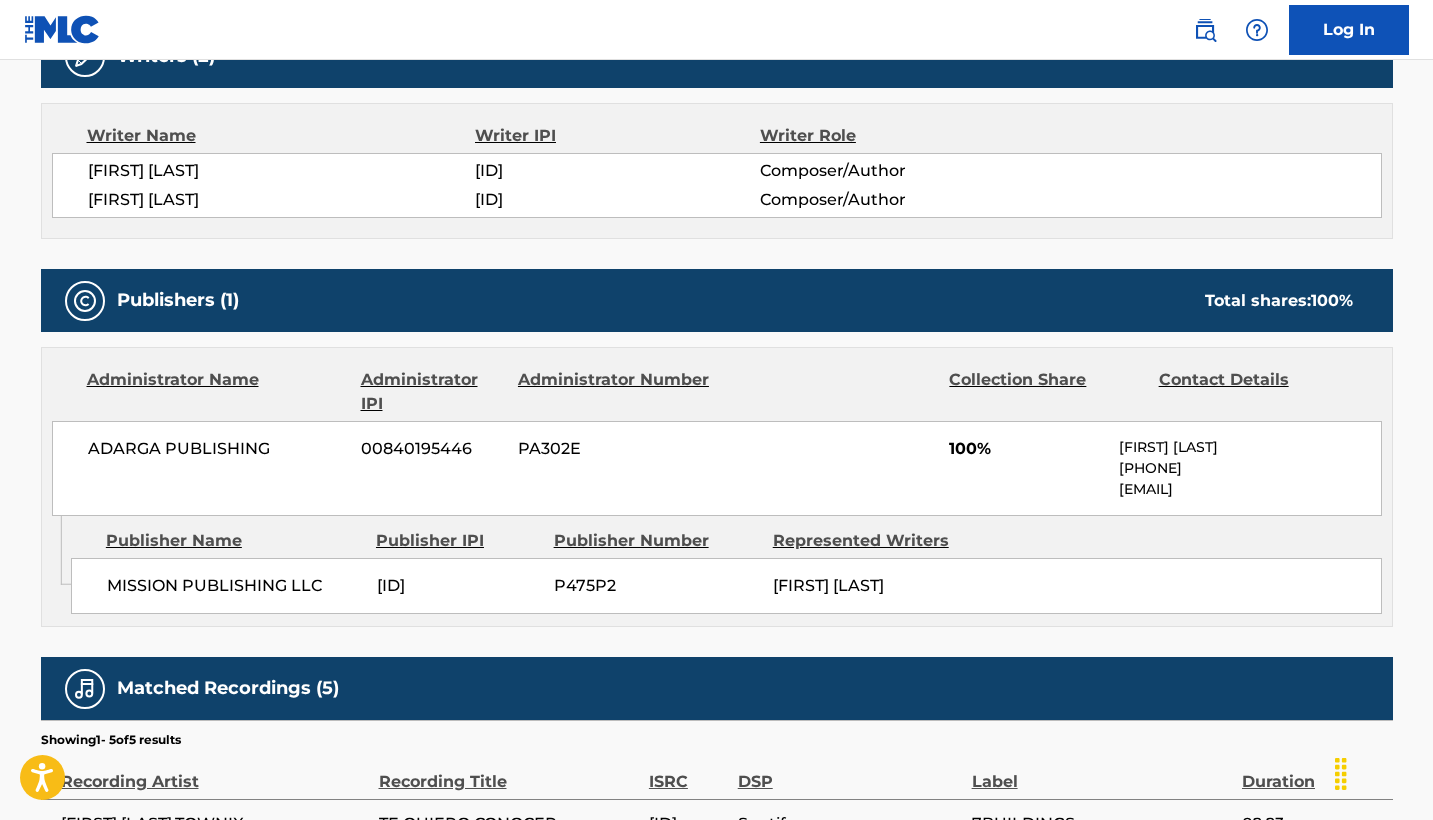 scroll, scrollTop: 302, scrollLeft: 0, axis: vertical 